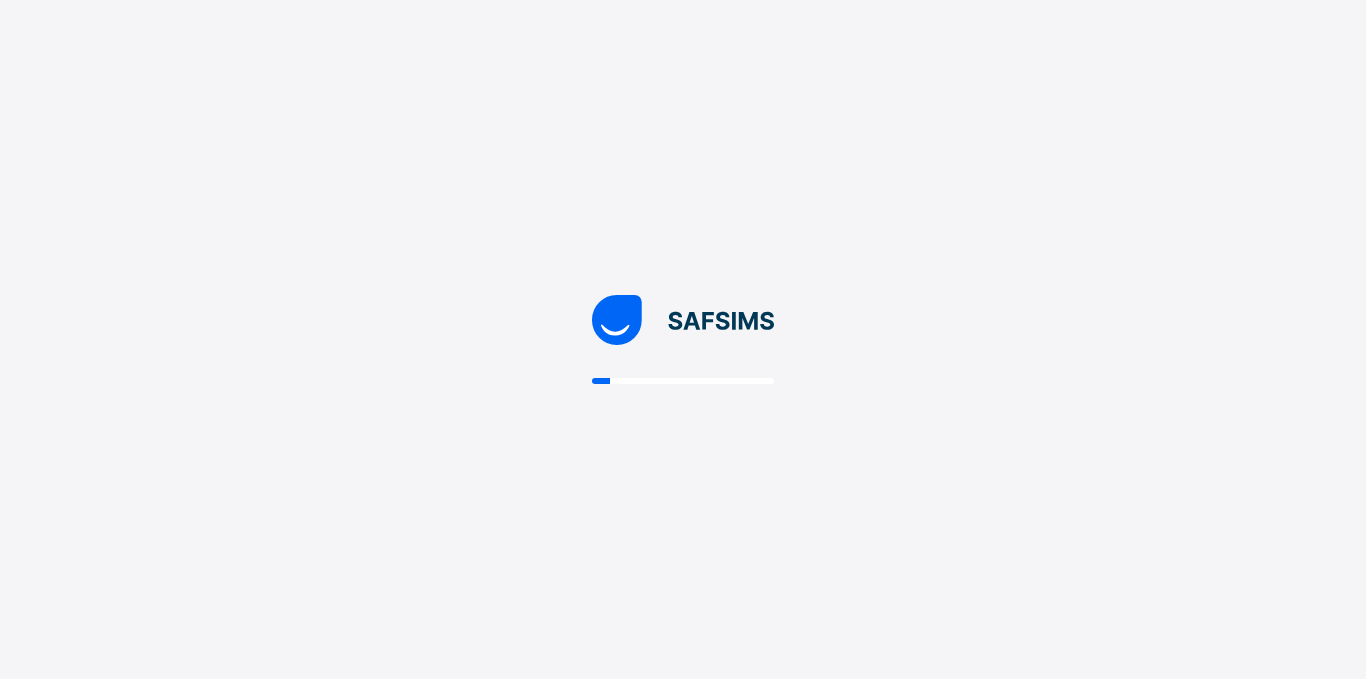 scroll, scrollTop: 0, scrollLeft: 0, axis: both 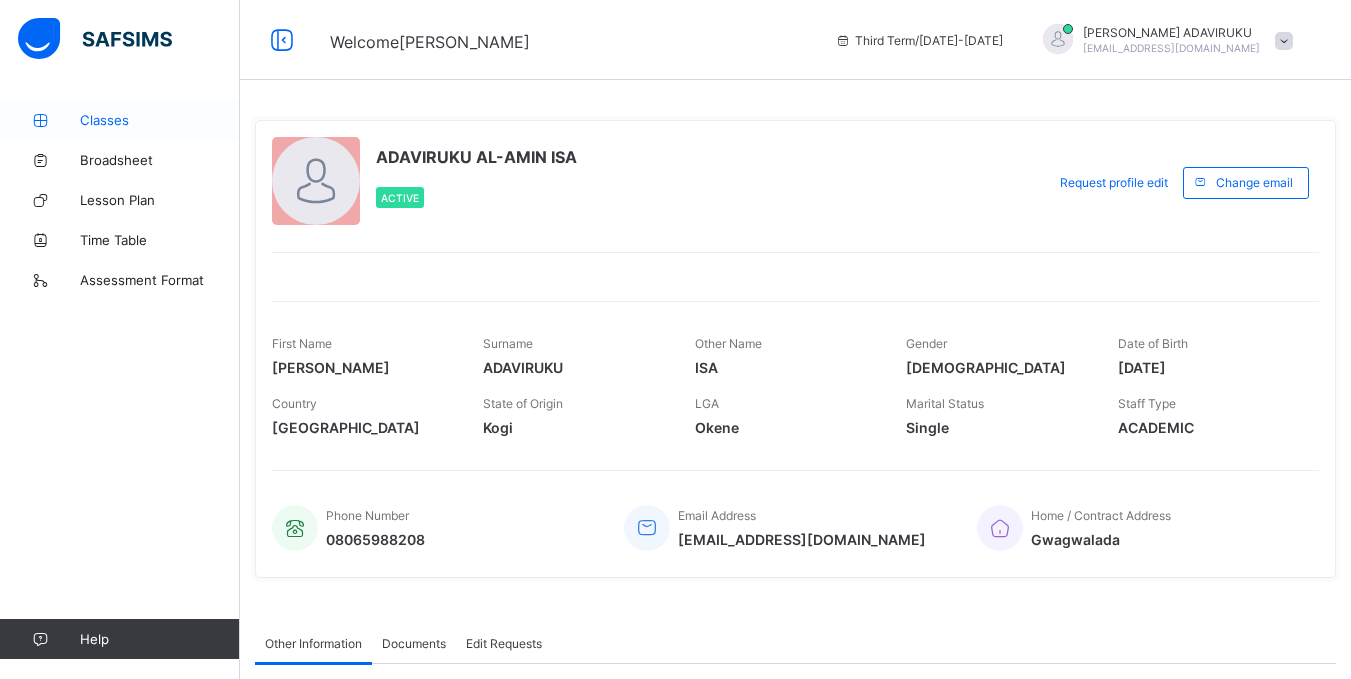click on "Classes" at bounding box center (160, 120) 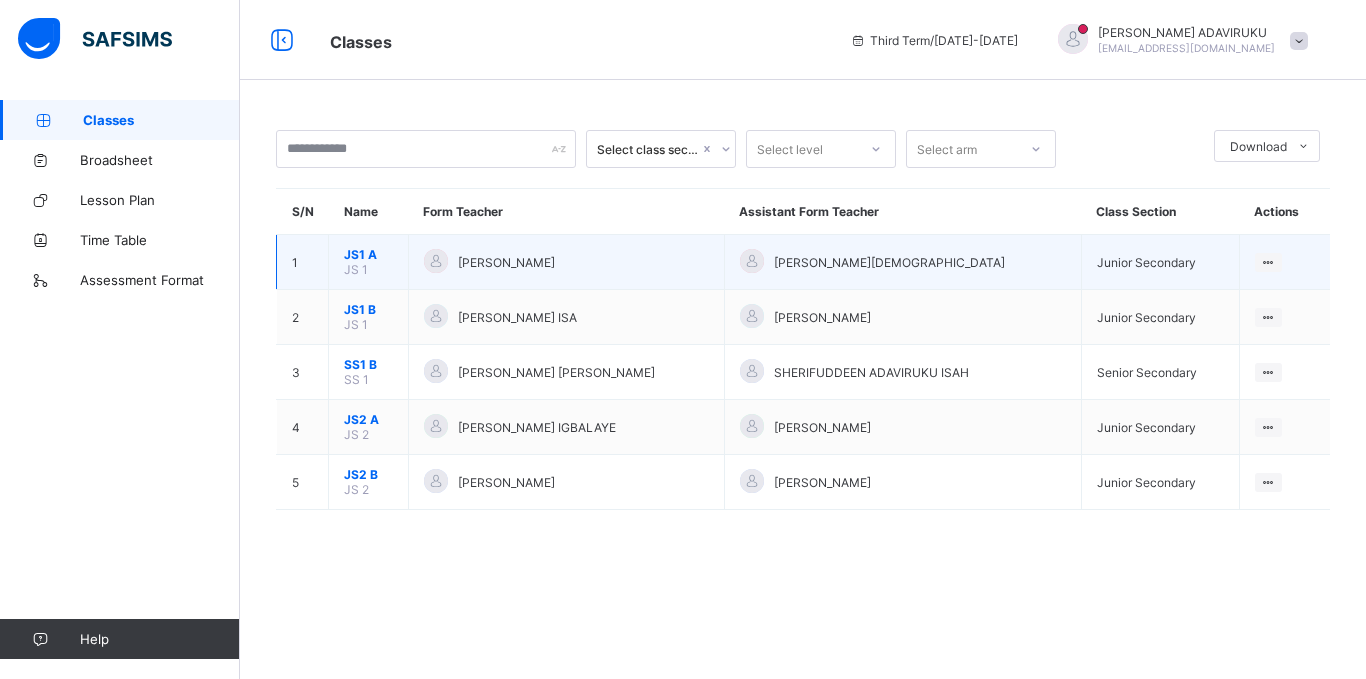 click on "JS1   A" at bounding box center (368, 254) 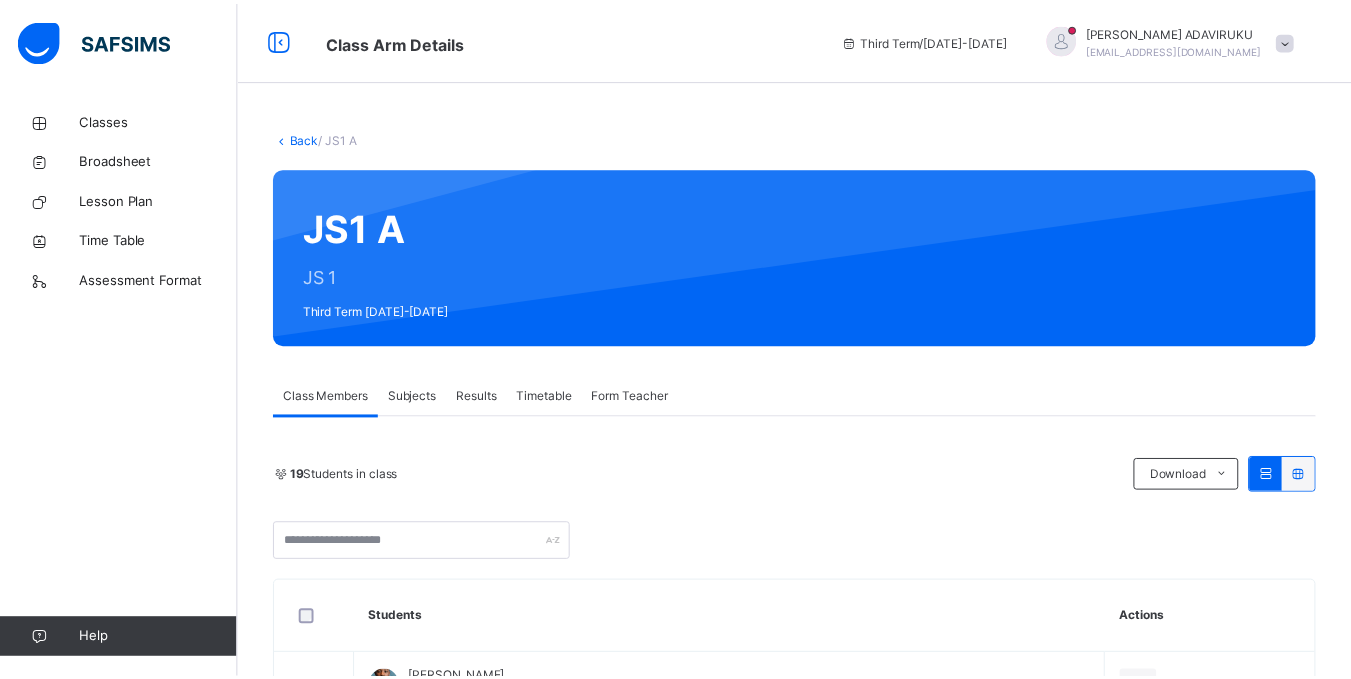 scroll, scrollTop: 97, scrollLeft: 0, axis: vertical 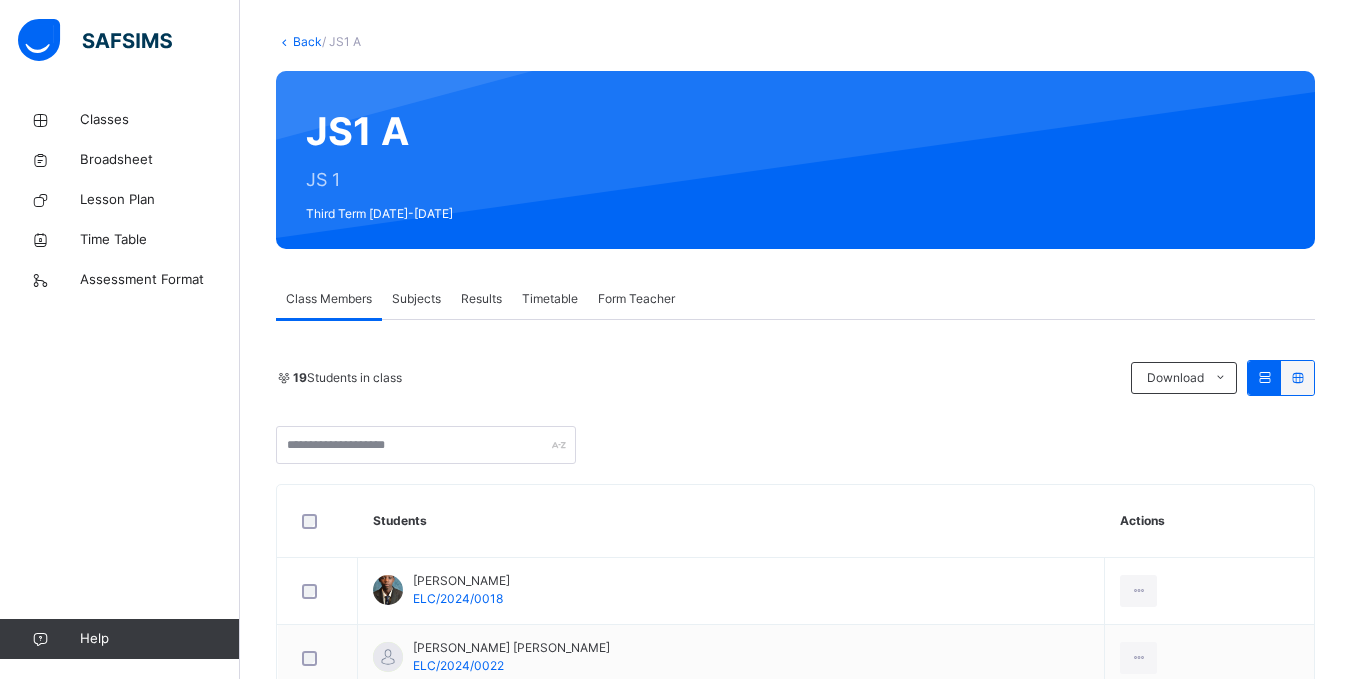 click on "Results" at bounding box center (481, 299) 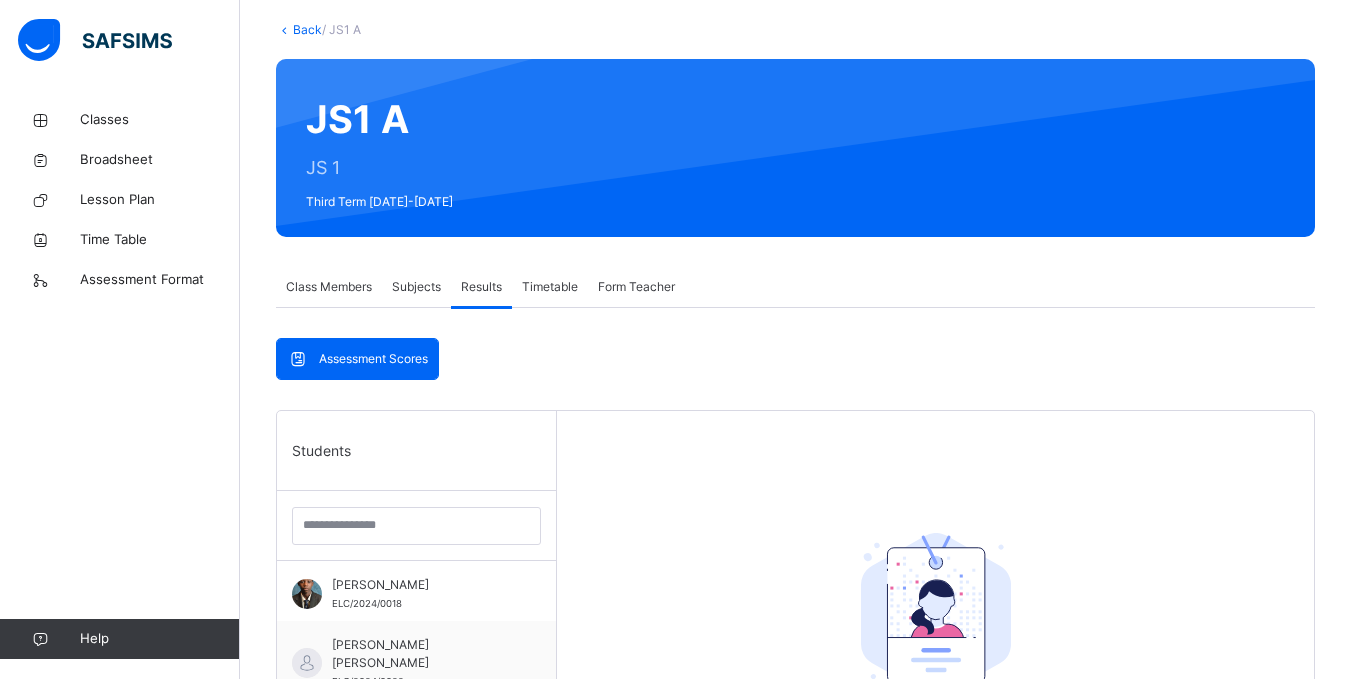 scroll, scrollTop: 123, scrollLeft: 0, axis: vertical 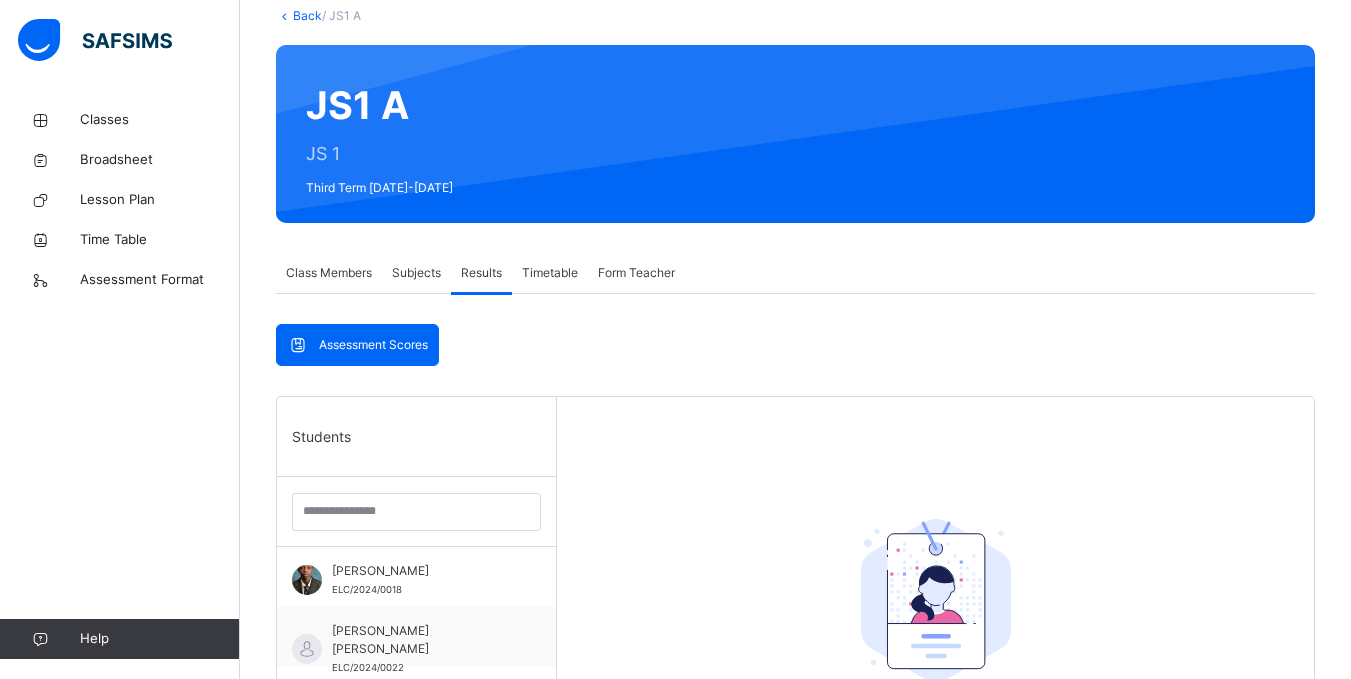 click on "Assessment Scores" at bounding box center (373, 345) 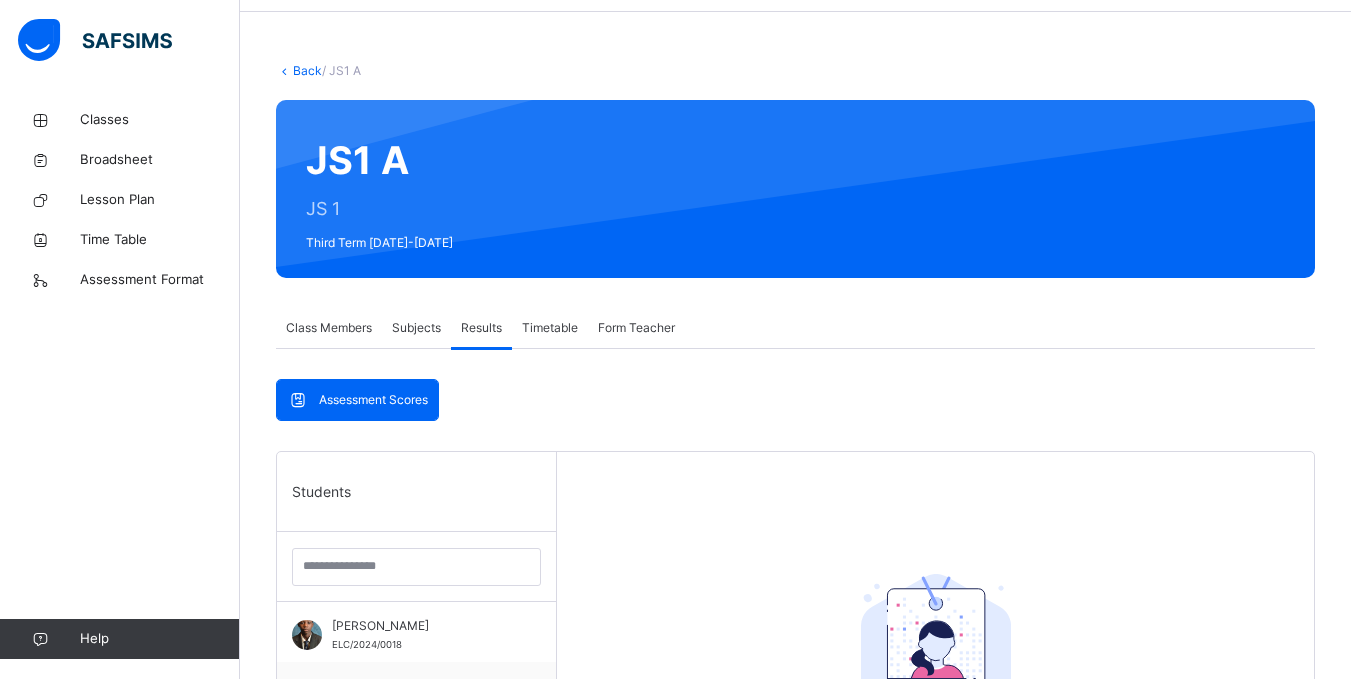 scroll, scrollTop: 0, scrollLeft: 0, axis: both 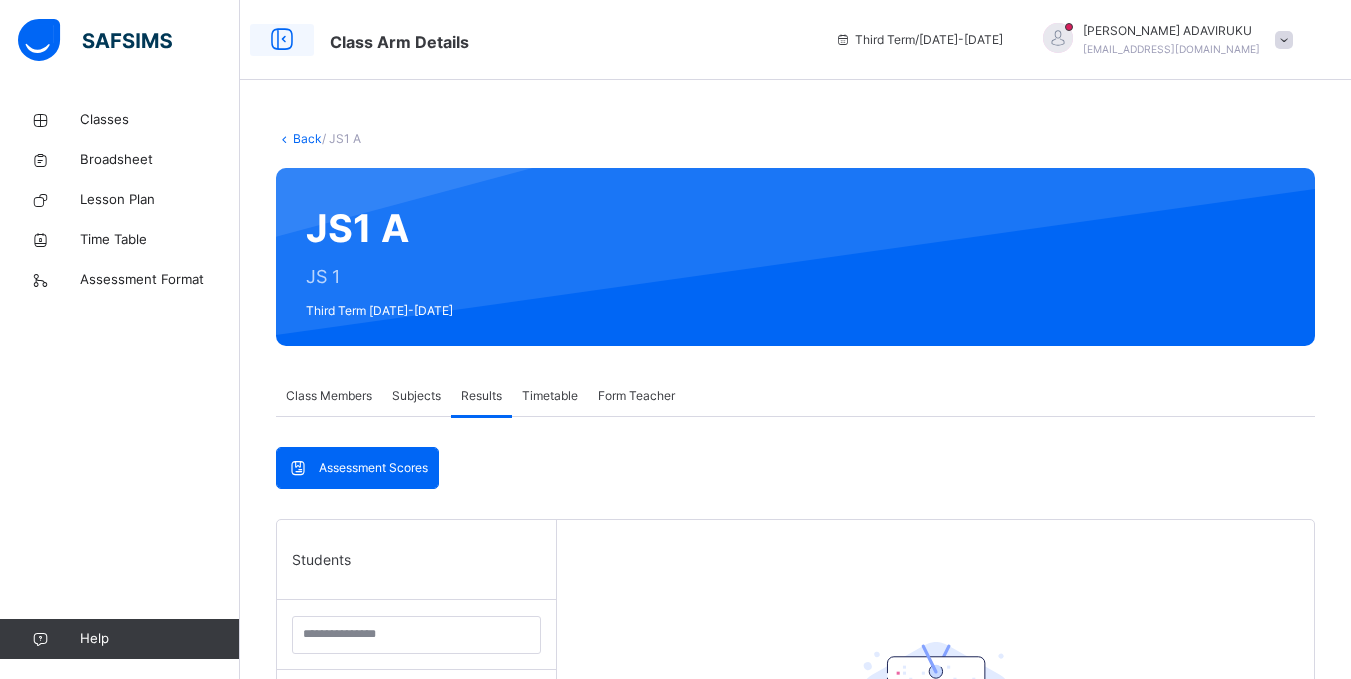 click at bounding box center (282, 40) 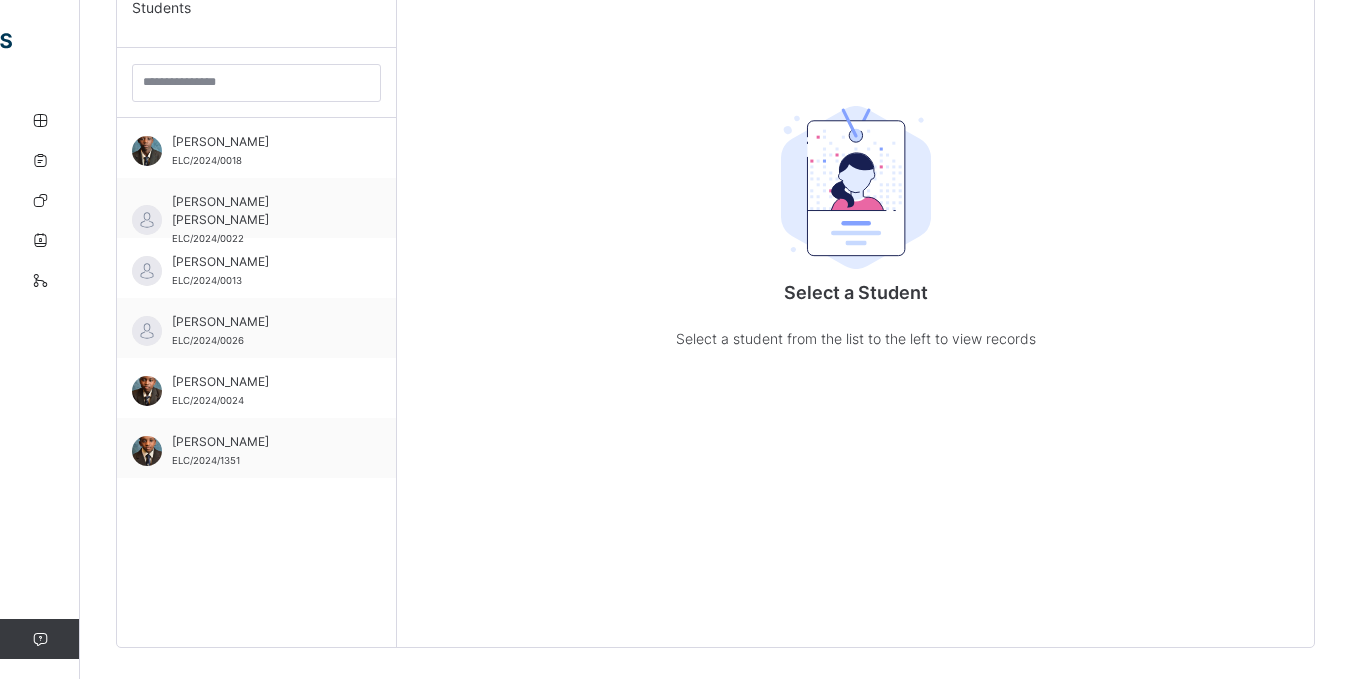 scroll, scrollTop: 581, scrollLeft: 0, axis: vertical 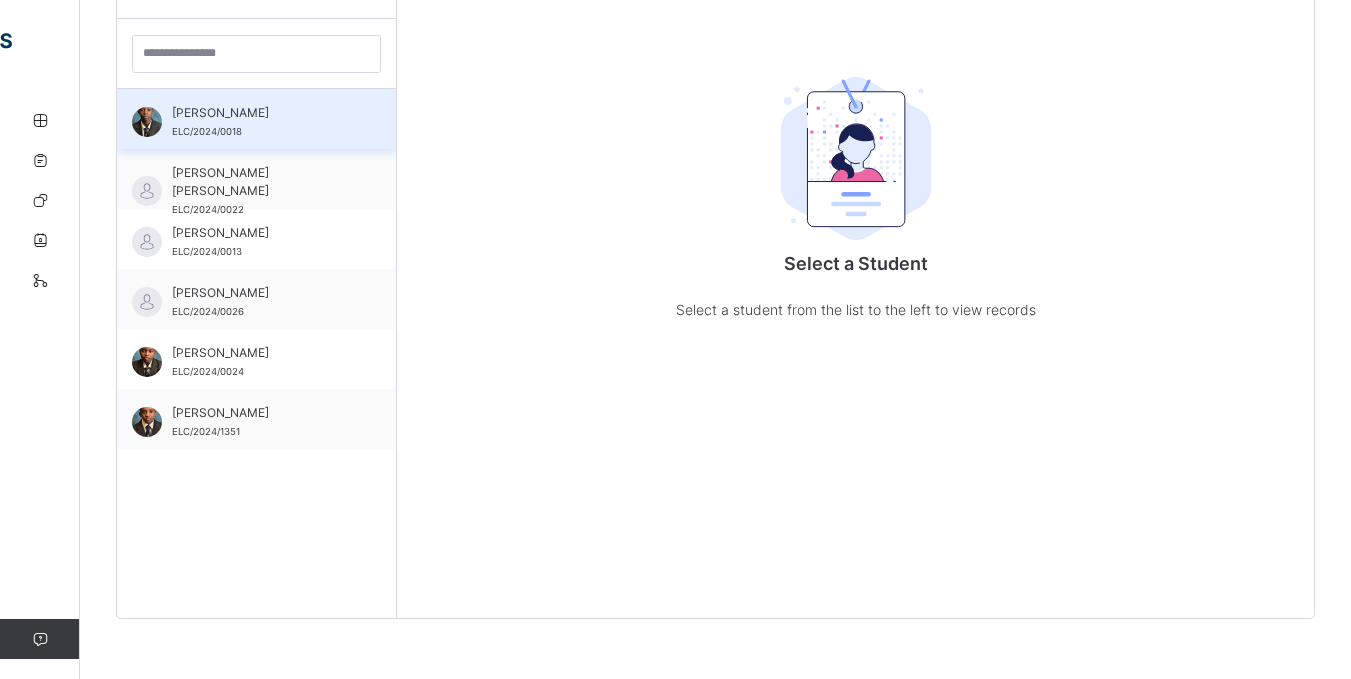 click on "[PERSON_NAME]" at bounding box center (261, 113) 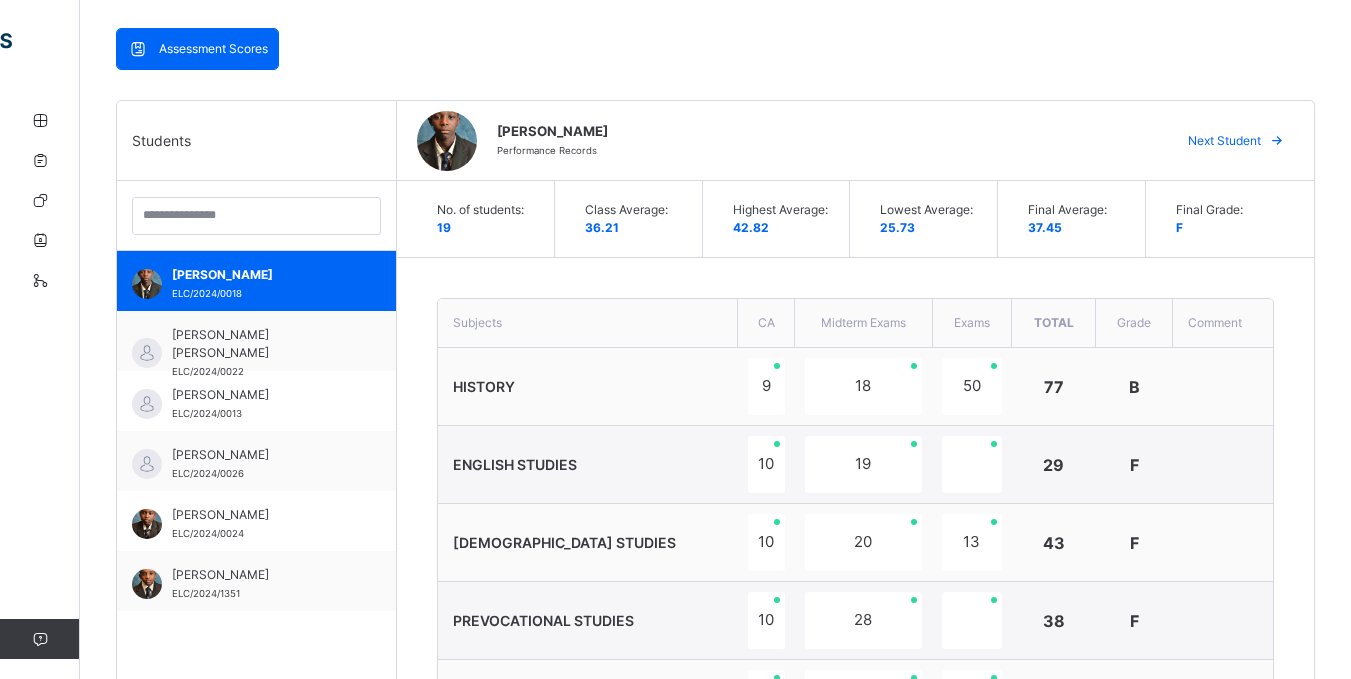 scroll, scrollTop: 419, scrollLeft: 0, axis: vertical 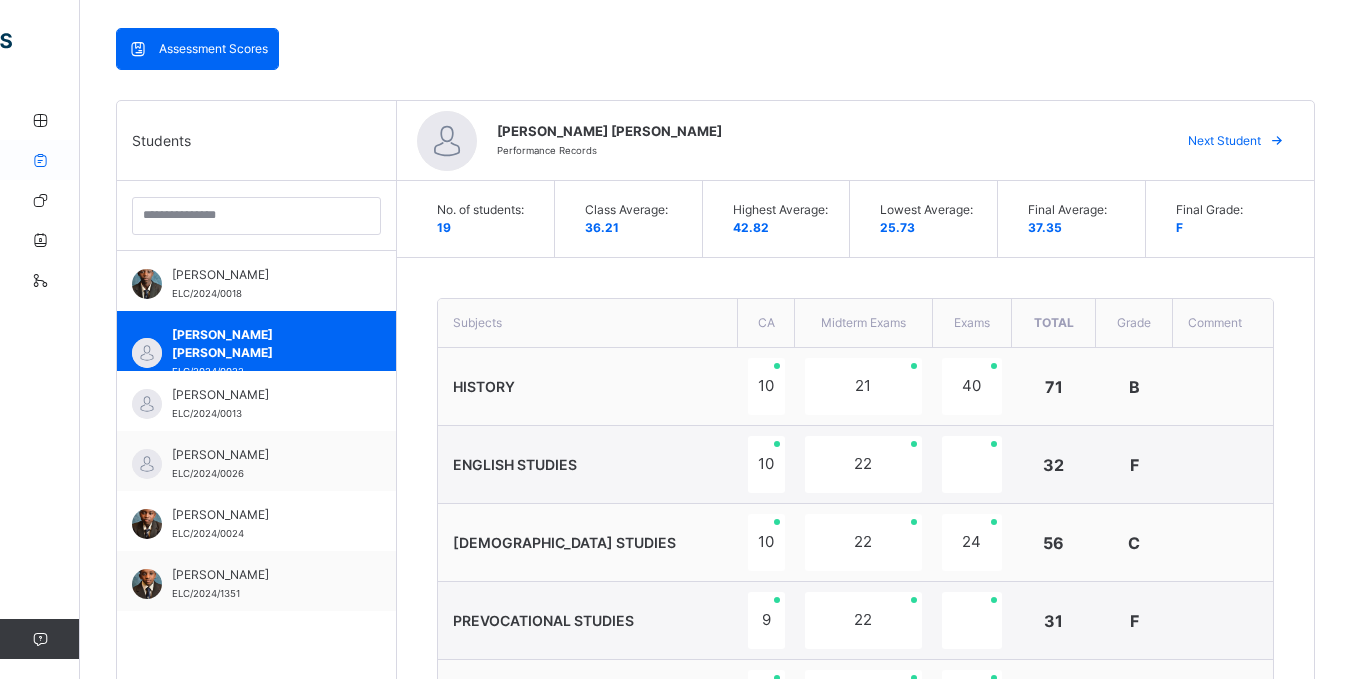 click at bounding box center [40, 160] 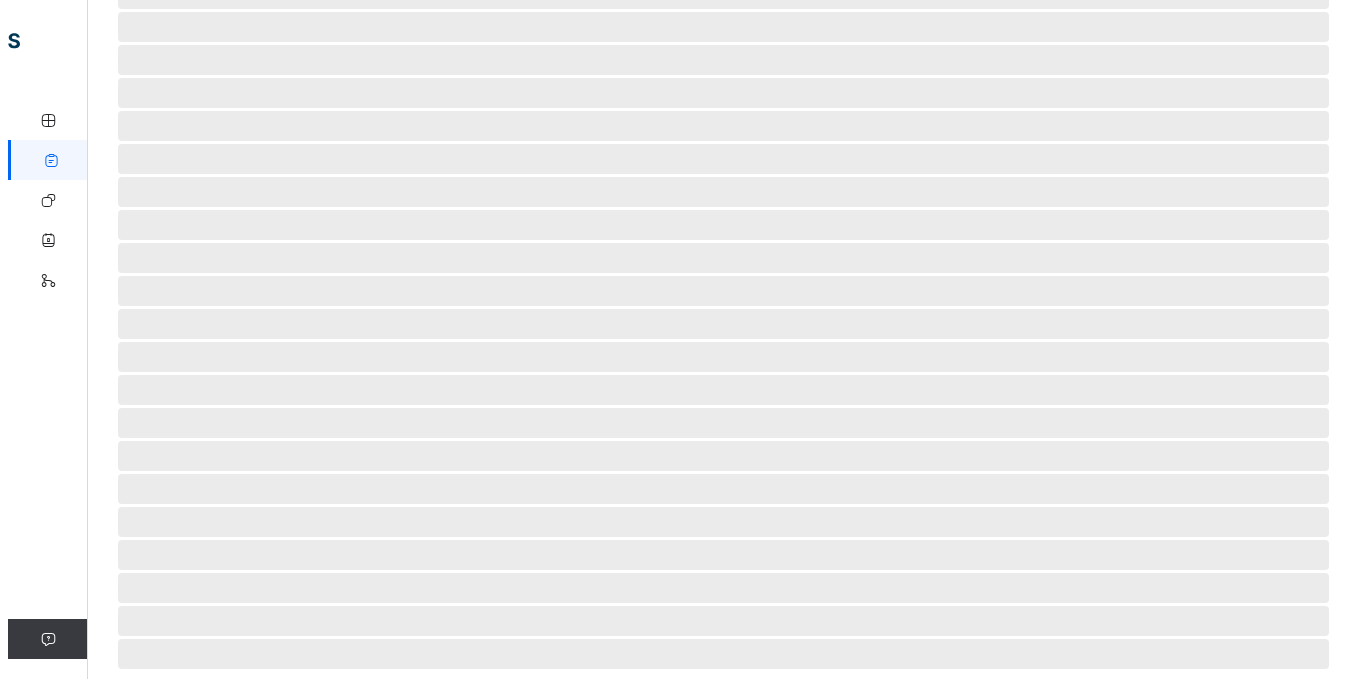scroll, scrollTop: 0, scrollLeft: 0, axis: both 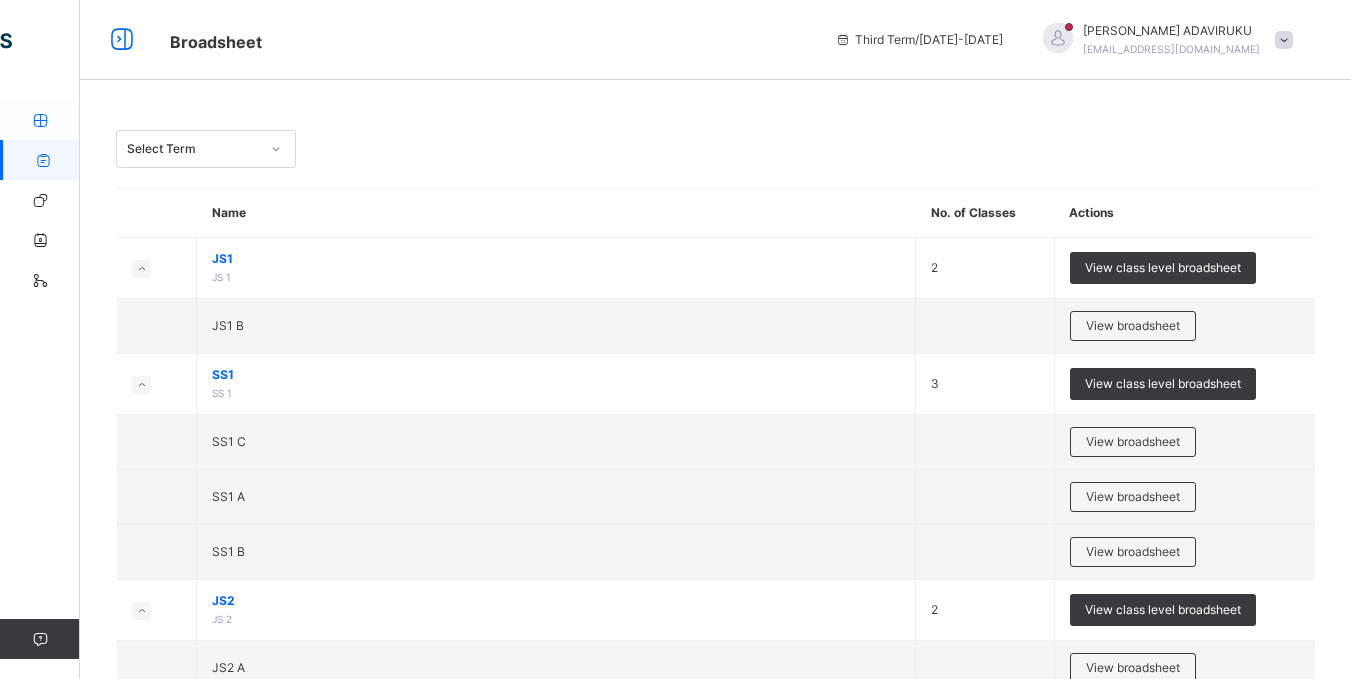 click at bounding box center (40, 120) 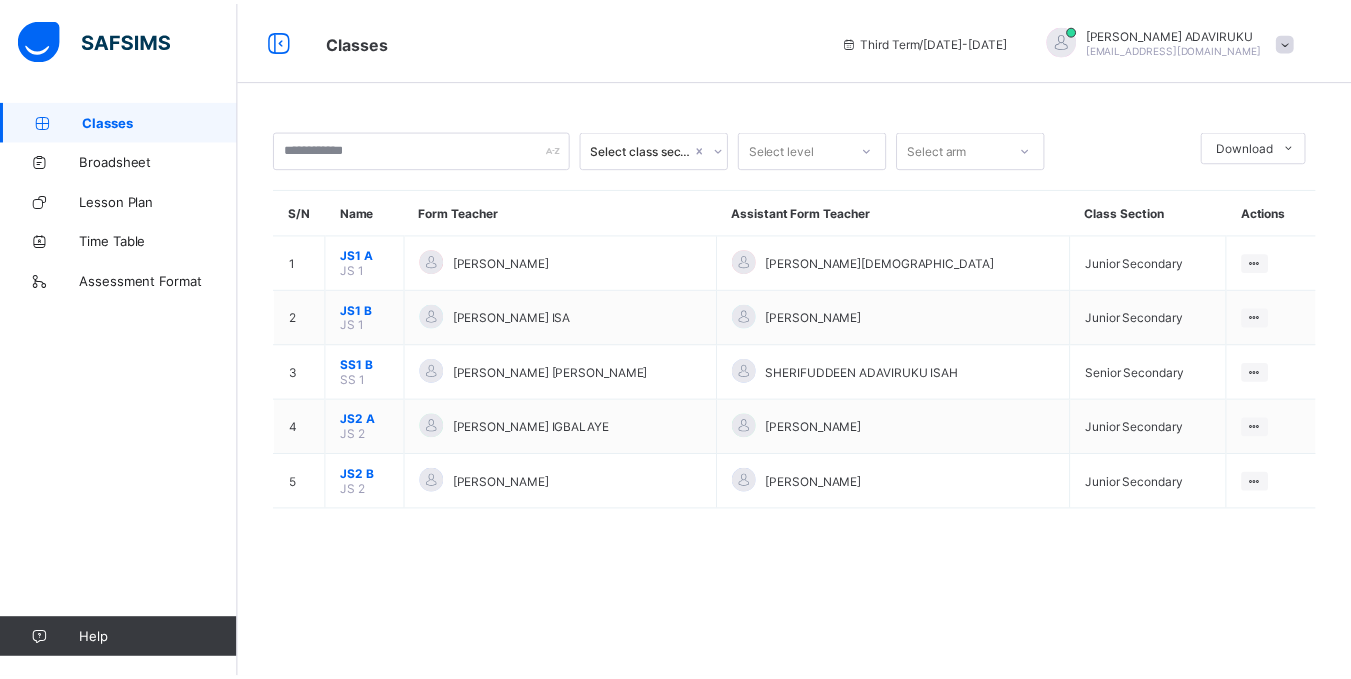 scroll, scrollTop: 0, scrollLeft: 0, axis: both 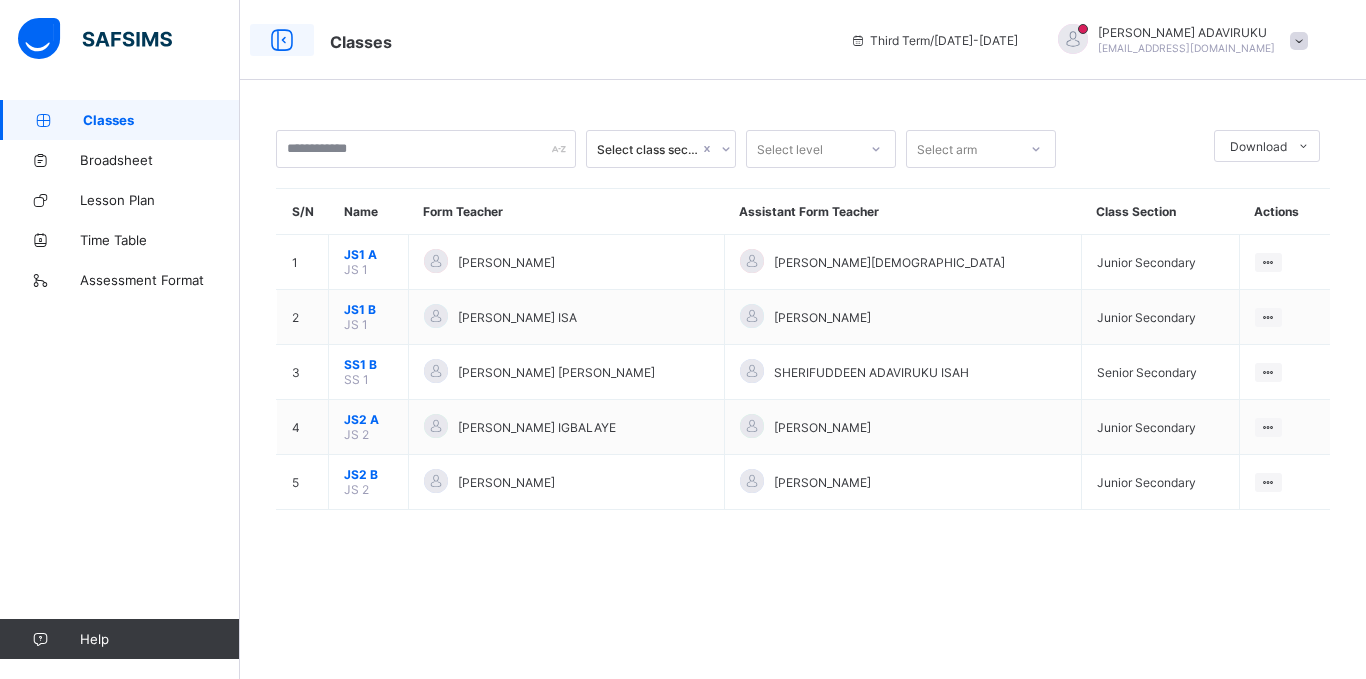 click at bounding box center [282, 40] 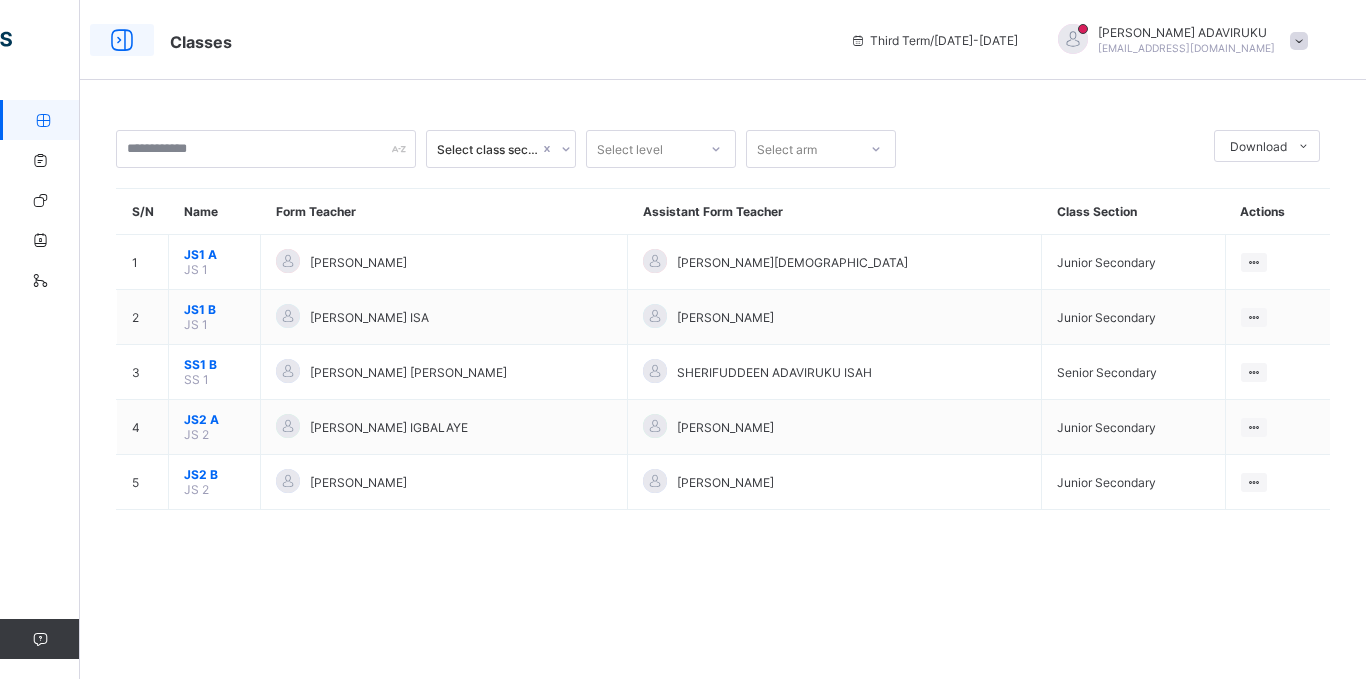 click at bounding box center [122, 40] 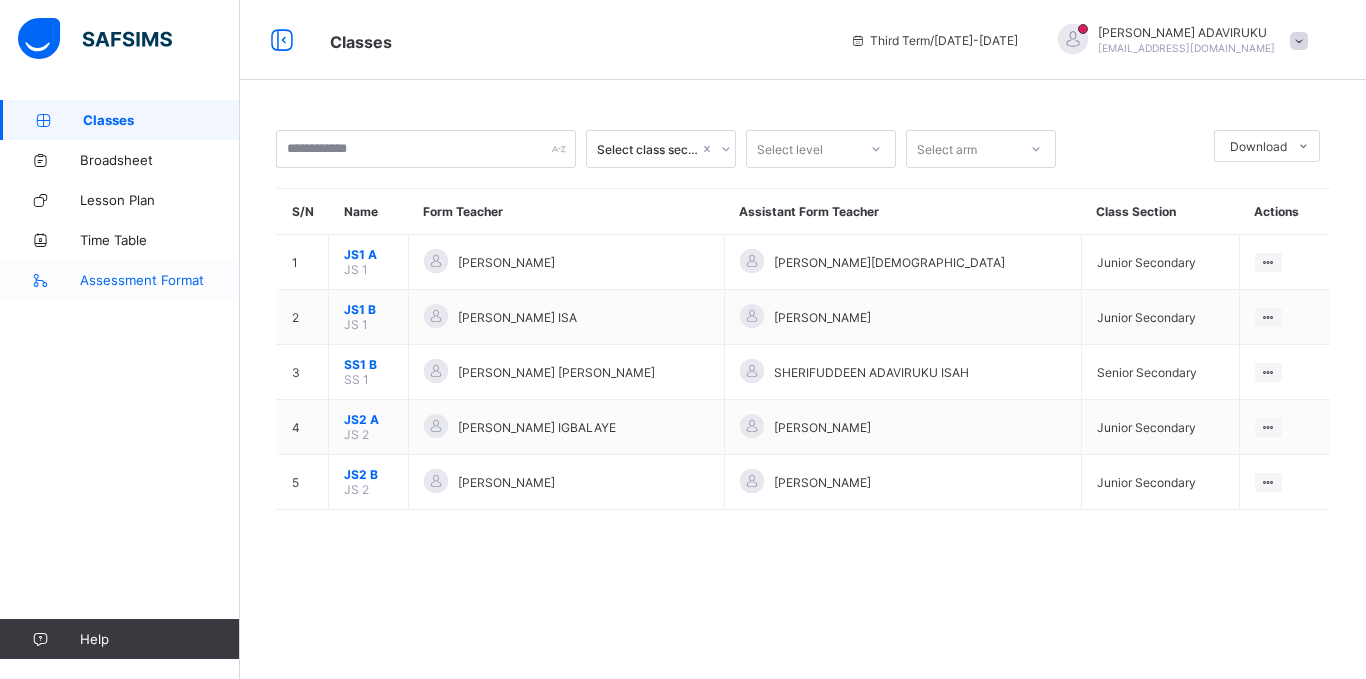 click on "Assessment Format" at bounding box center (160, 280) 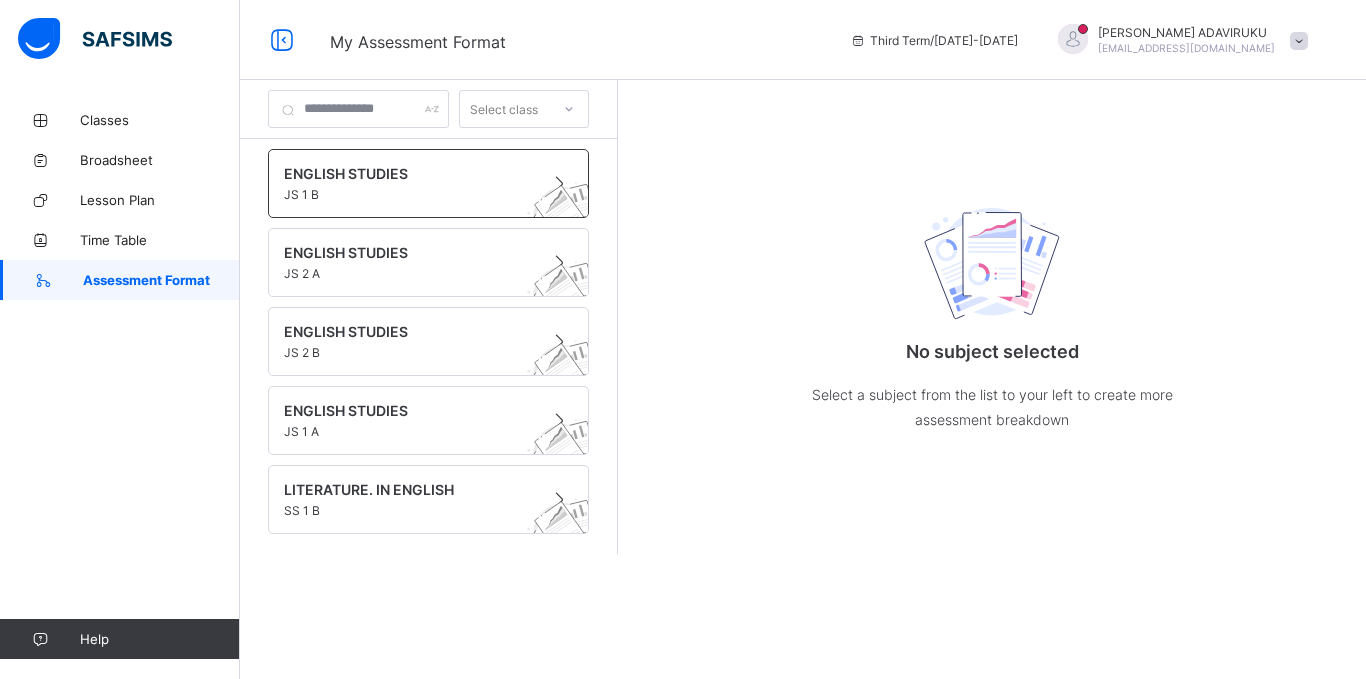click on "ENGLISH STUDIES" at bounding box center [409, 173] 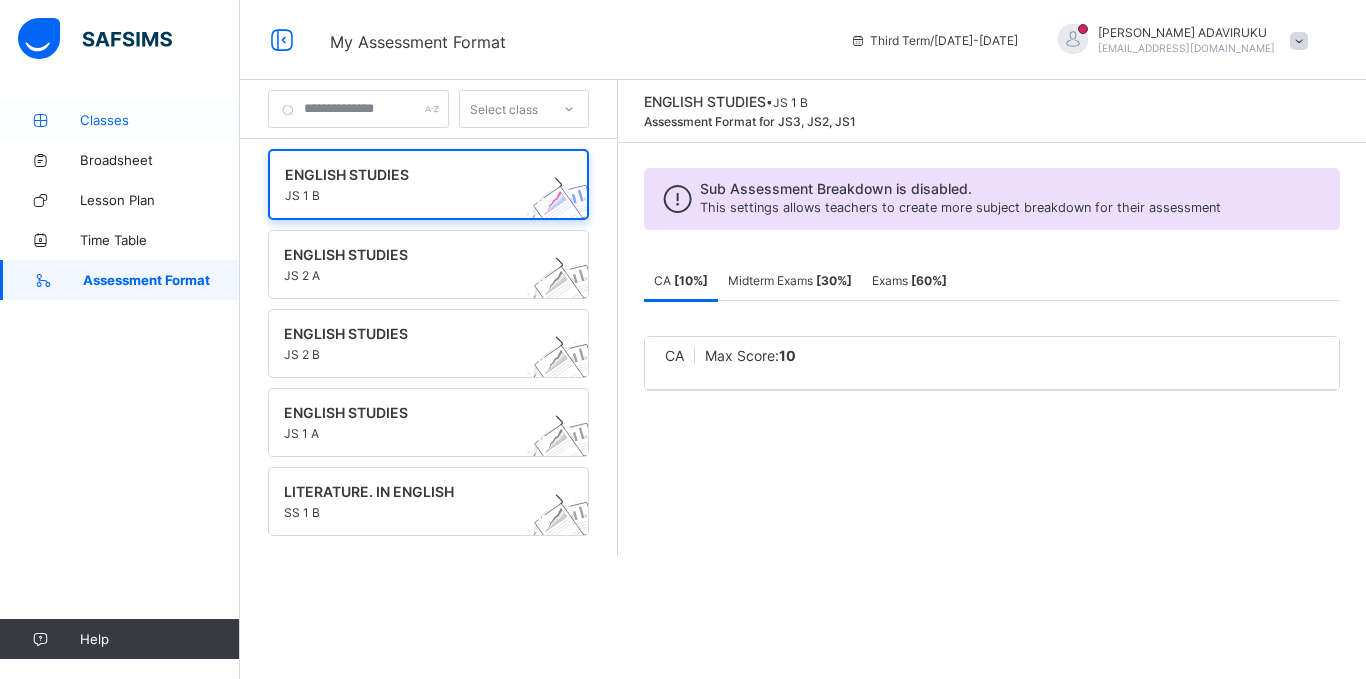 click on "Classes" at bounding box center [160, 120] 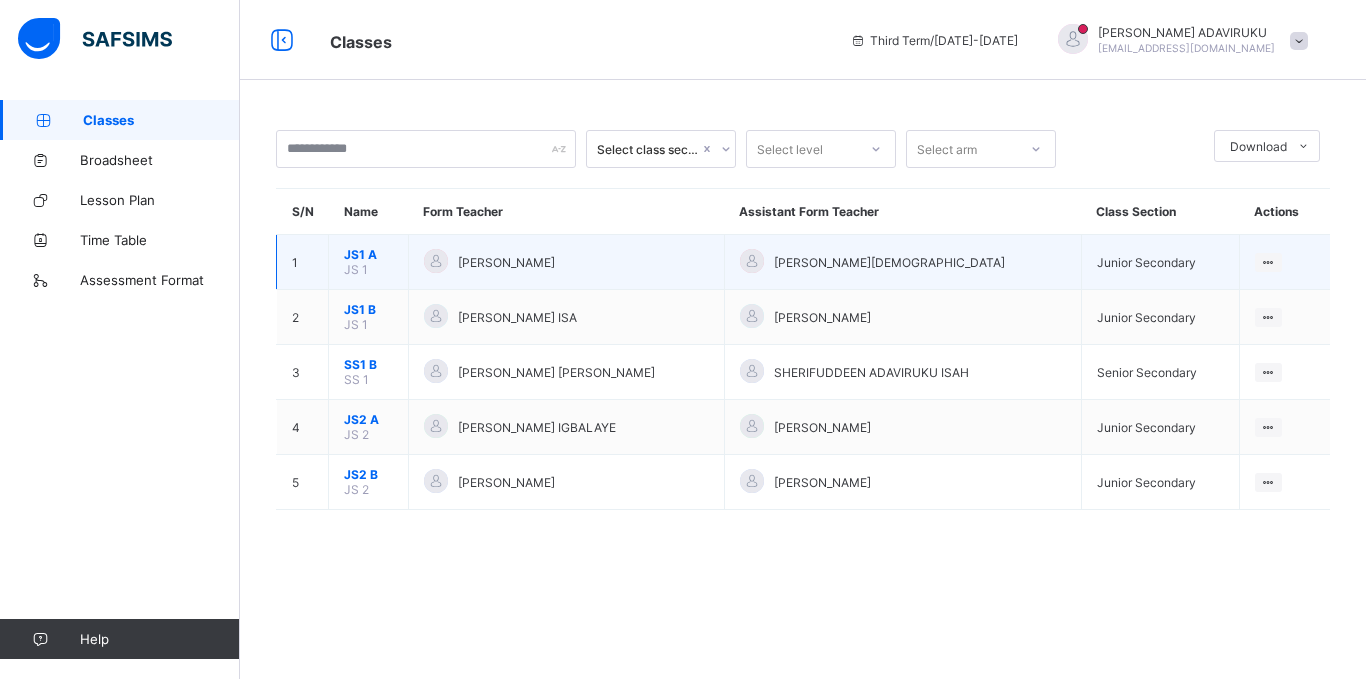 click on "JS1   A" at bounding box center (368, 254) 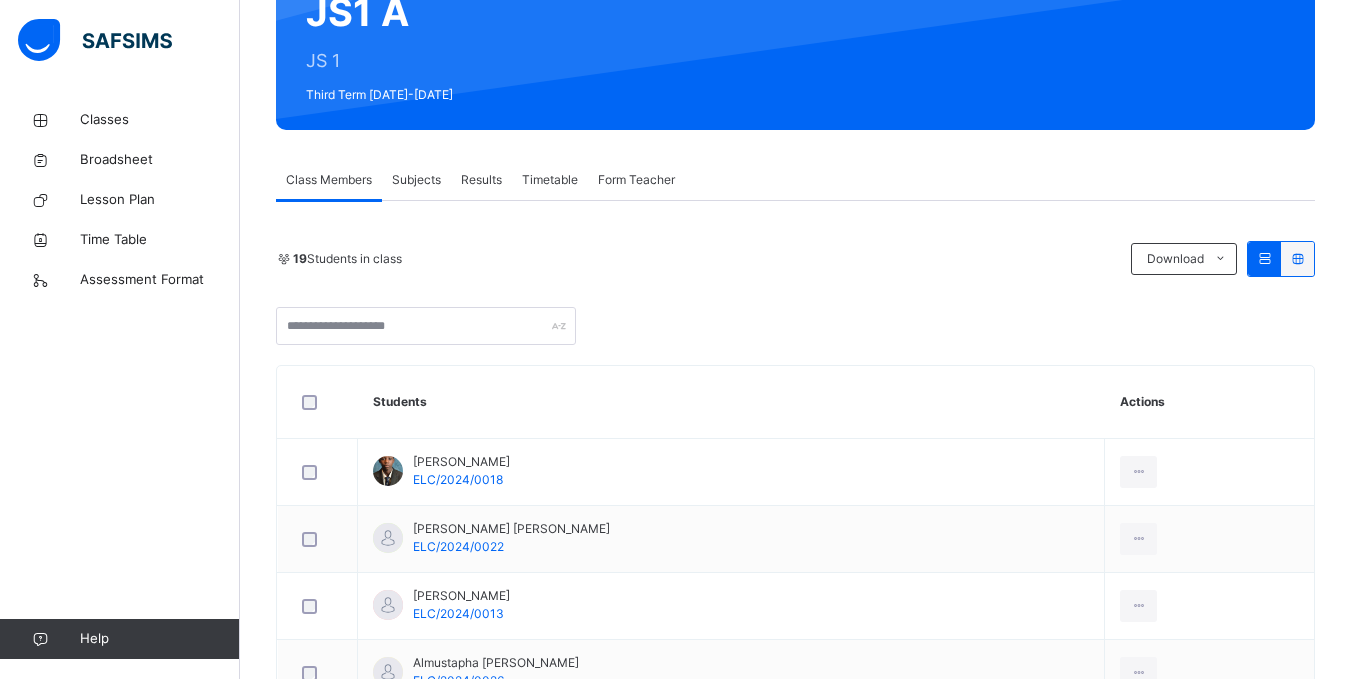 scroll, scrollTop: 217, scrollLeft: 0, axis: vertical 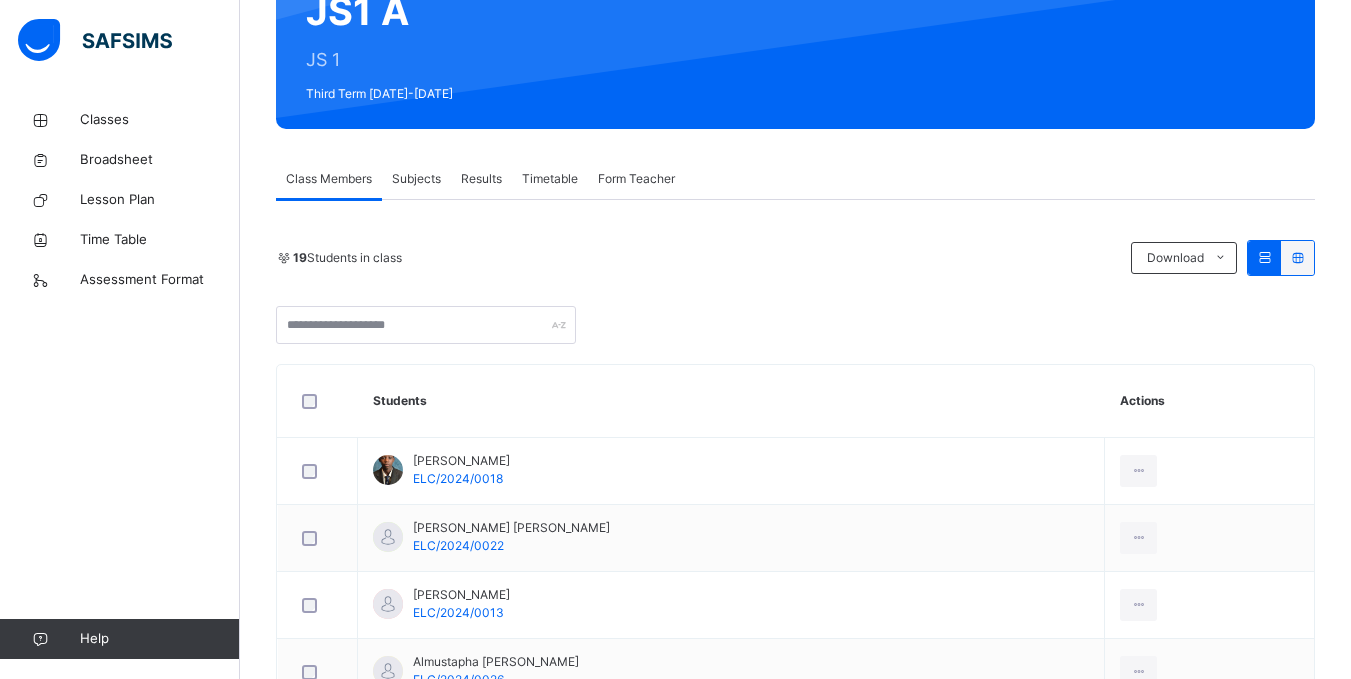 click on "Subjects" at bounding box center (416, 179) 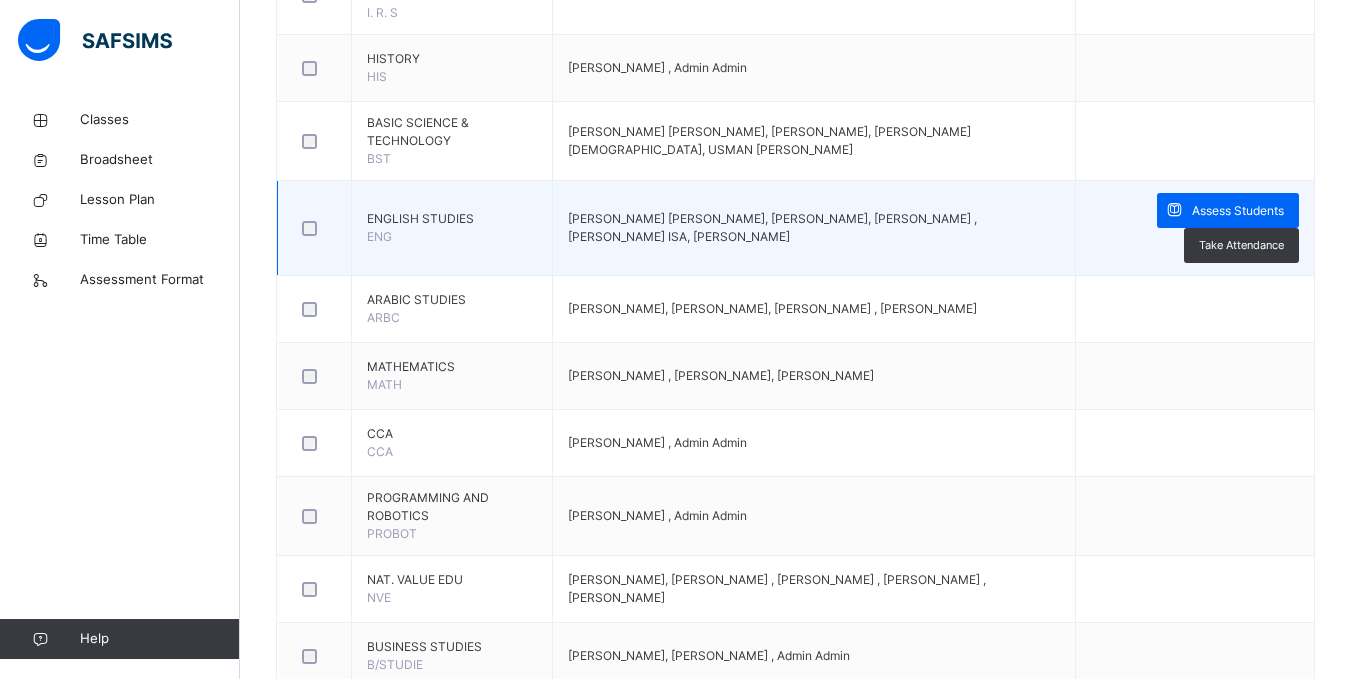 scroll, scrollTop: 800, scrollLeft: 0, axis: vertical 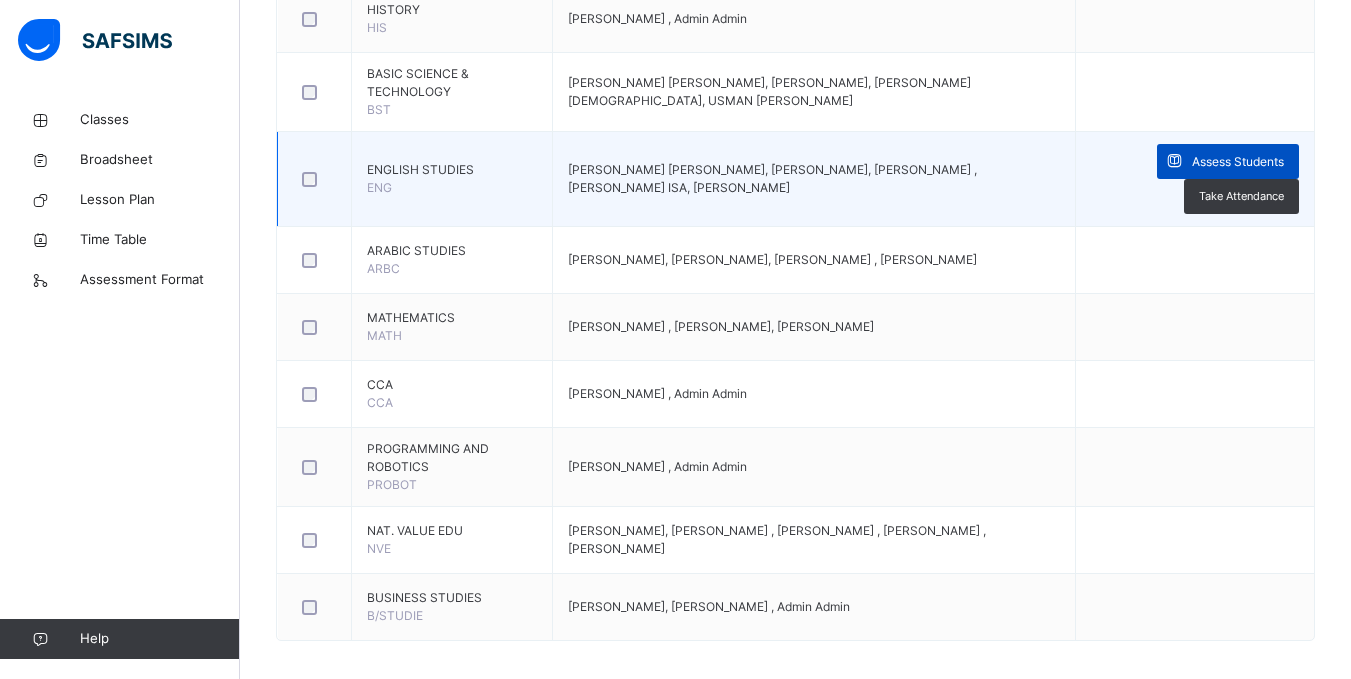 click on "Assess Students" at bounding box center [1238, 162] 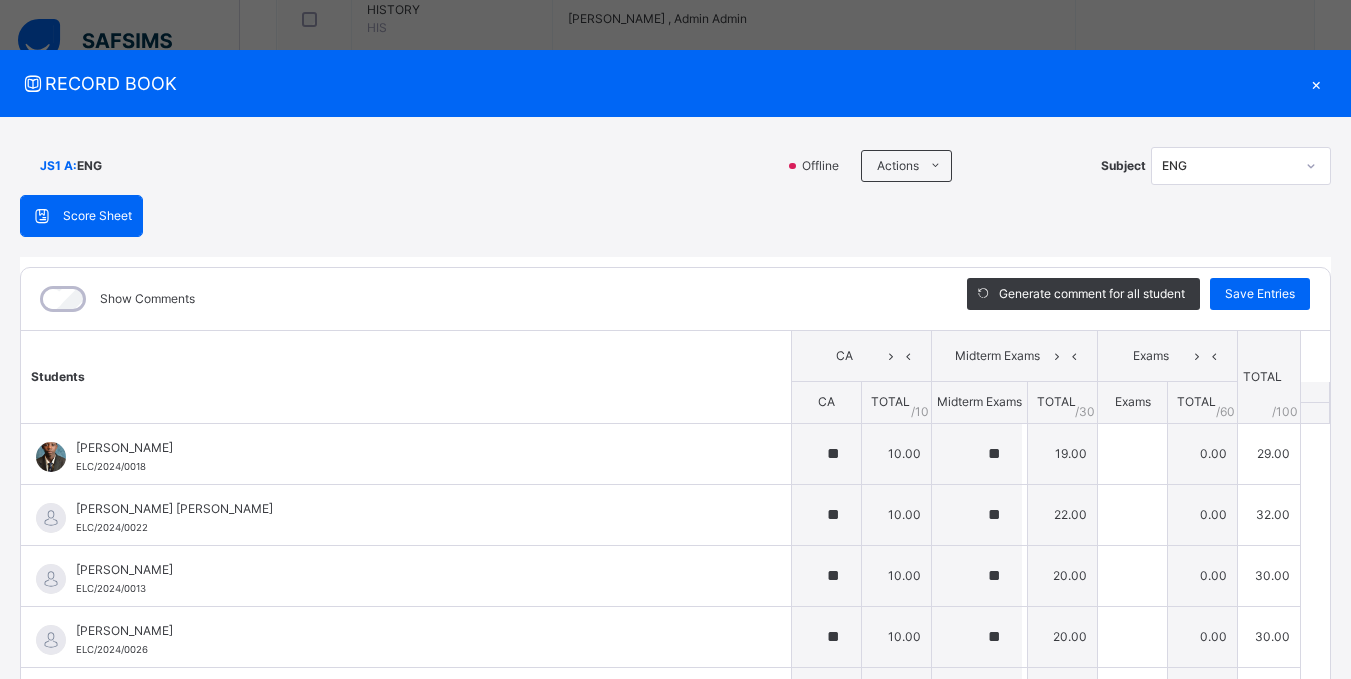 type on "**" 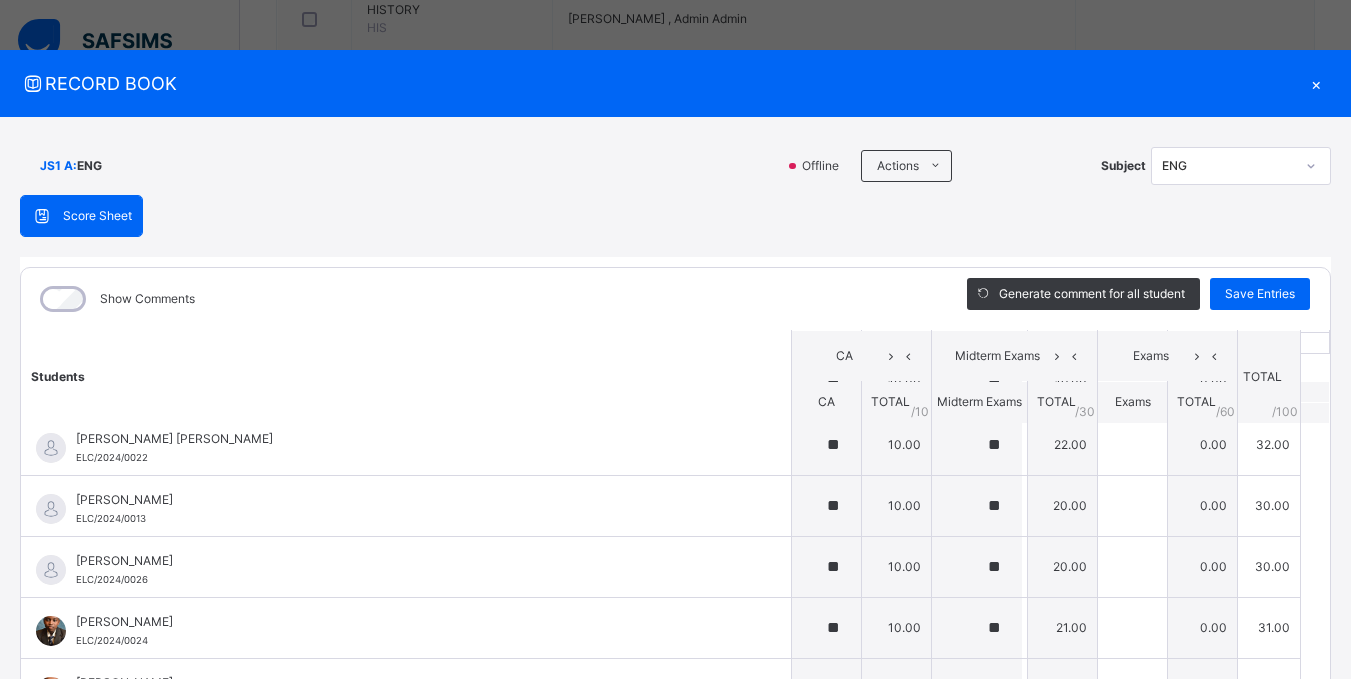 scroll, scrollTop: 0, scrollLeft: 0, axis: both 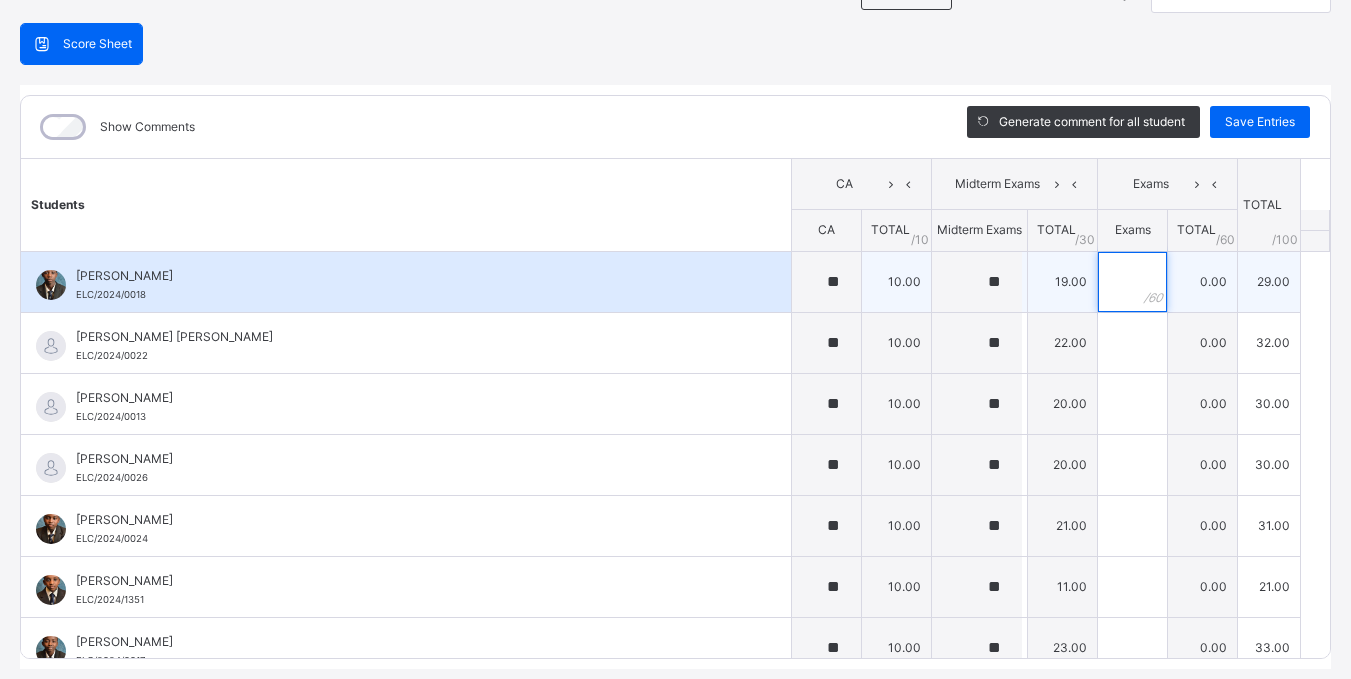 click at bounding box center (1132, 282) 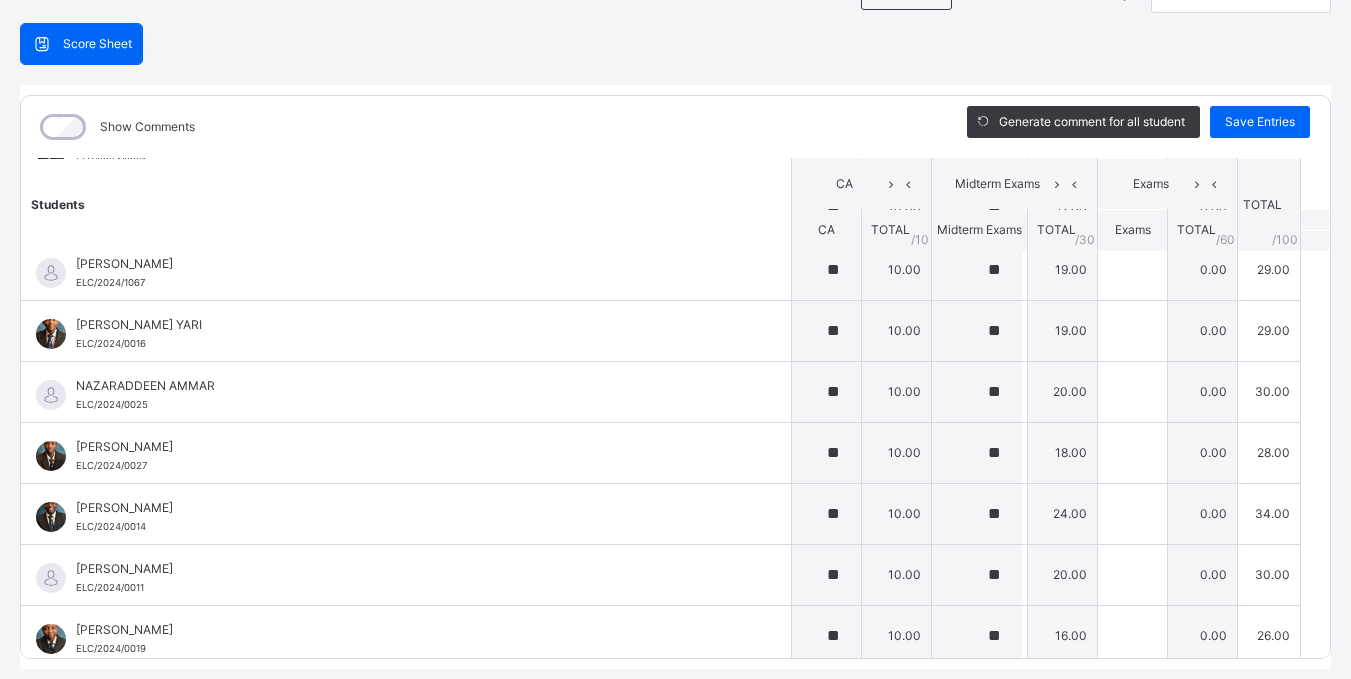 scroll, scrollTop: 753, scrollLeft: 0, axis: vertical 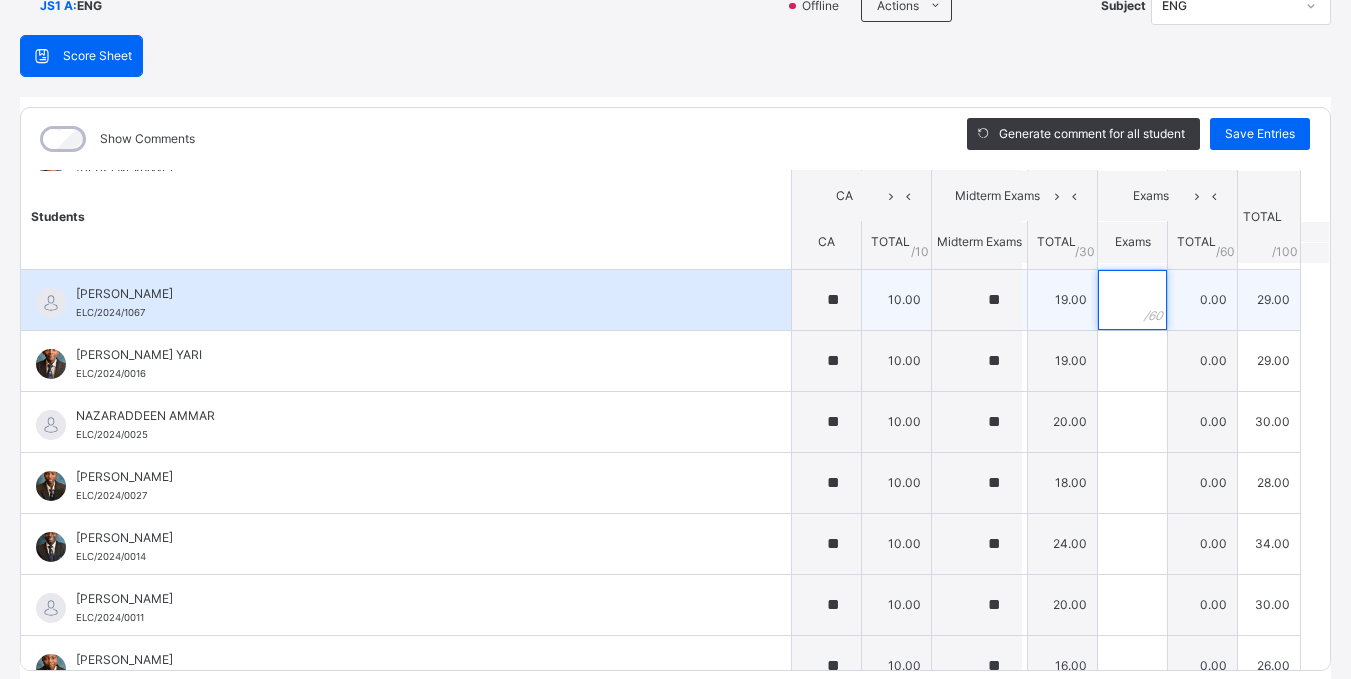 click at bounding box center [1132, 300] 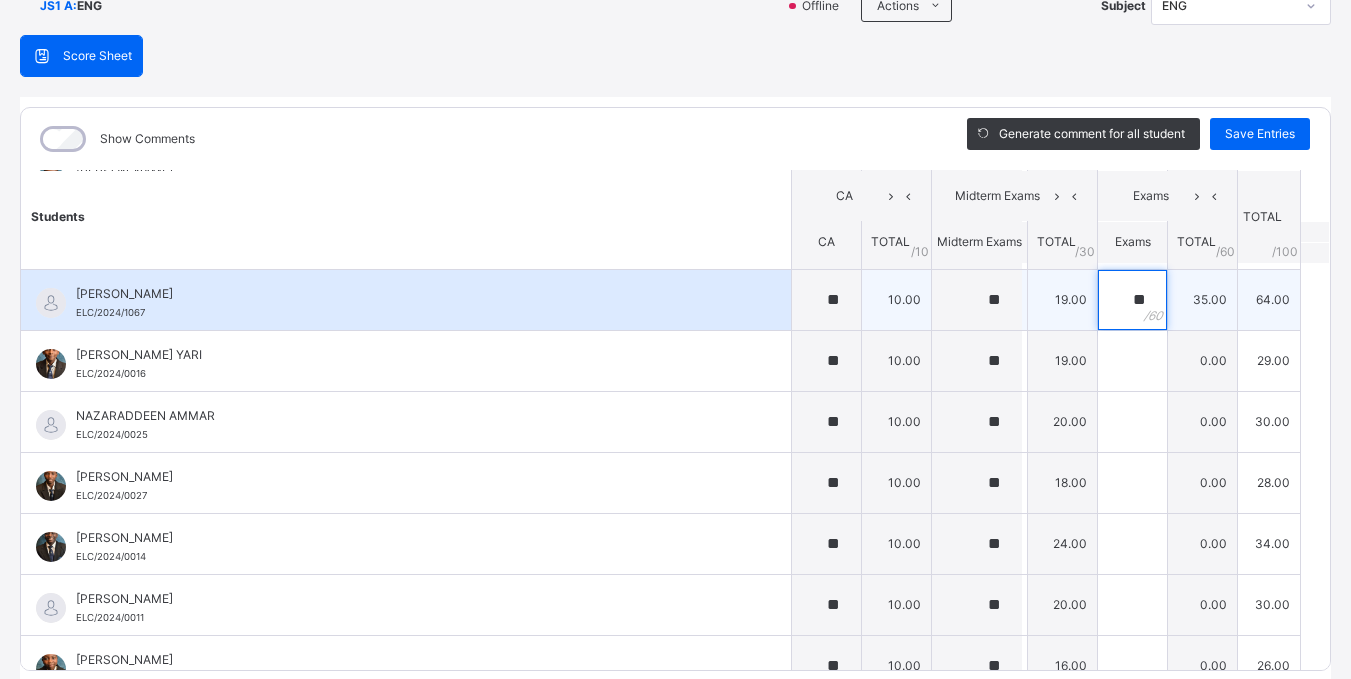 scroll, scrollTop: 753, scrollLeft: 0, axis: vertical 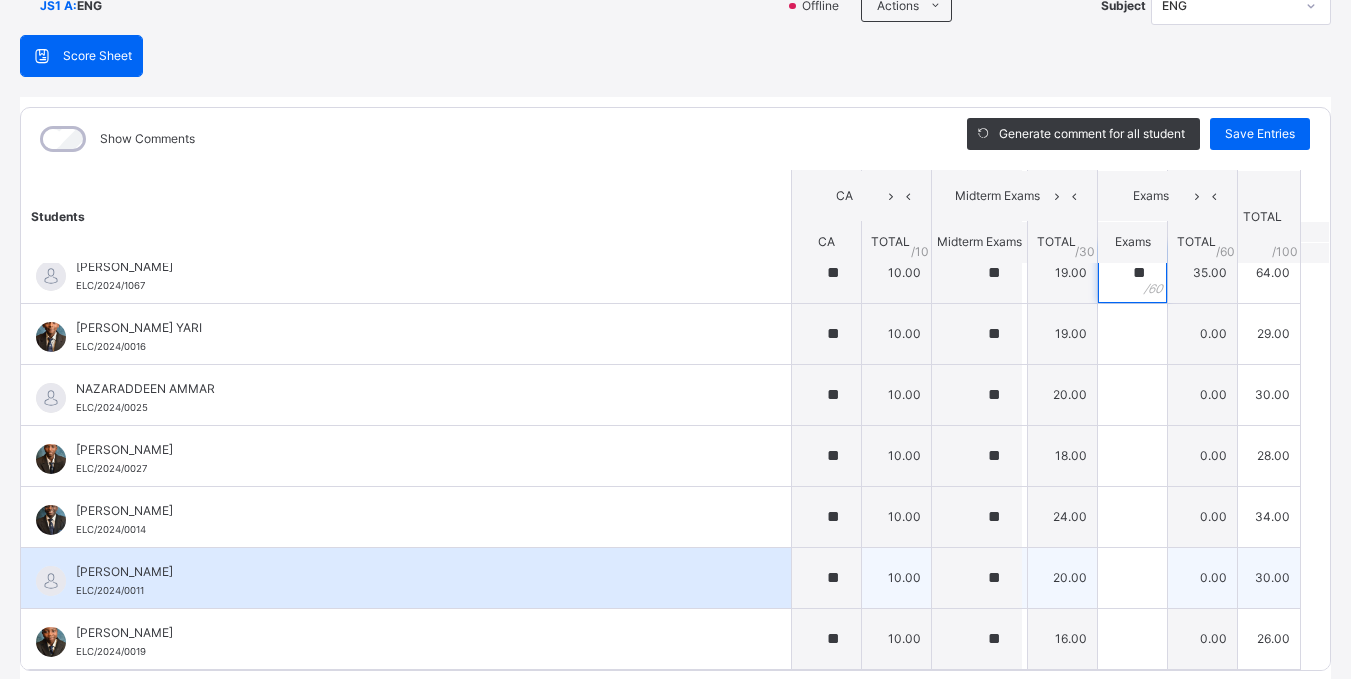 type on "**" 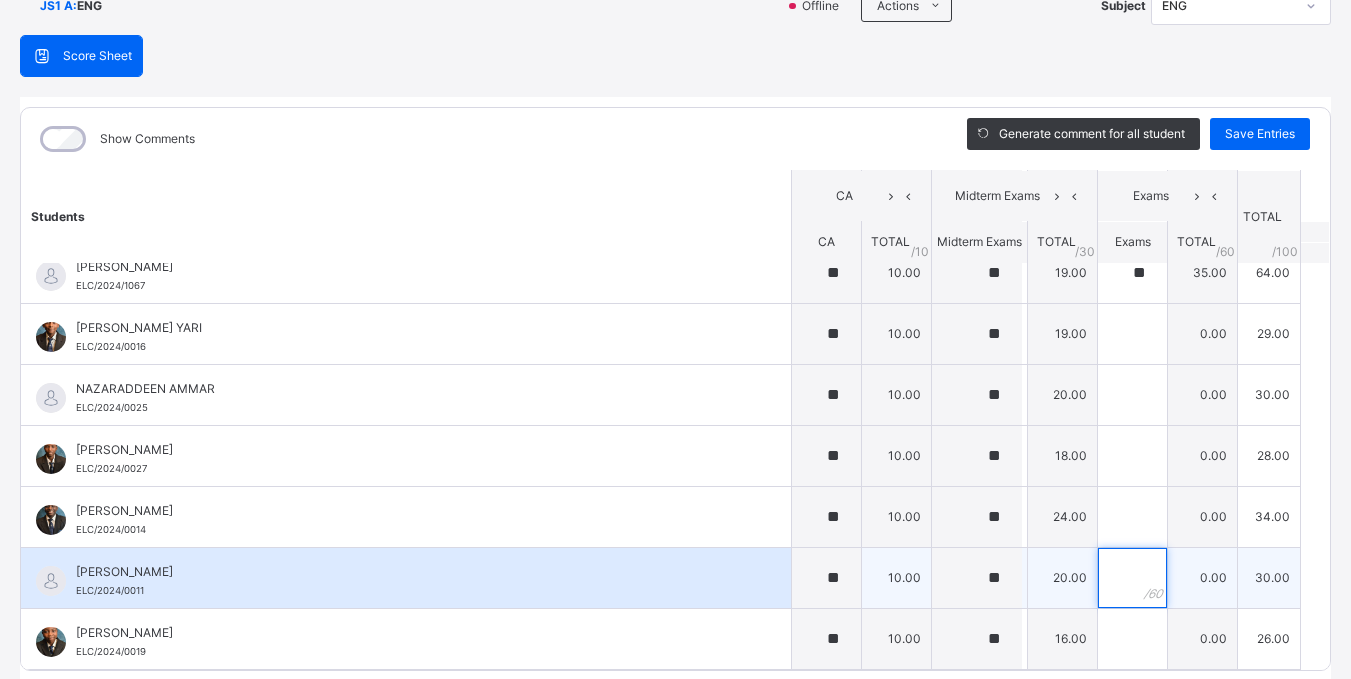 click at bounding box center (1132, 578) 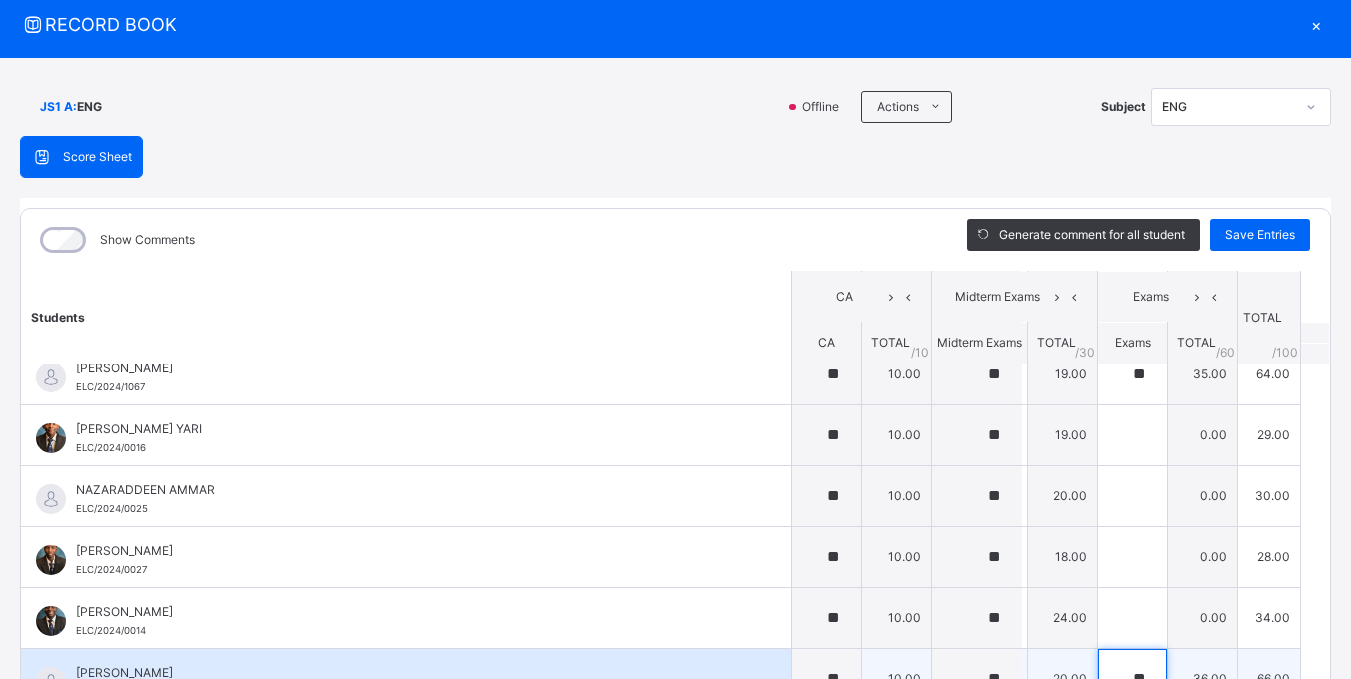 scroll, scrollTop: 58, scrollLeft: 0, axis: vertical 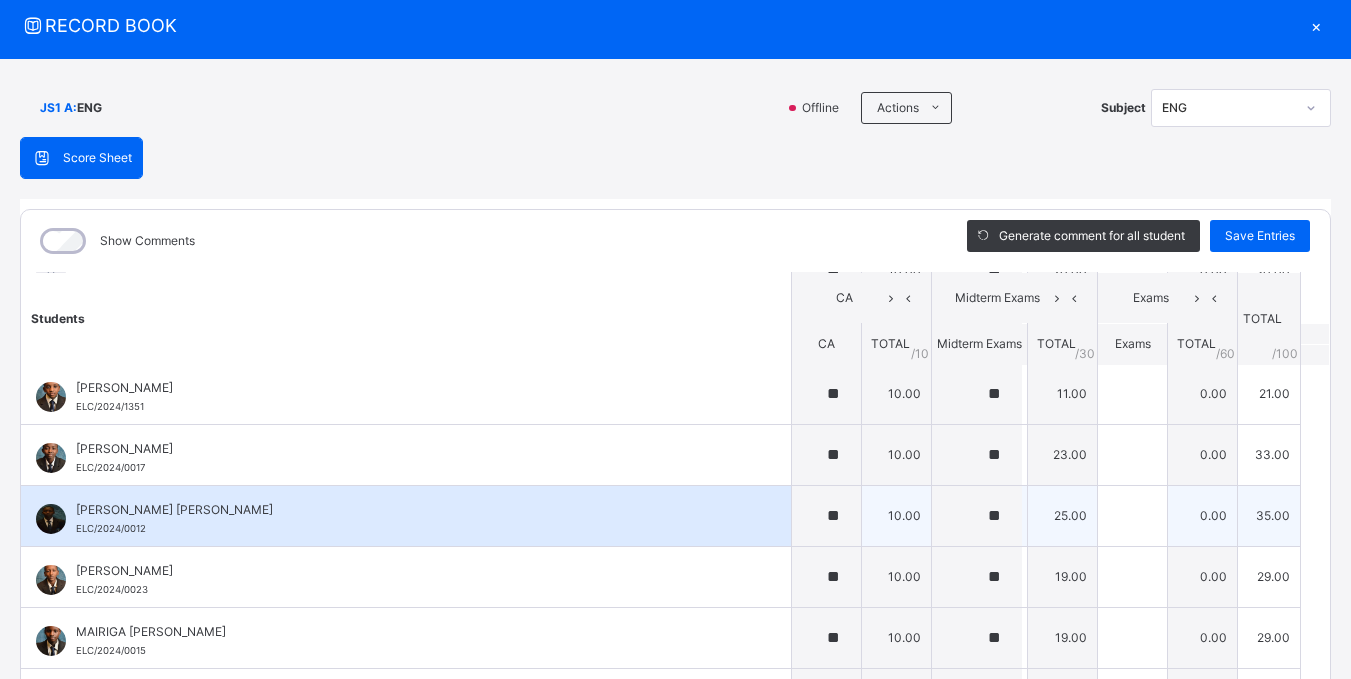type on "**" 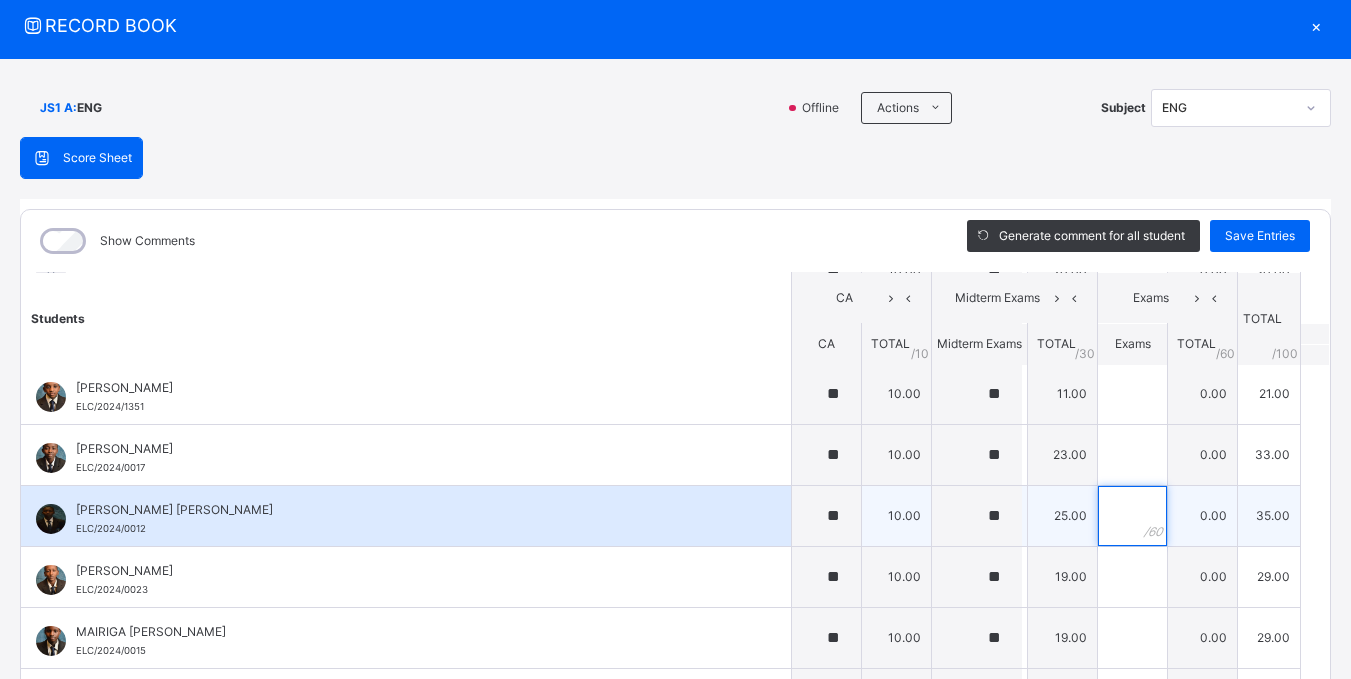 click at bounding box center (1132, 516) 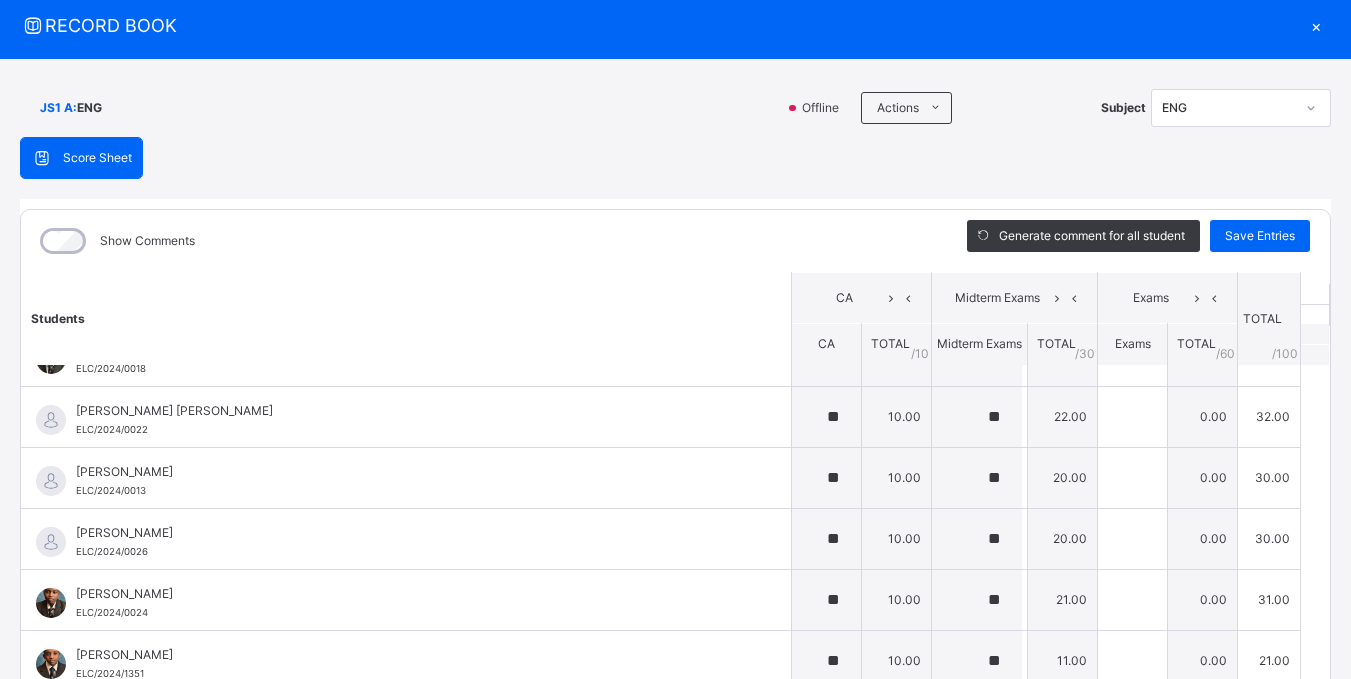 scroll, scrollTop: 32, scrollLeft: 0, axis: vertical 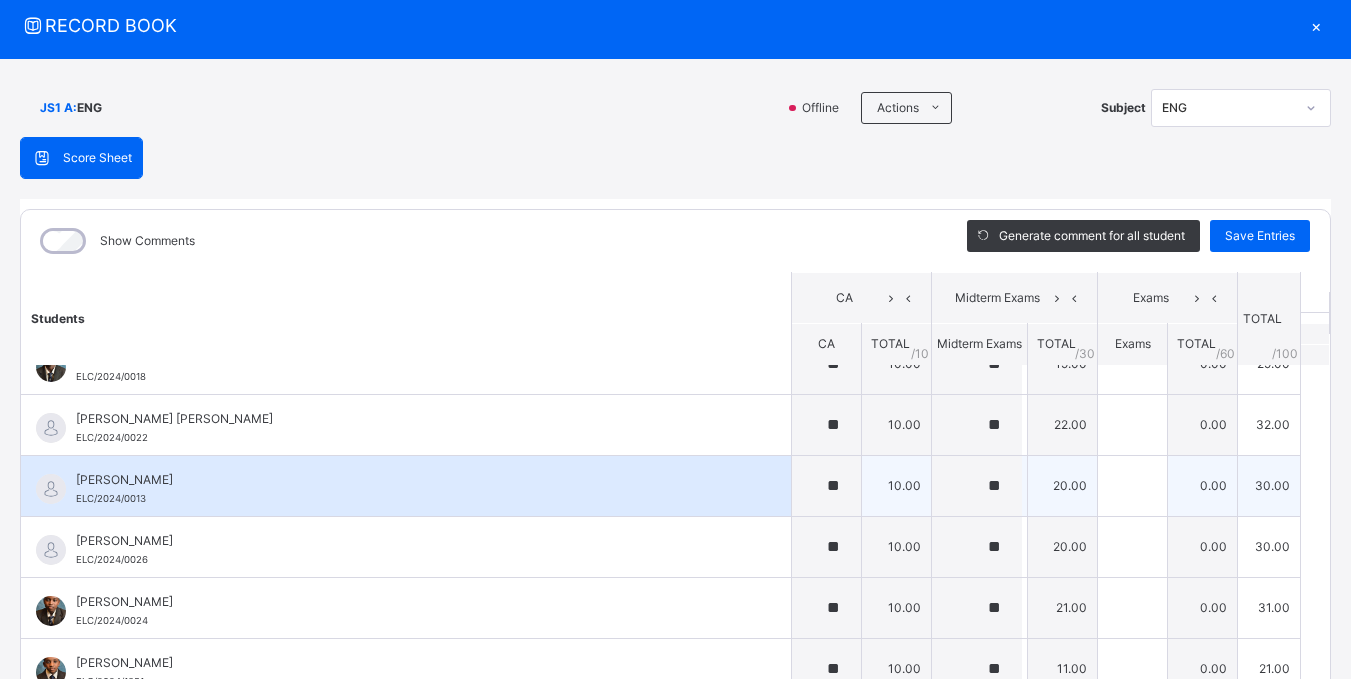 type on "**" 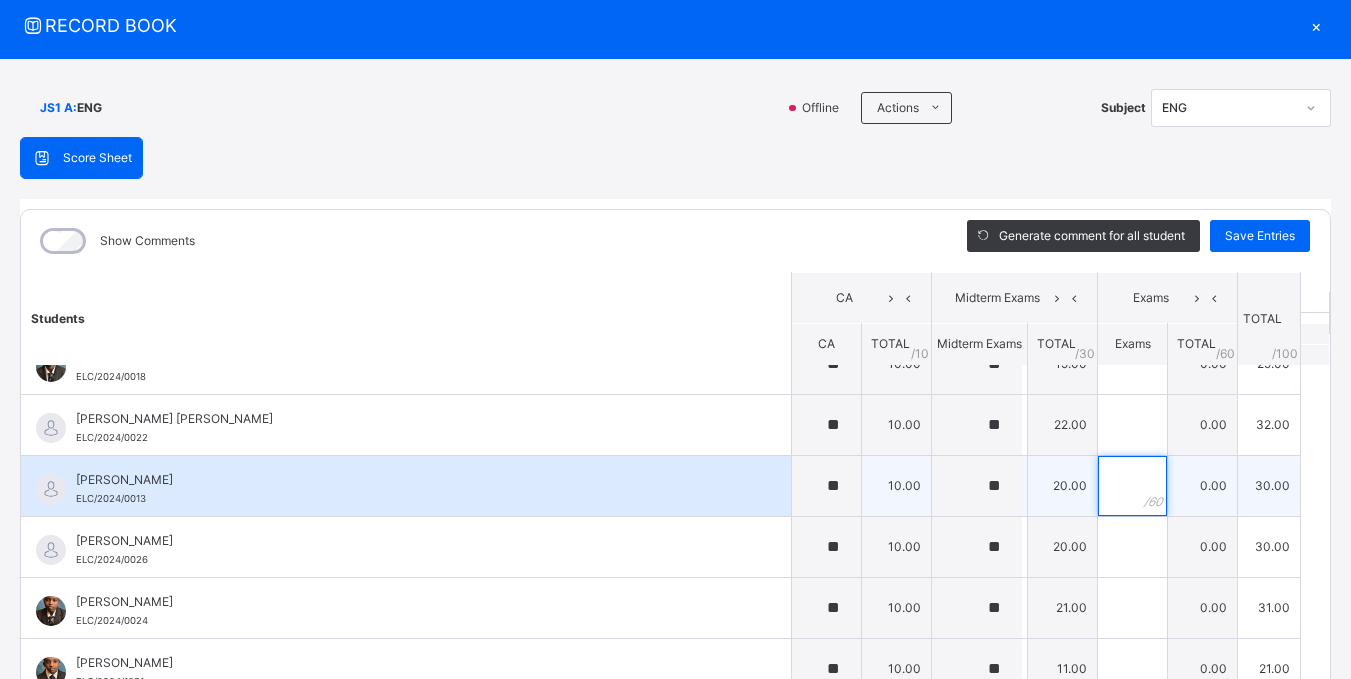 click at bounding box center (1132, 486) 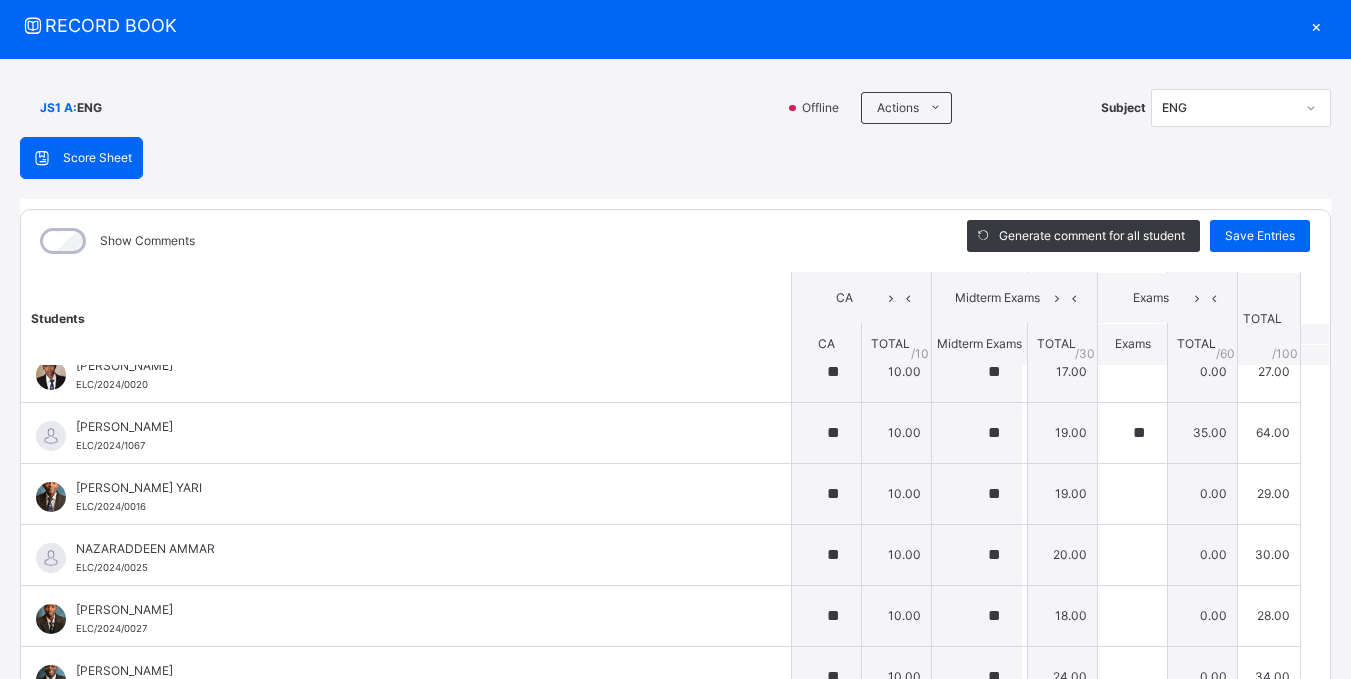 scroll, scrollTop: 753, scrollLeft: 0, axis: vertical 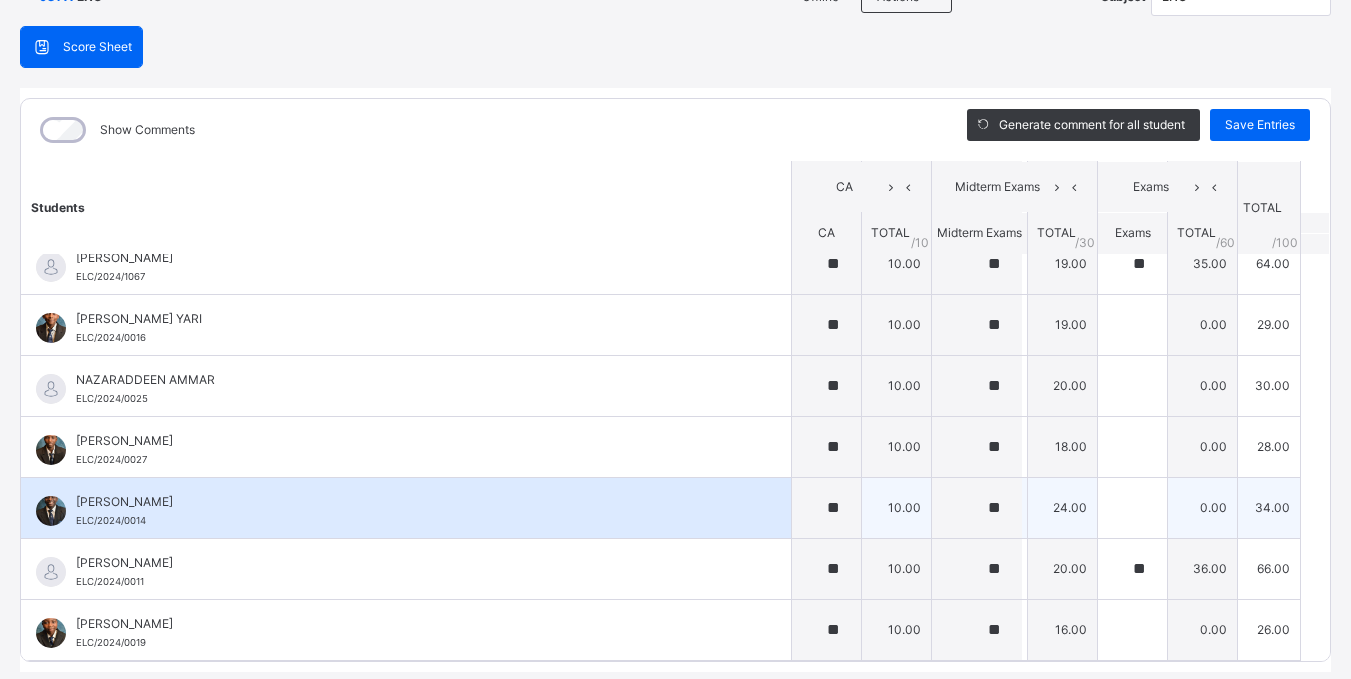 type on "**" 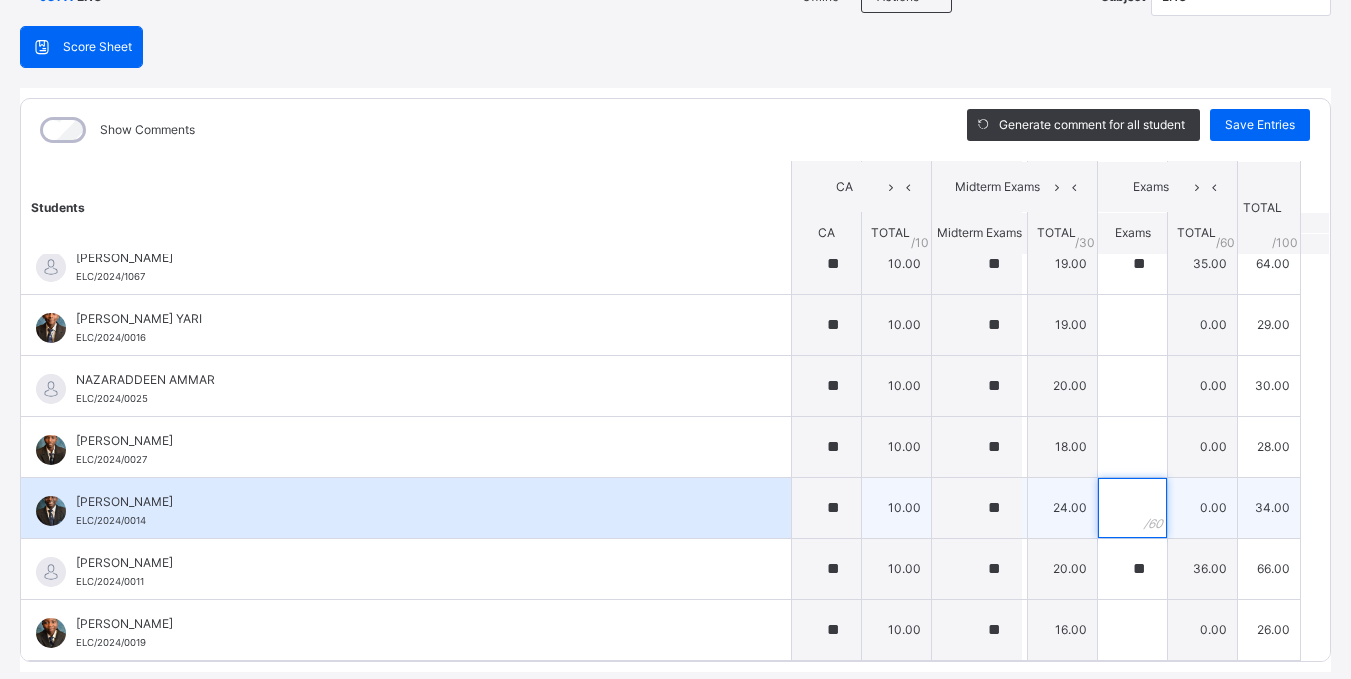 click at bounding box center [1132, 508] 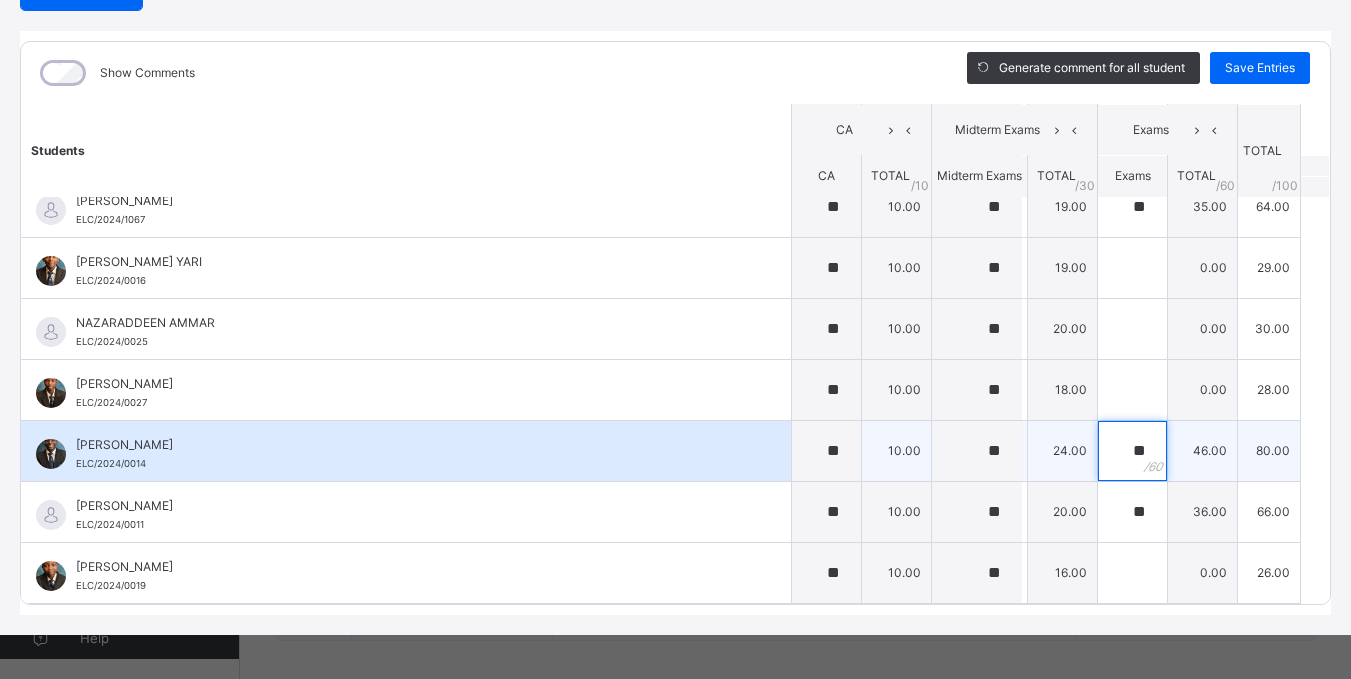 scroll, scrollTop: 232, scrollLeft: 0, axis: vertical 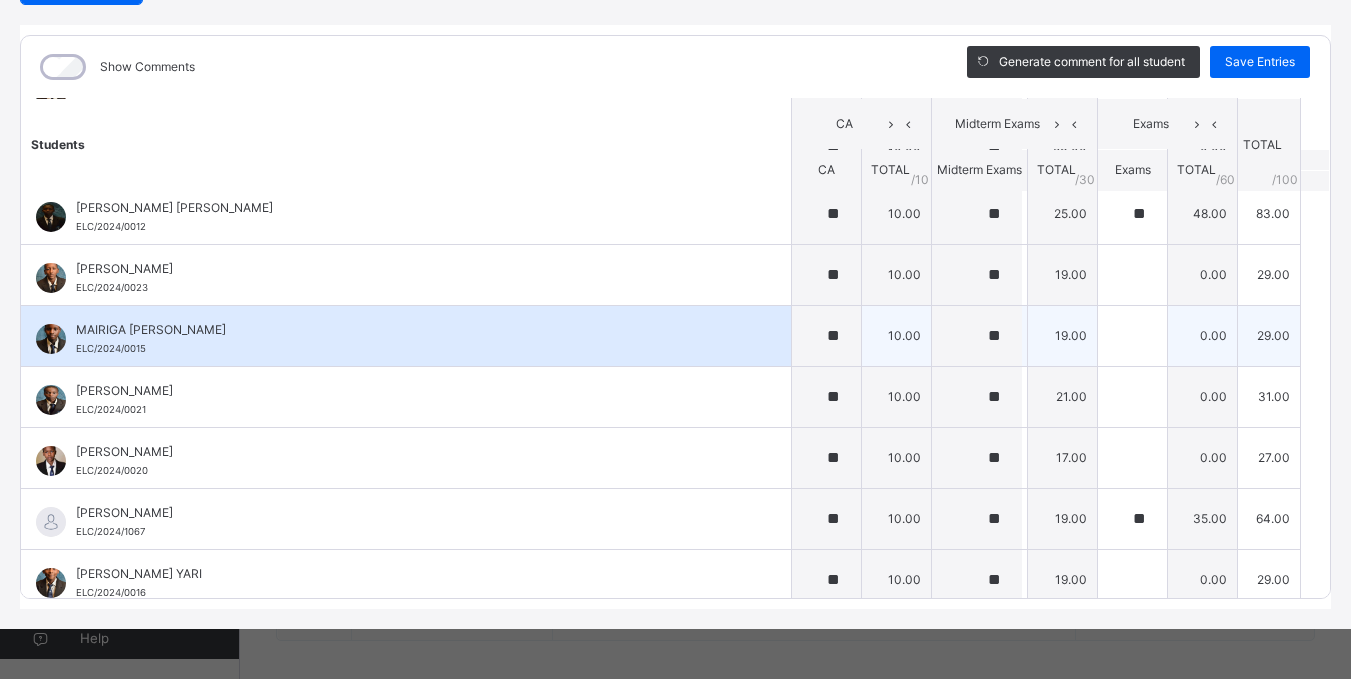 type on "**" 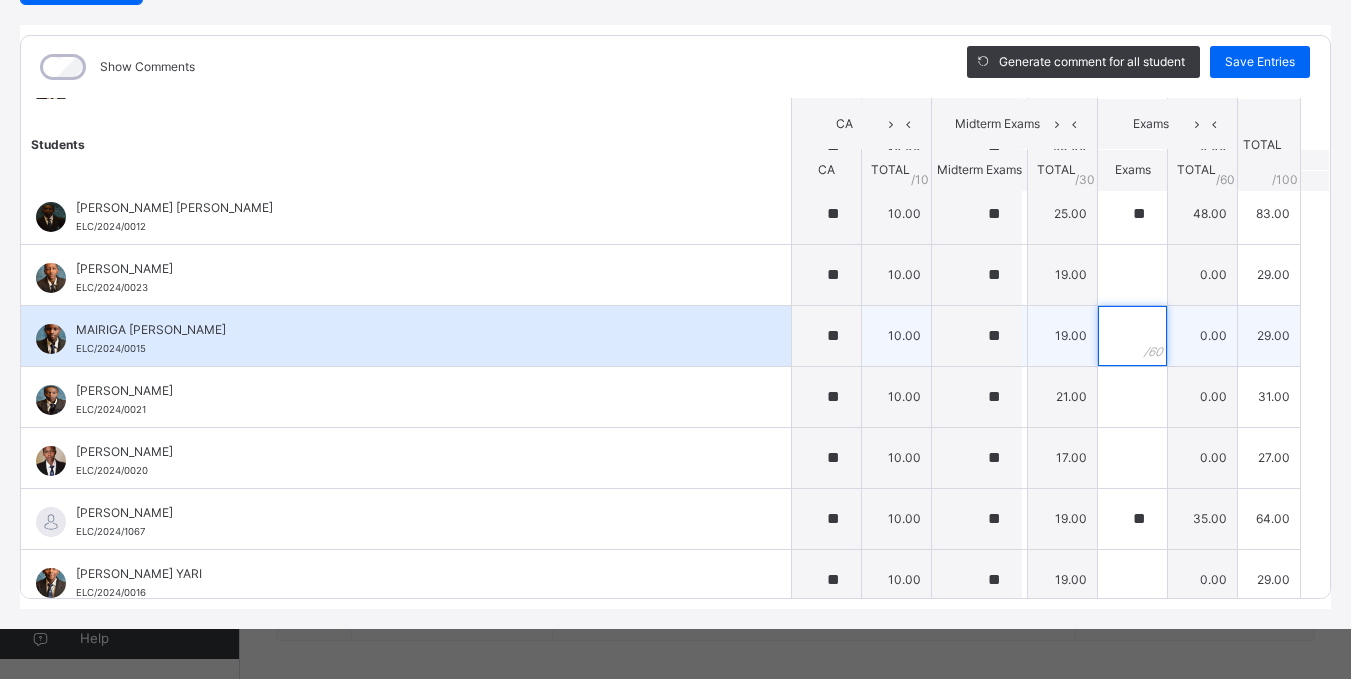 click at bounding box center [1132, 336] 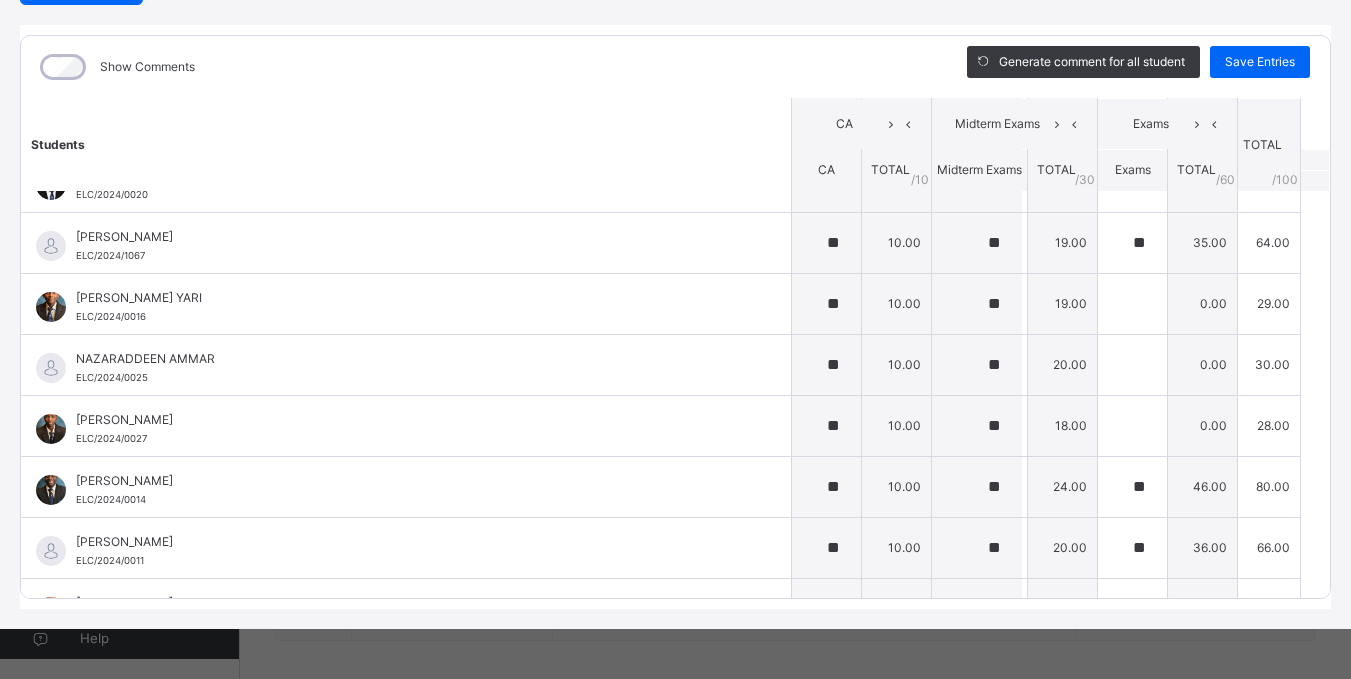 scroll, scrollTop: 716, scrollLeft: 0, axis: vertical 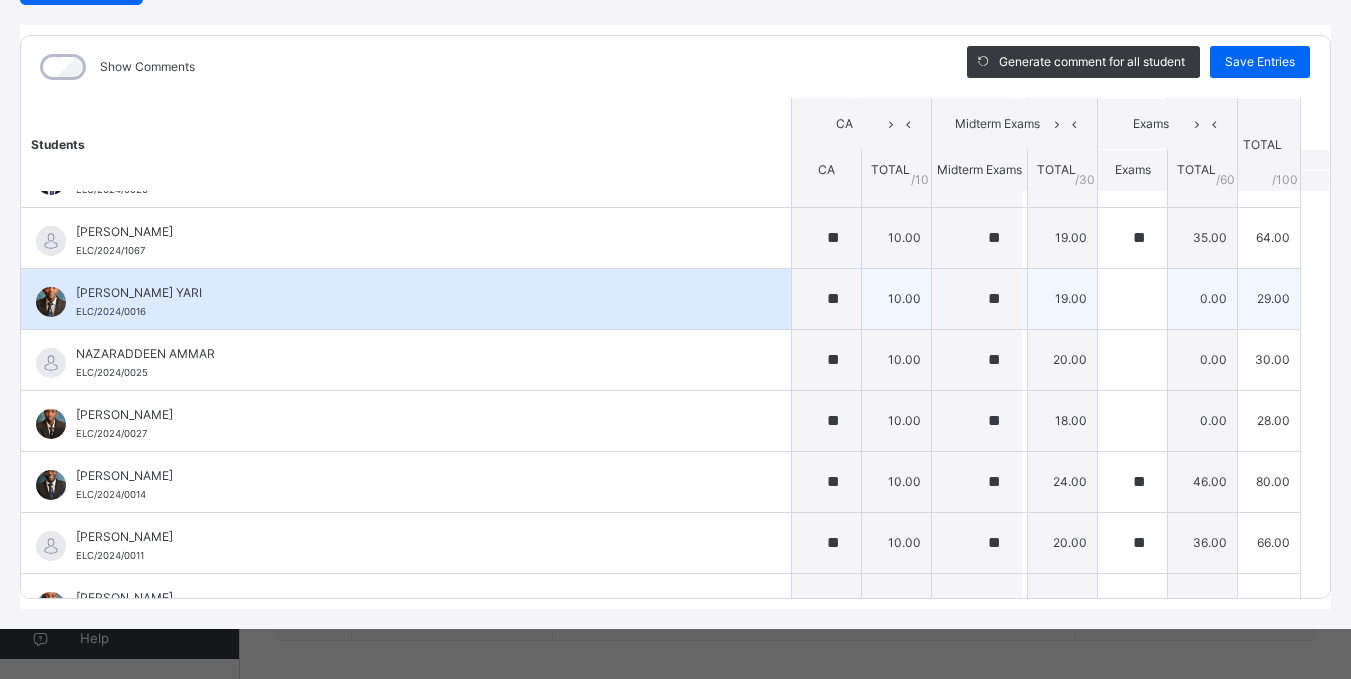 type on "**" 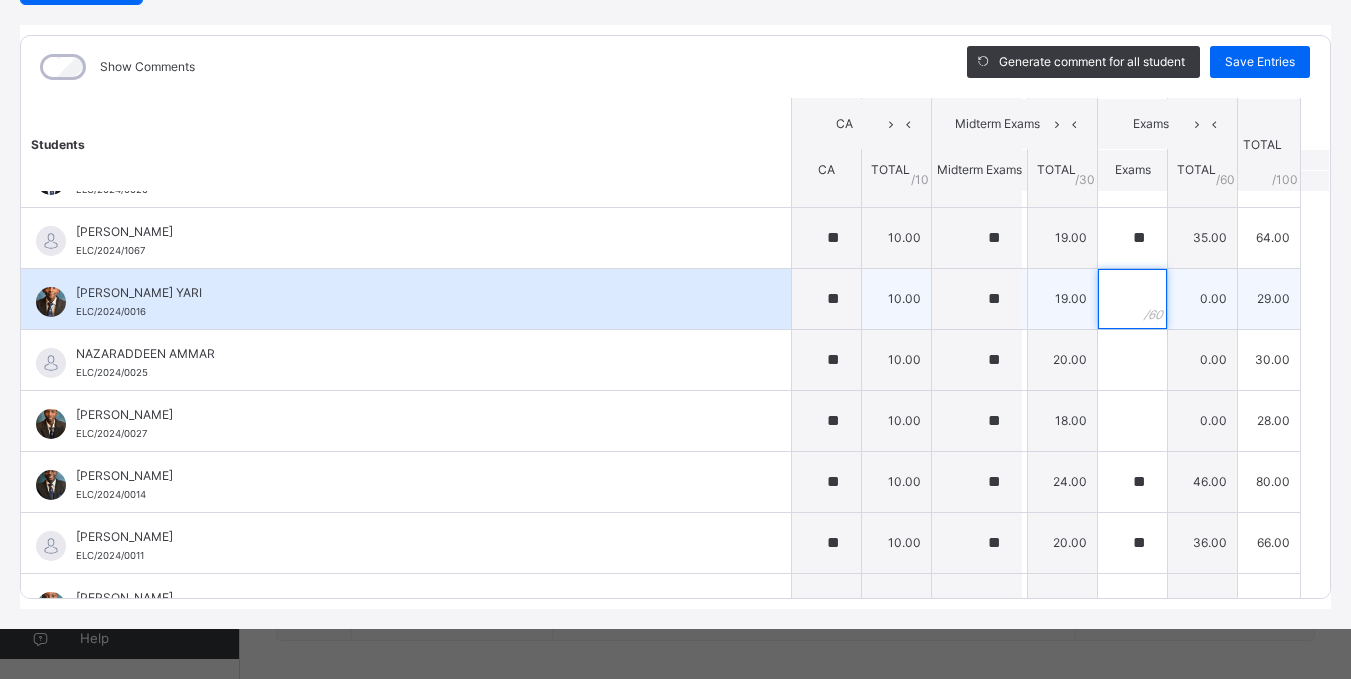 click at bounding box center (1132, 299) 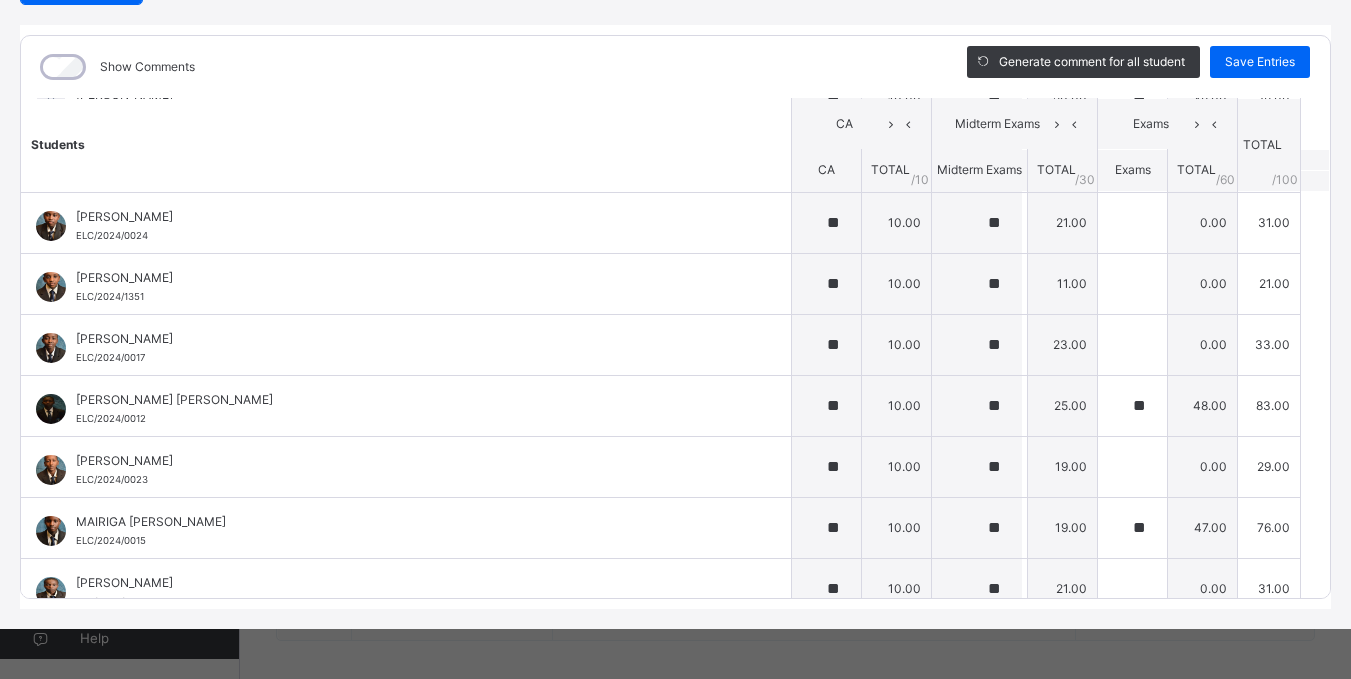 scroll, scrollTop: 232, scrollLeft: 0, axis: vertical 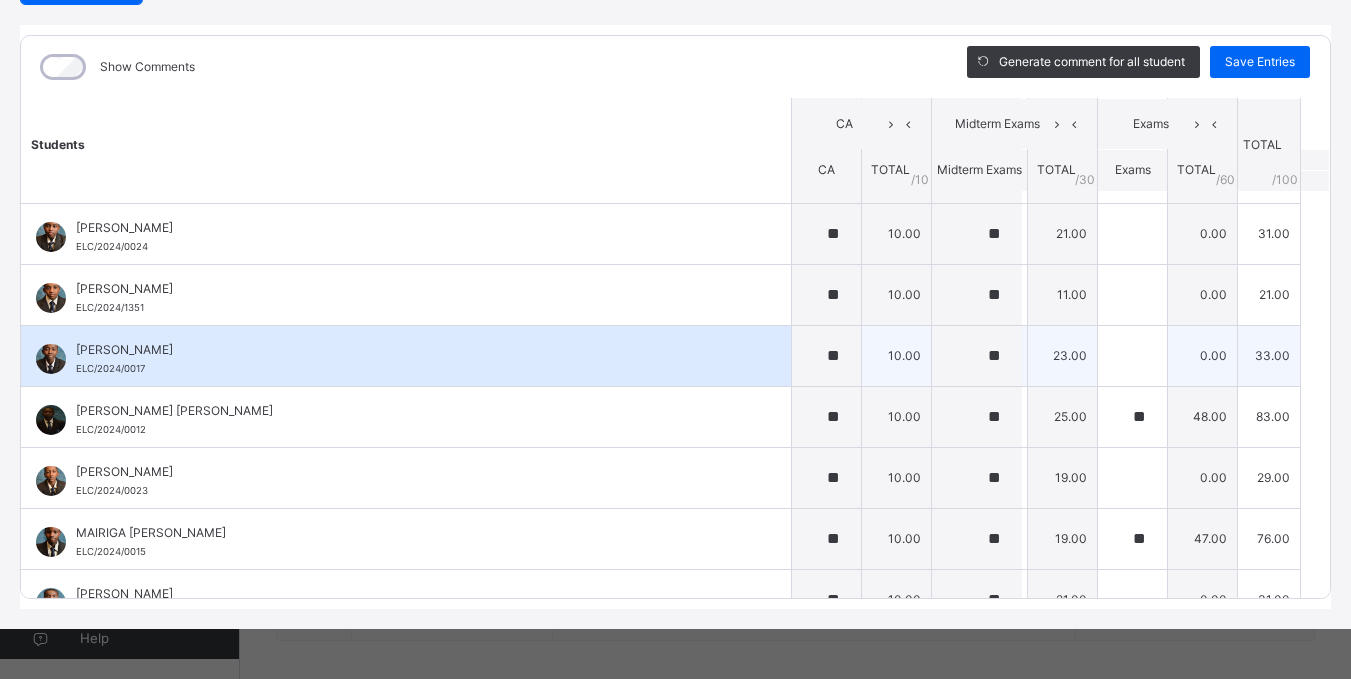 type on "**" 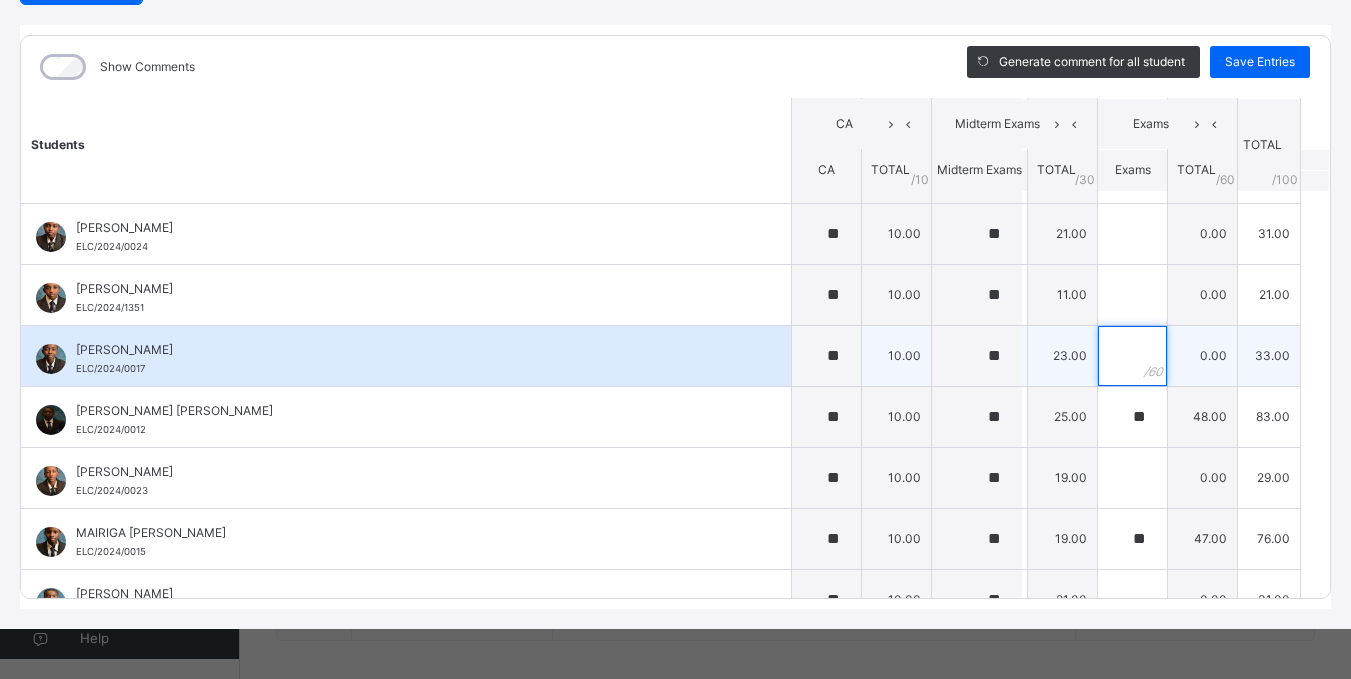 click at bounding box center [1132, 356] 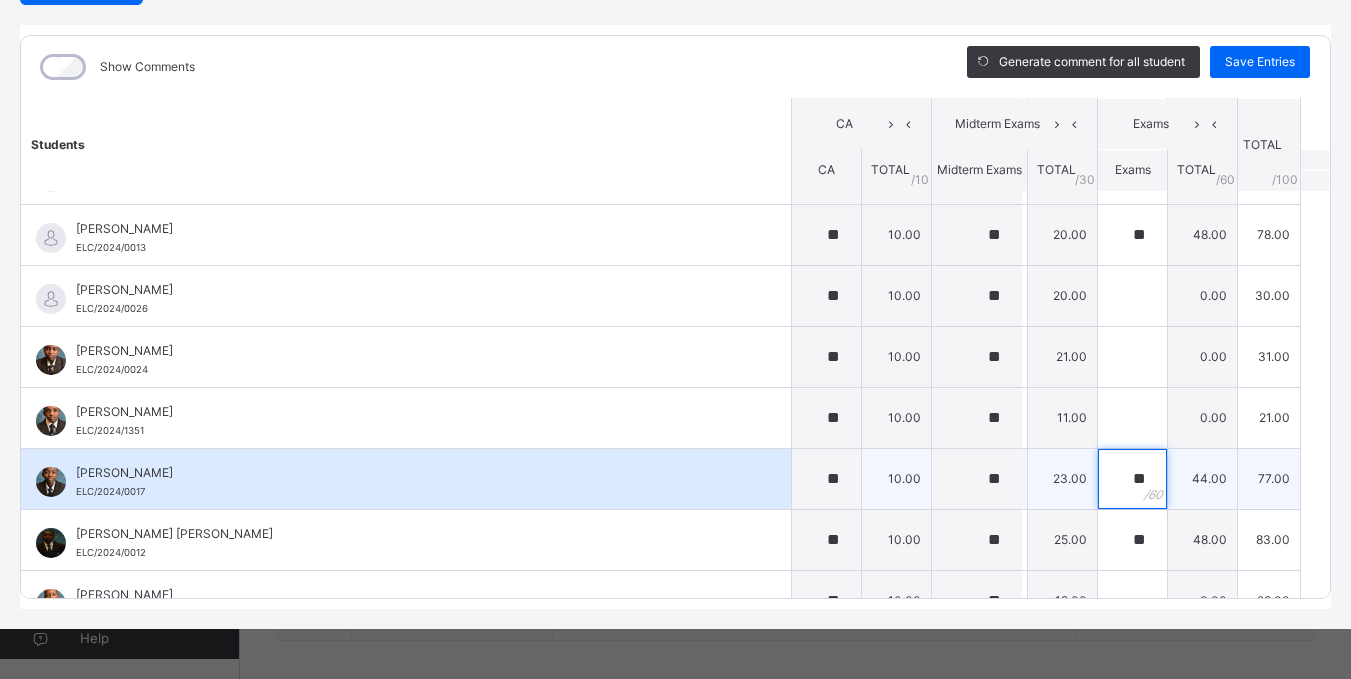 scroll, scrollTop: 0, scrollLeft: 0, axis: both 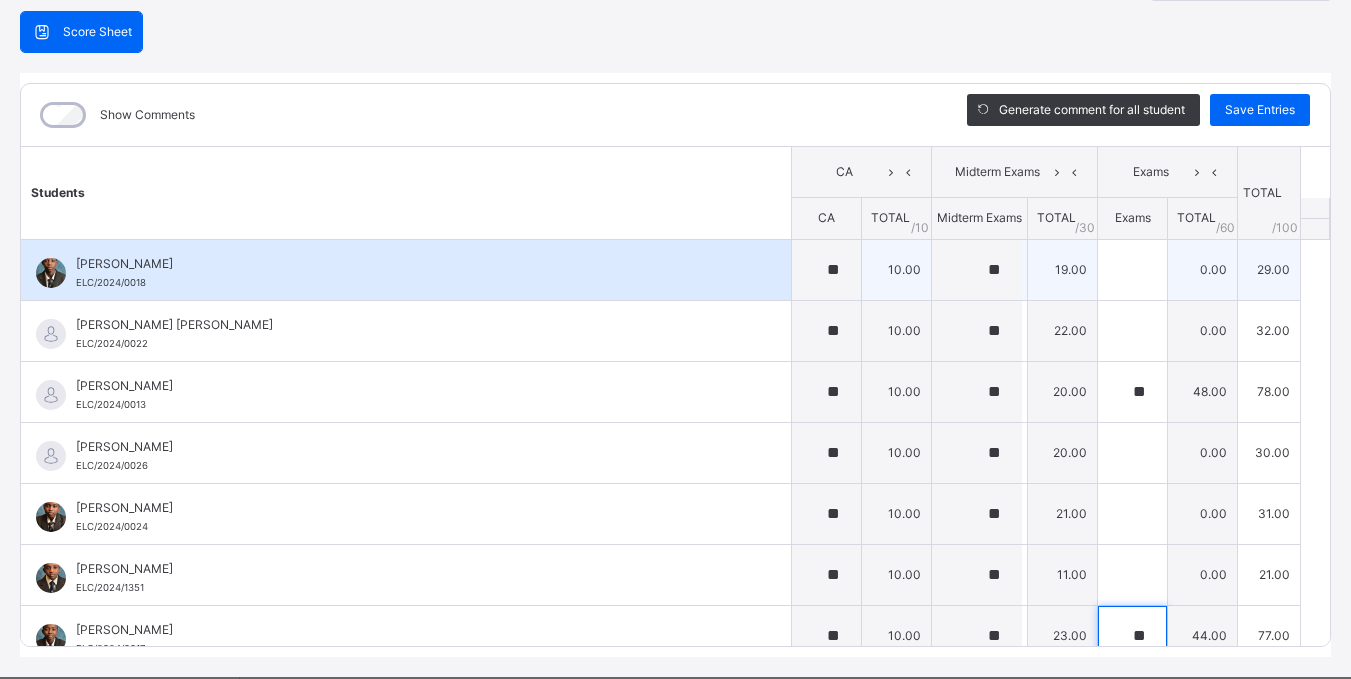 type on "**" 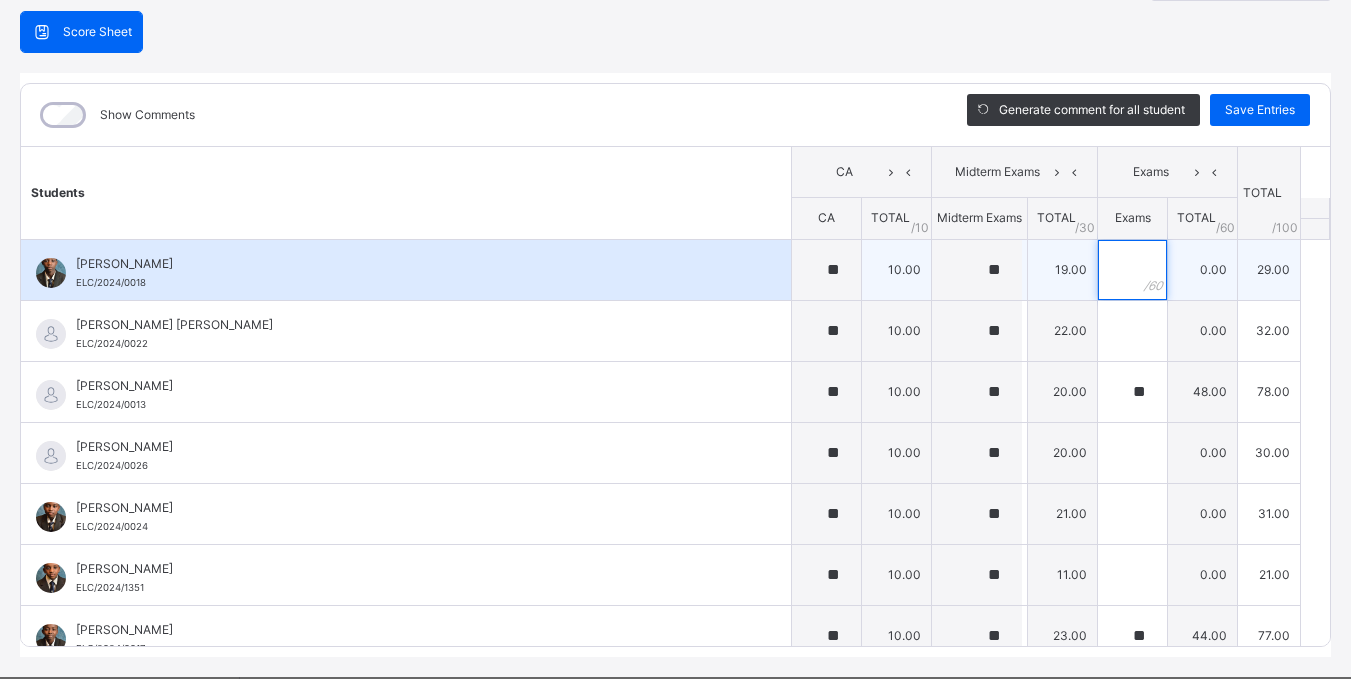 click at bounding box center (1132, 270) 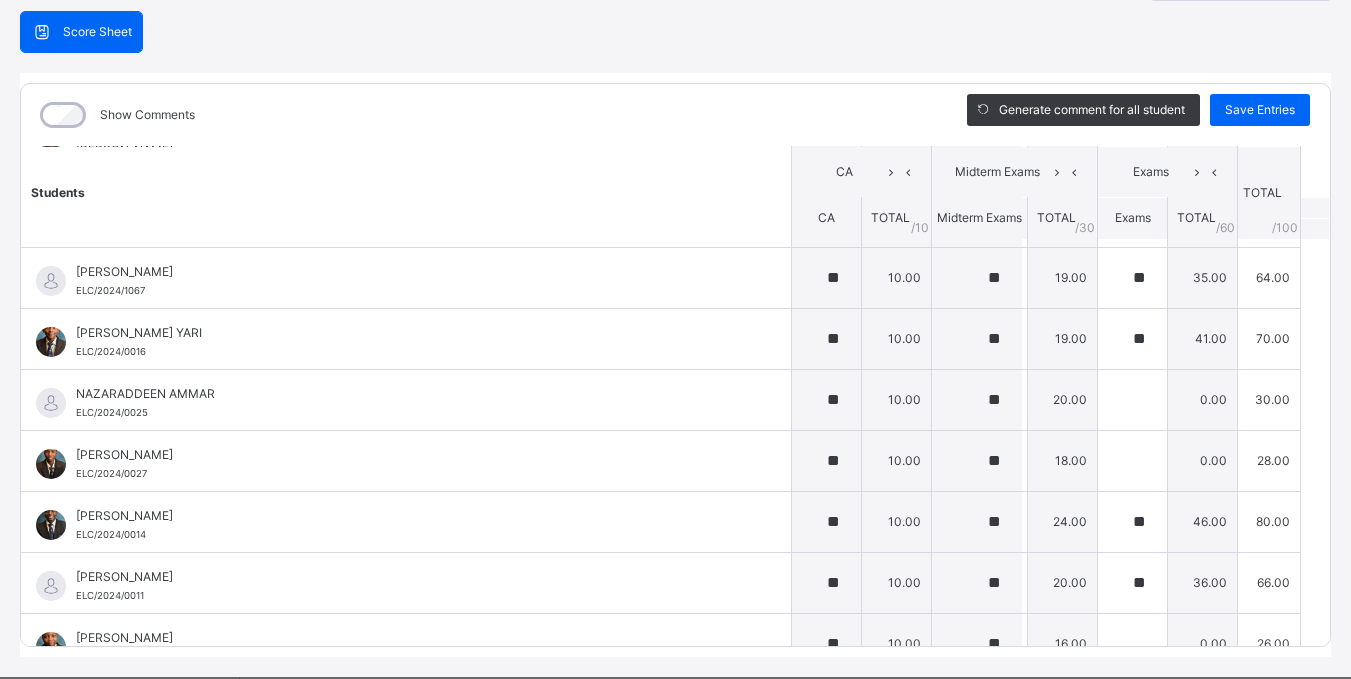scroll, scrollTop: 753, scrollLeft: 0, axis: vertical 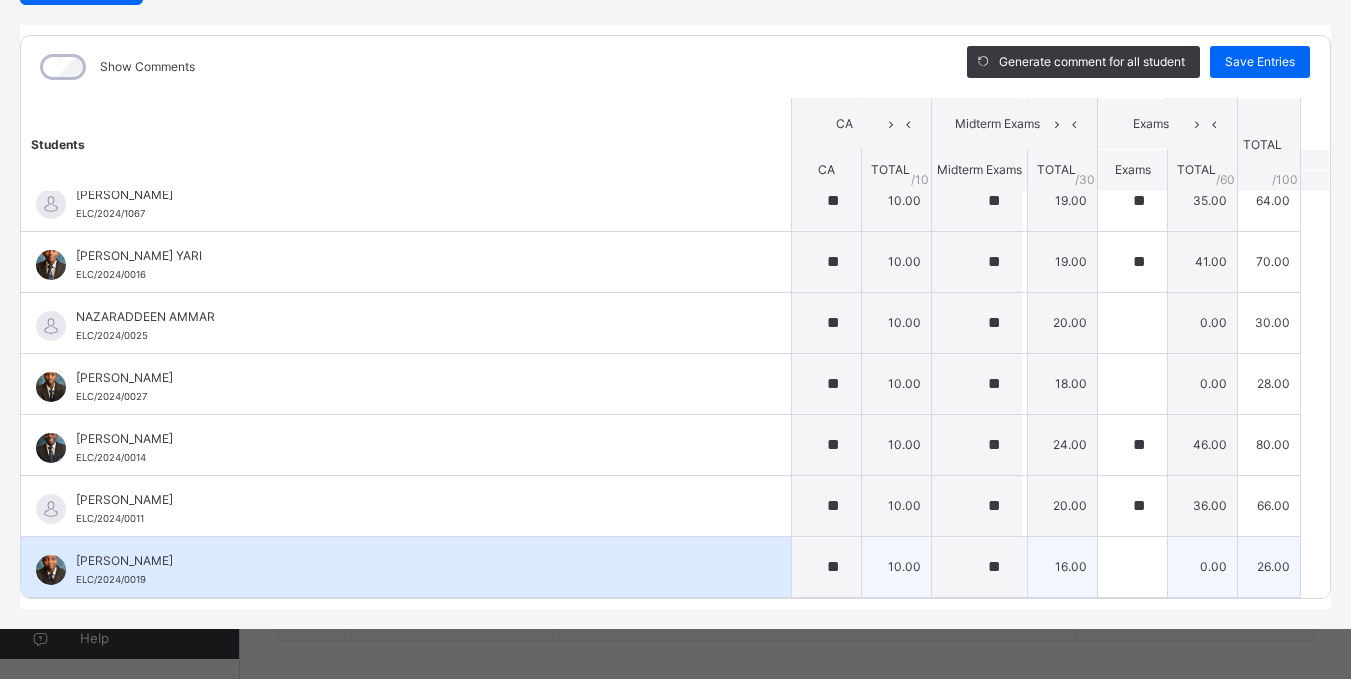type on "**" 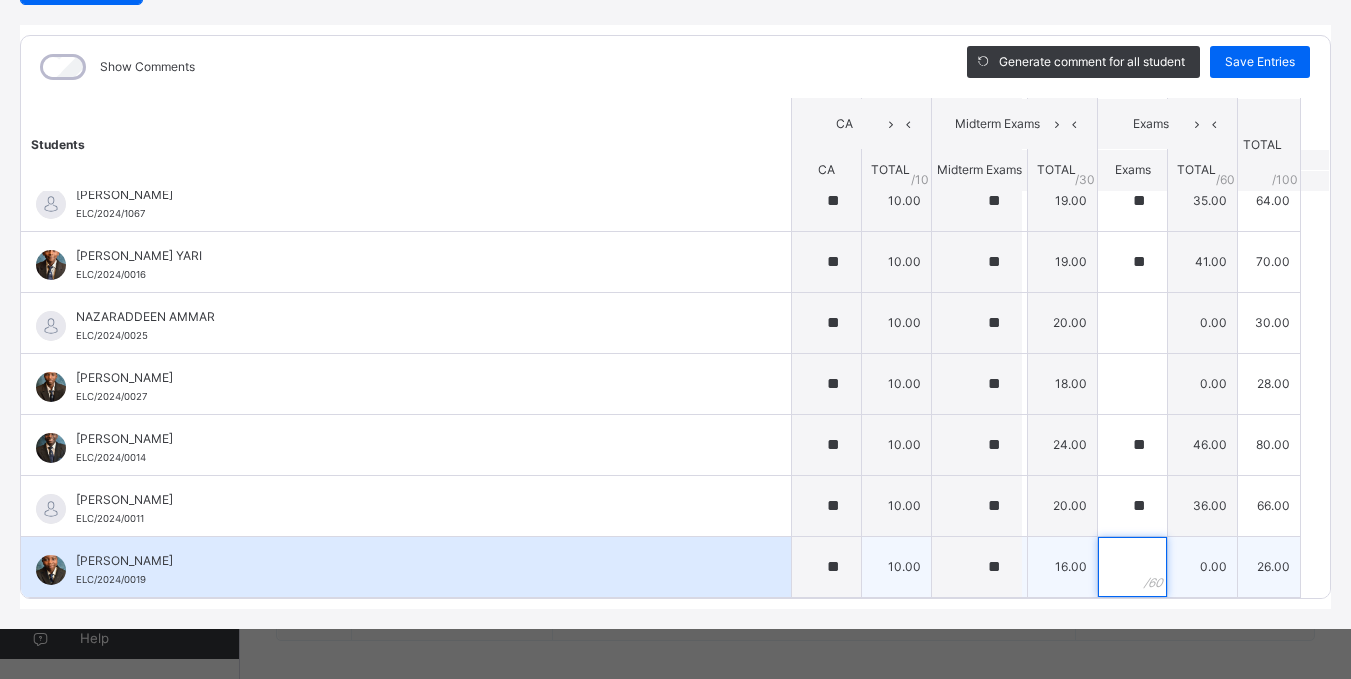 click at bounding box center (1132, 567) 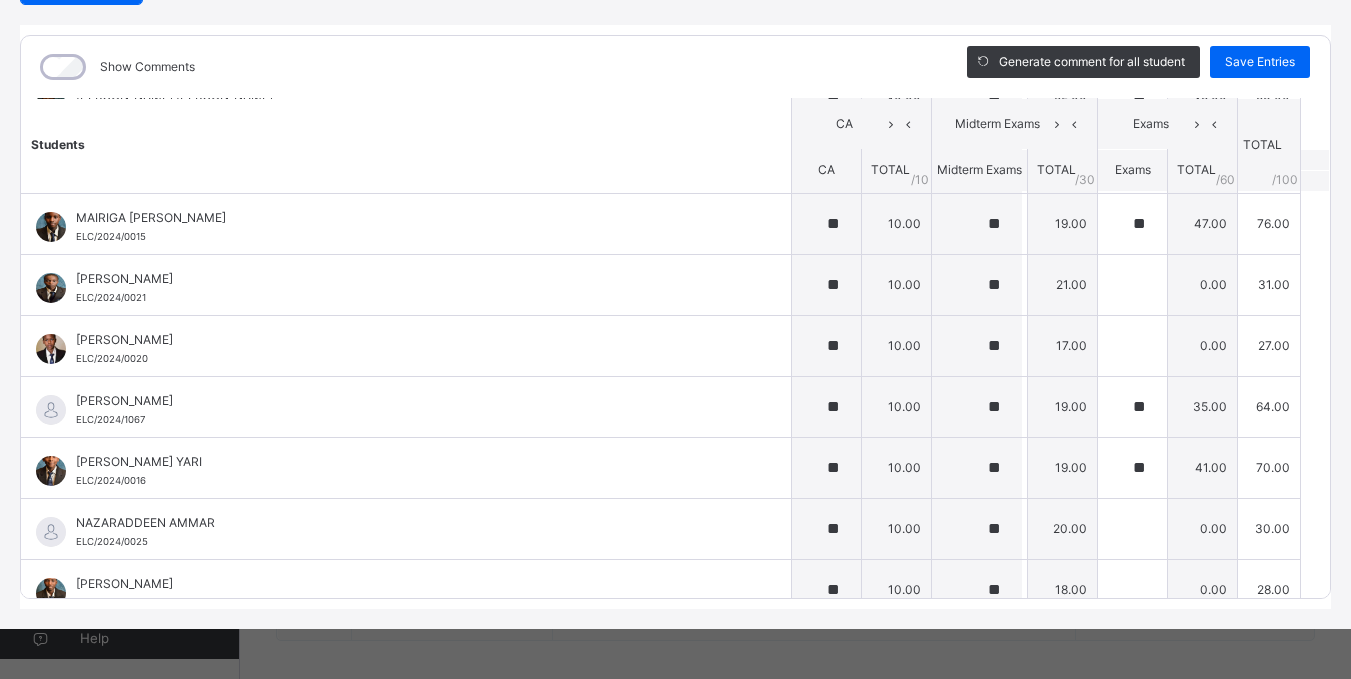 scroll, scrollTop: 538, scrollLeft: 0, axis: vertical 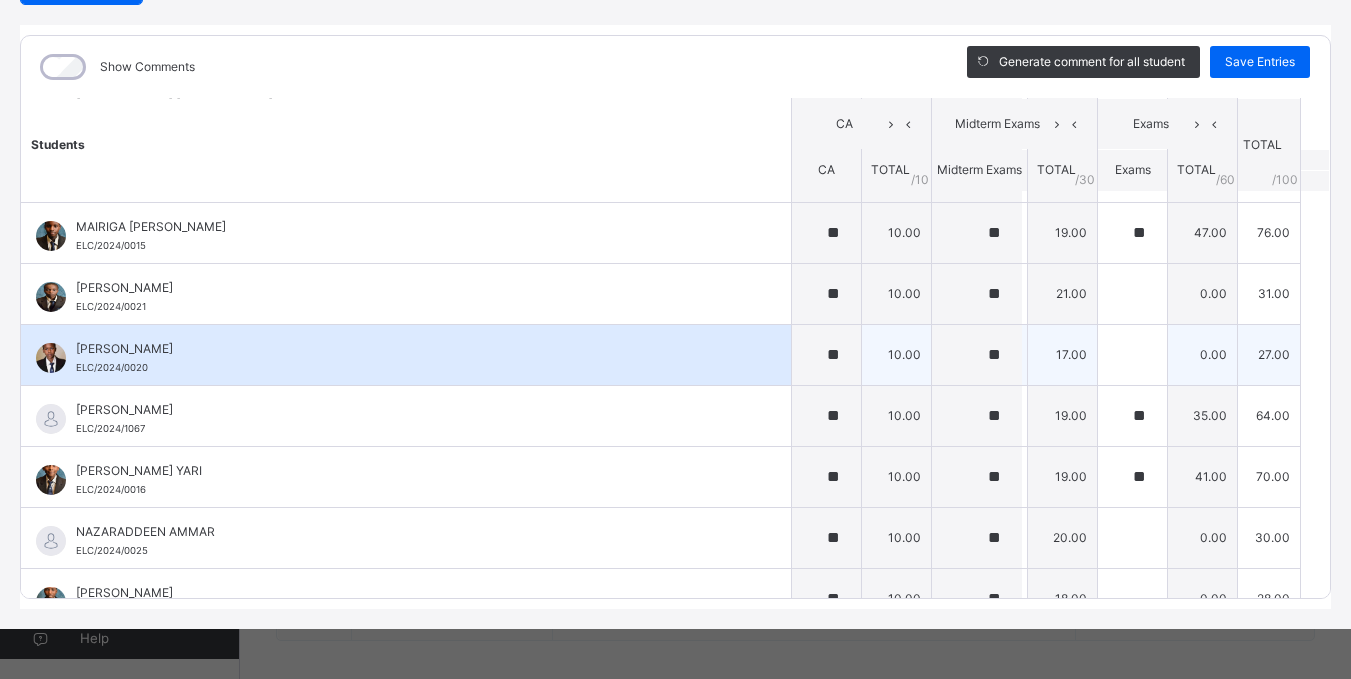 type on "**" 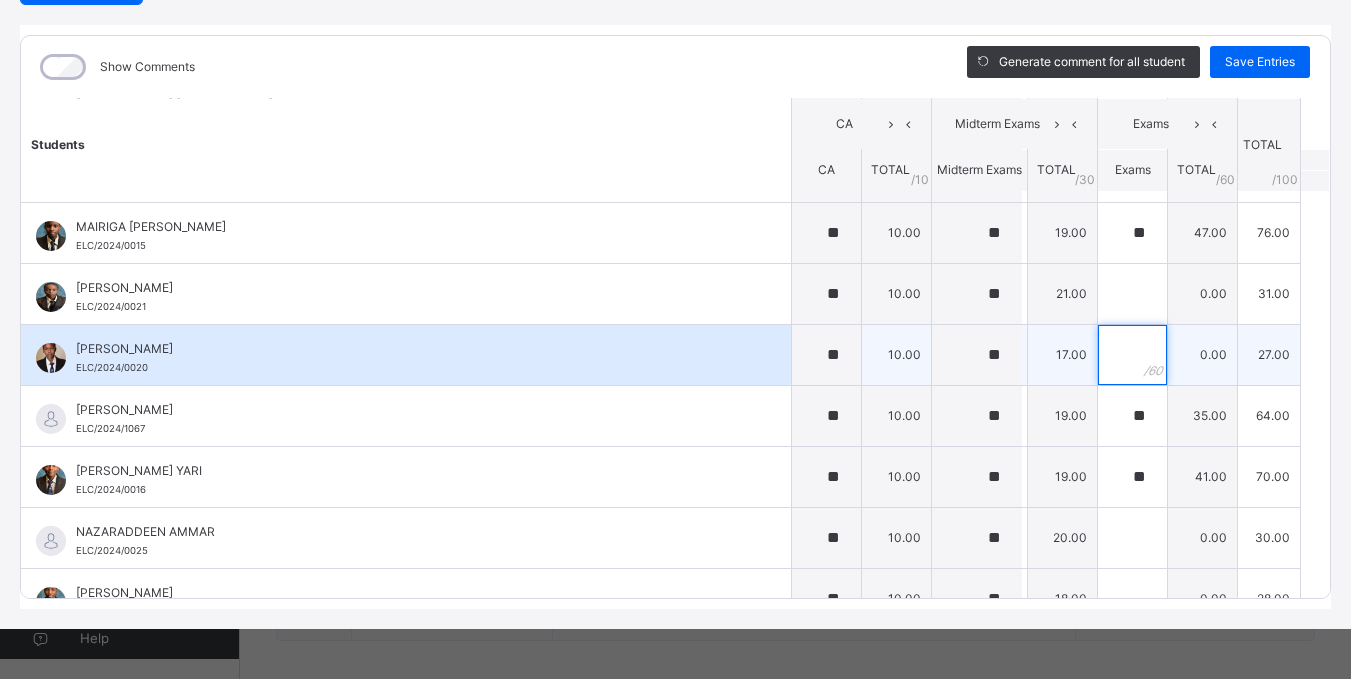 click at bounding box center [1132, 355] 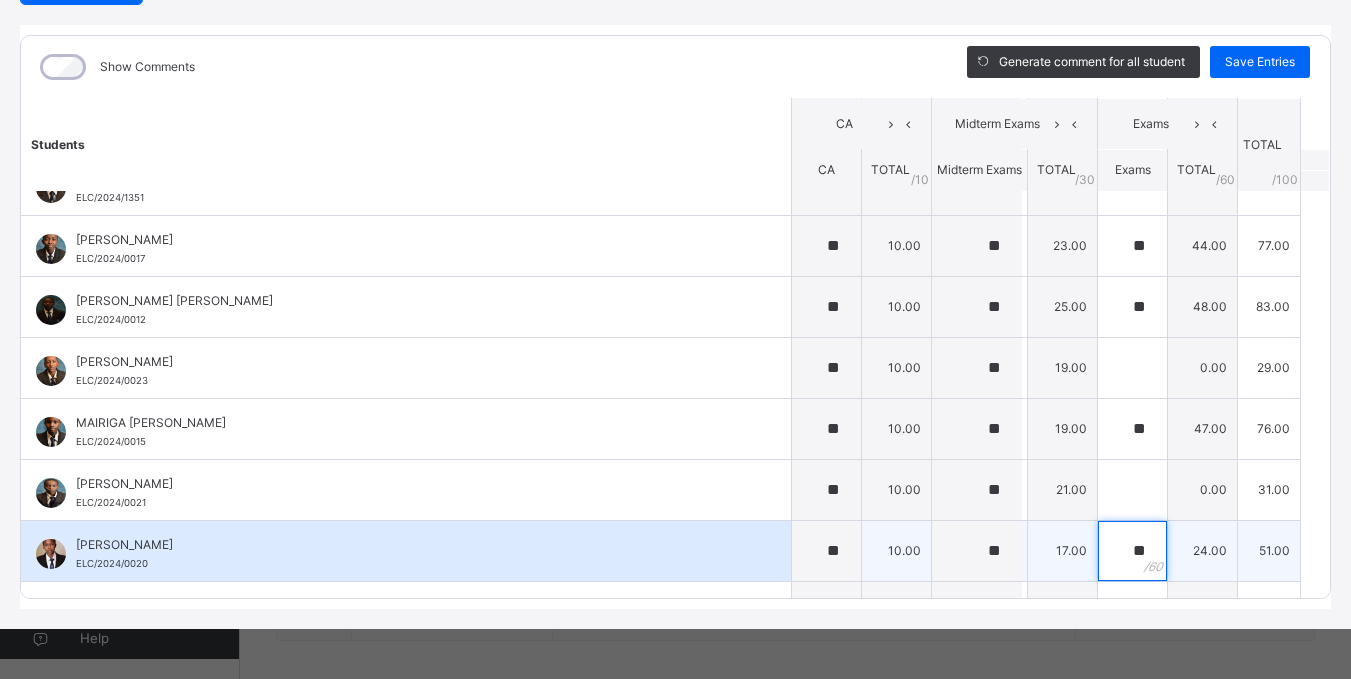 scroll, scrollTop: 339, scrollLeft: 0, axis: vertical 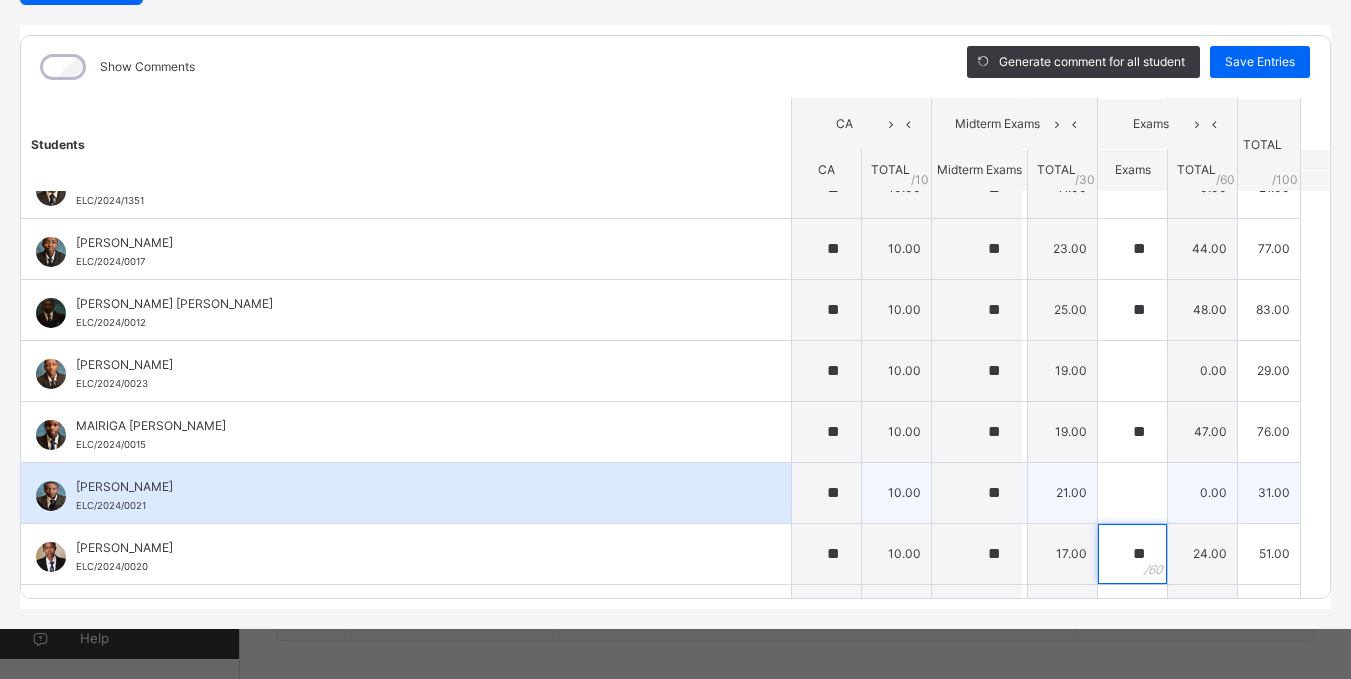 type on "**" 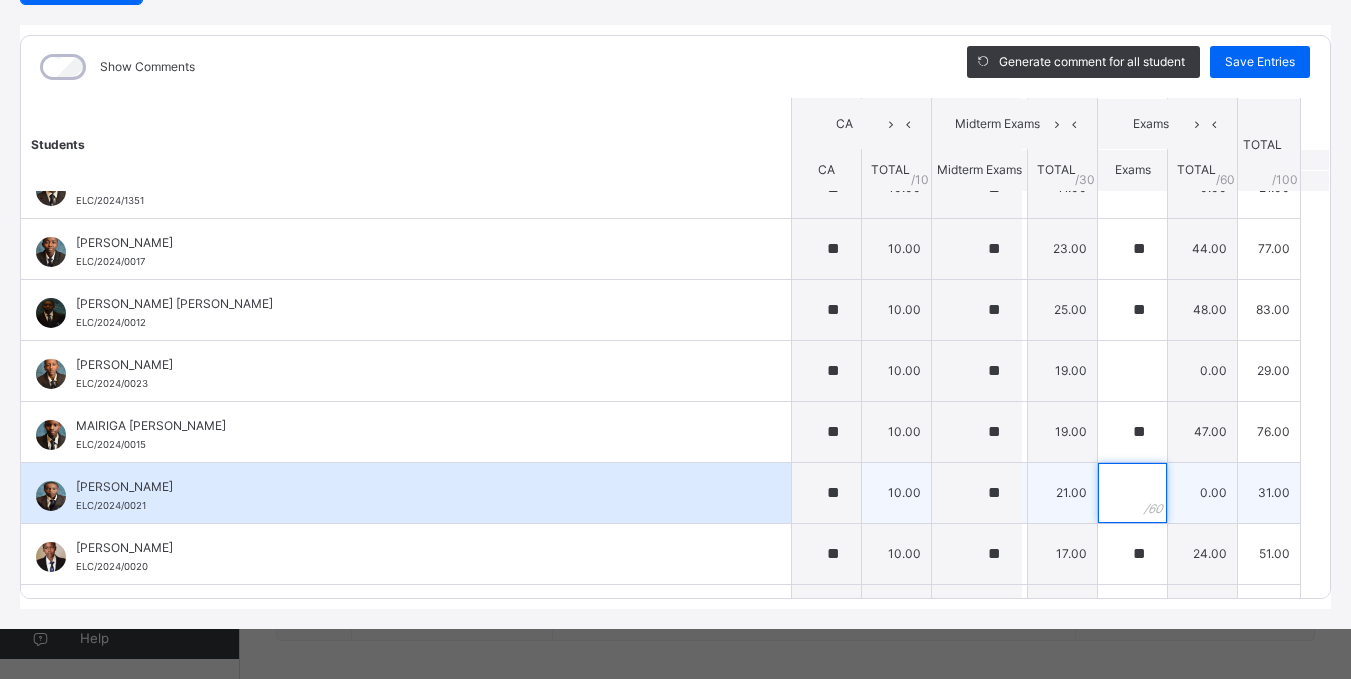 click at bounding box center [1132, 493] 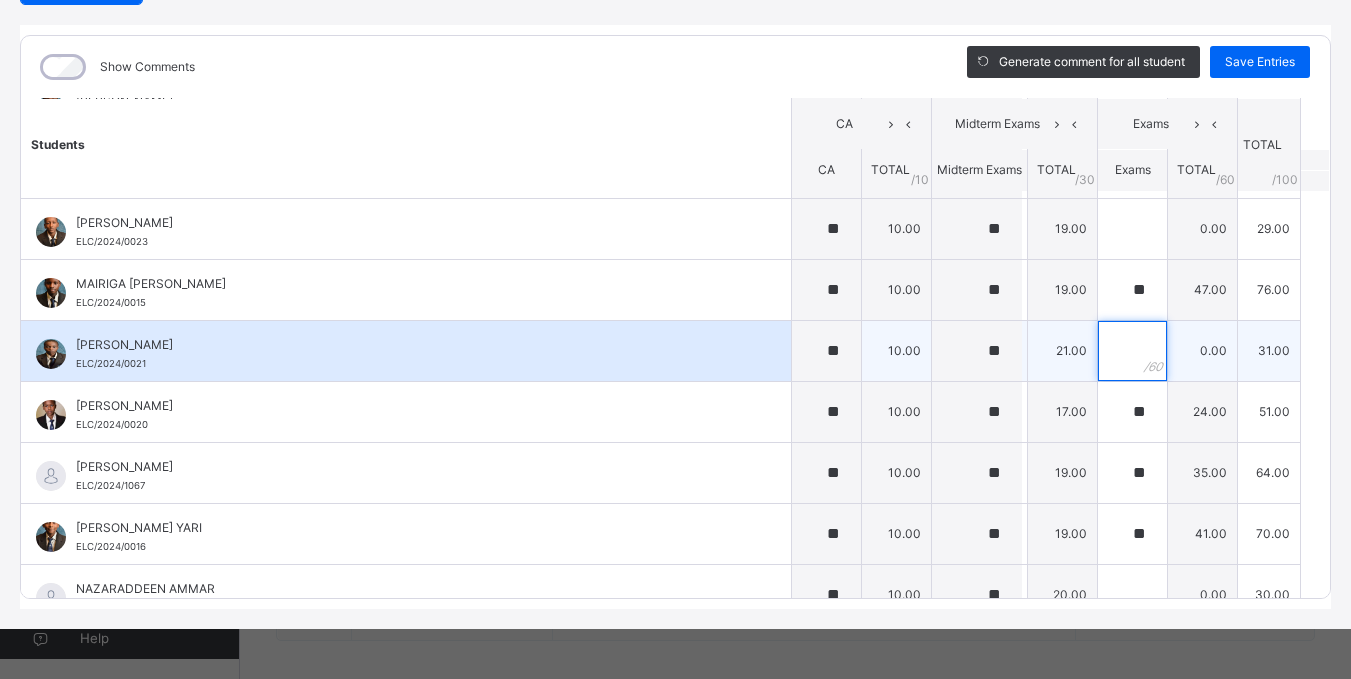 scroll, scrollTop: 488, scrollLeft: 0, axis: vertical 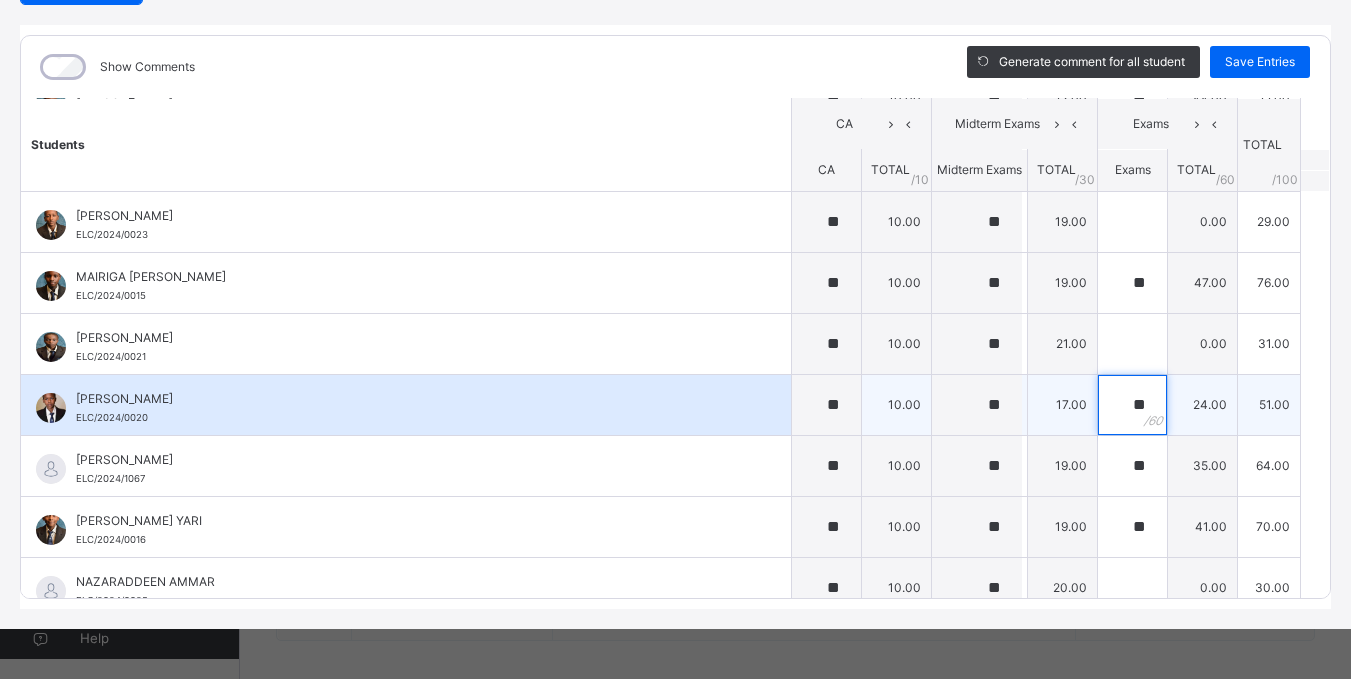 click on "**" at bounding box center (1132, 405) 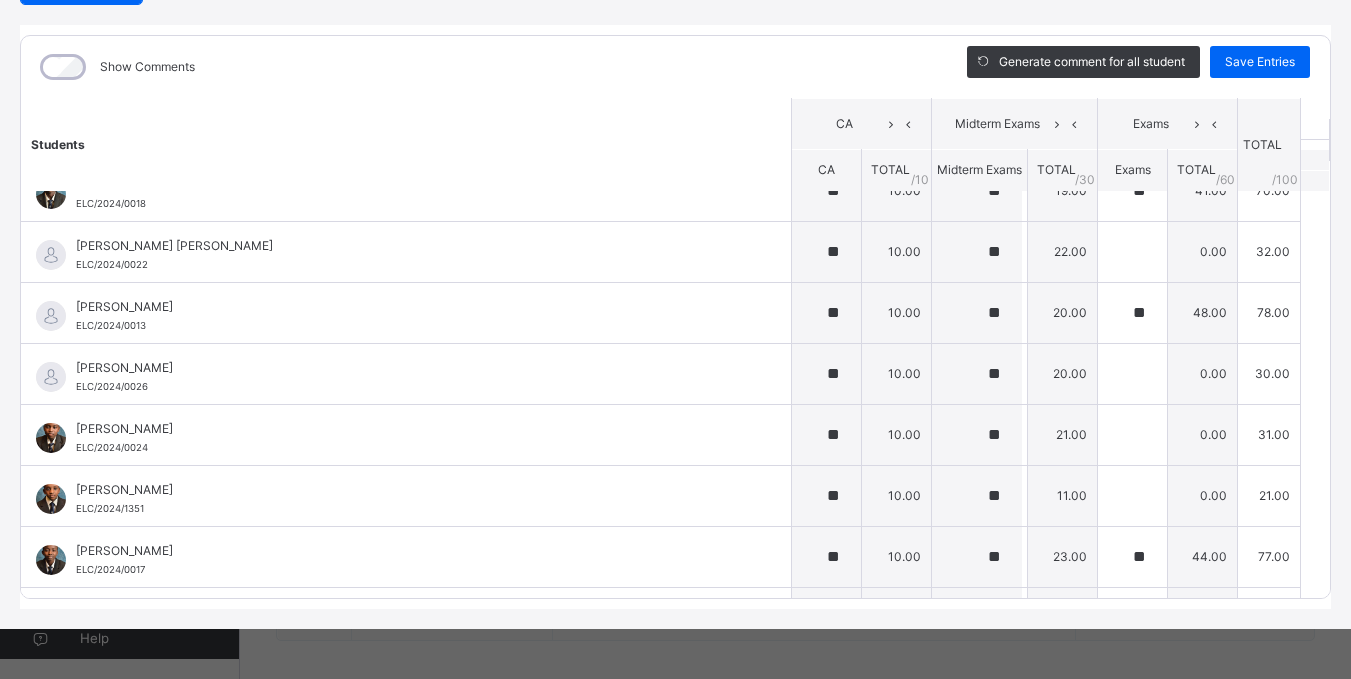 scroll, scrollTop: 0, scrollLeft: 0, axis: both 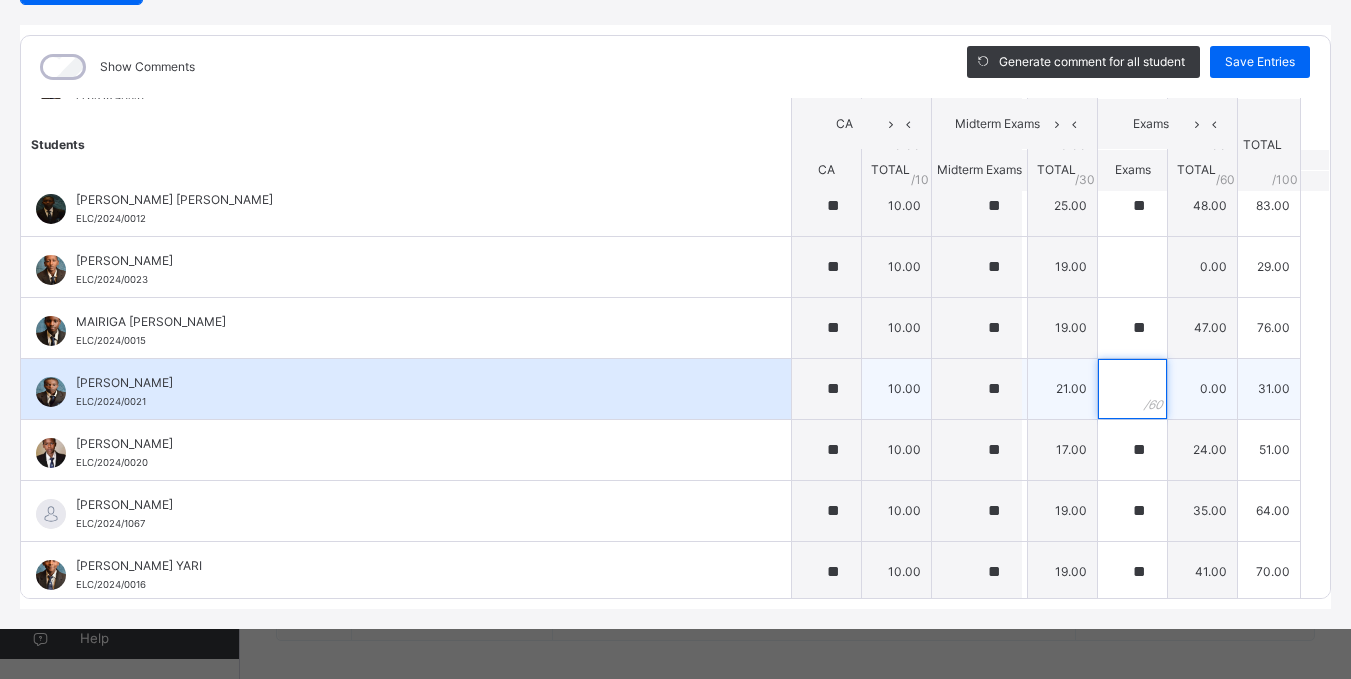 click at bounding box center [1132, 389] 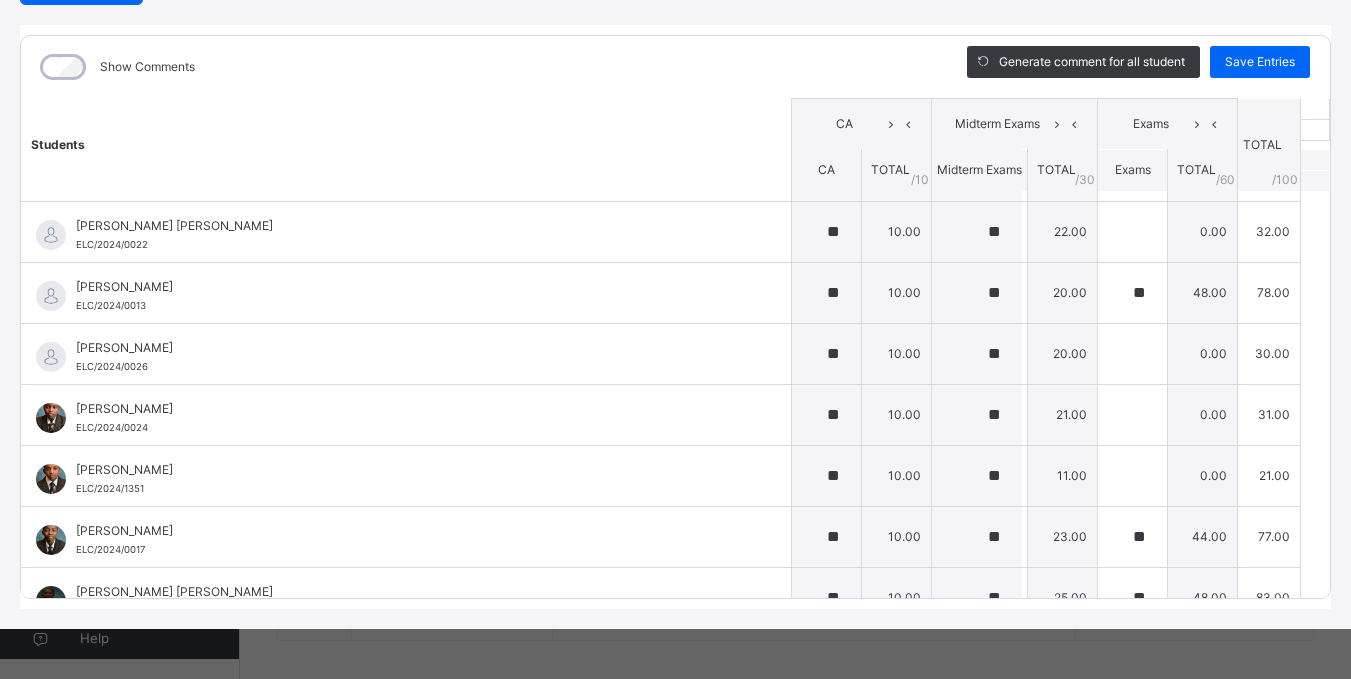 scroll, scrollTop: 0, scrollLeft: 0, axis: both 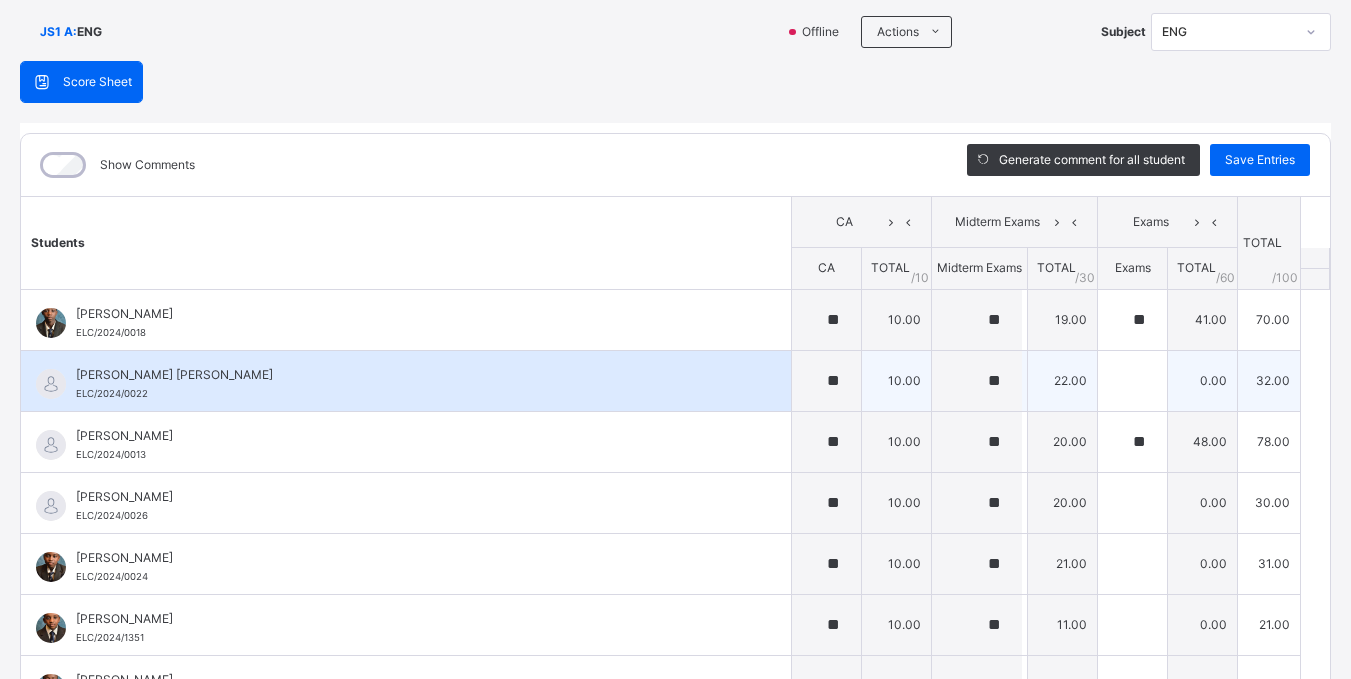 type on "**" 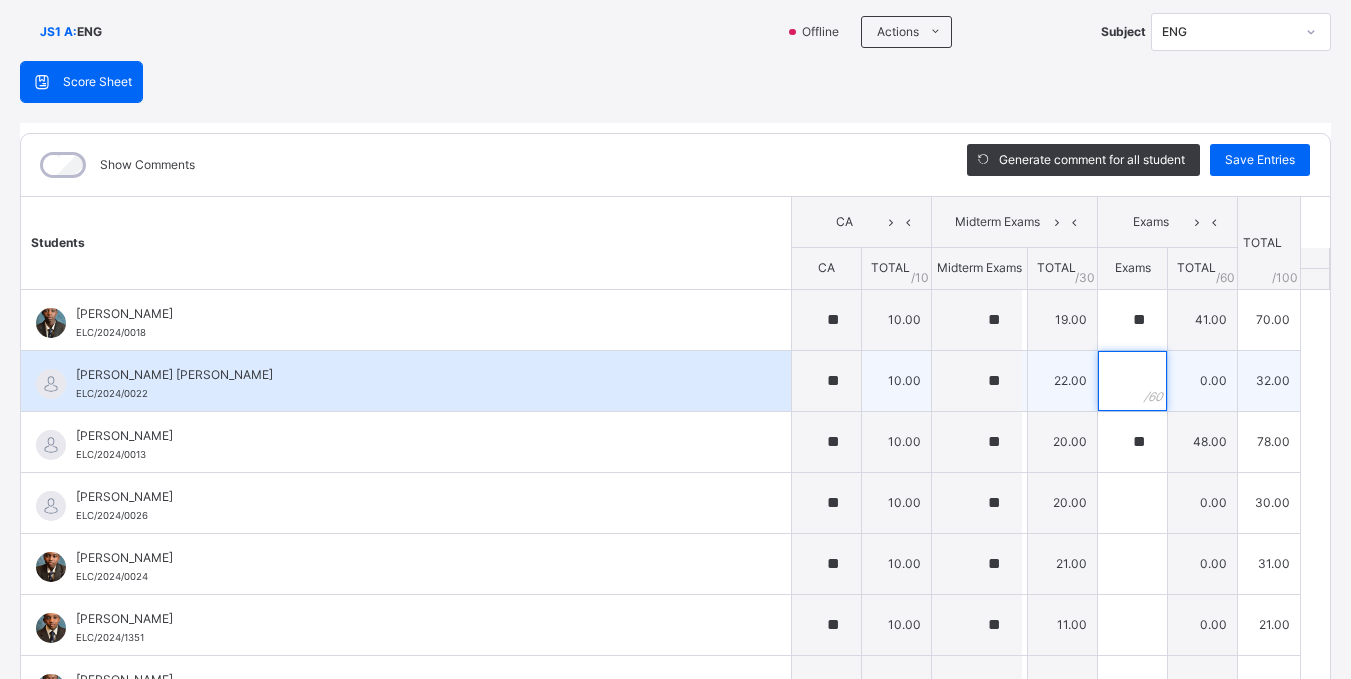 click at bounding box center (1132, 381) 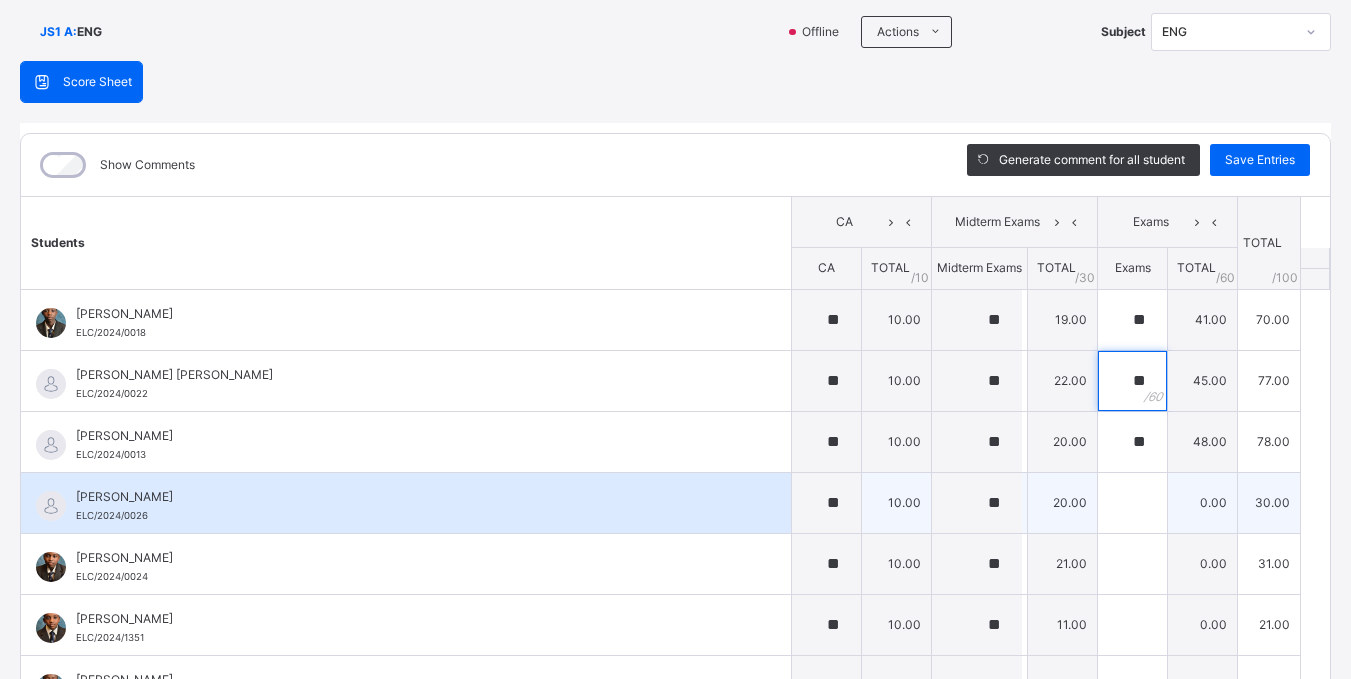 type on "**" 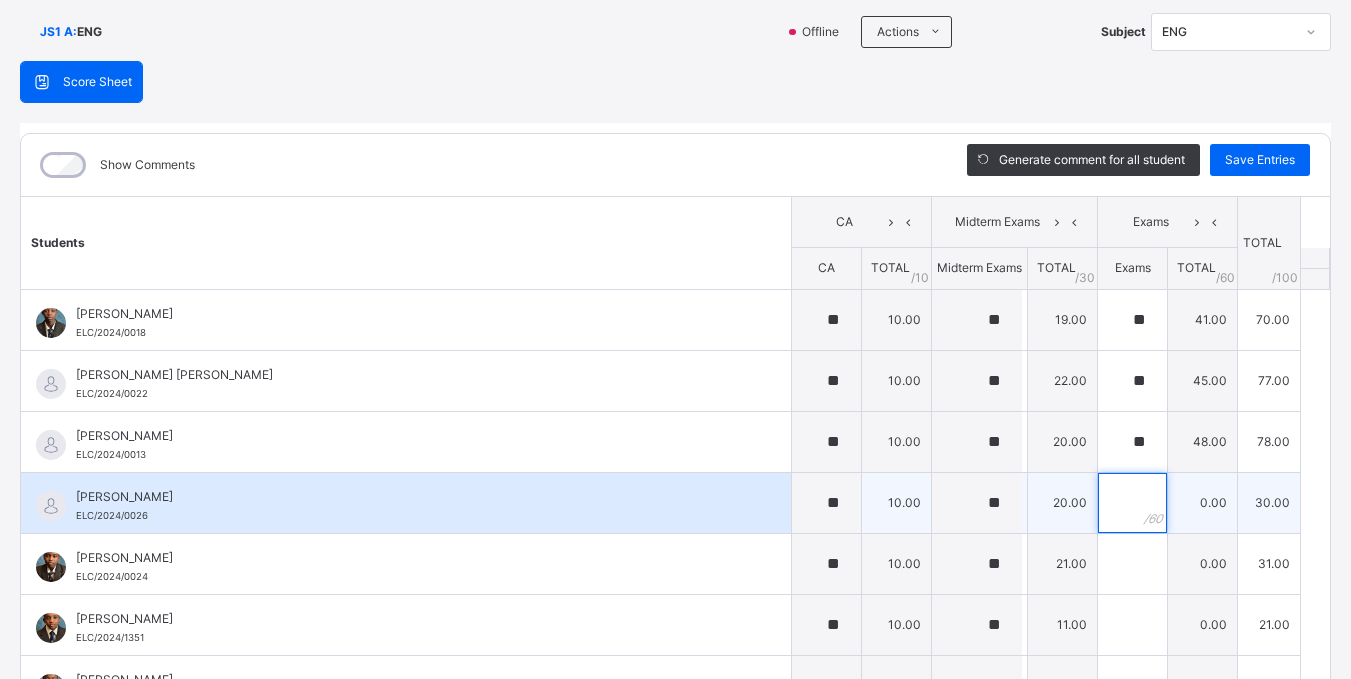 click at bounding box center [1132, 503] 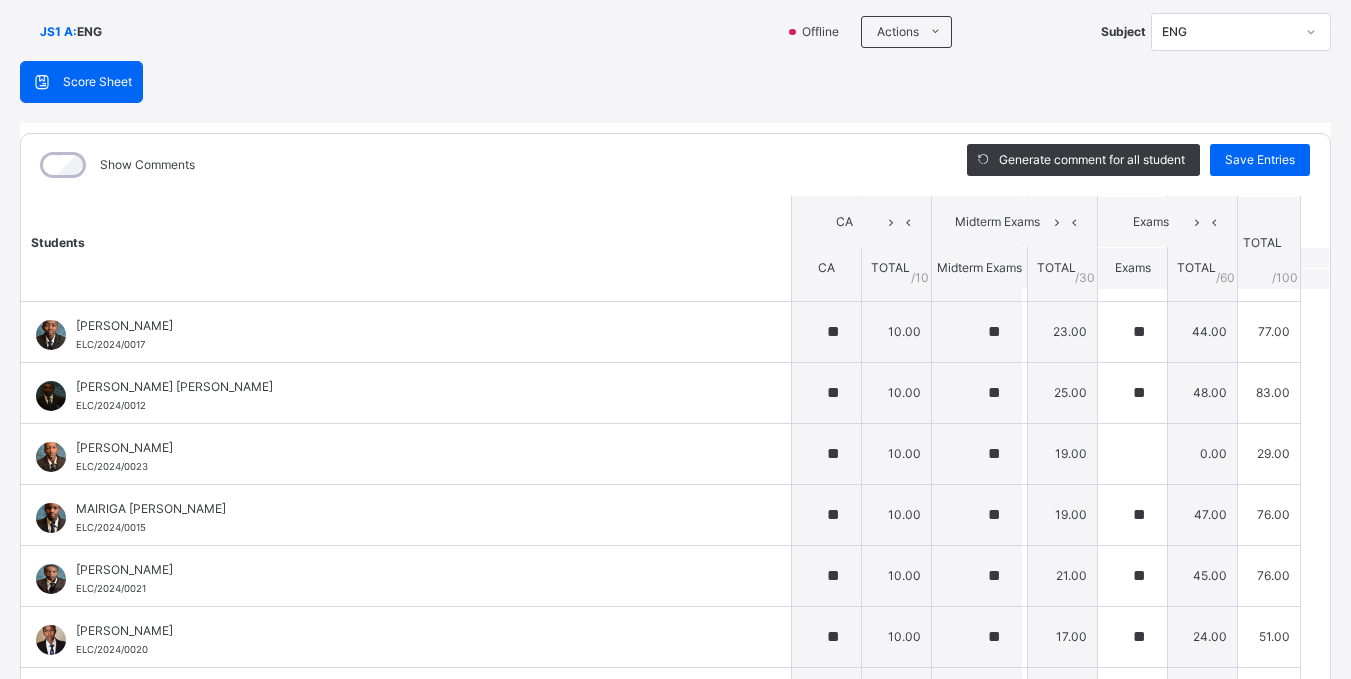 scroll, scrollTop: 355, scrollLeft: 0, axis: vertical 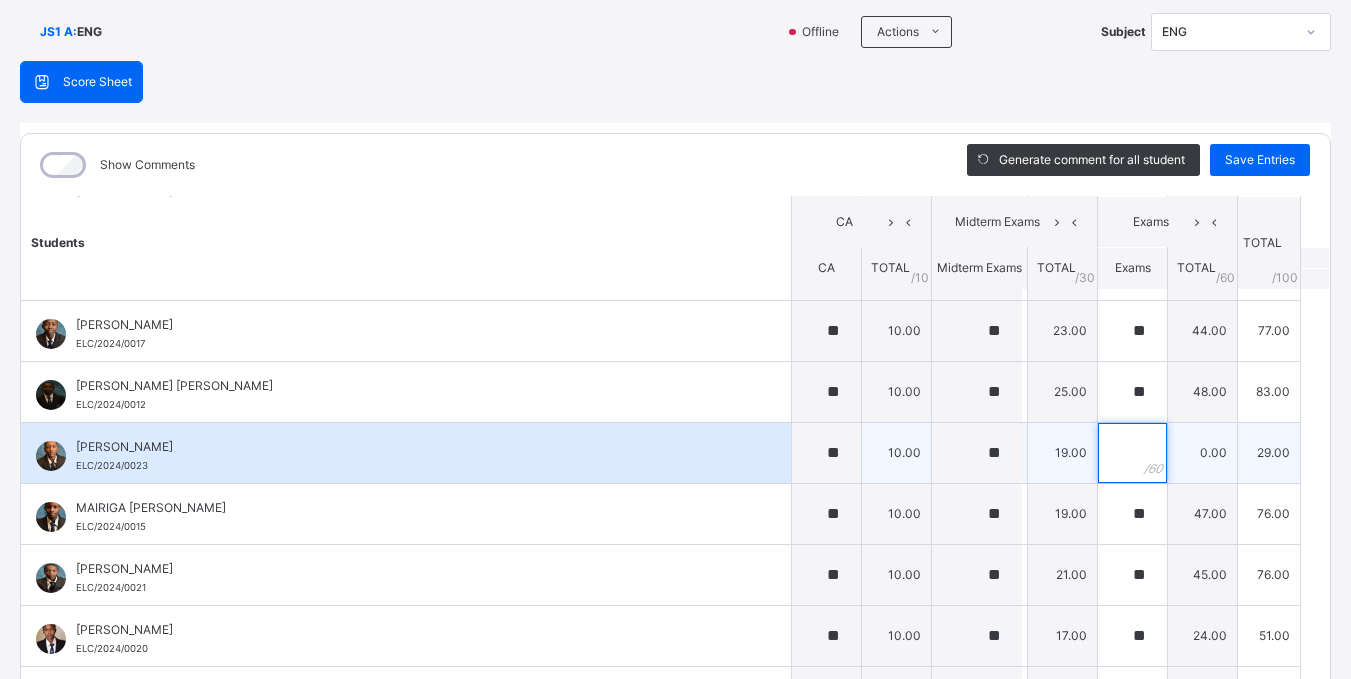 click at bounding box center [1132, 453] 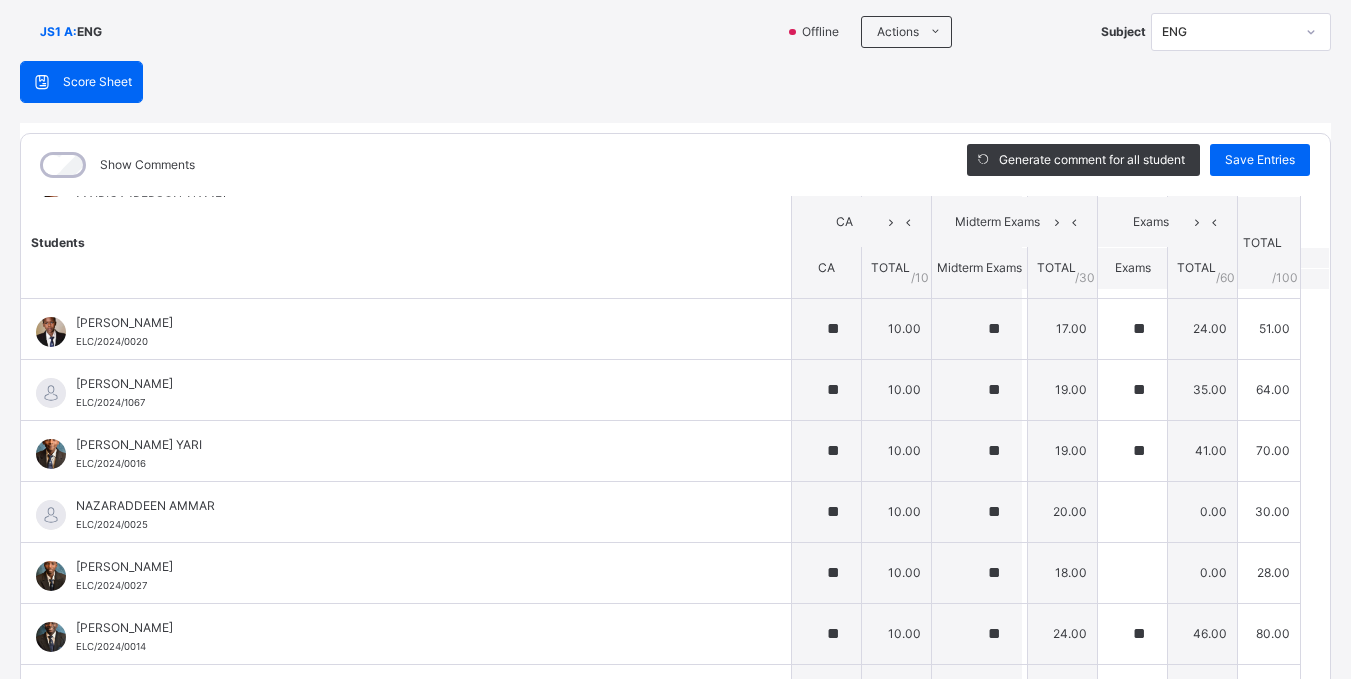 scroll, scrollTop: 753, scrollLeft: 0, axis: vertical 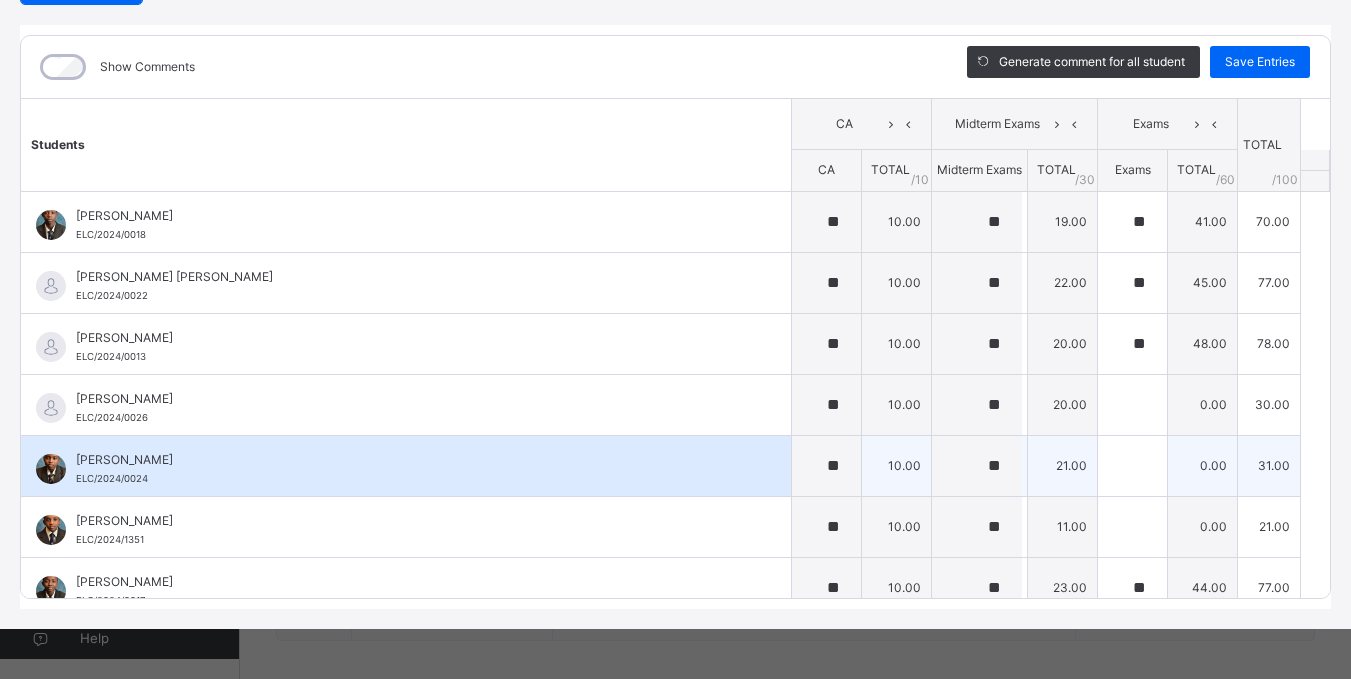 type on "**" 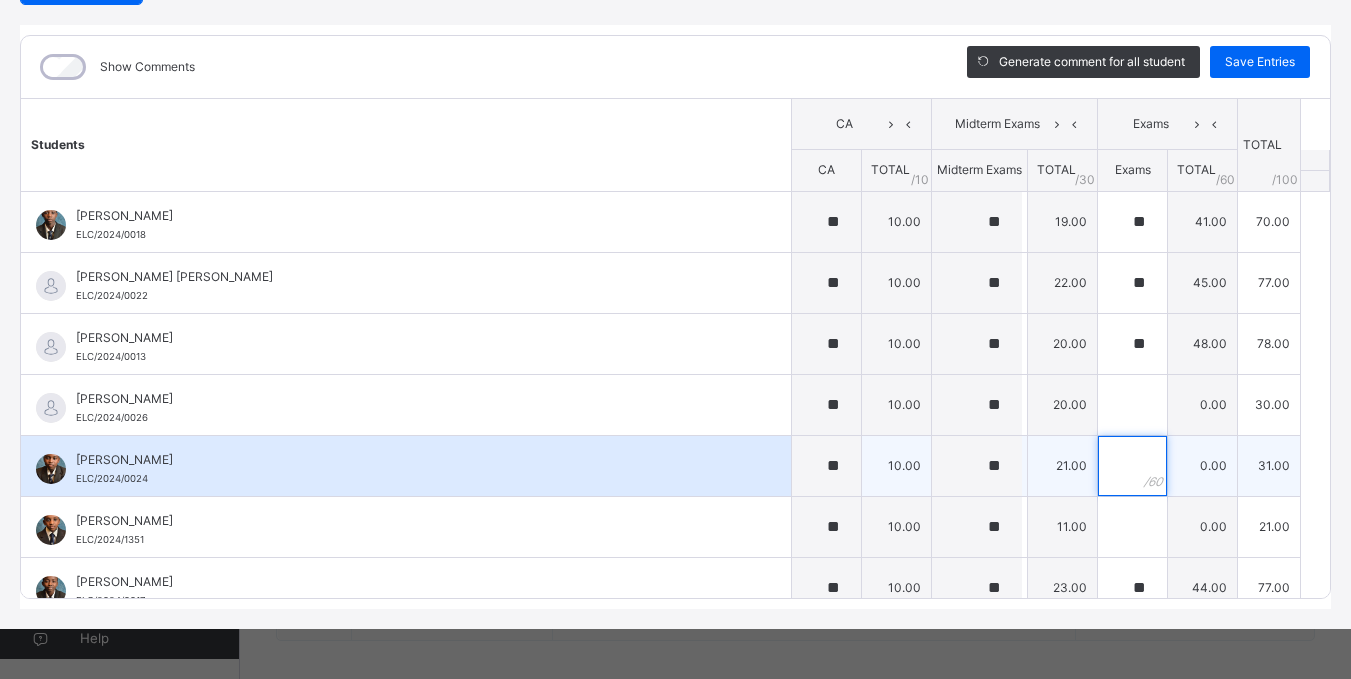 click at bounding box center [1132, 466] 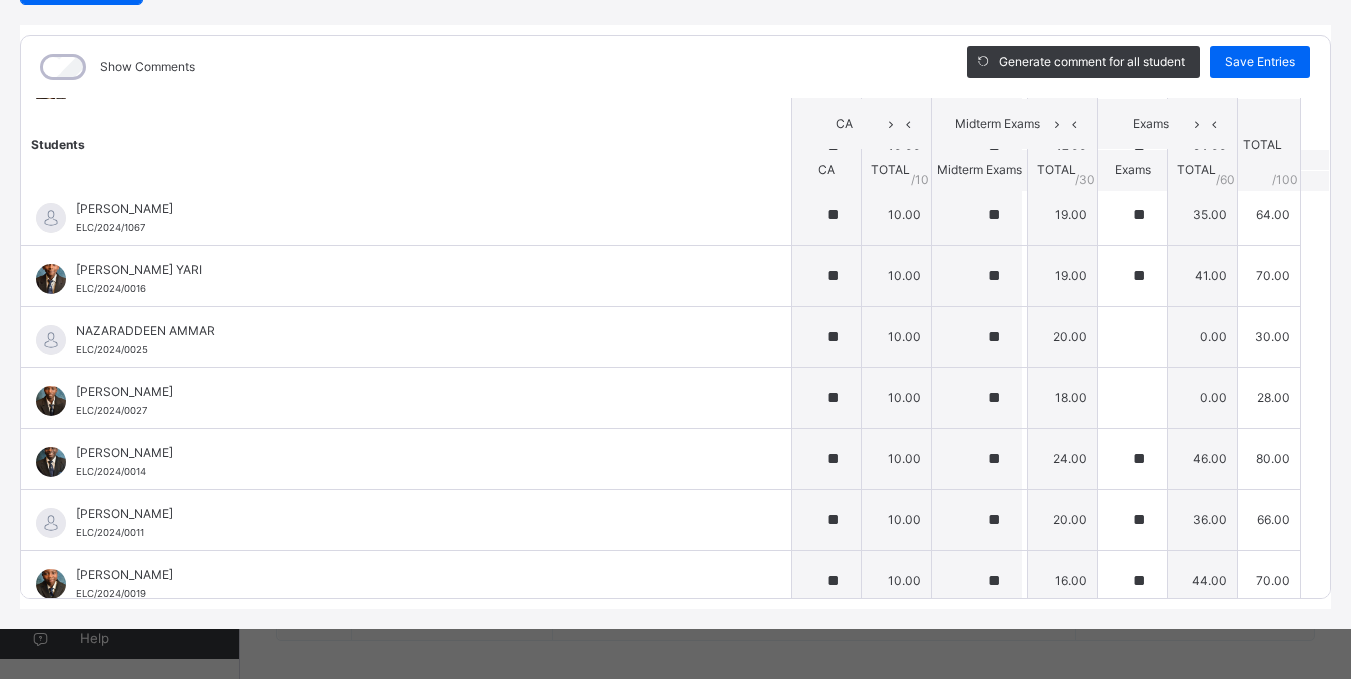 scroll, scrollTop: 753, scrollLeft: 0, axis: vertical 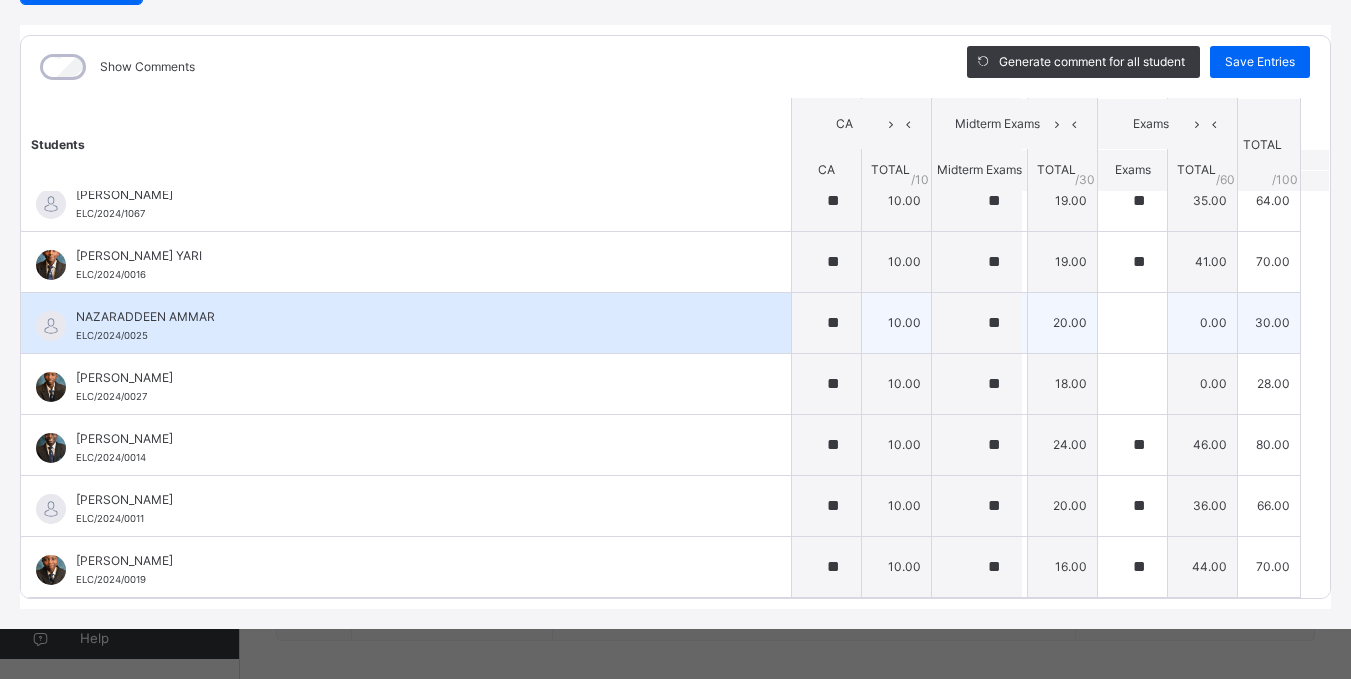 type on "**" 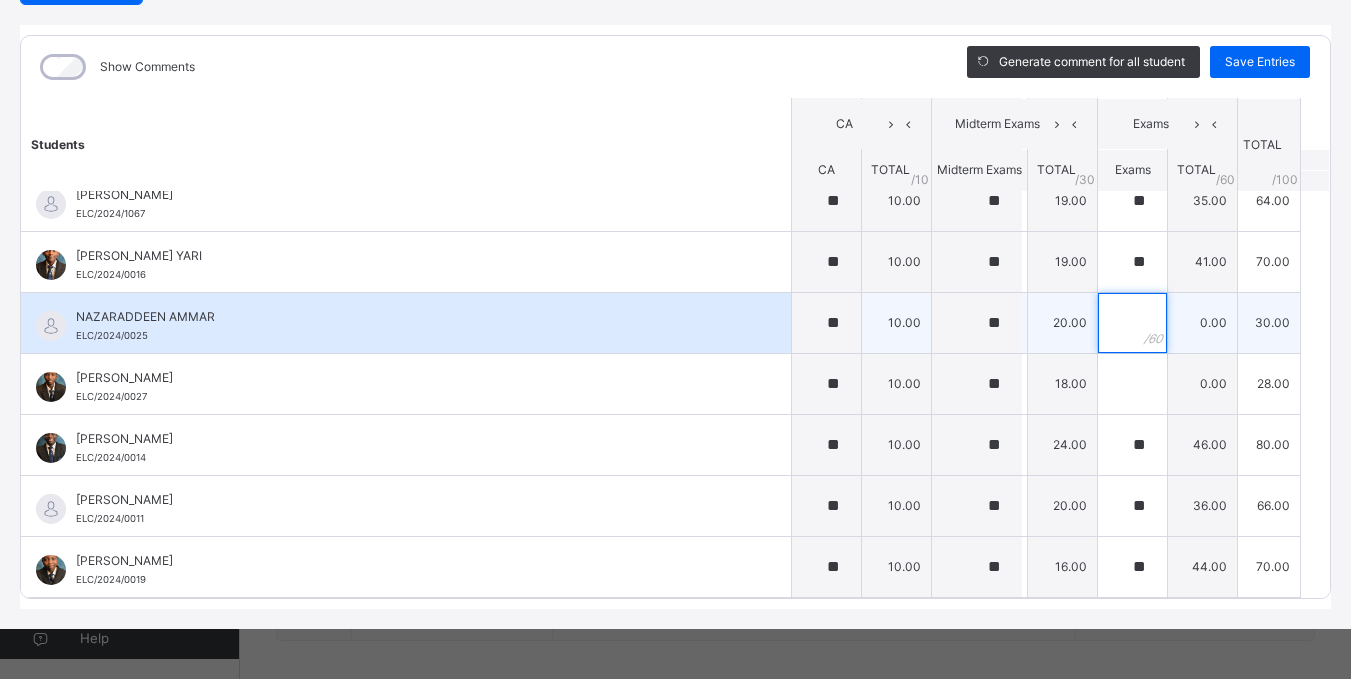 click at bounding box center [1132, 323] 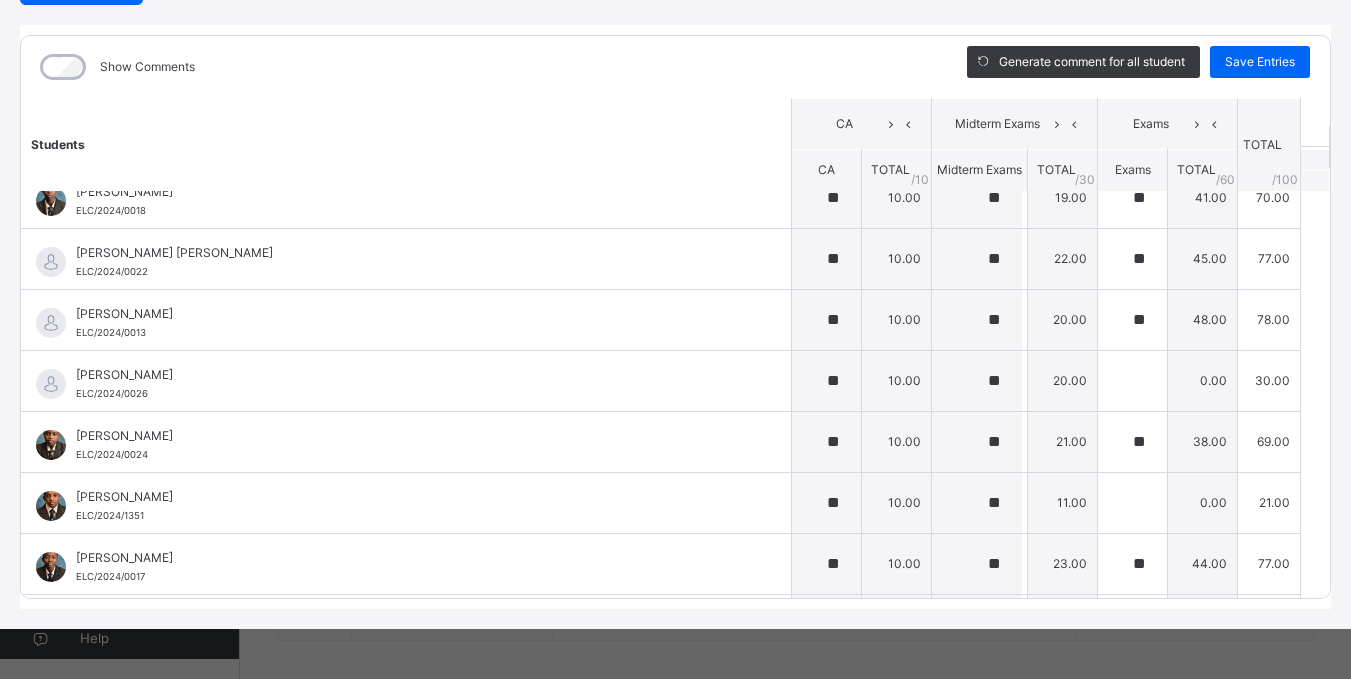 scroll, scrollTop: 18, scrollLeft: 0, axis: vertical 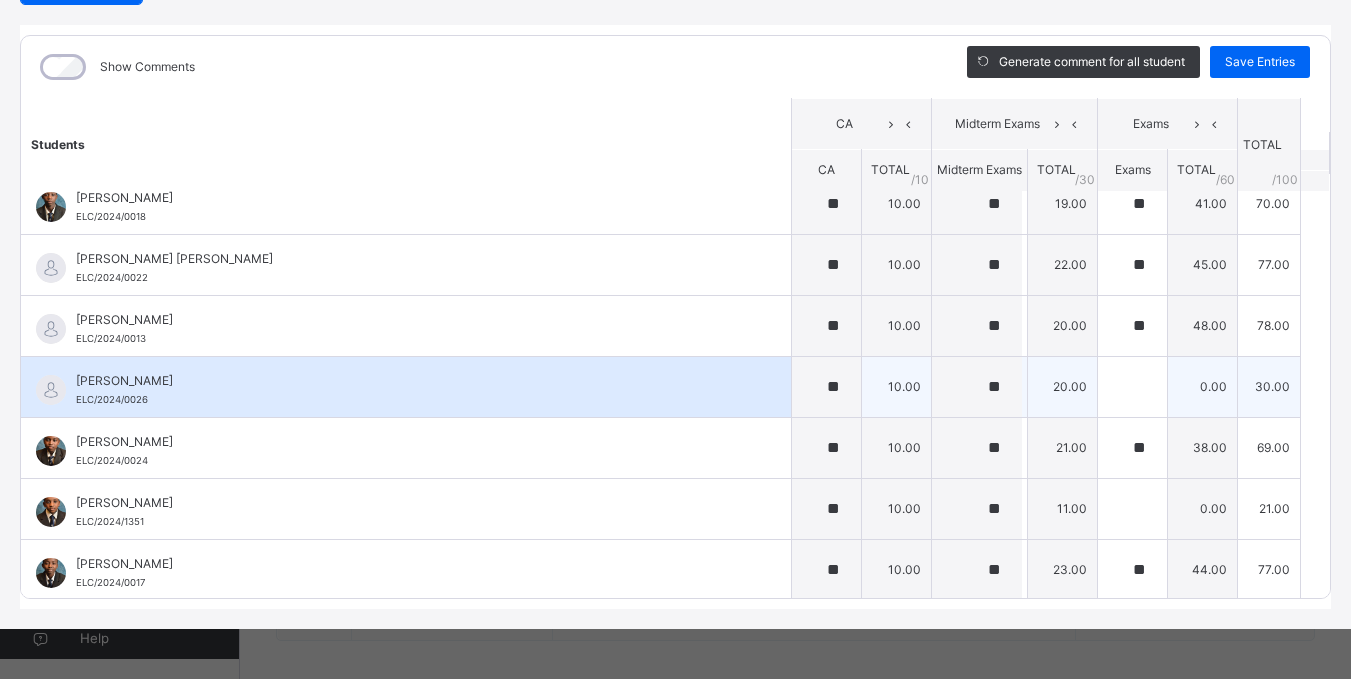 type on "**" 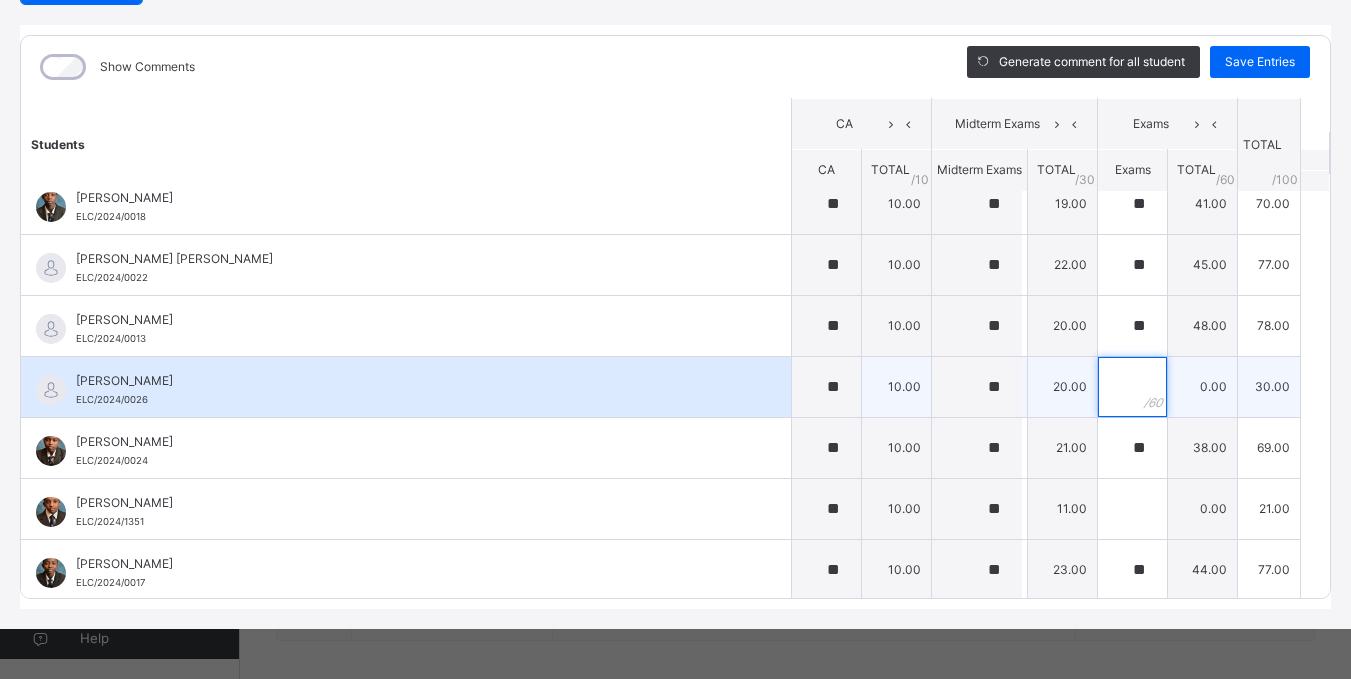 click at bounding box center [1132, 387] 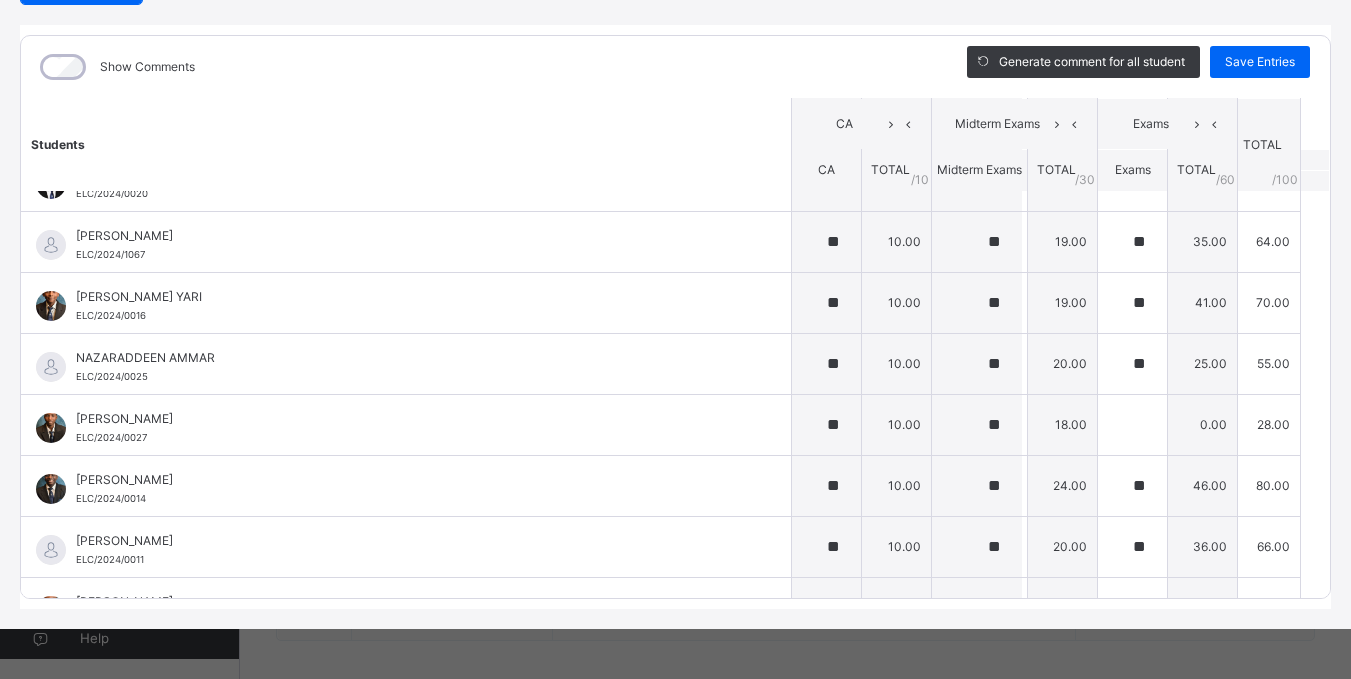 scroll, scrollTop: 753, scrollLeft: 0, axis: vertical 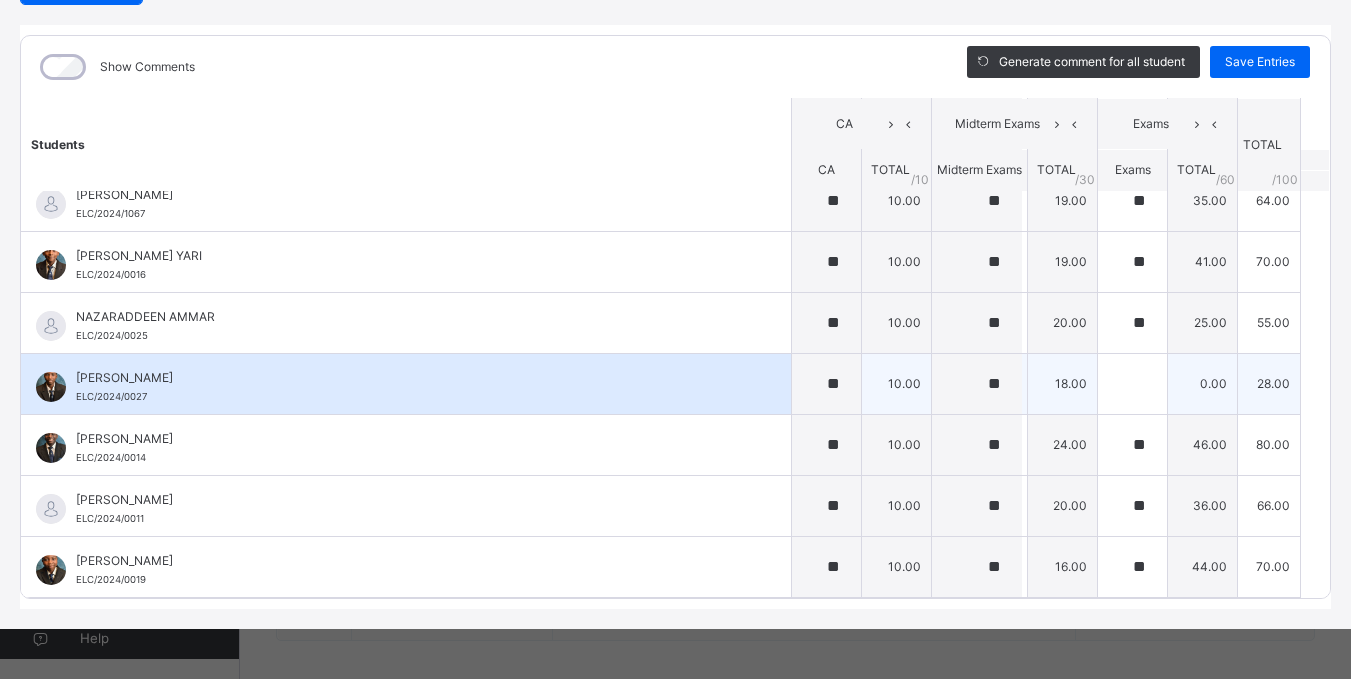 type on "**" 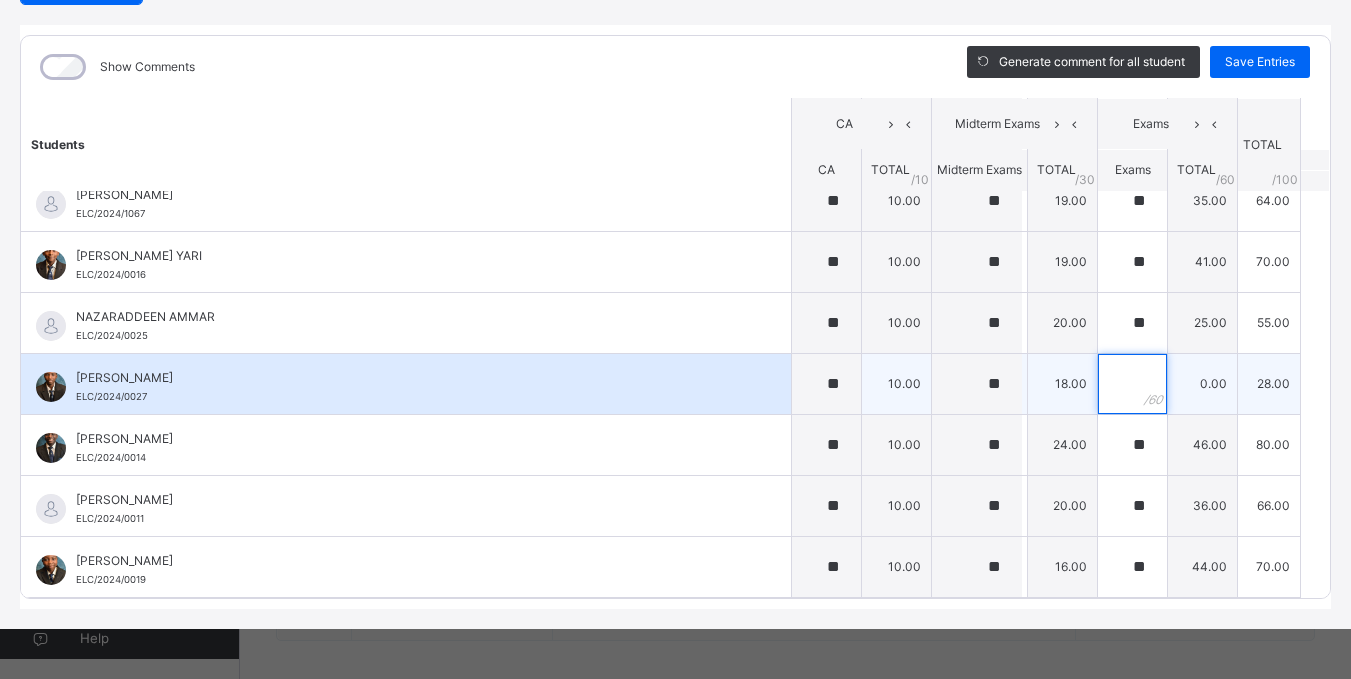 click at bounding box center (1132, 384) 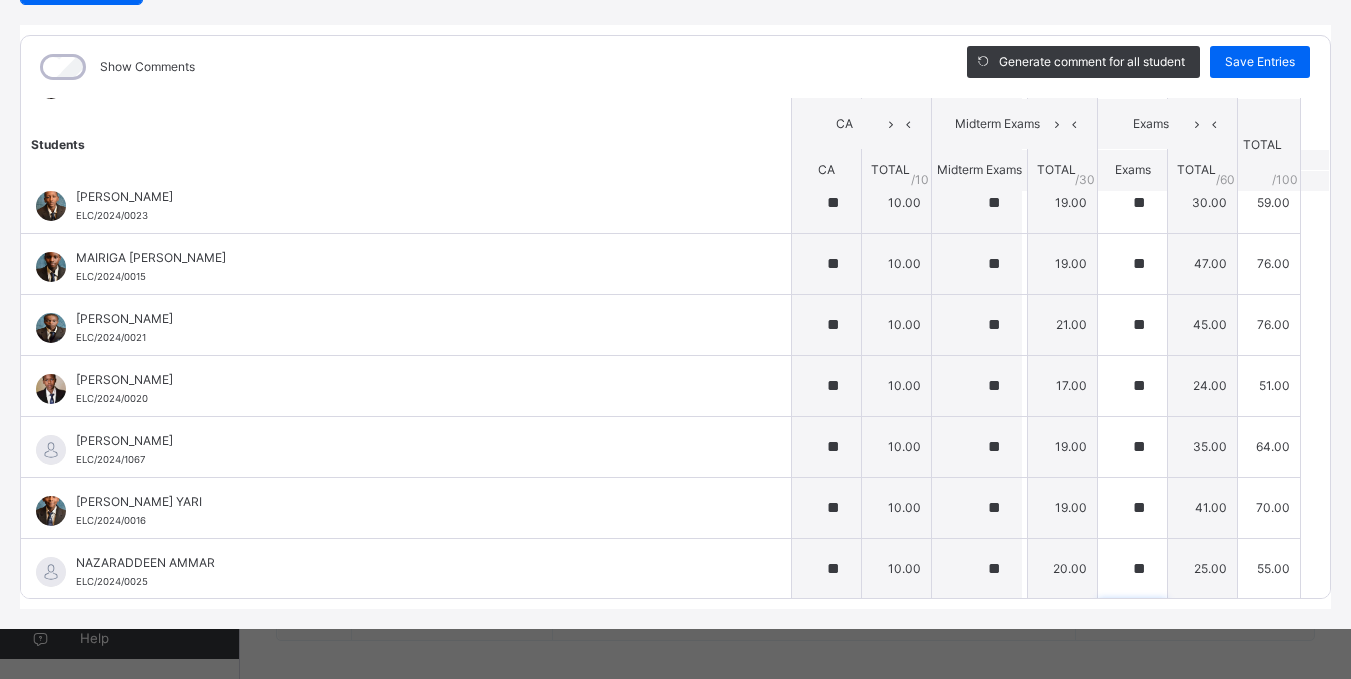 scroll, scrollTop: 0, scrollLeft: 0, axis: both 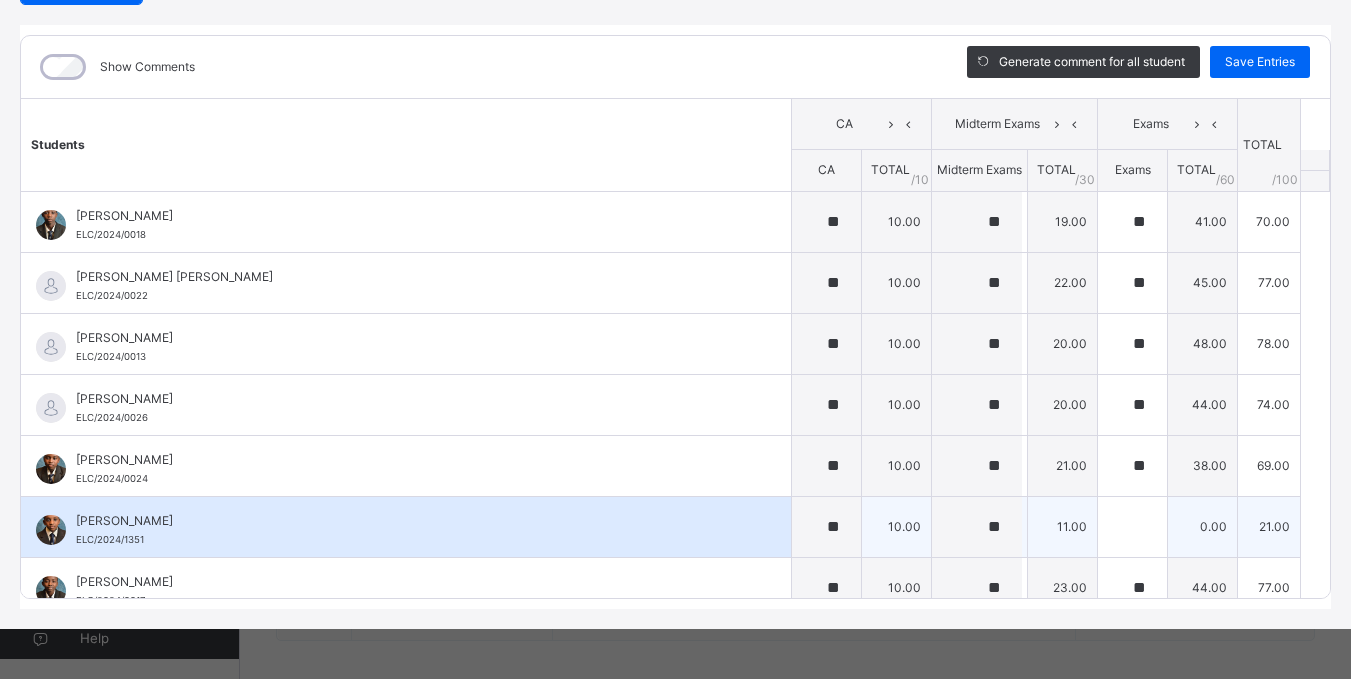 type on "**" 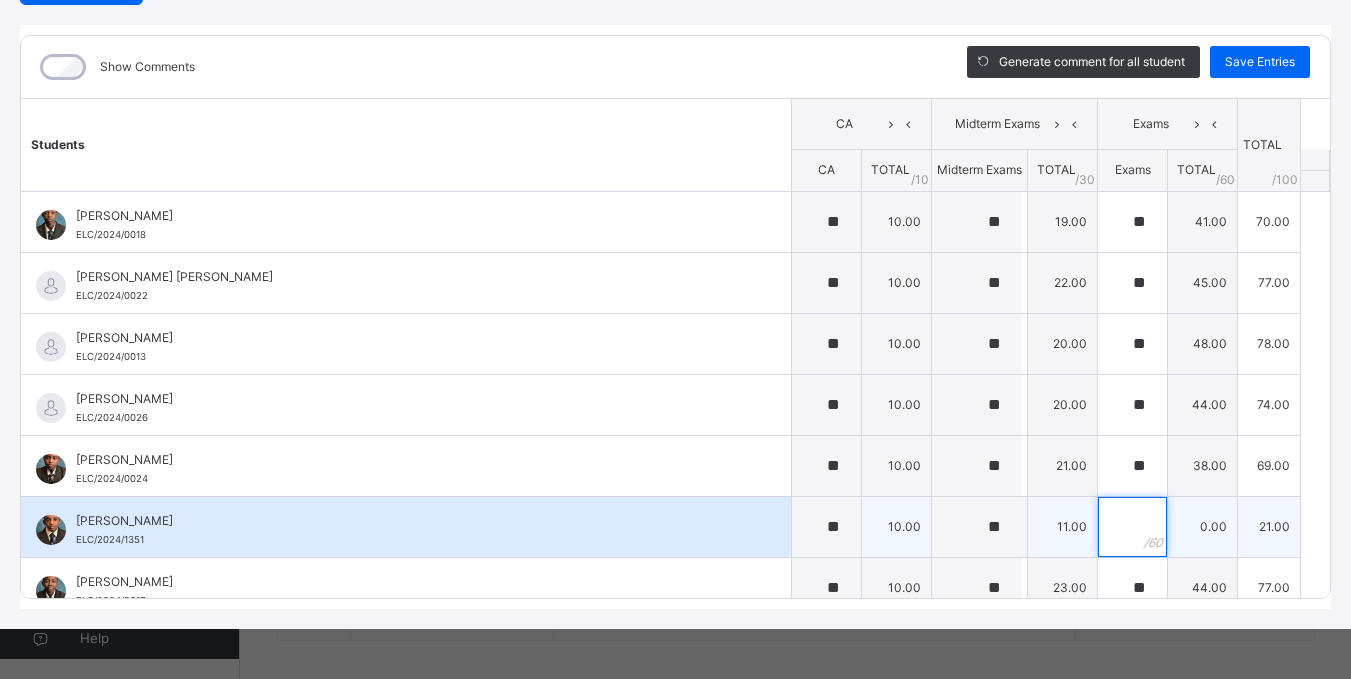 click at bounding box center [1132, 527] 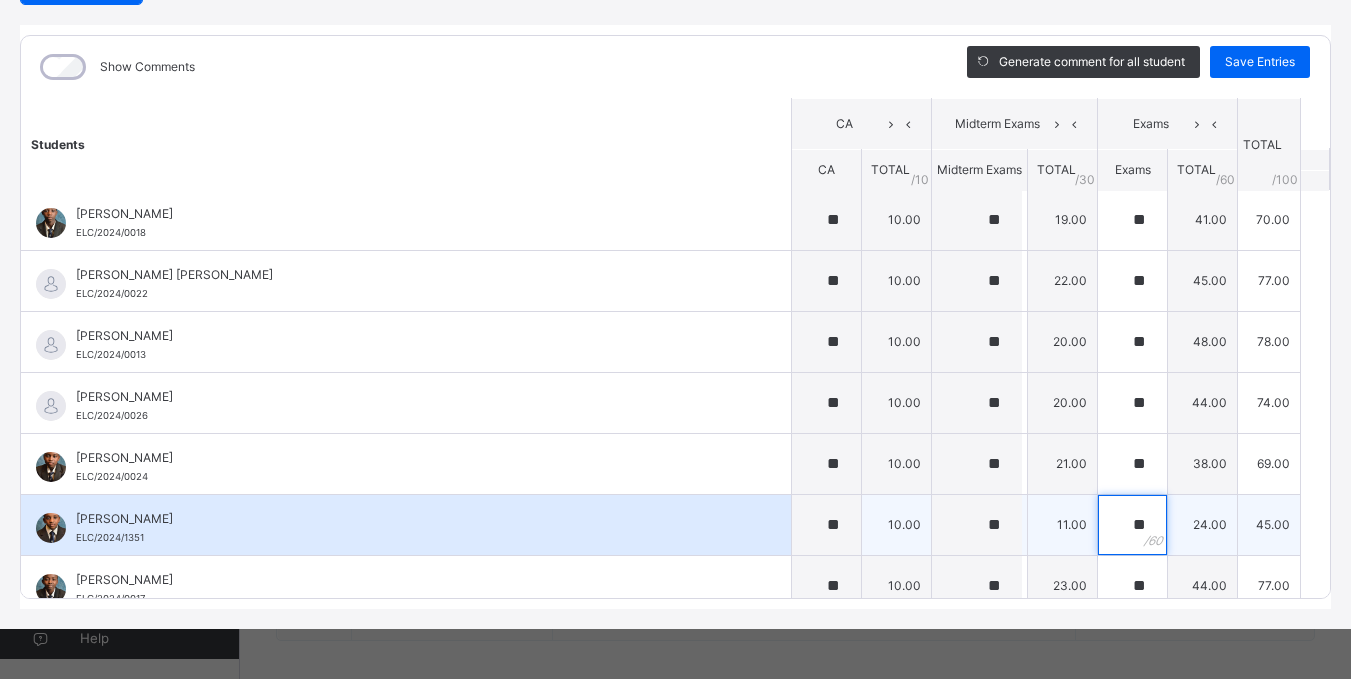 scroll, scrollTop: 0, scrollLeft: 0, axis: both 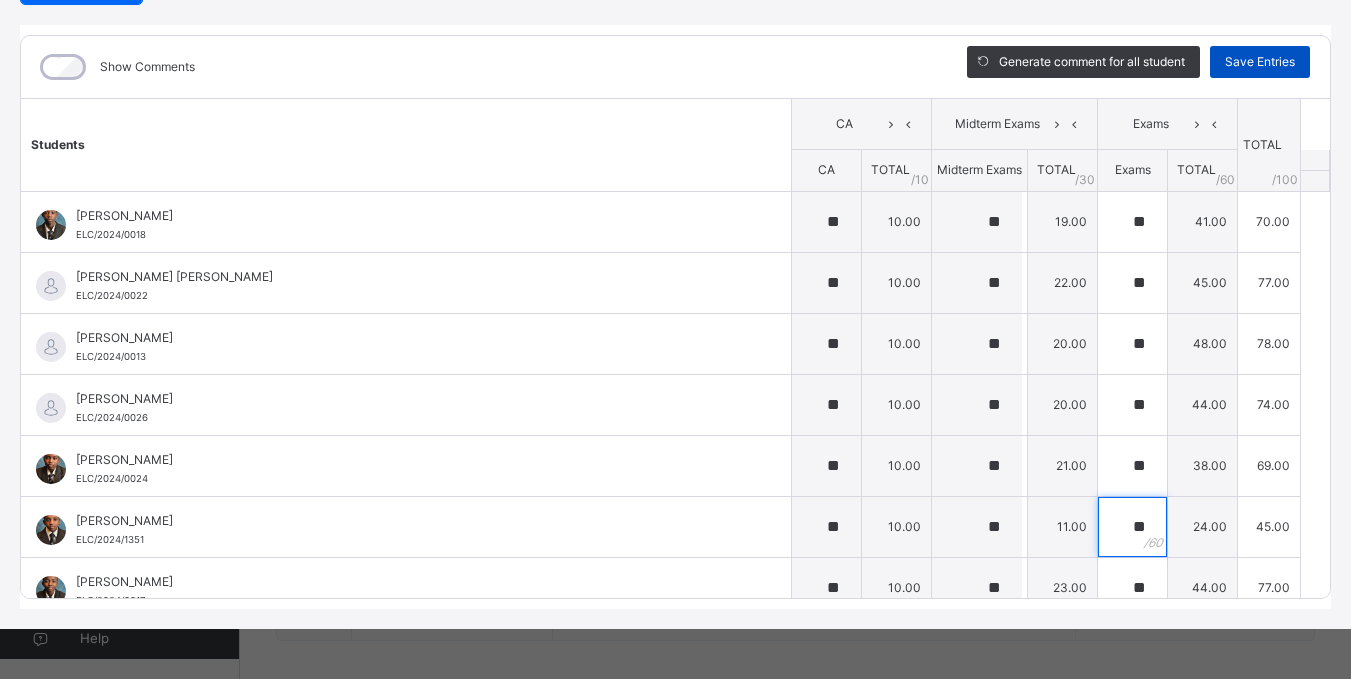 type on "**" 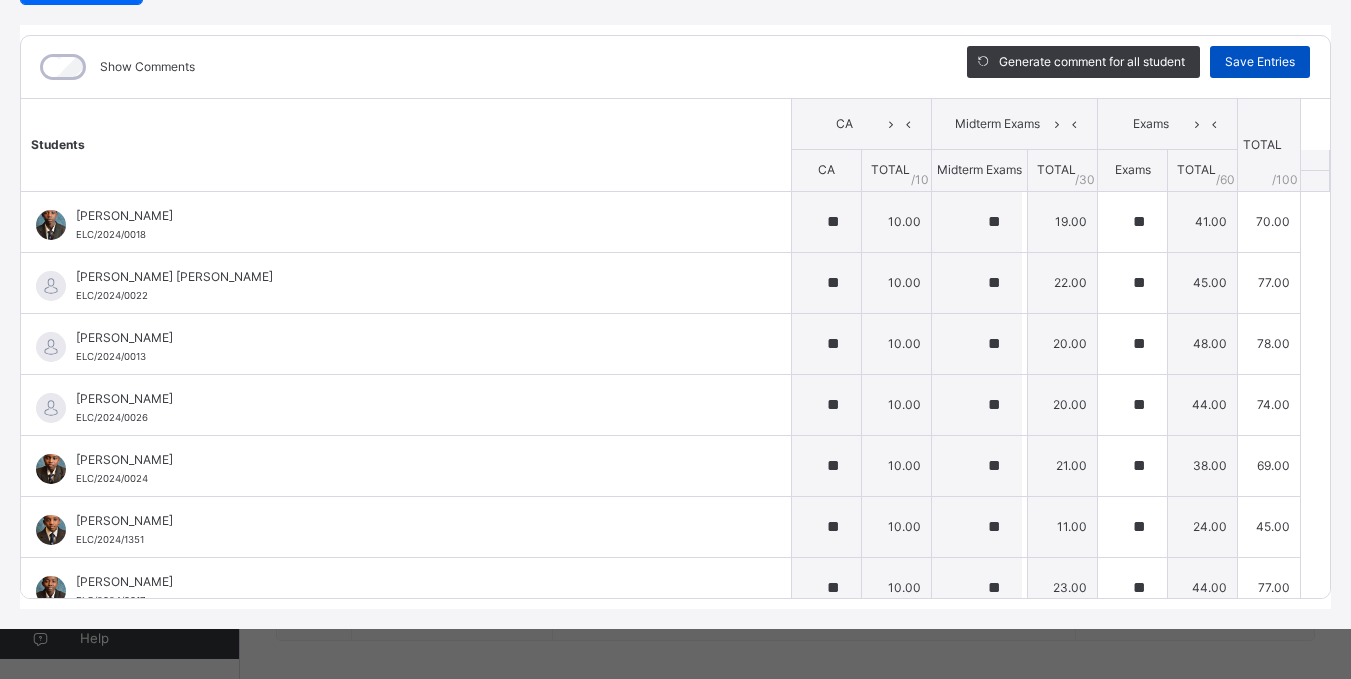 click on "Save Entries" at bounding box center (1260, 62) 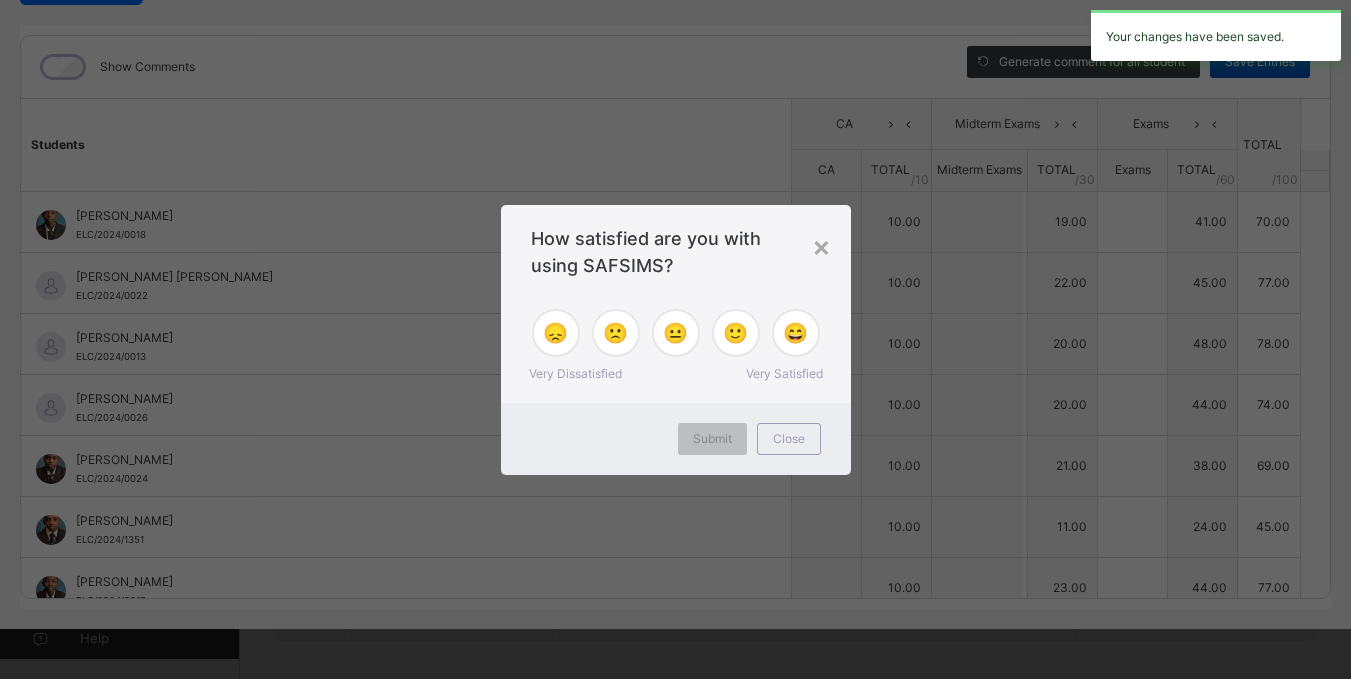 type on "**" 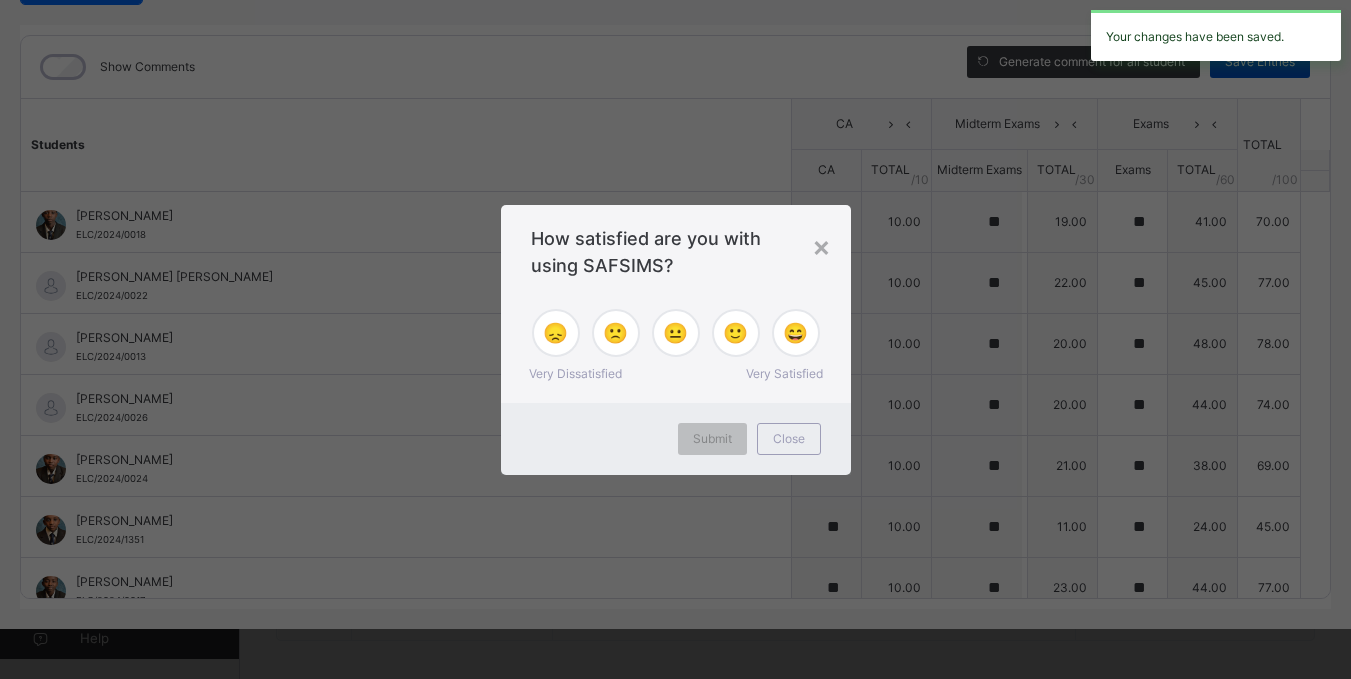 type on "**" 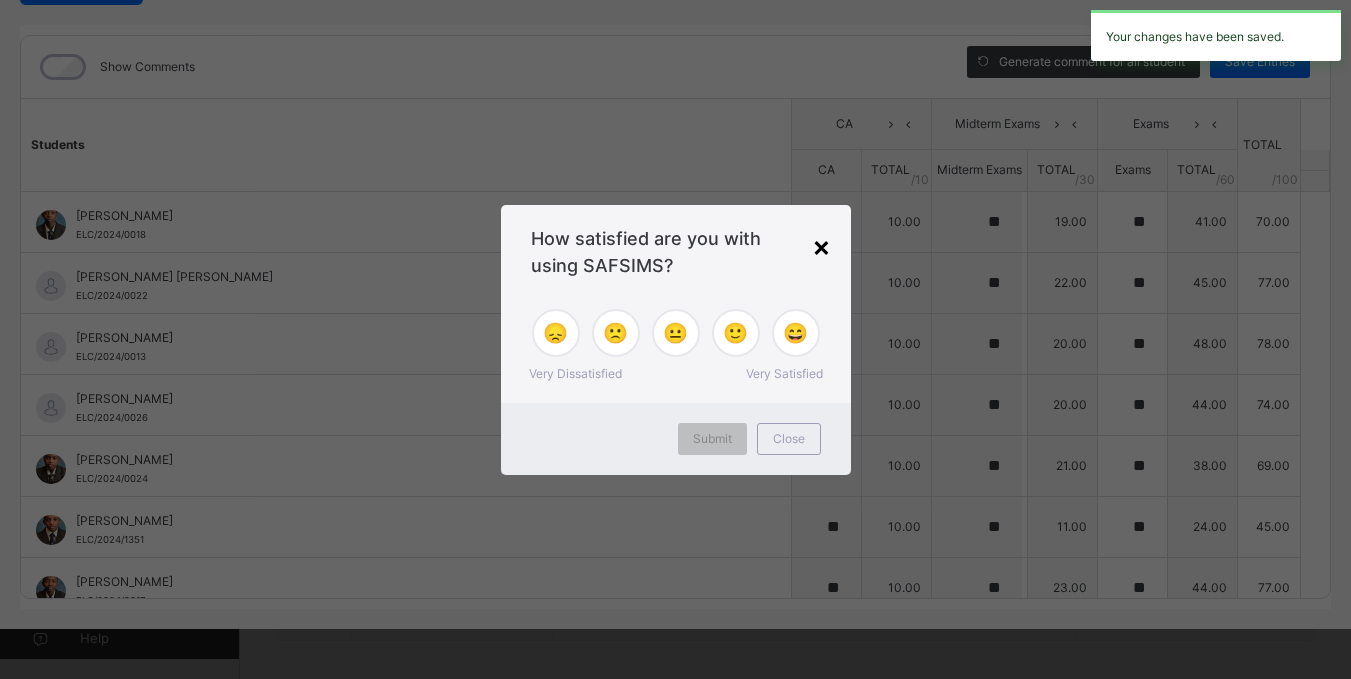 click on "×" at bounding box center (821, 246) 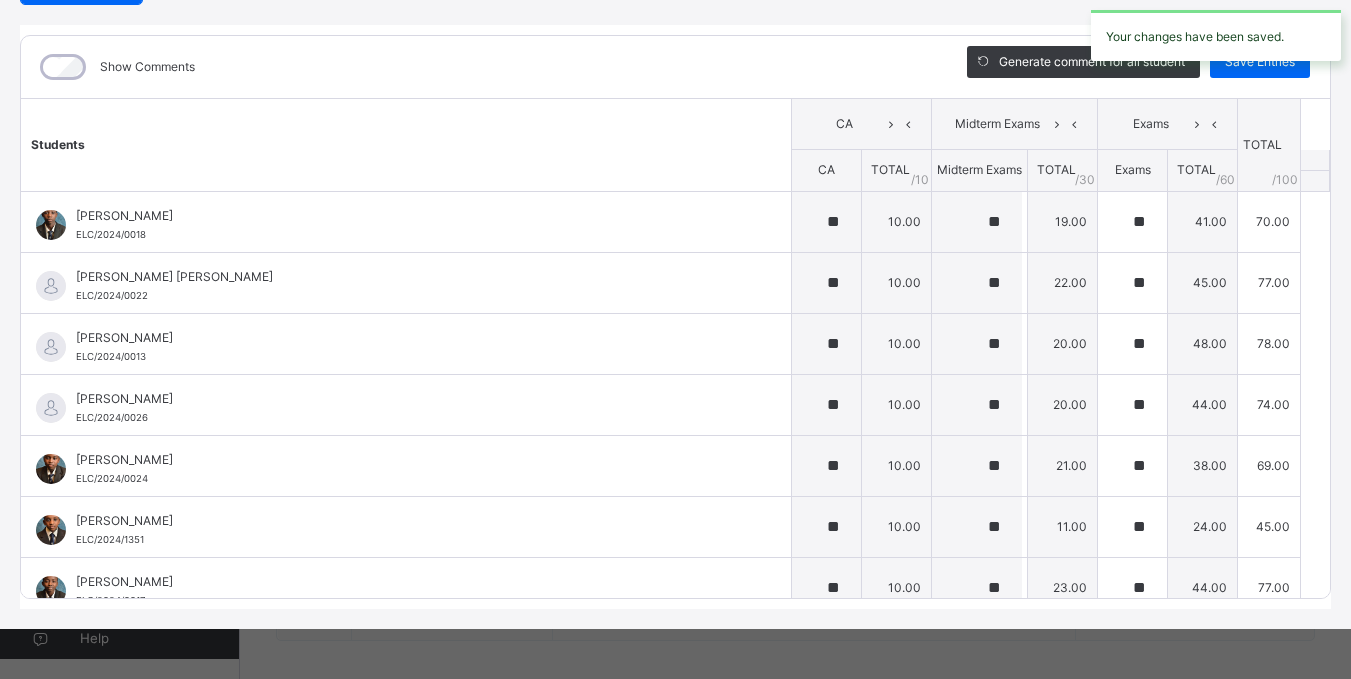 scroll, scrollTop: 0, scrollLeft: 0, axis: both 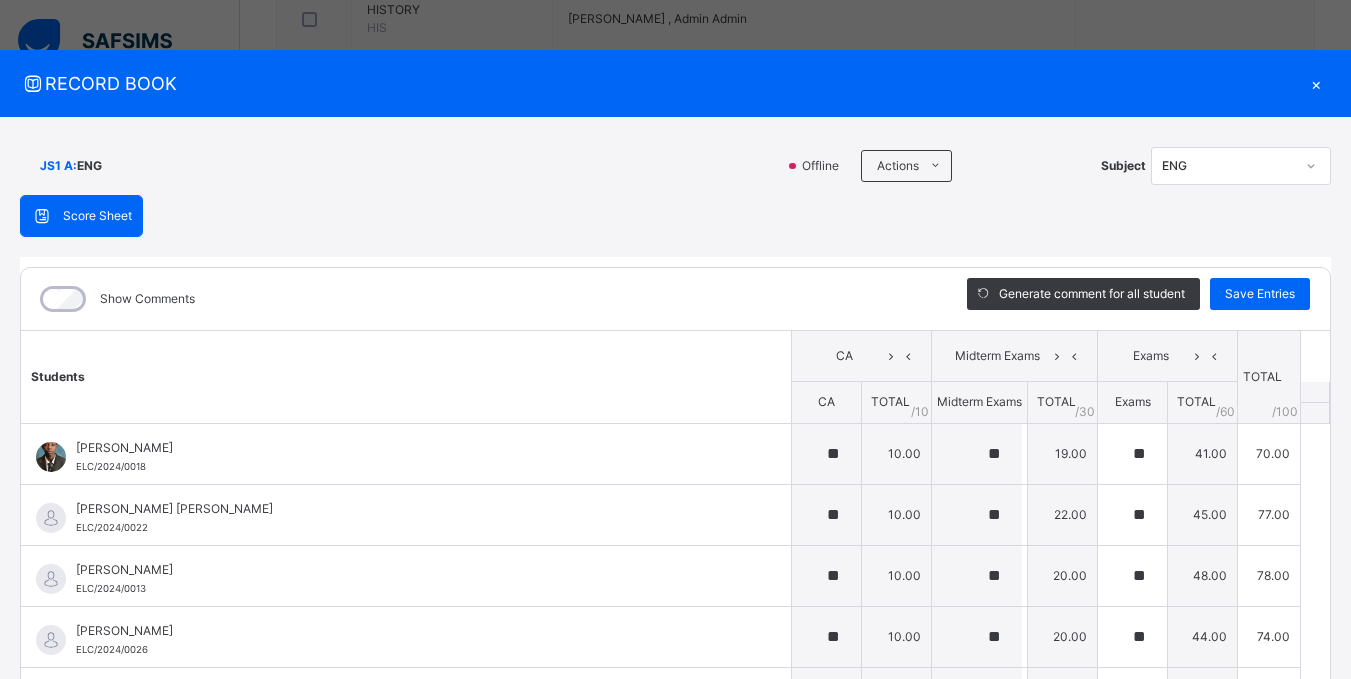 click on "×" at bounding box center [1316, 83] 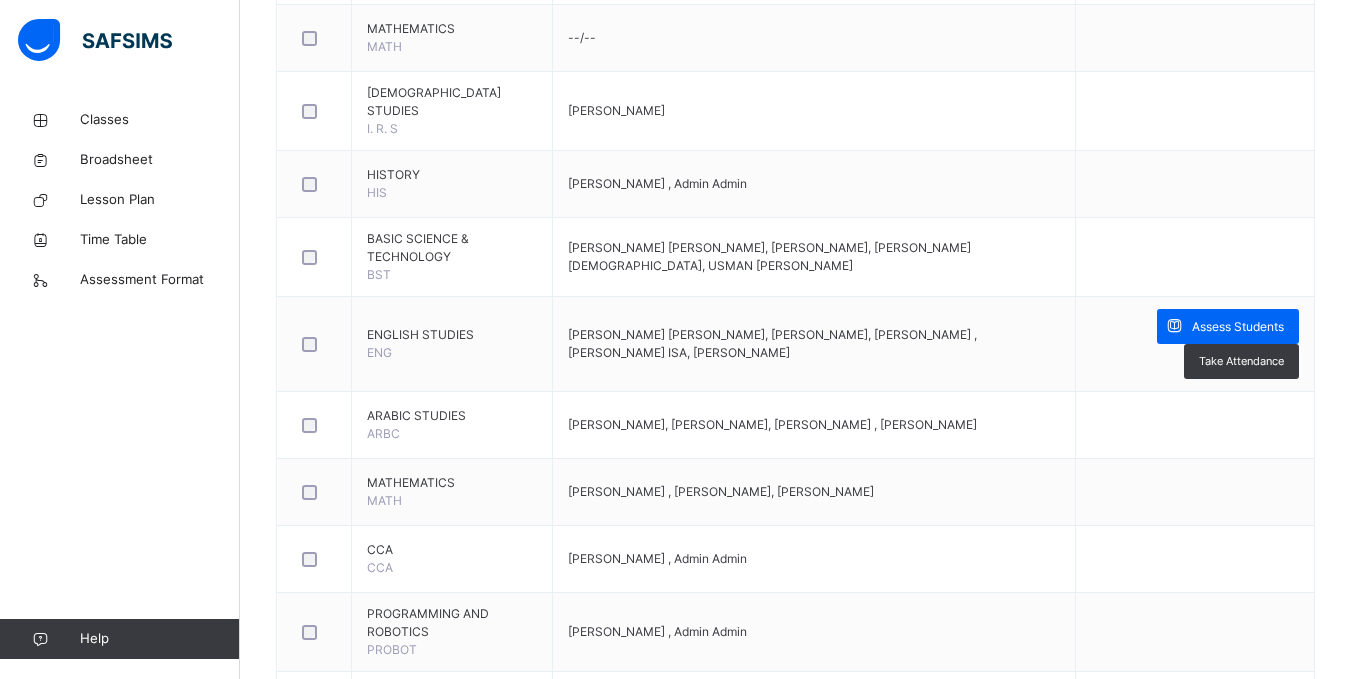 scroll, scrollTop: 0, scrollLeft: 0, axis: both 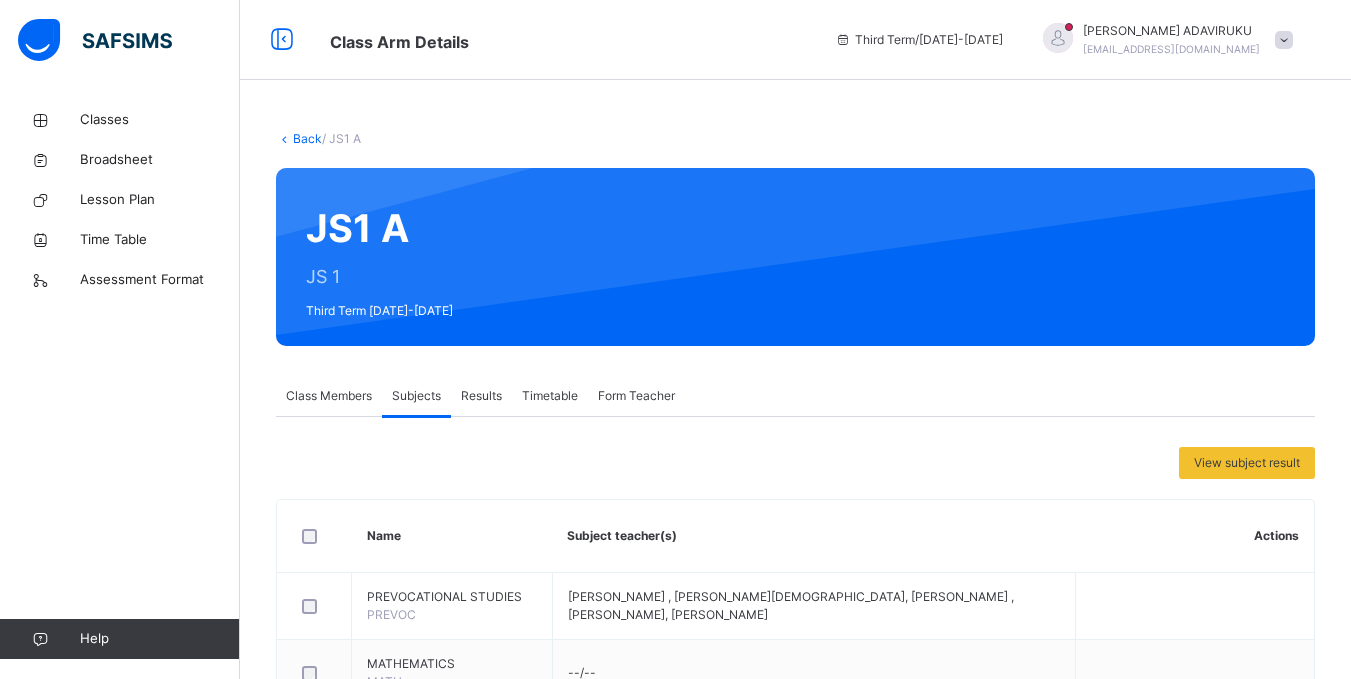 click on "Back" at bounding box center [307, 138] 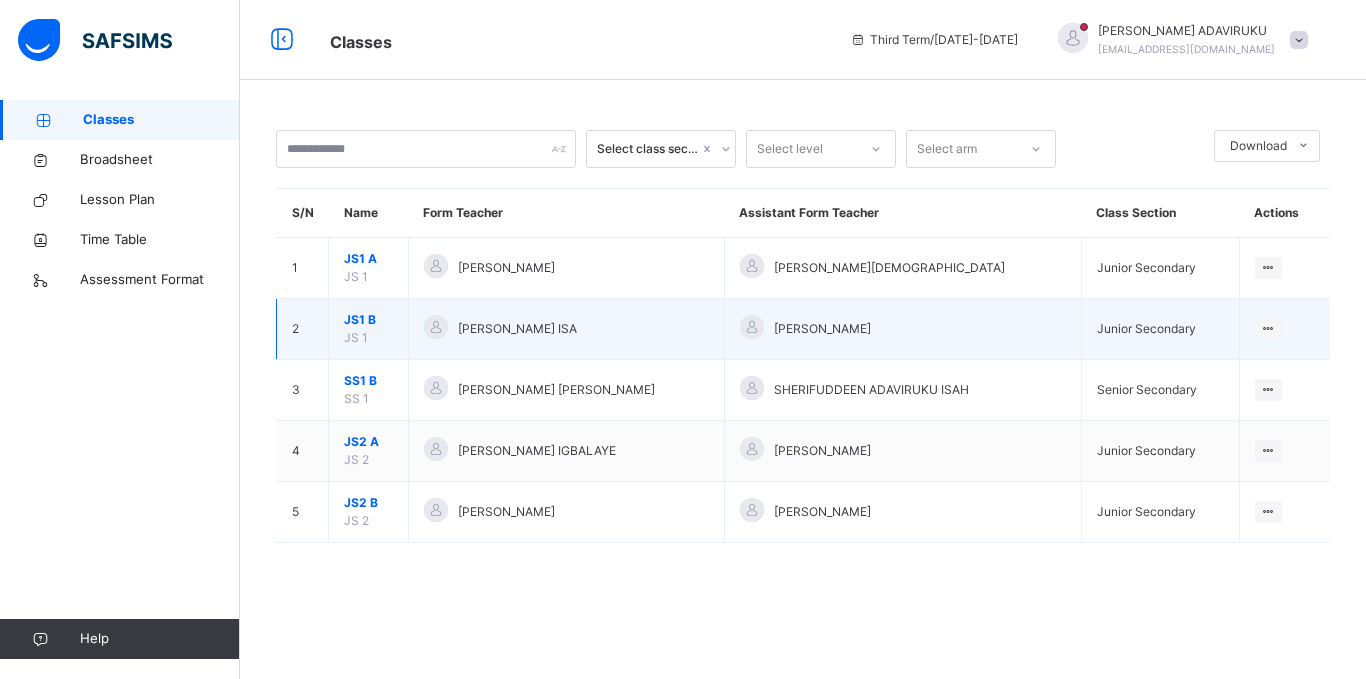 click on "JS1   B" at bounding box center (368, 320) 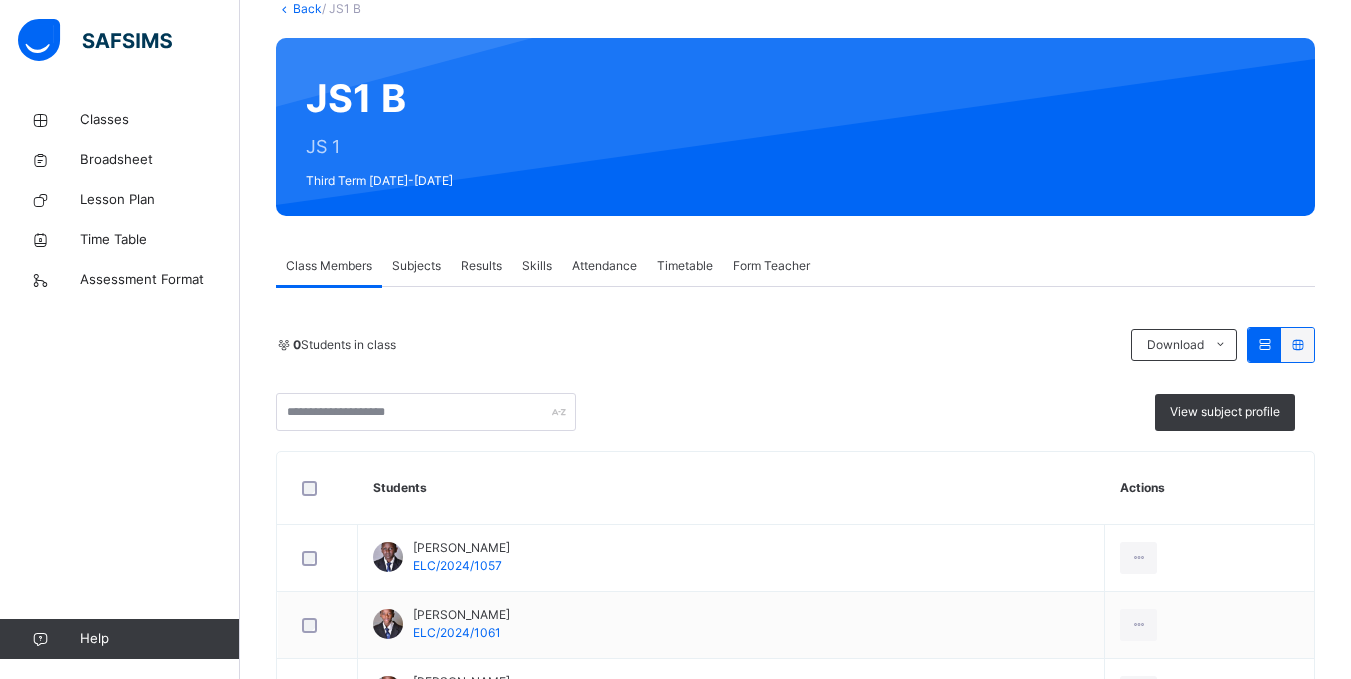 scroll, scrollTop: 167, scrollLeft: 0, axis: vertical 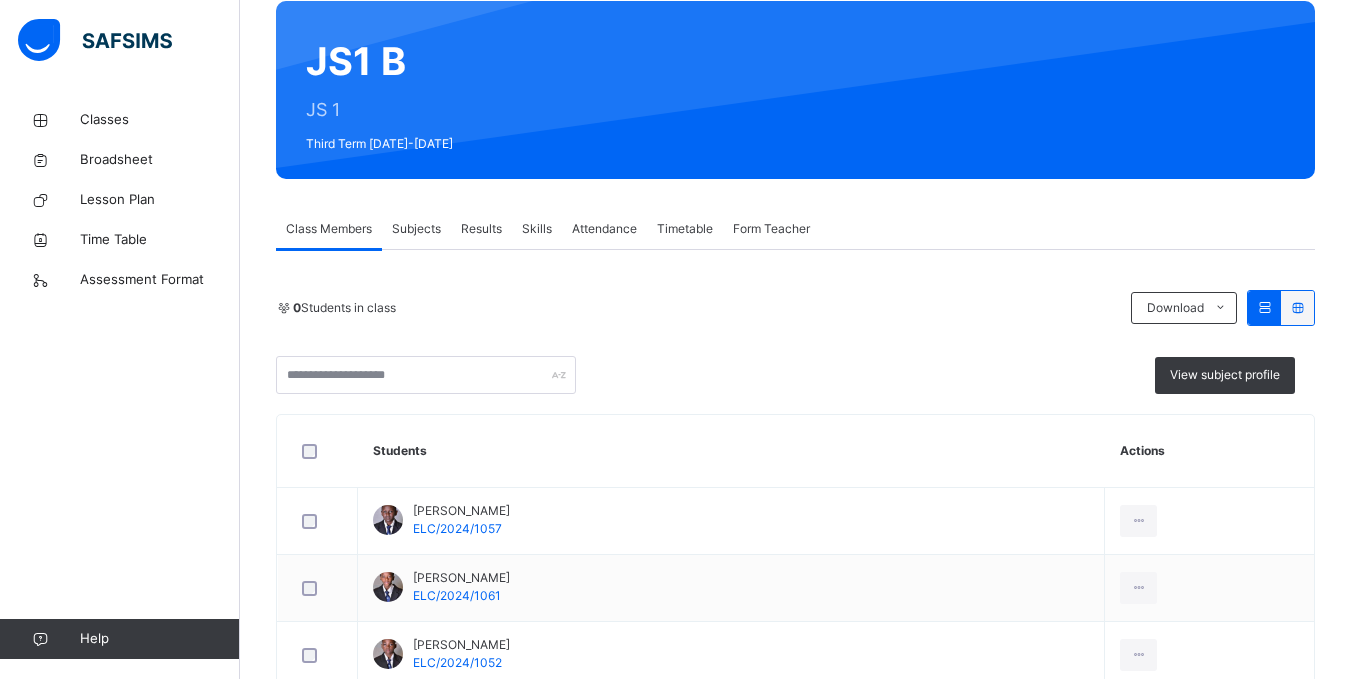 click on "Subjects" at bounding box center (416, 229) 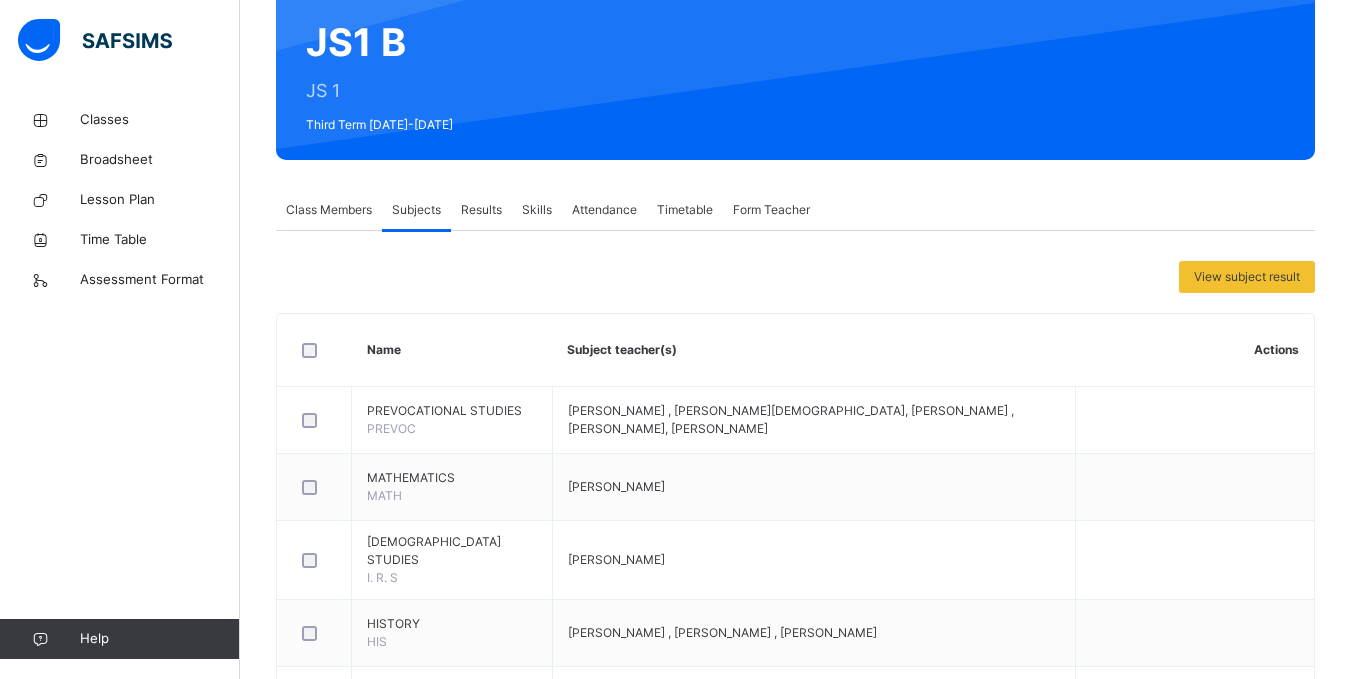 scroll, scrollTop: 640, scrollLeft: 0, axis: vertical 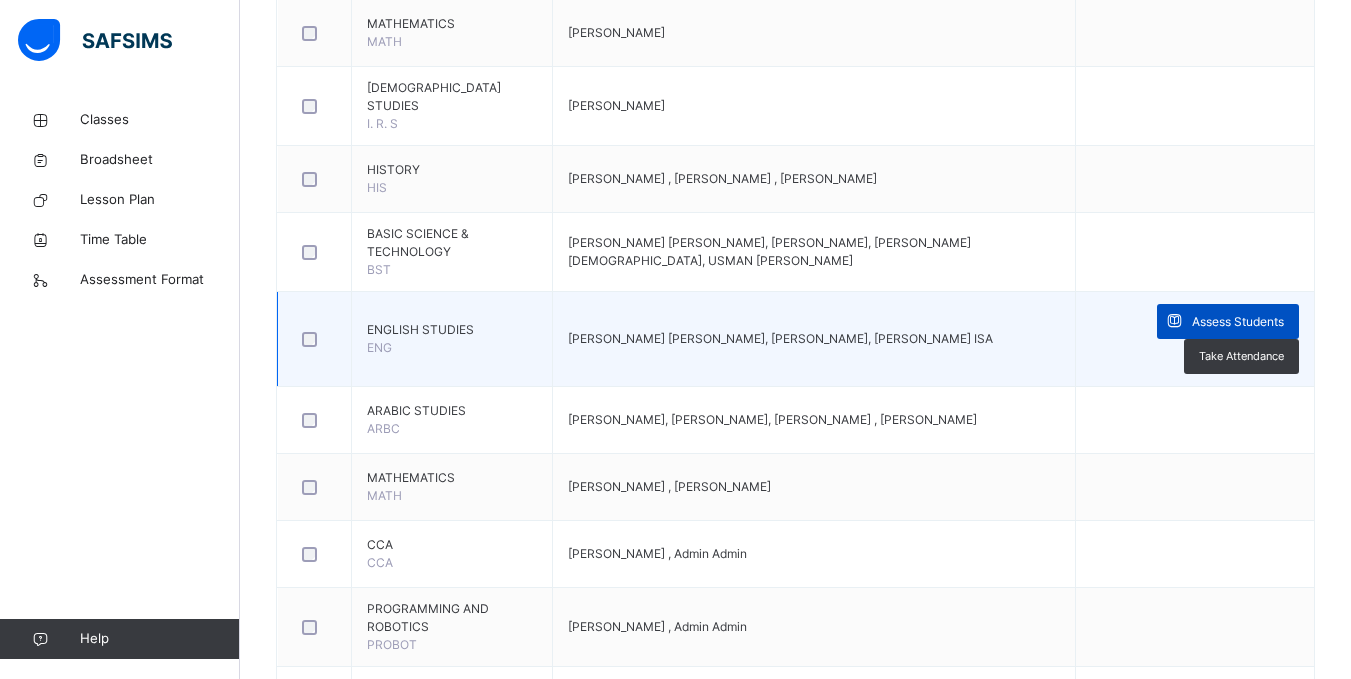 click on "Assess Students" at bounding box center [1238, 322] 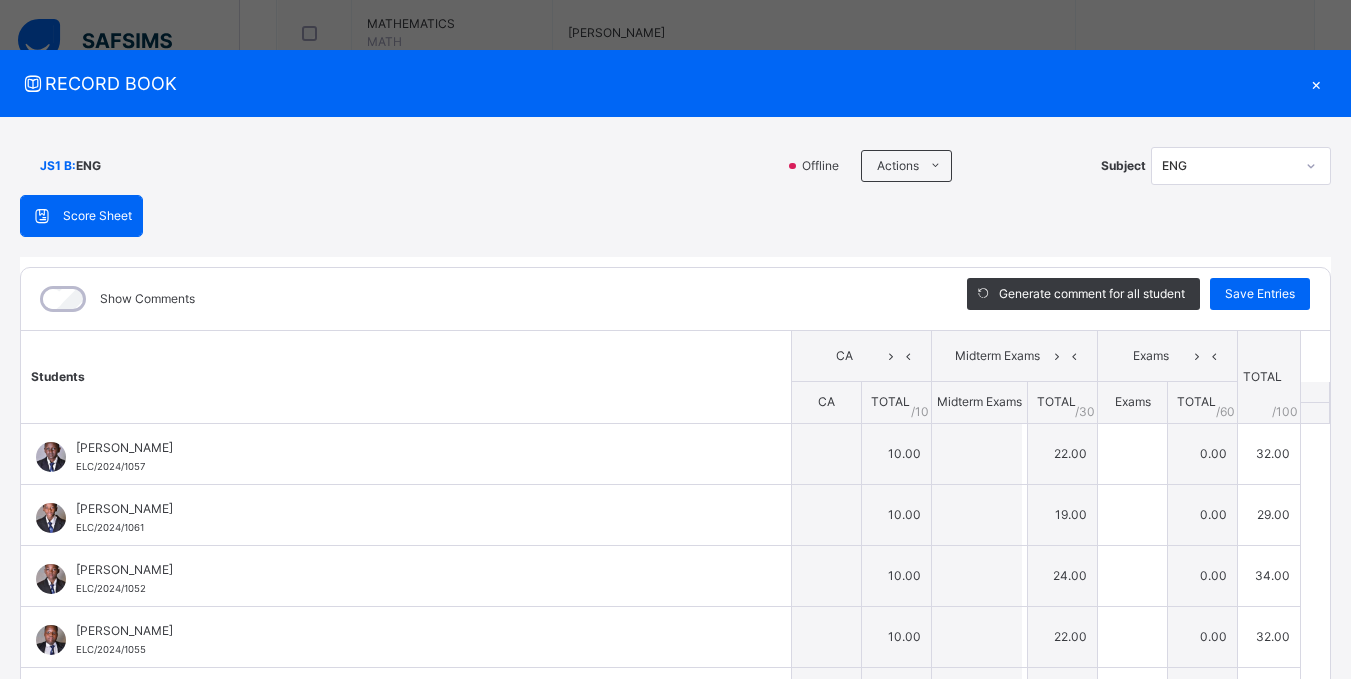 type on "**" 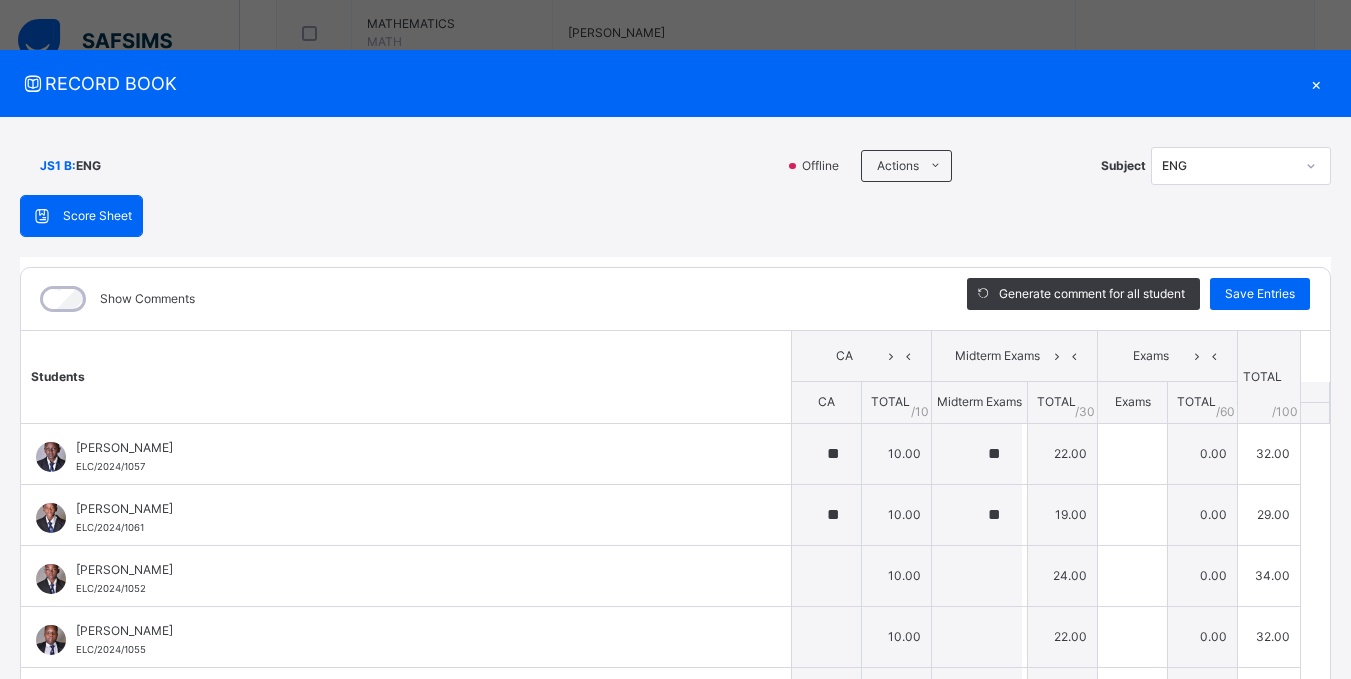 type on "**" 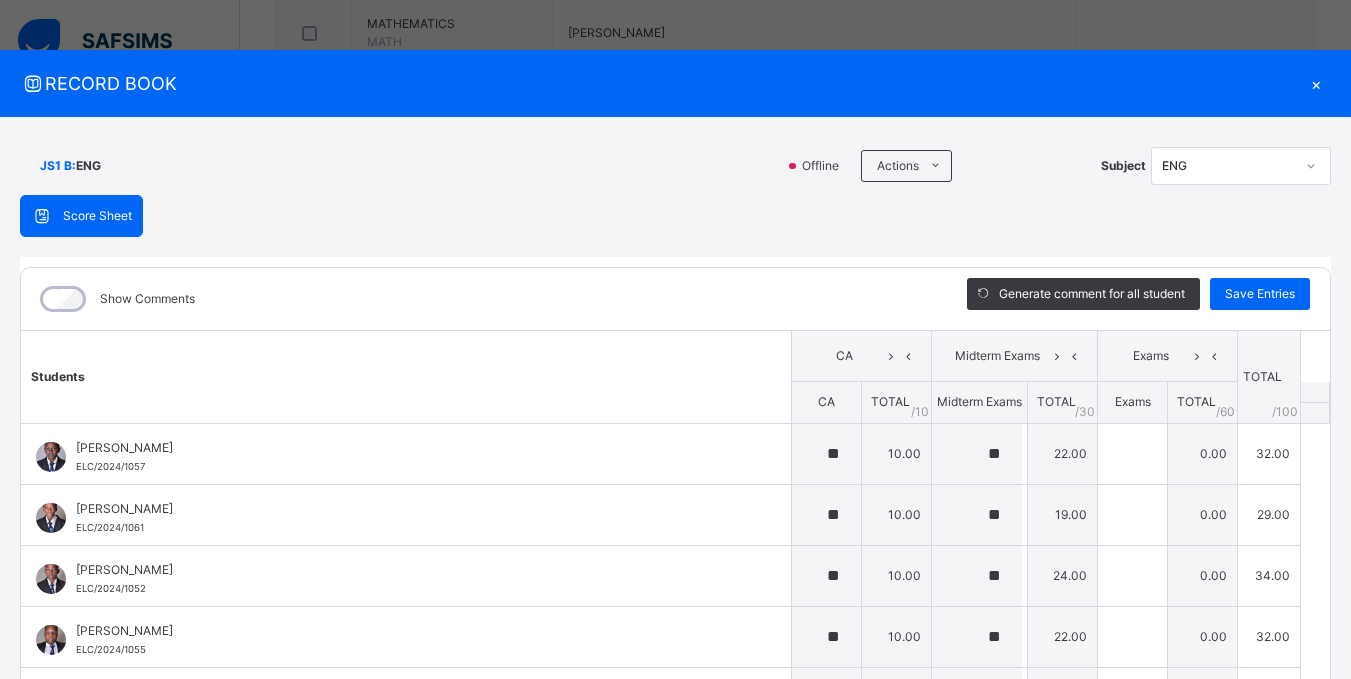 type on "**" 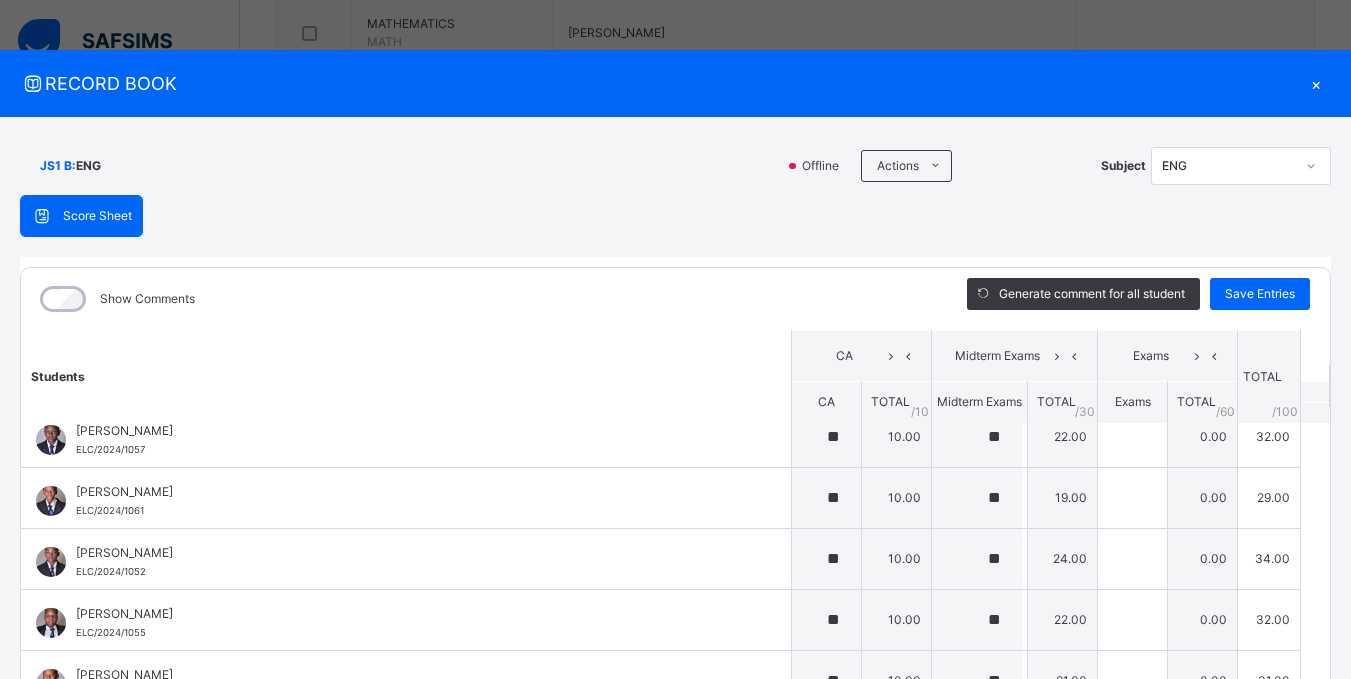 scroll, scrollTop: 0, scrollLeft: 0, axis: both 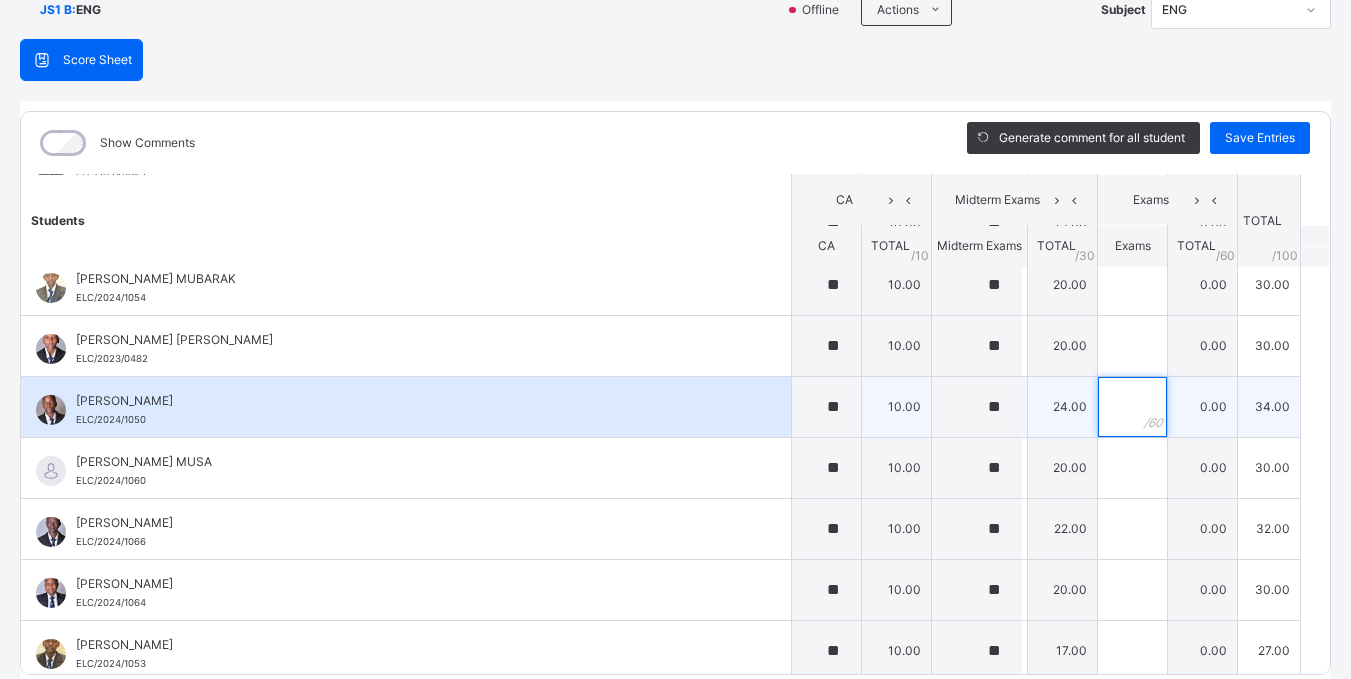 click at bounding box center [1132, 407] 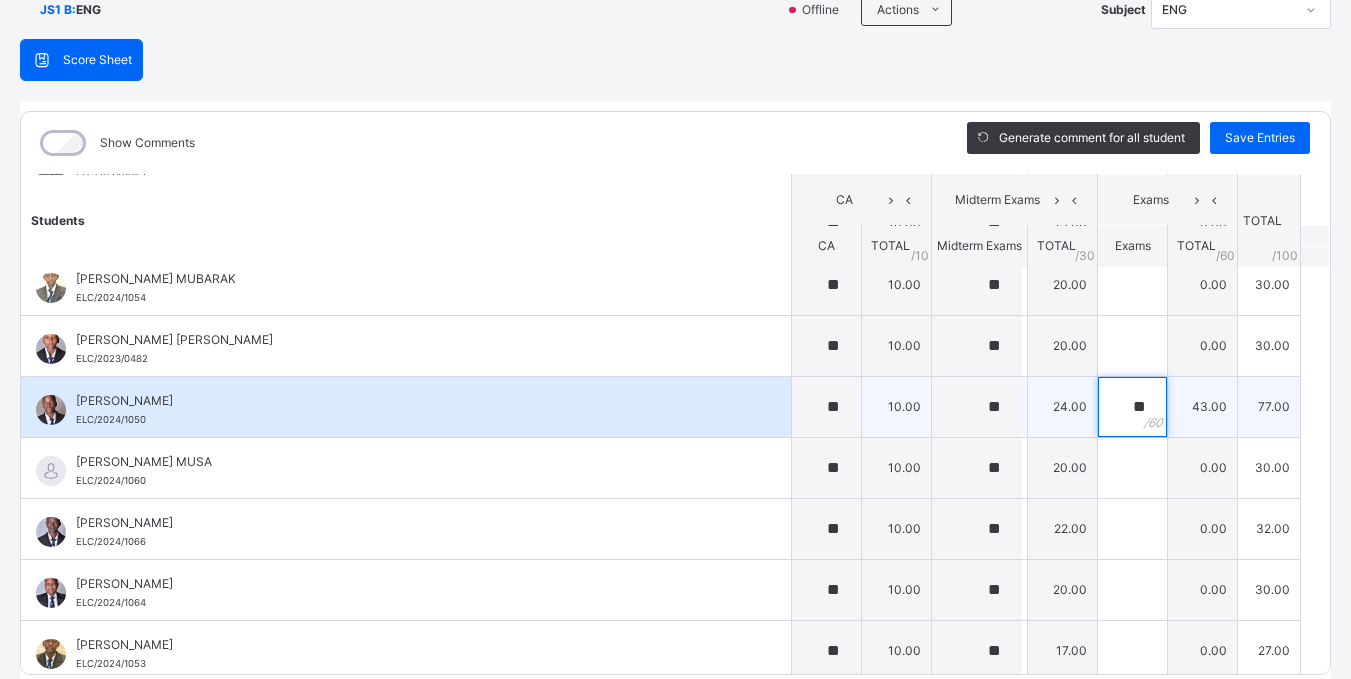 scroll, scrollTop: 692, scrollLeft: 0, axis: vertical 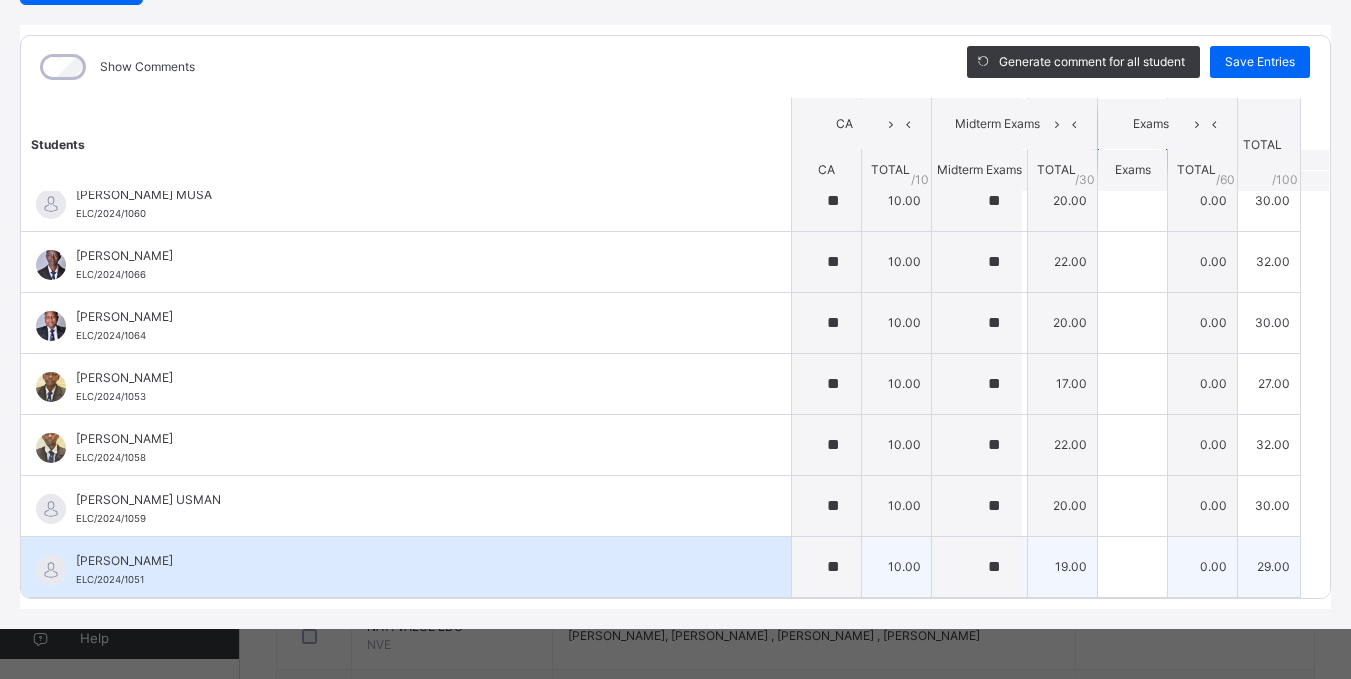 type on "**" 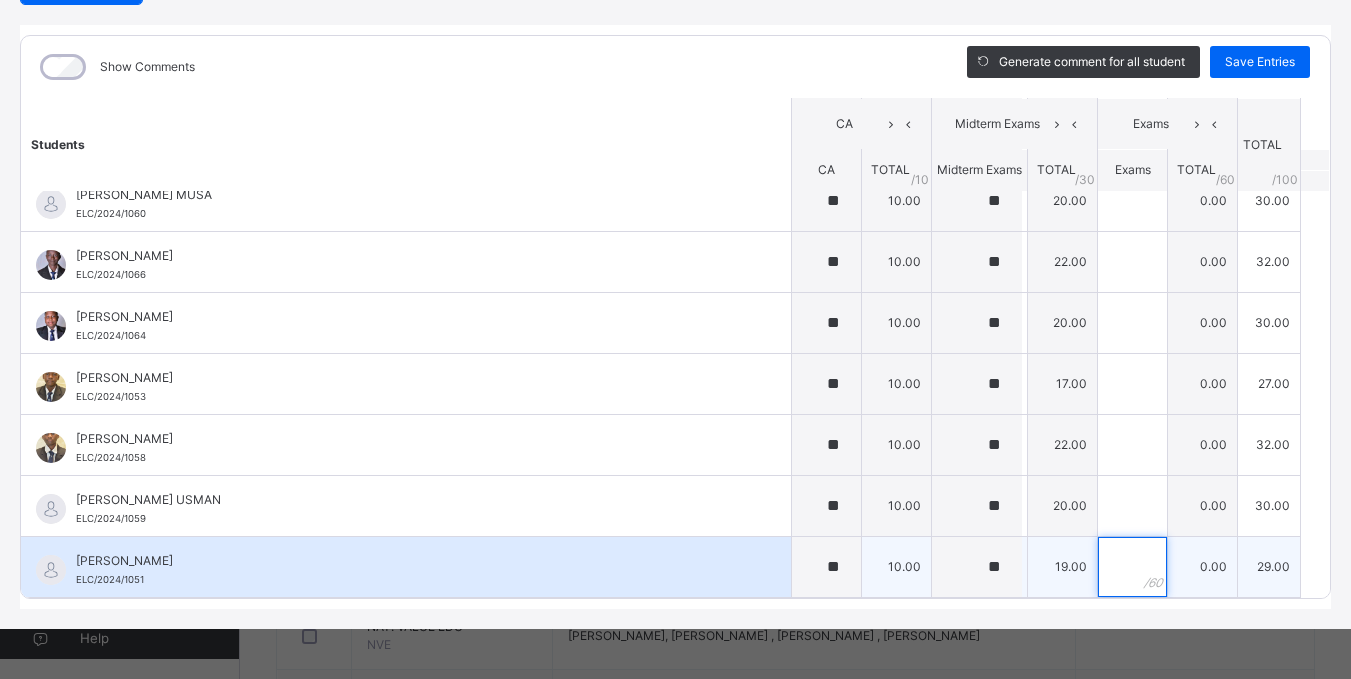 click at bounding box center [1132, 567] 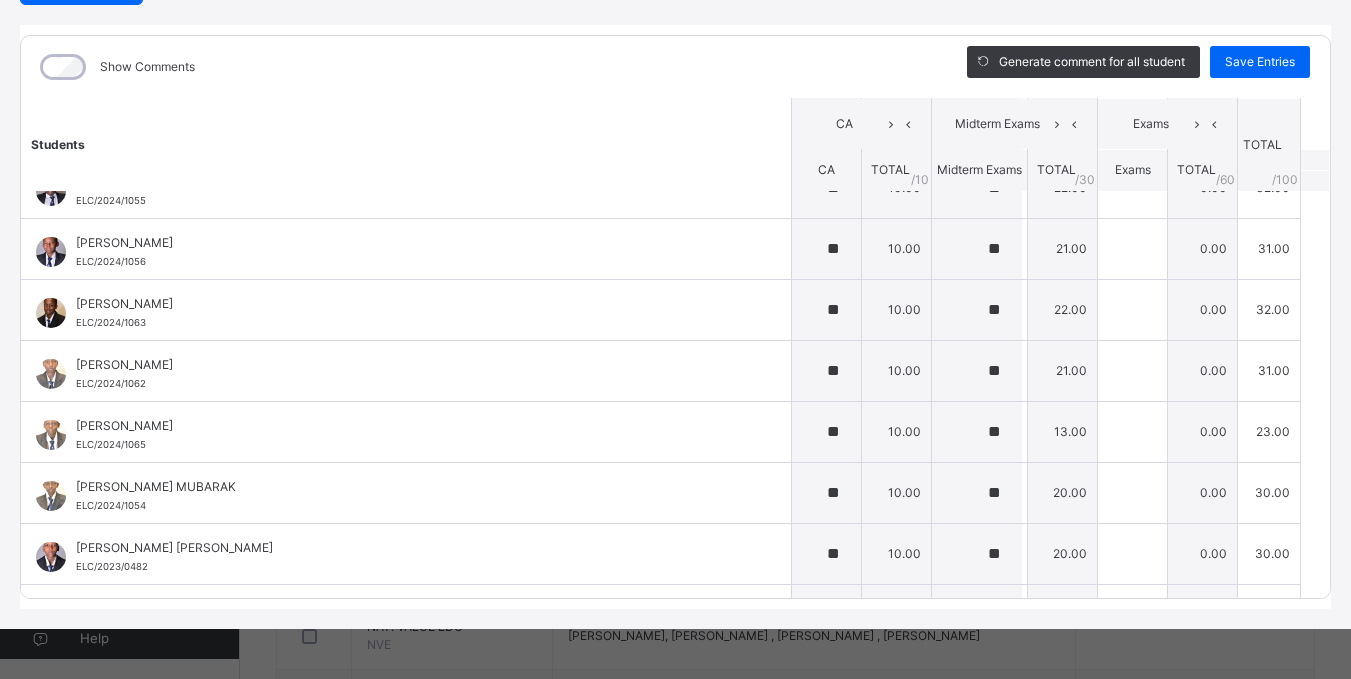 scroll, scrollTop: 0, scrollLeft: 0, axis: both 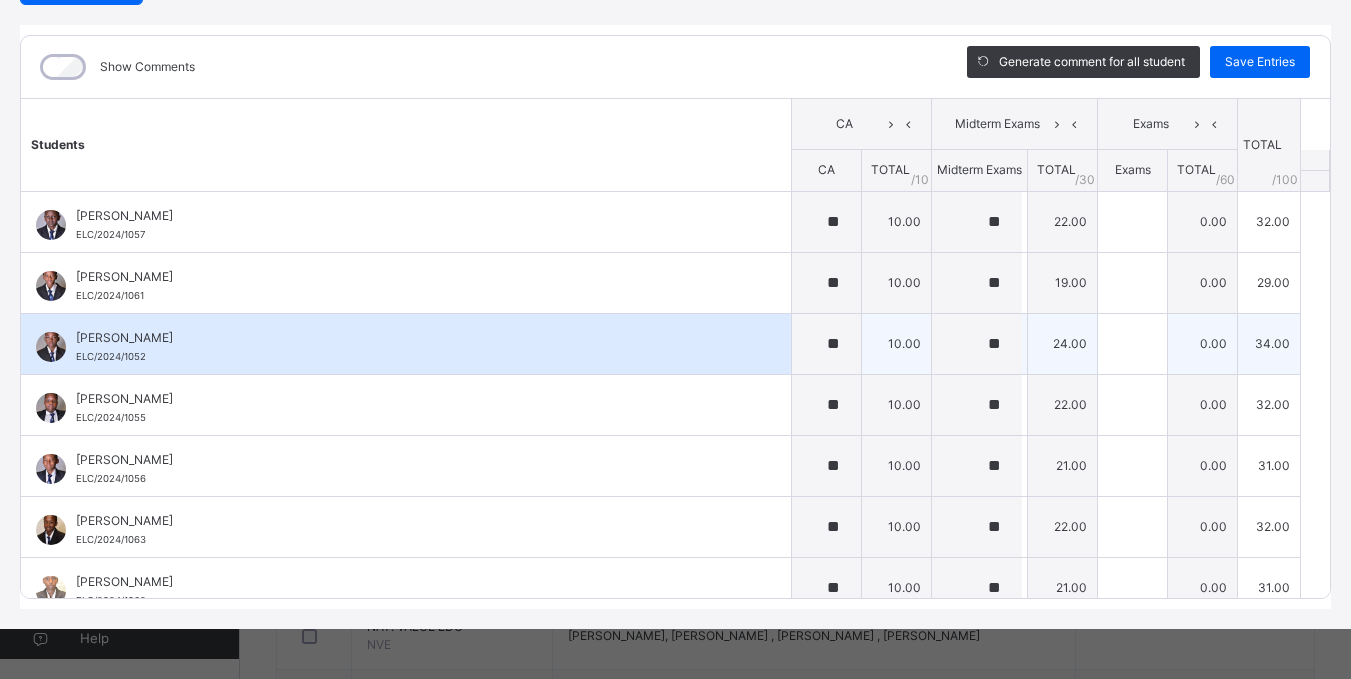 type on "**" 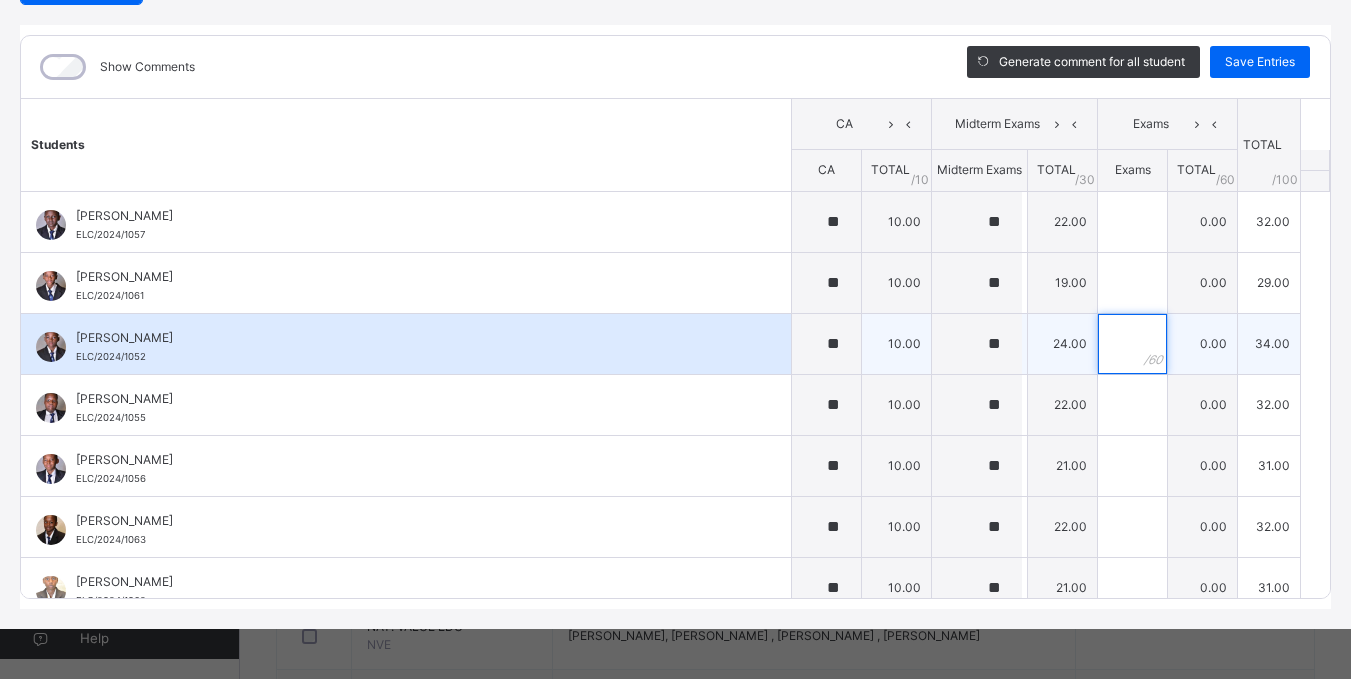 click at bounding box center [1132, 344] 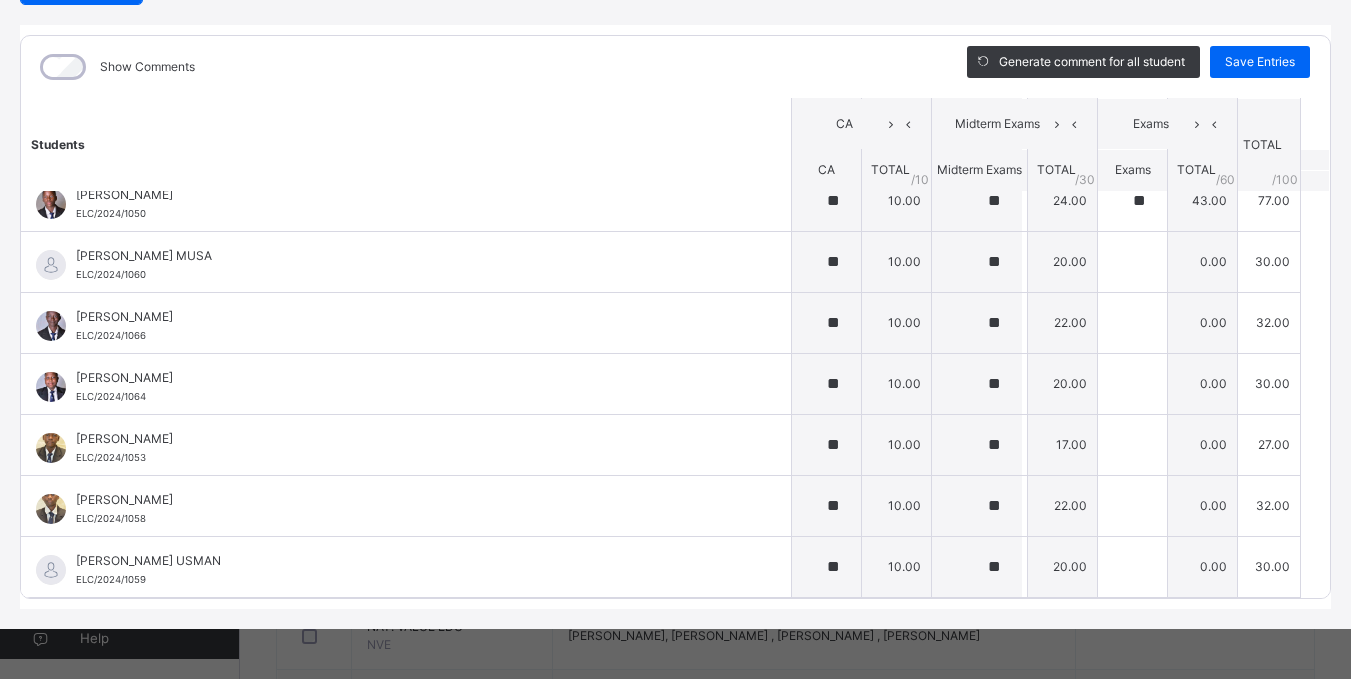 scroll, scrollTop: 643, scrollLeft: 0, axis: vertical 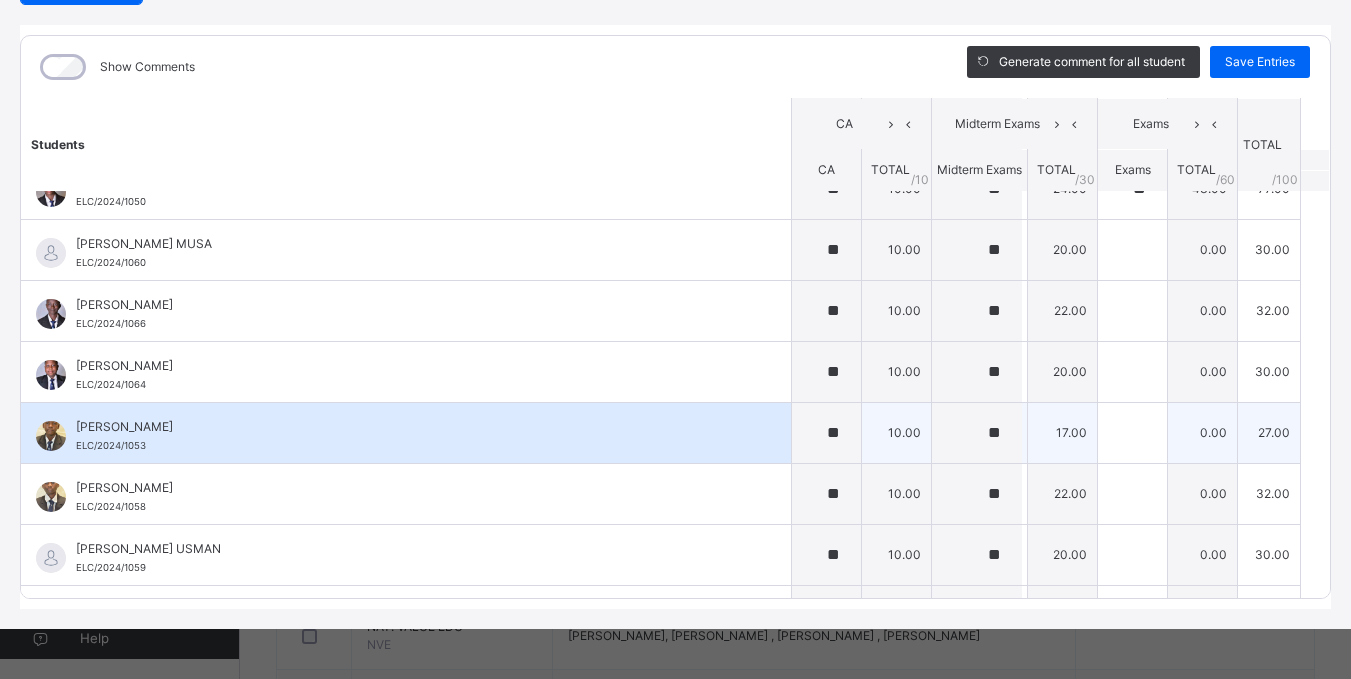 type on "**" 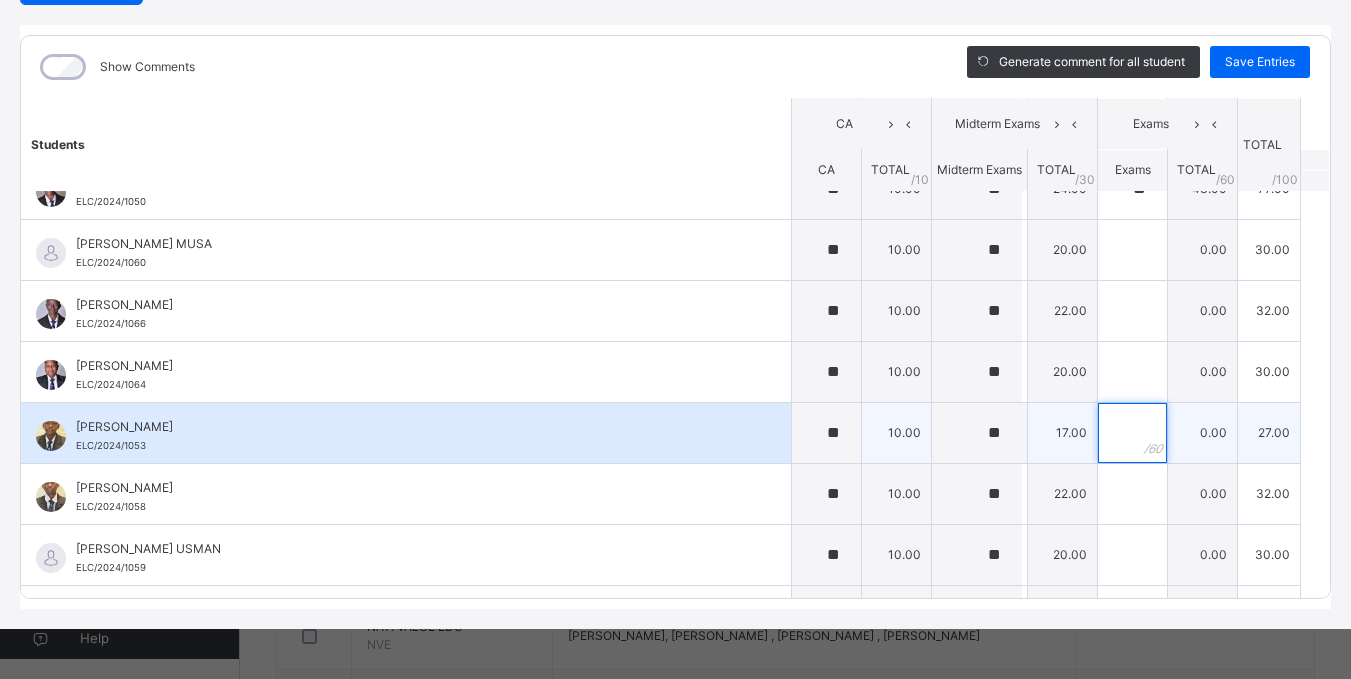 click at bounding box center (1132, 433) 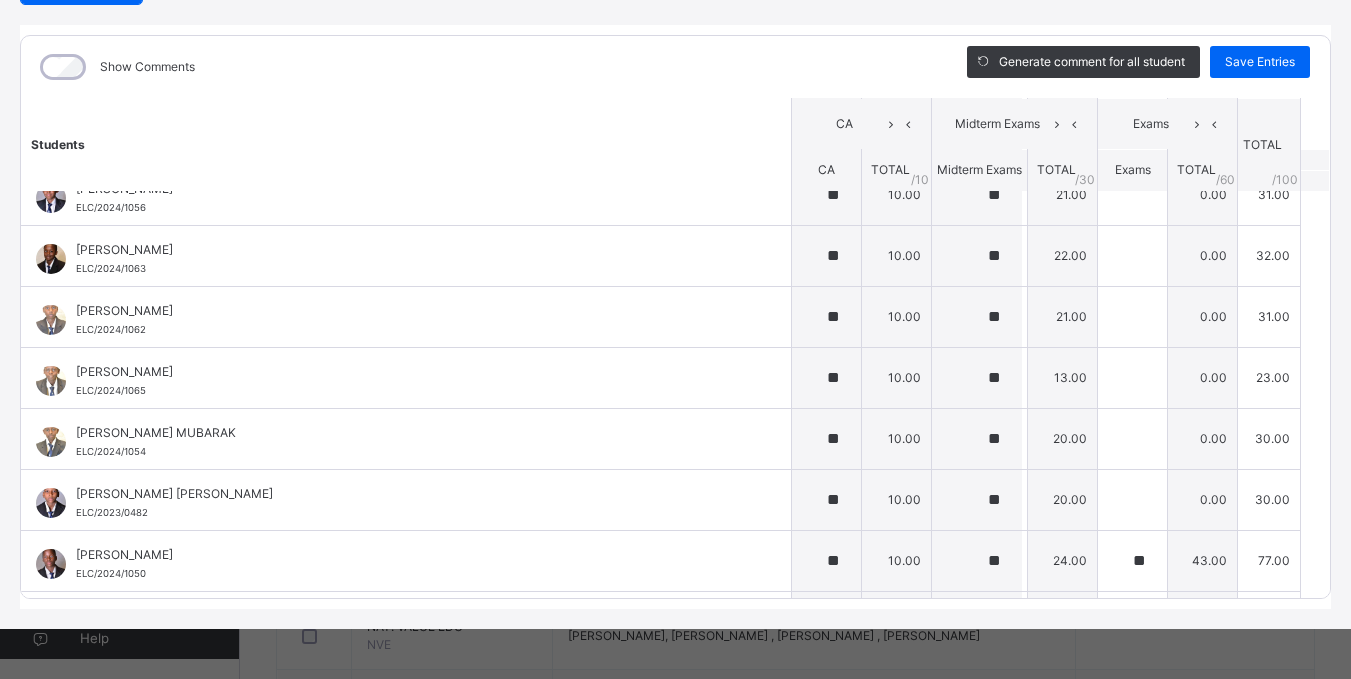 scroll, scrollTop: 256, scrollLeft: 0, axis: vertical 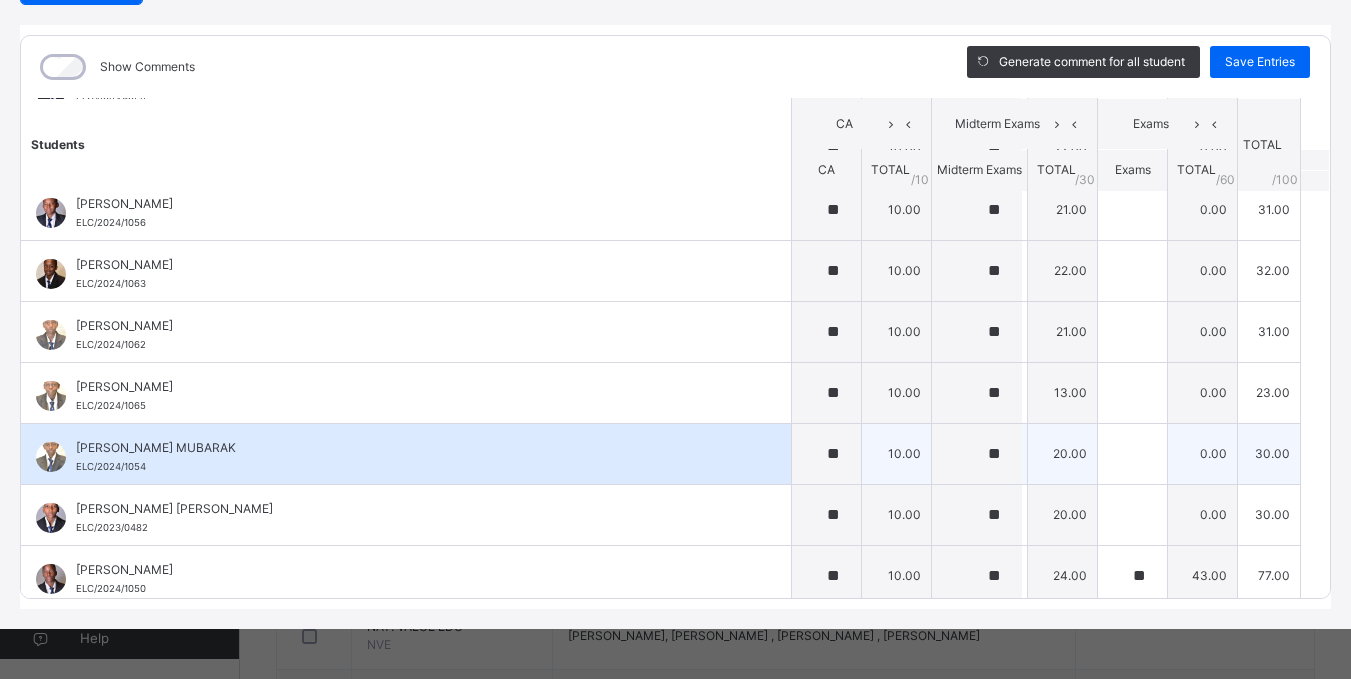 type on "**" 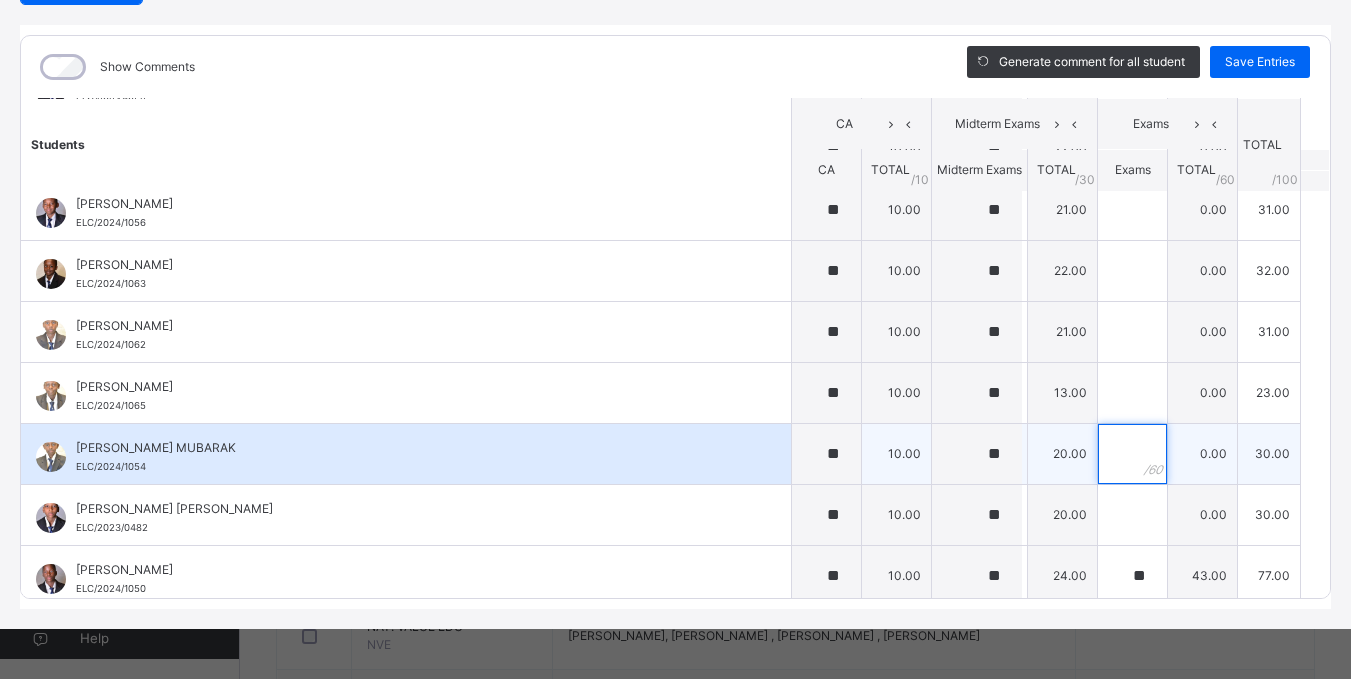 click at bounding box center [1132, 454] 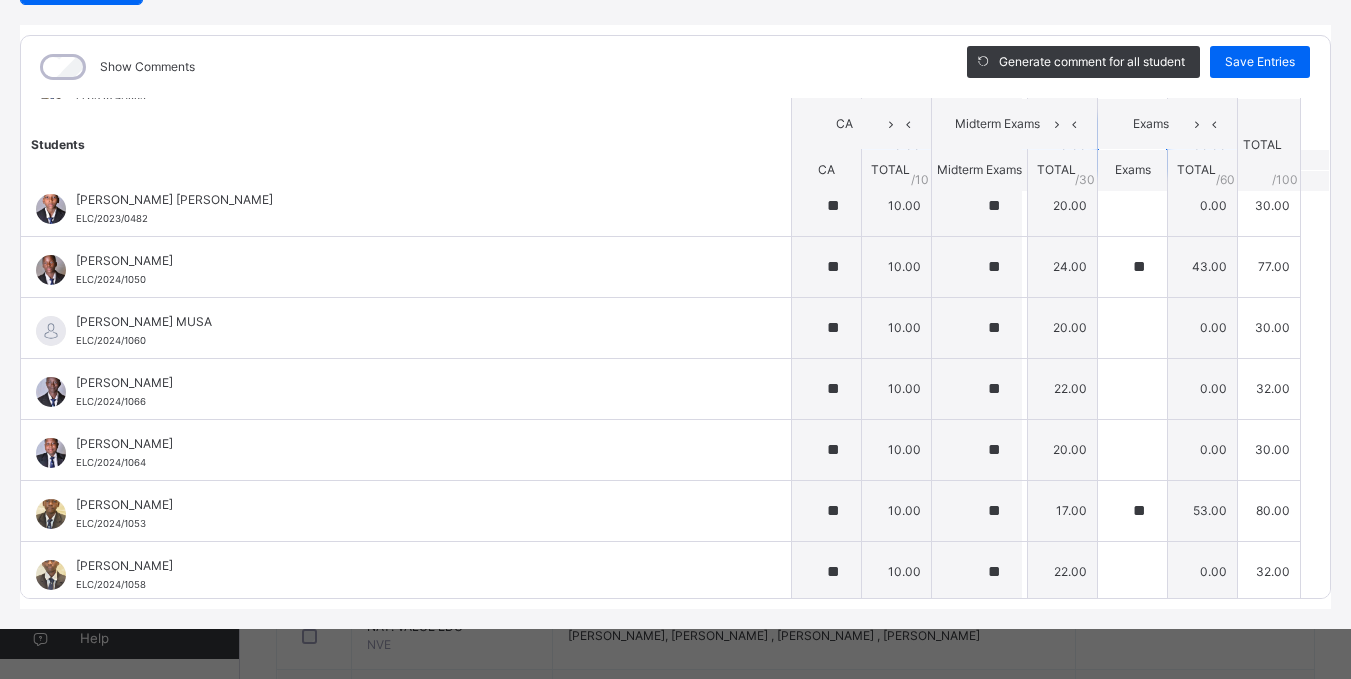 scroll, scrollTop: 692, scrollLeft: 0, axis: vertical 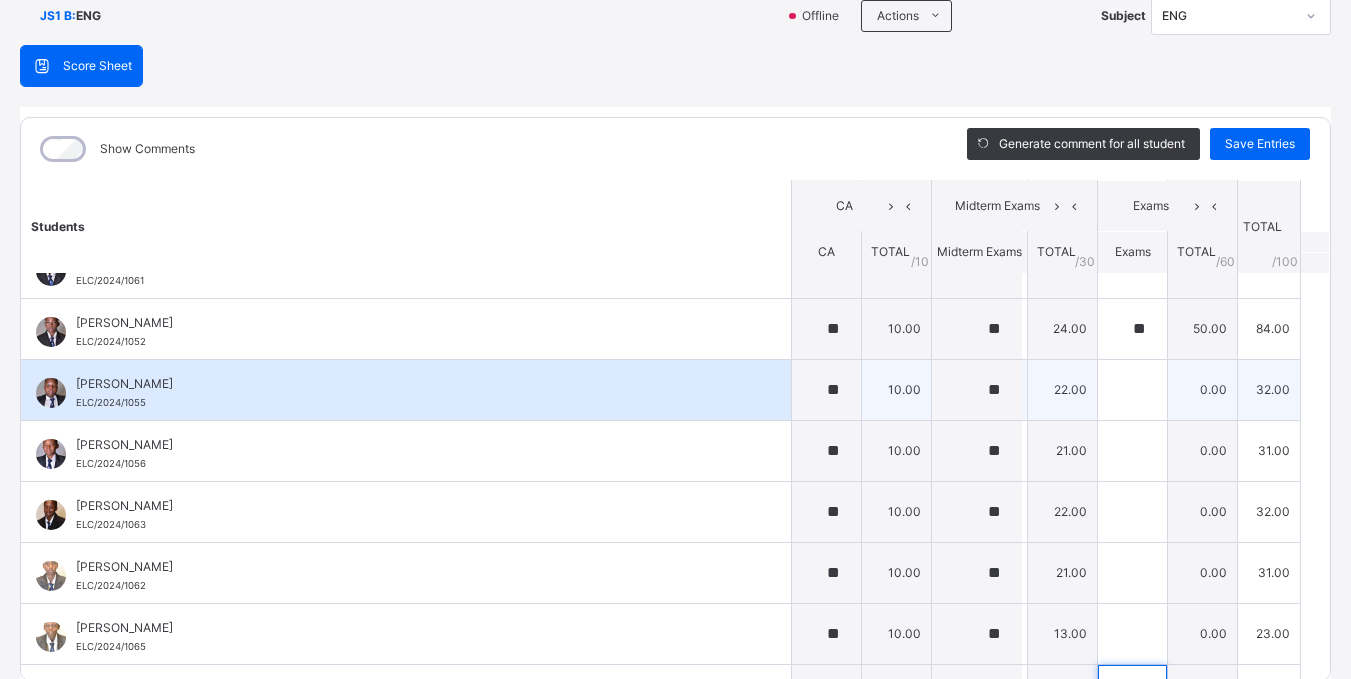 type on "**" 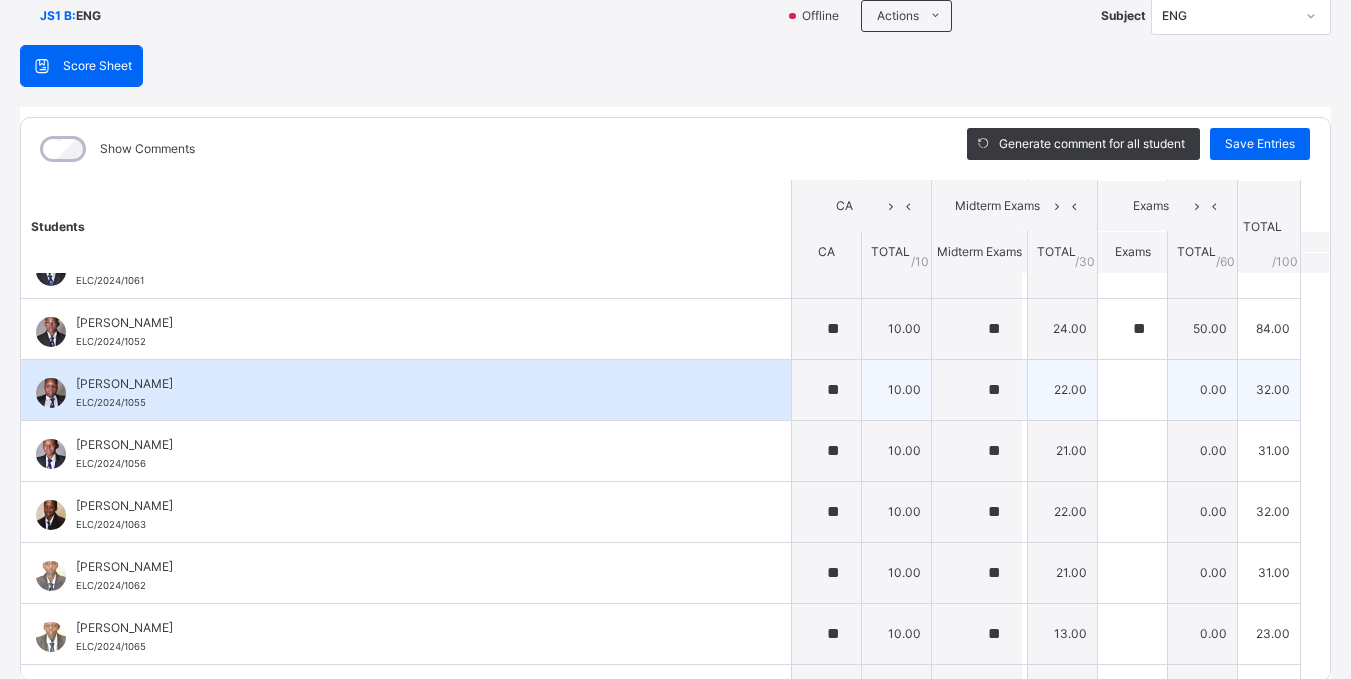 click on "ALIYU  SALIHU KWAYABURA ELC/2024/1055" at bounding box center [411, 393] 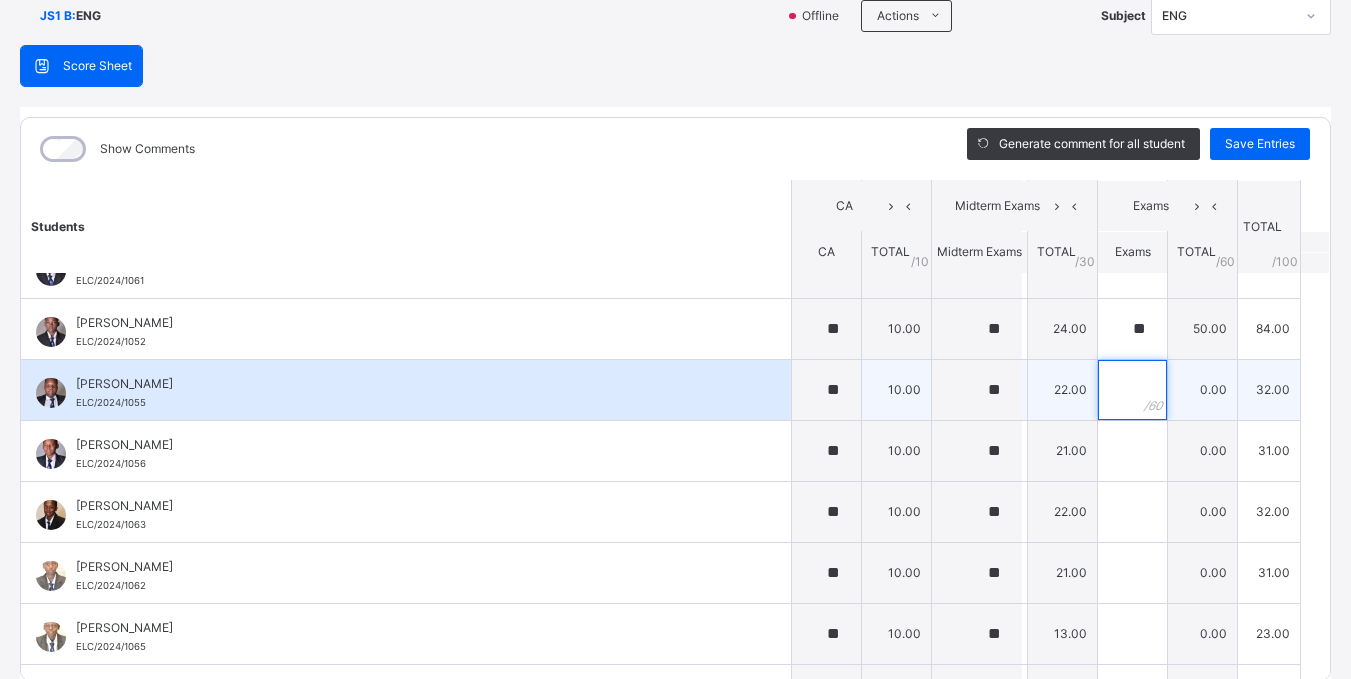 click at bounding box center [1132, 390] 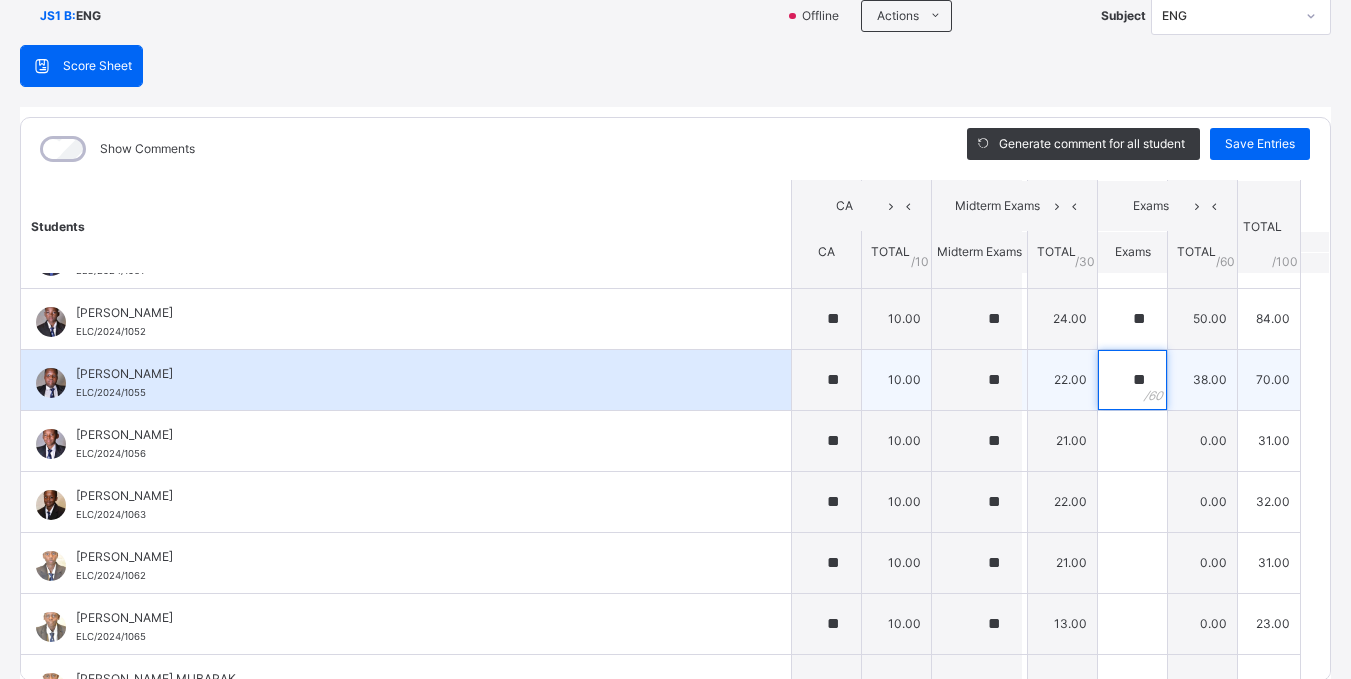 scroll, scrollTop: 112, scrollLeft: 0, axis: vertical 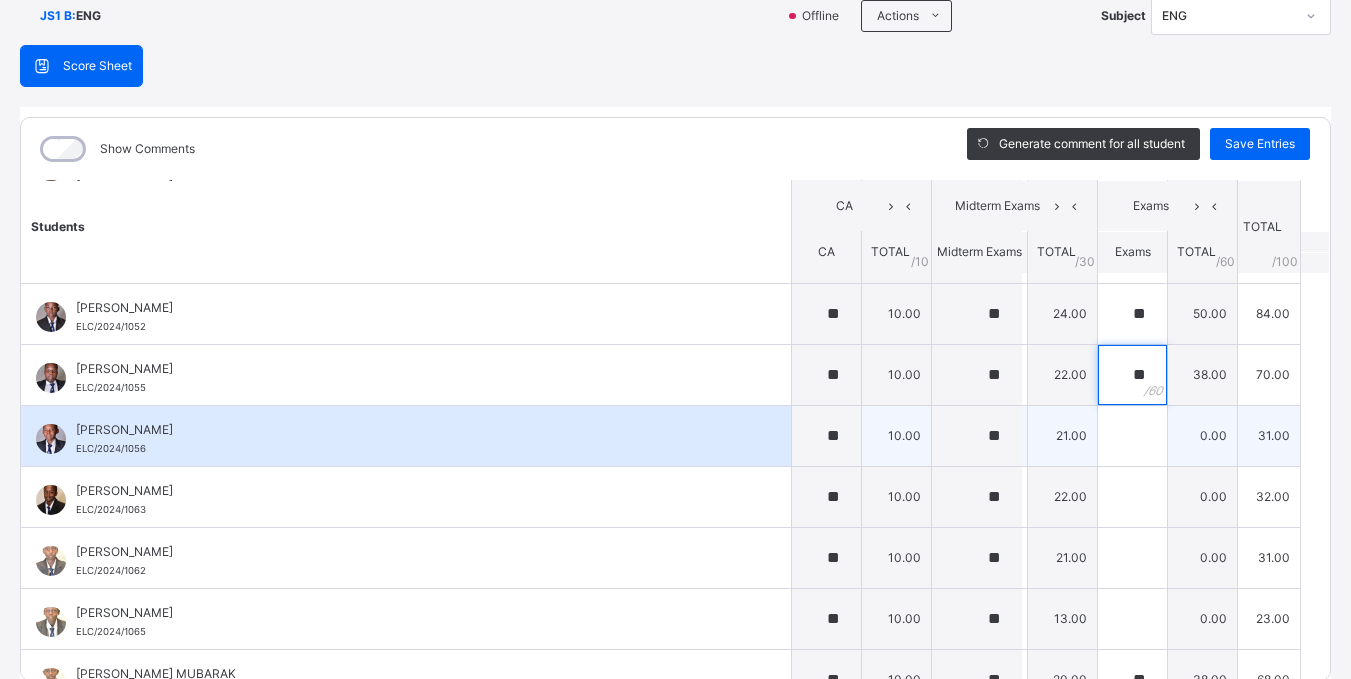 type on "**" 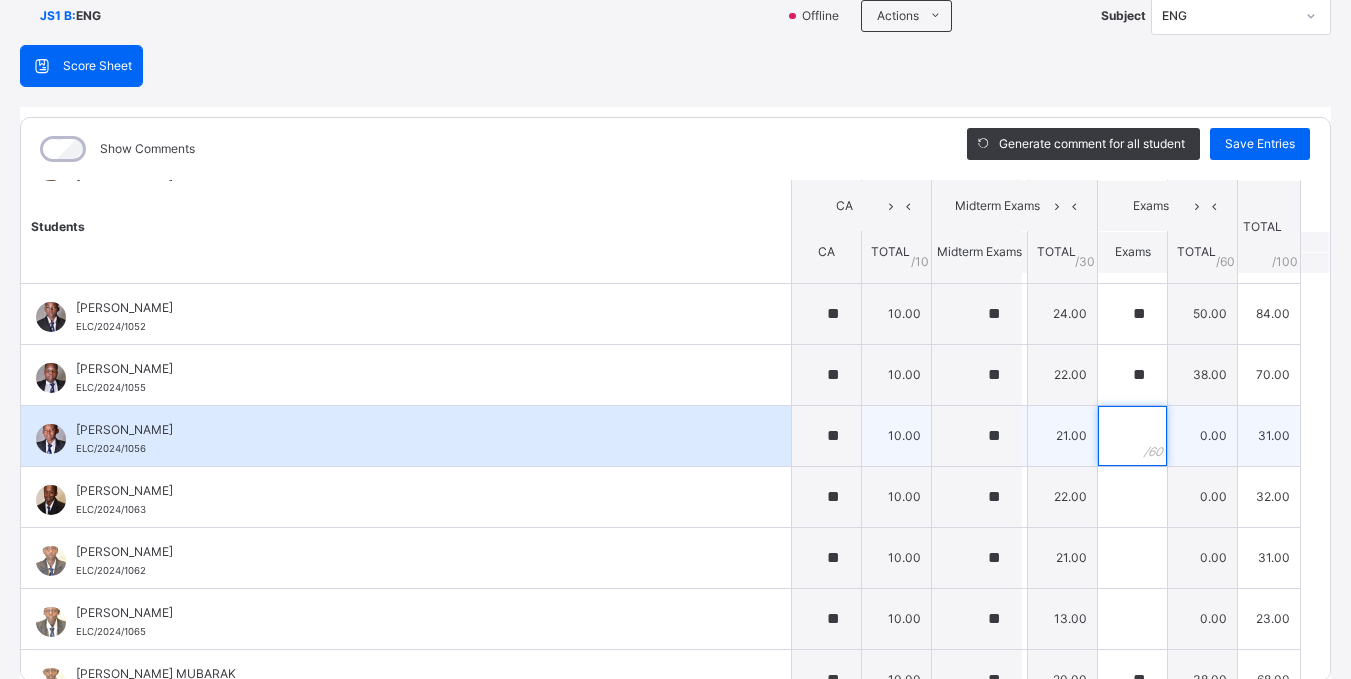 click at bounding box center [1132, 436] 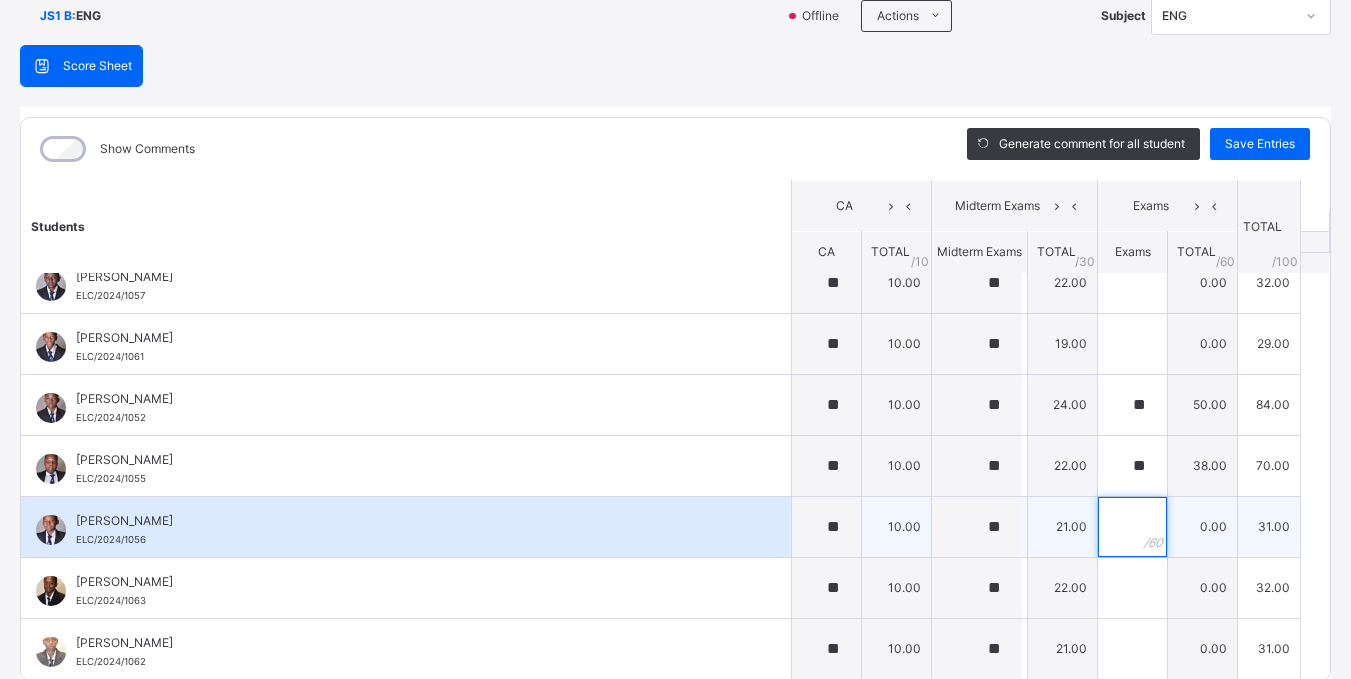 scroll, scrollTop: 0, scrollLeft: 0, axis: both 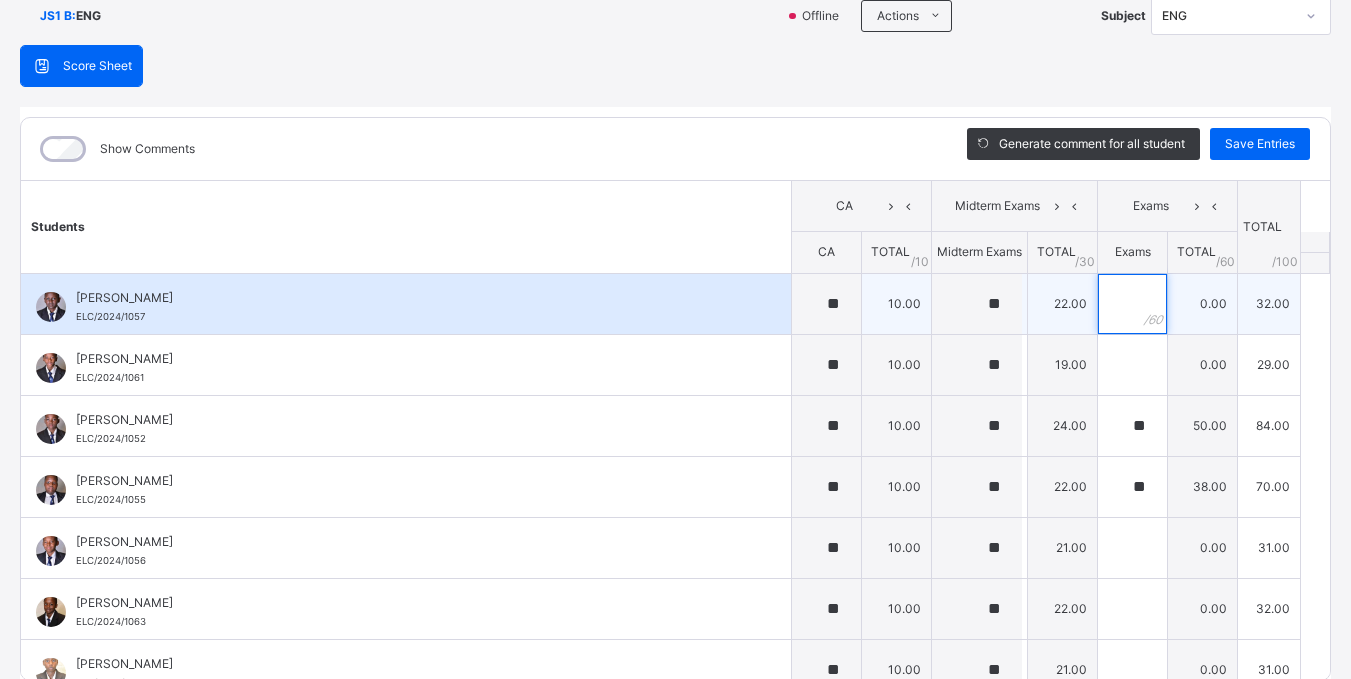 click at bounding box center [1132, 304] 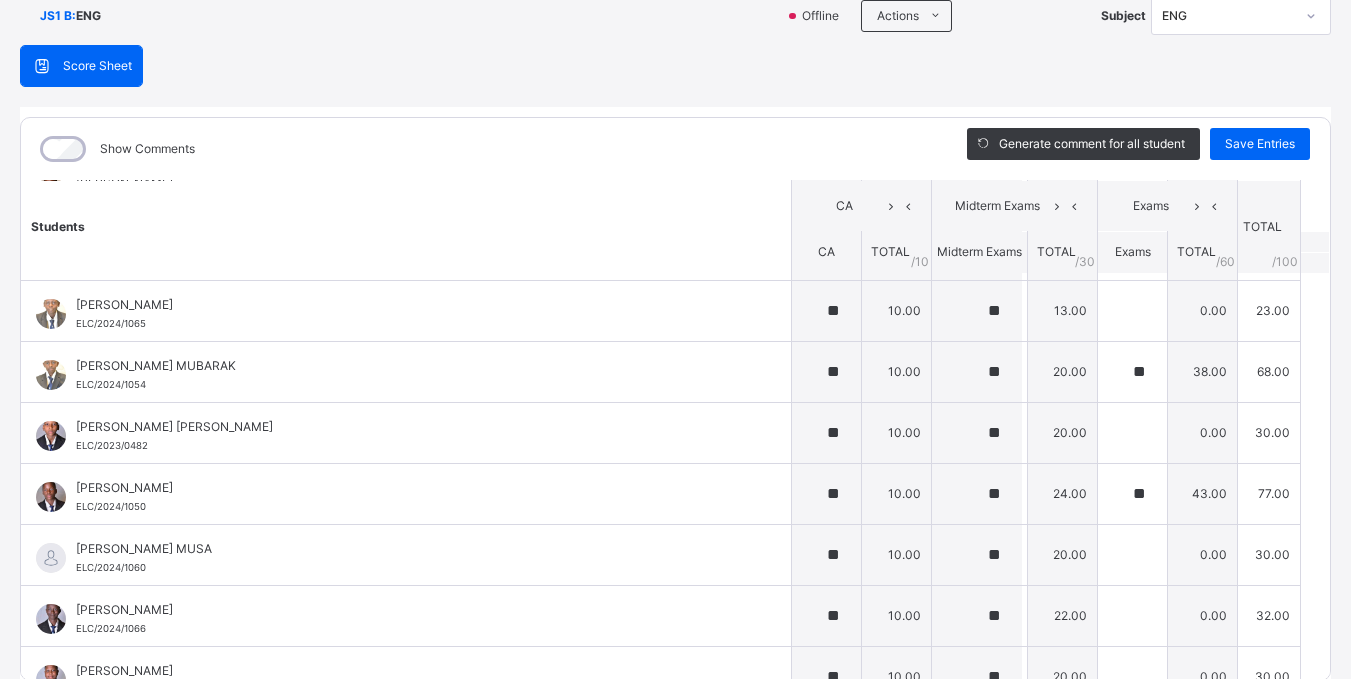 scroll, scrollTop: 692, scrollLeft: 0, axis: vertical 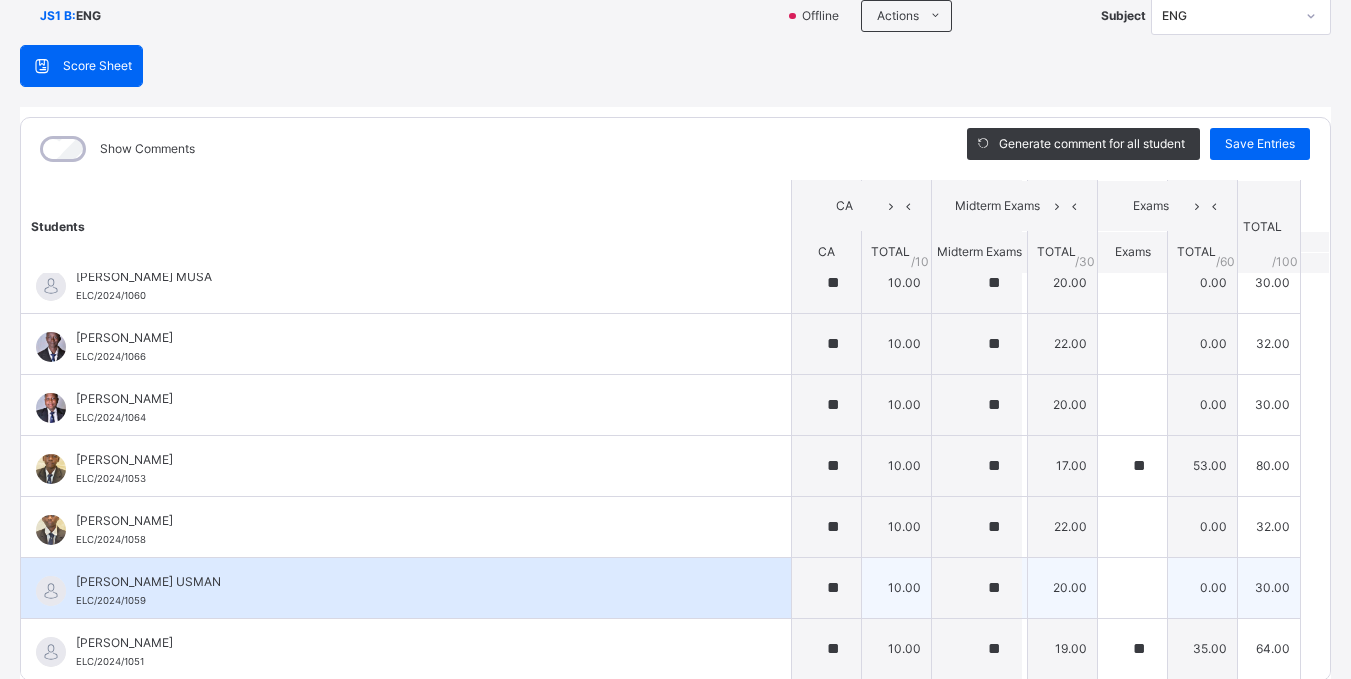 type on "**" 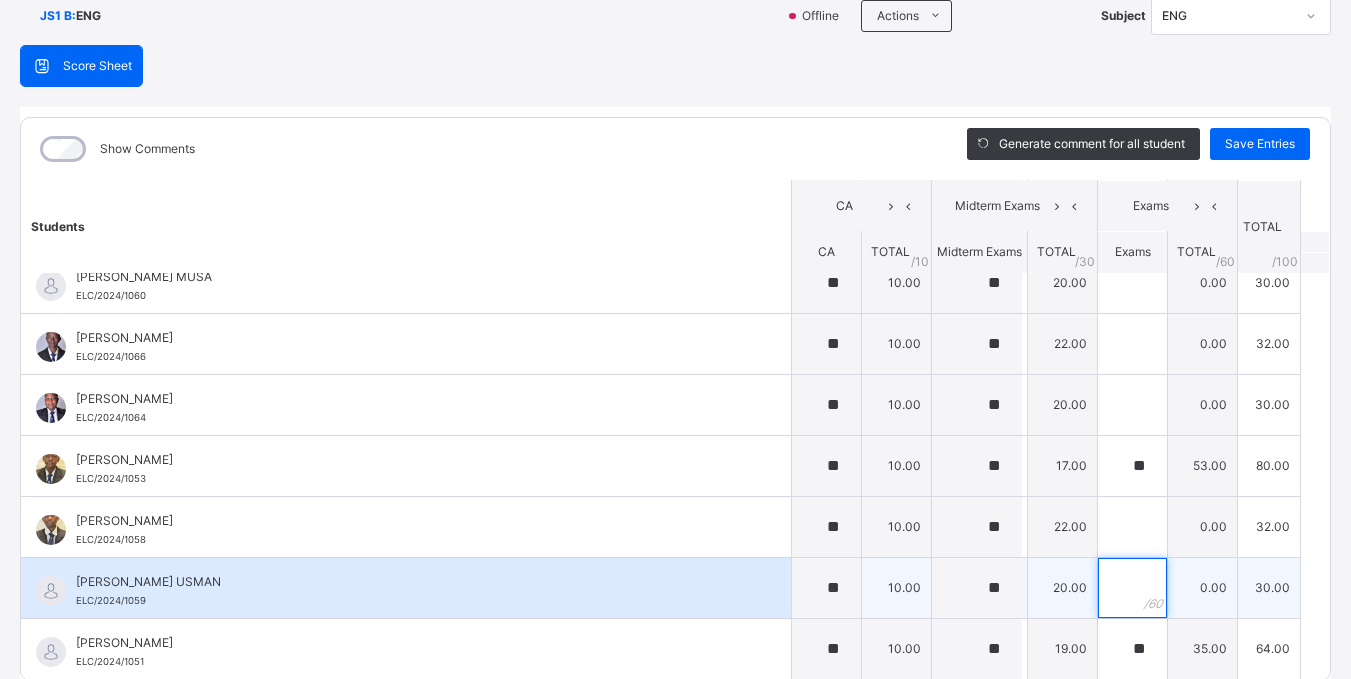 click at bounding box center [1132, 588] 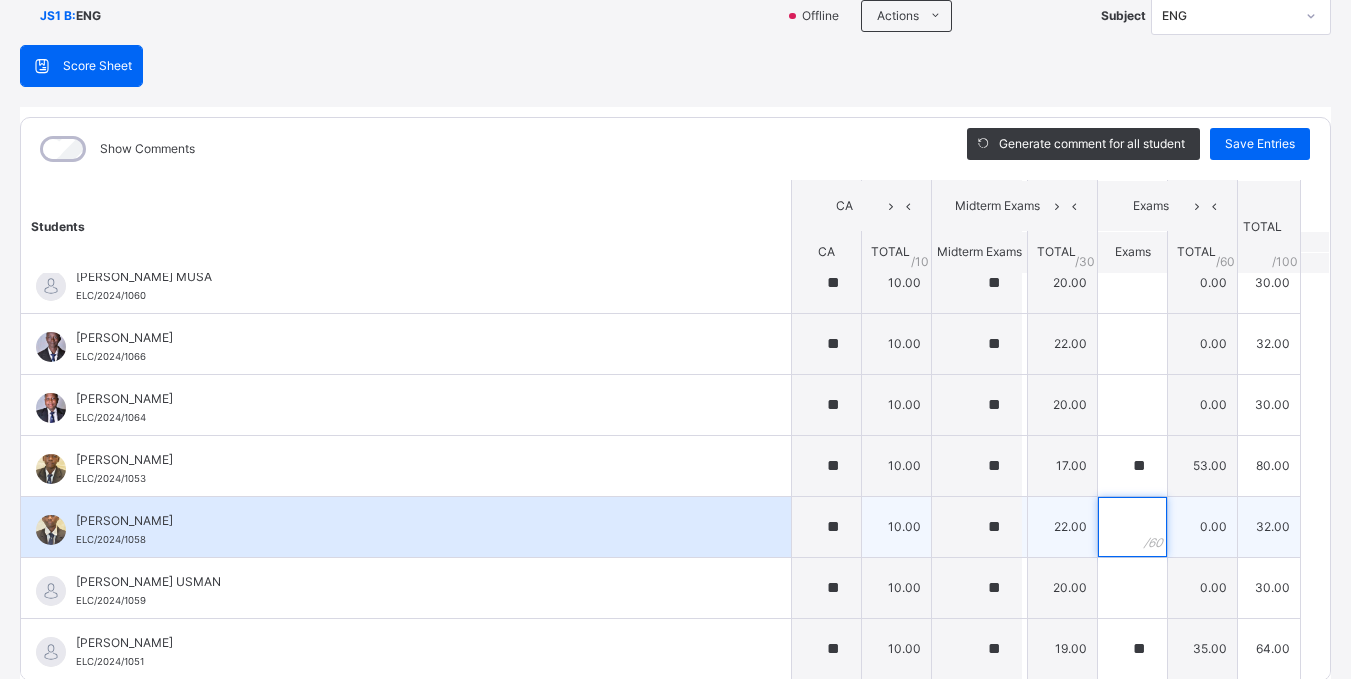 click at bounding box center [1132, 527] 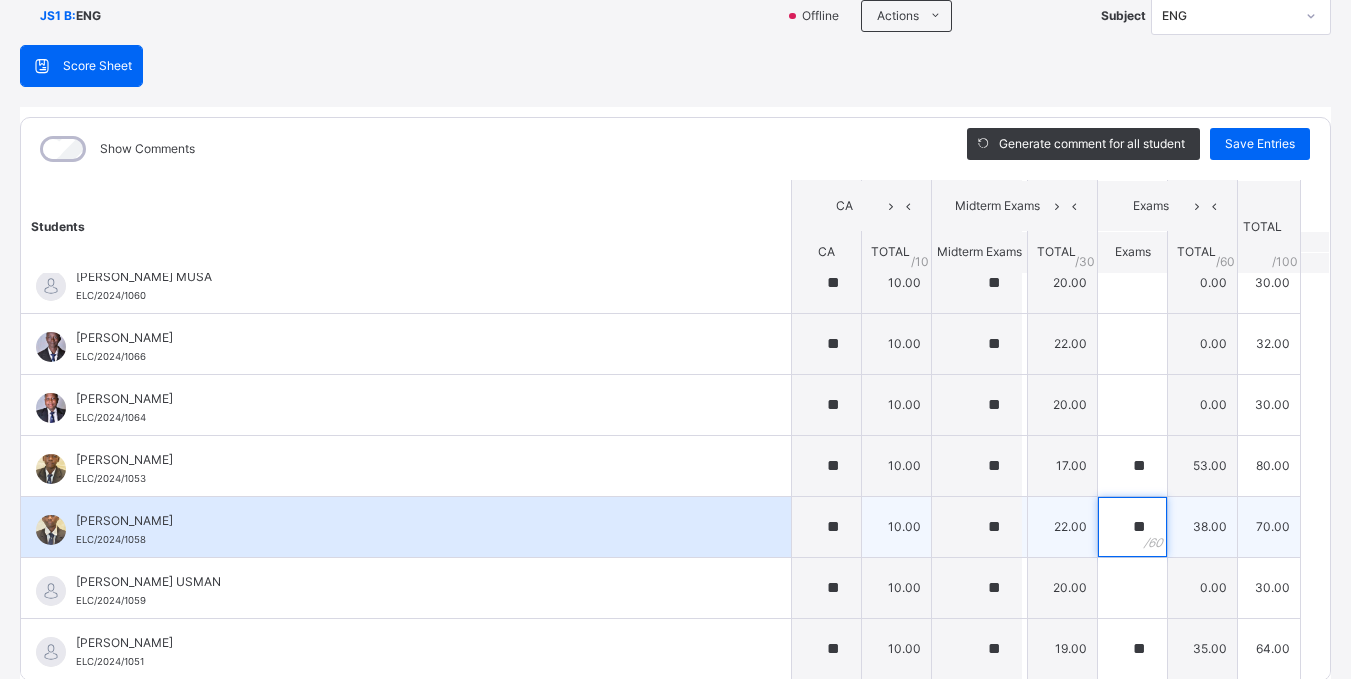 scroll, scrollTop: 231, scrollLeft: 0, axis: vertical 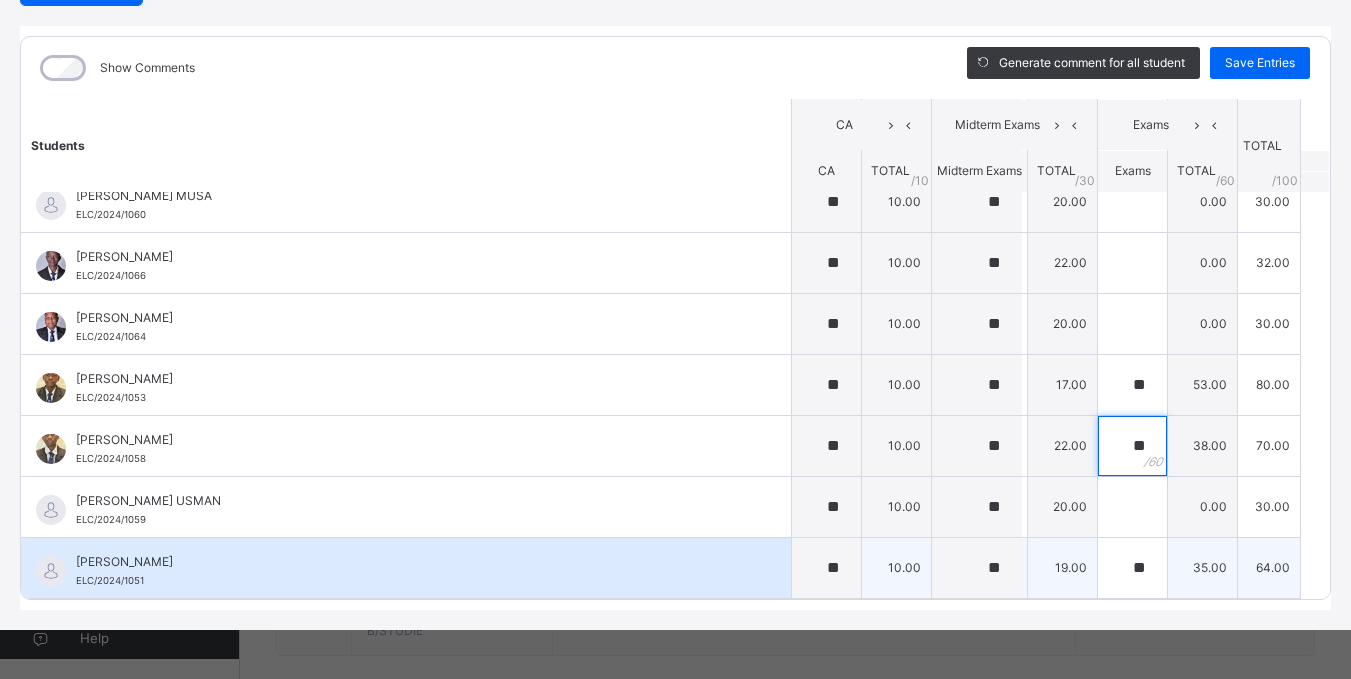 type on "**" 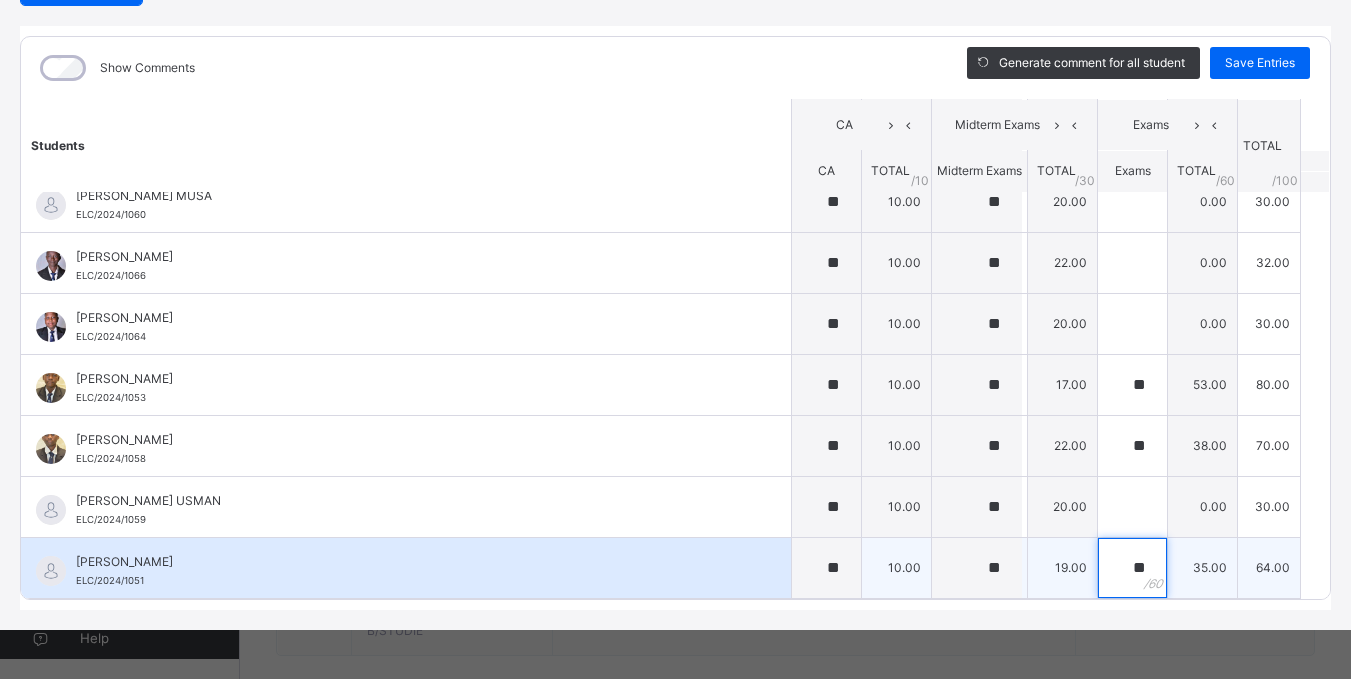 click on "**" at bounding box center (1132, 568) 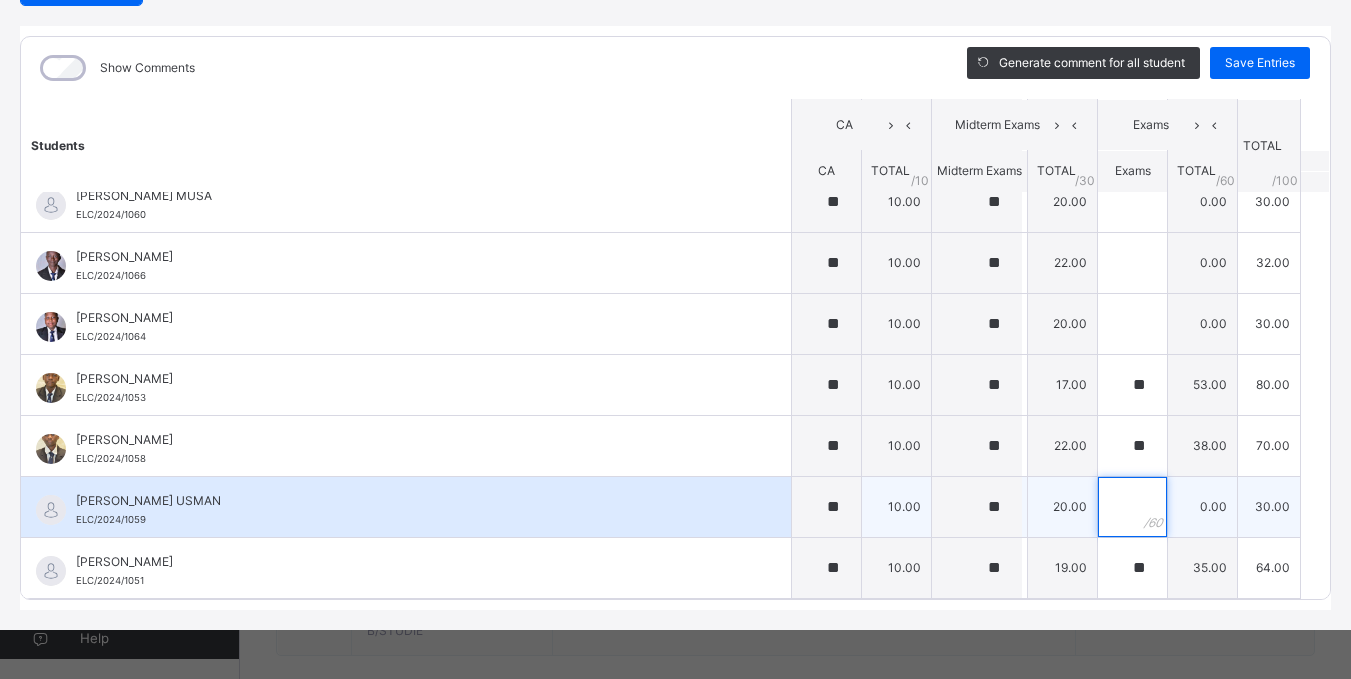 click at bounding box center [1132, 507] 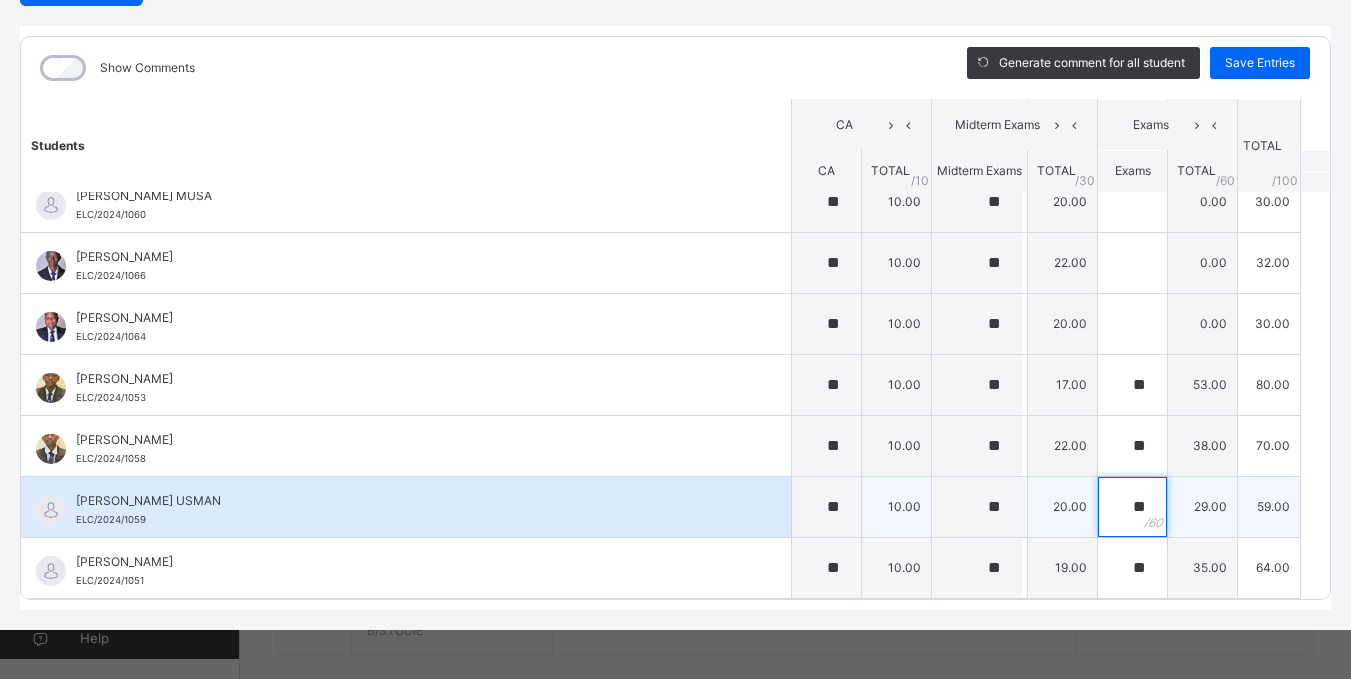 scroll, scrollTop: 232, scrollLeft: 0, axis: vertical 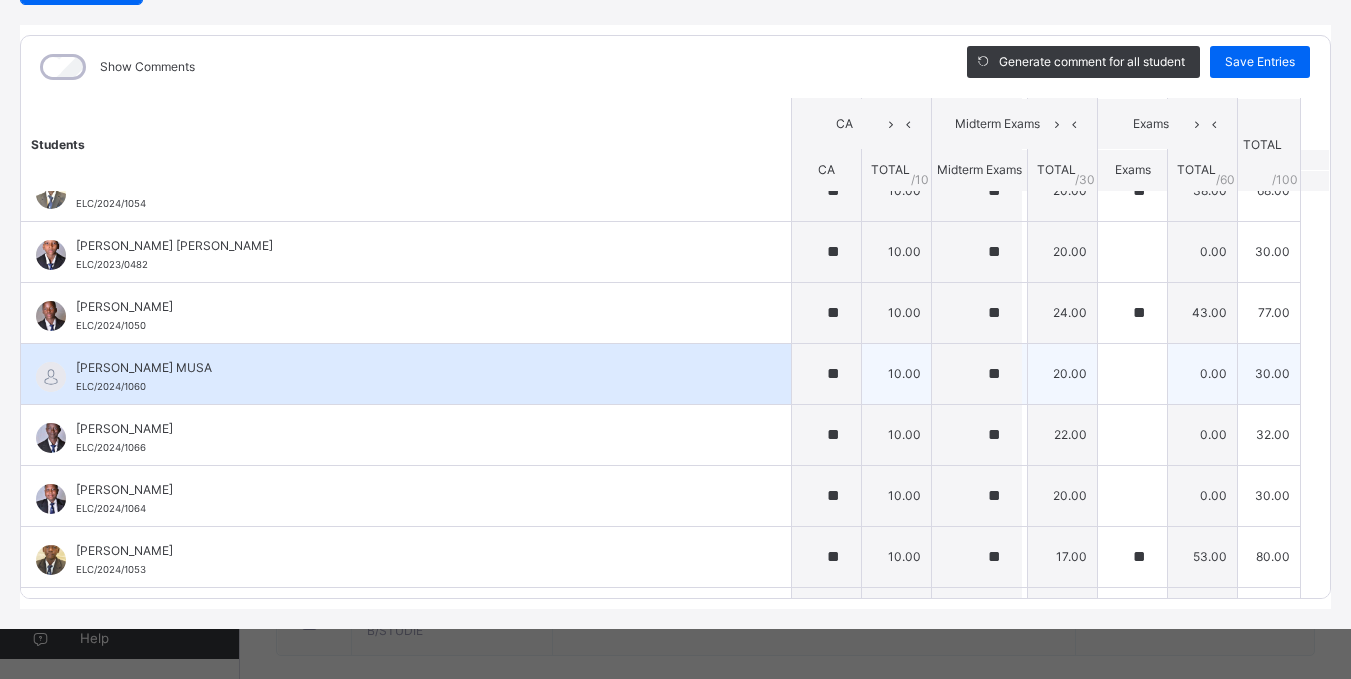 type on "**" 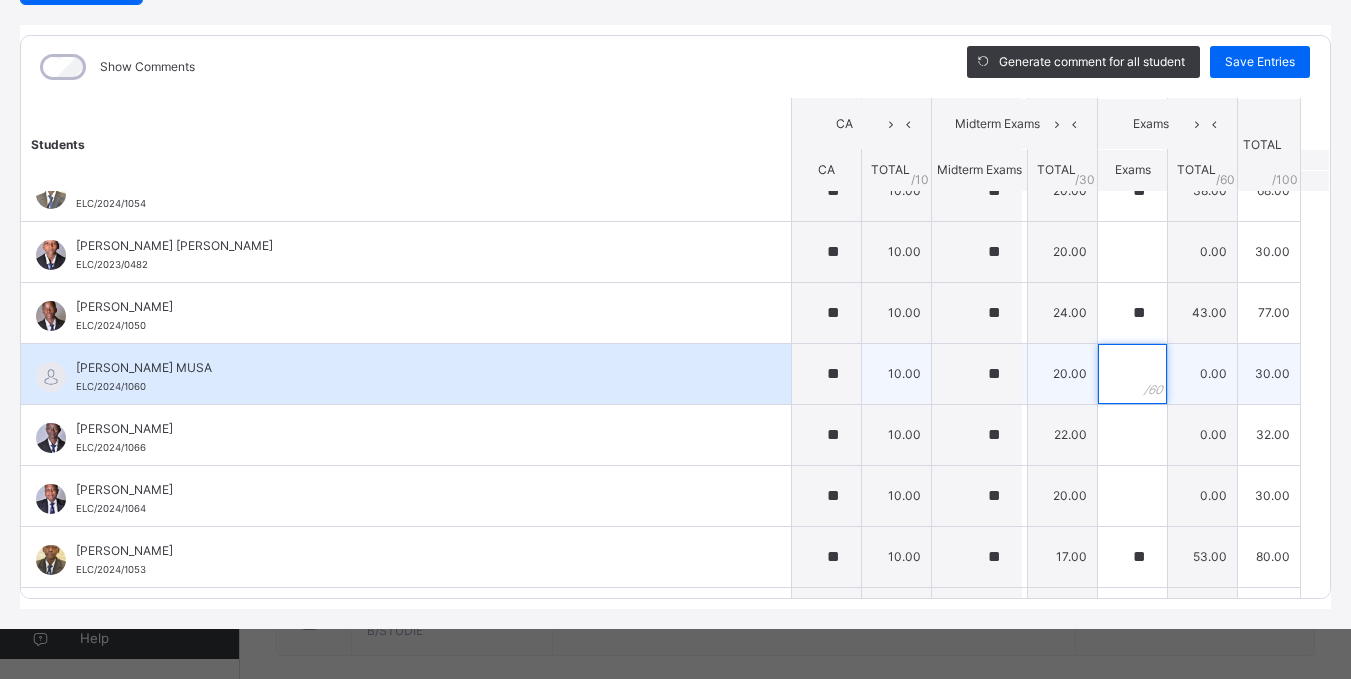 click at bounding box center [1132, 374] 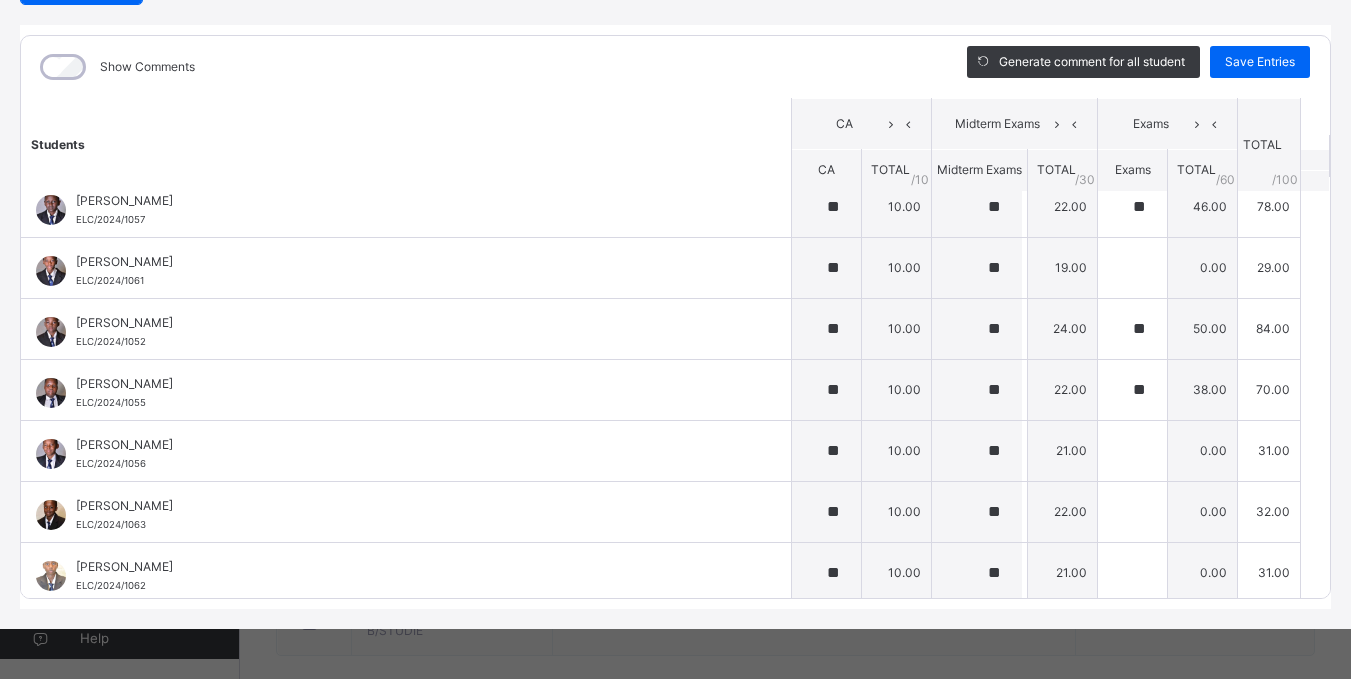 scroll, scrollTop: 0, scrollLeft: 0, axis: both 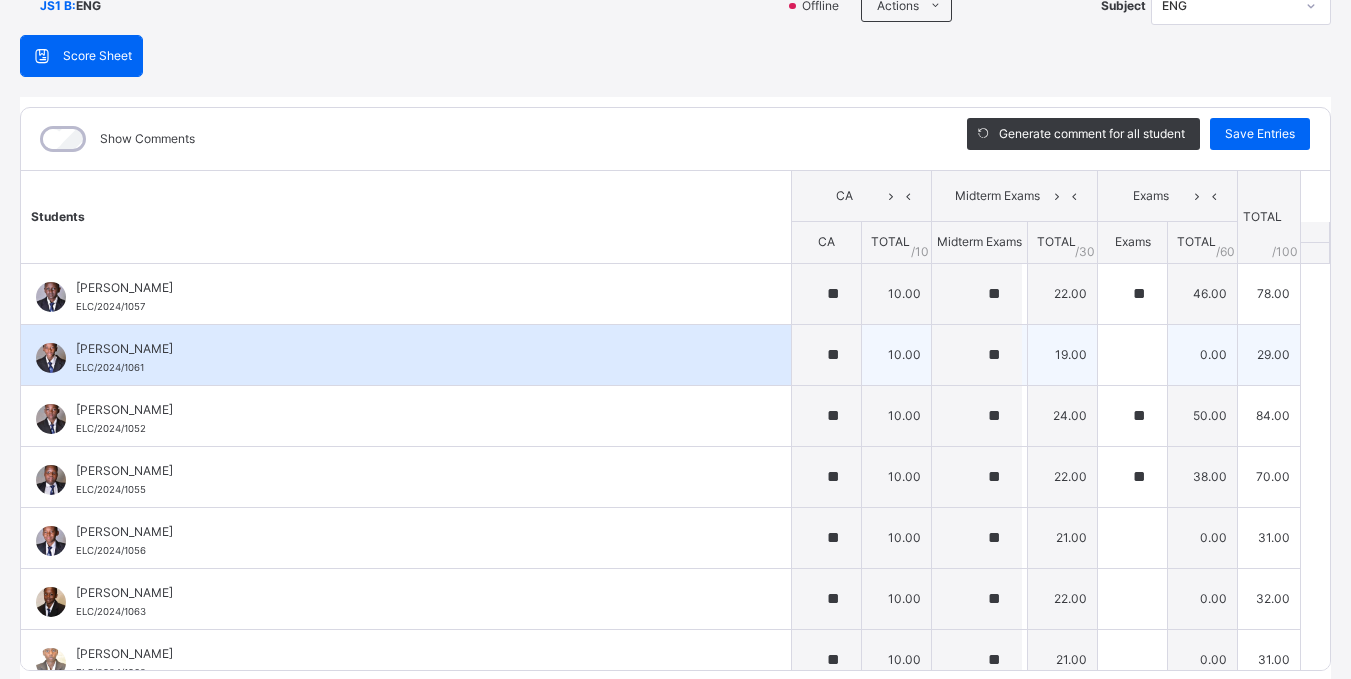 type on "**" 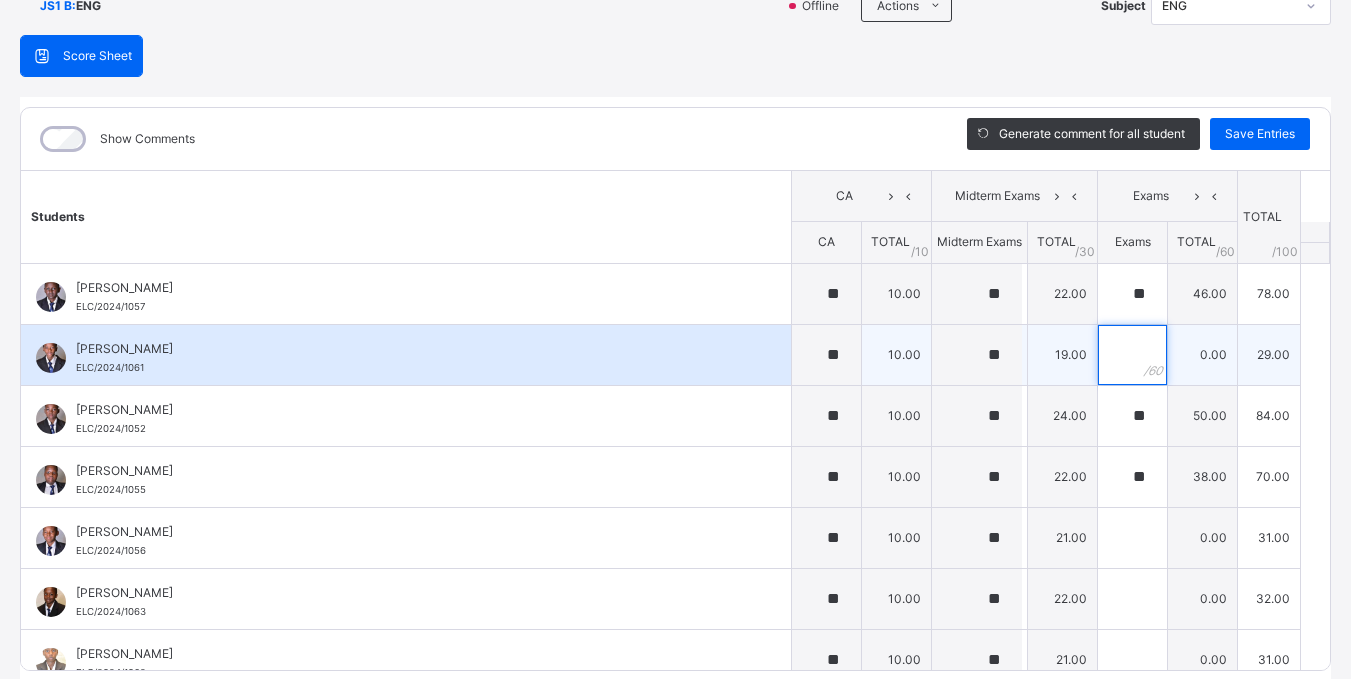 click at bounding box center [1132, 355] 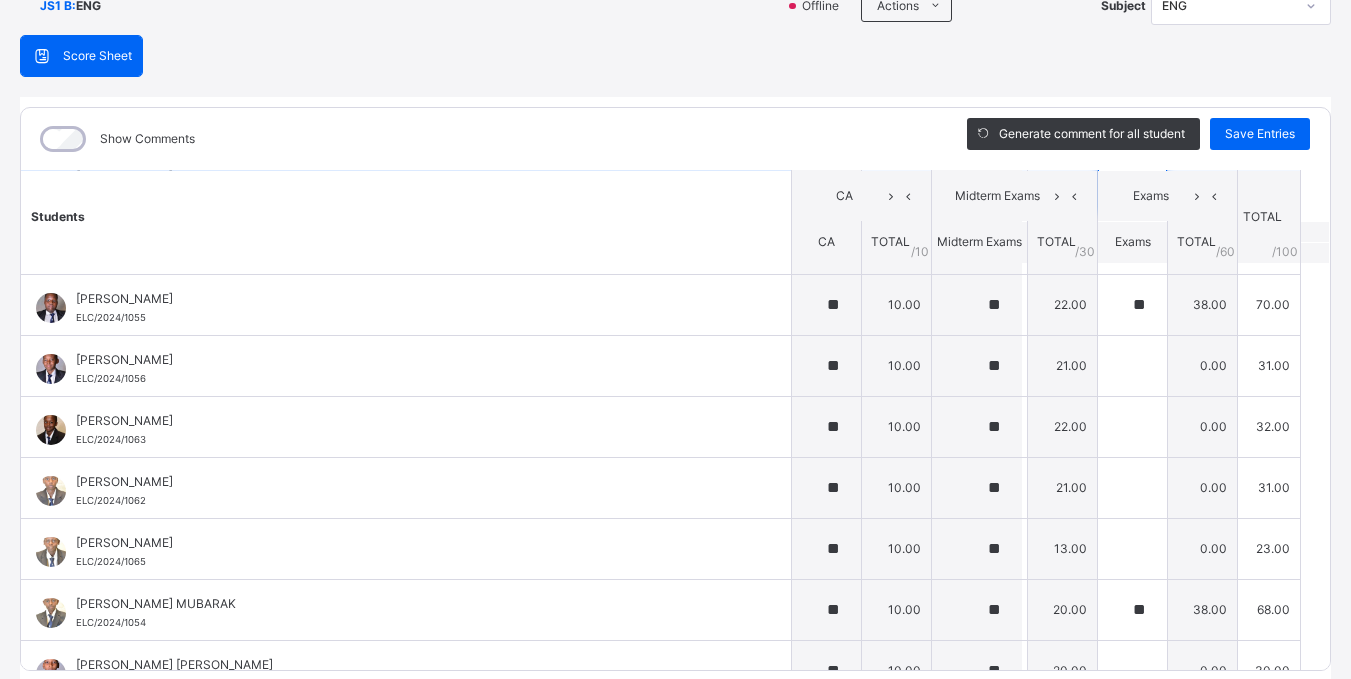 scroll, scrollTop: 187, scrollLeft: 0, axis: vertical 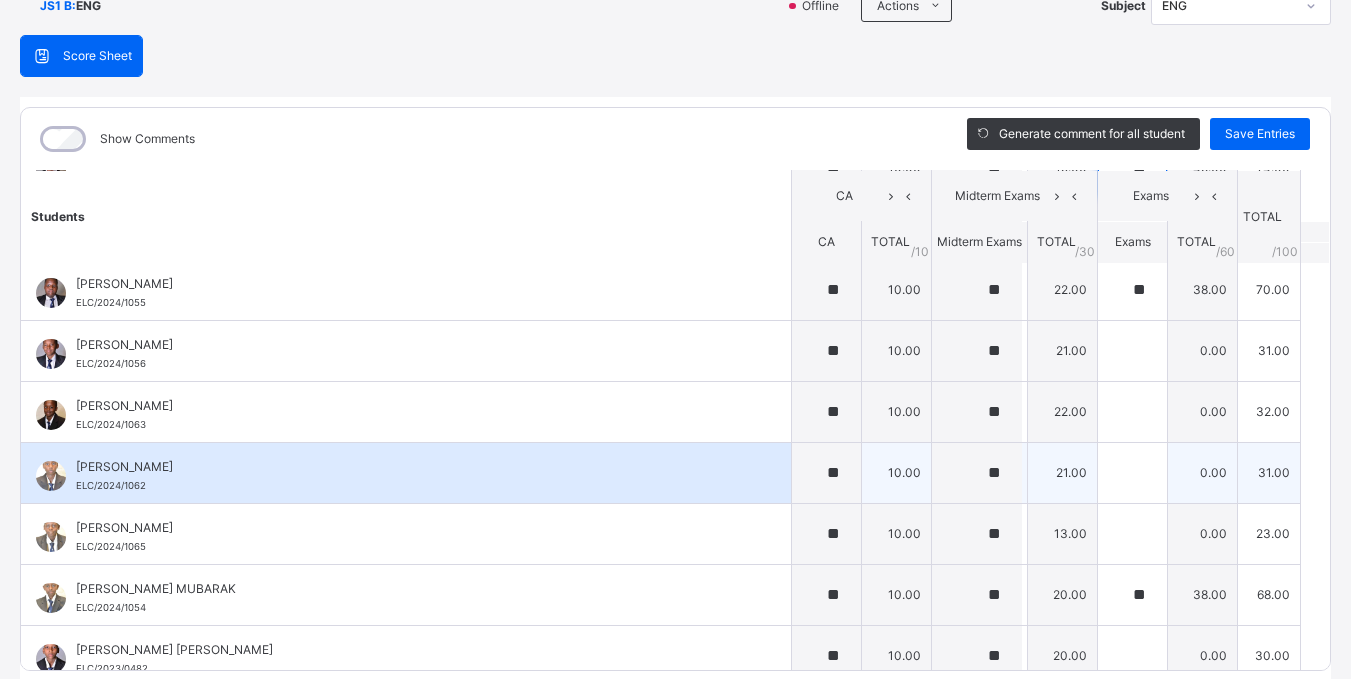 type on "**" 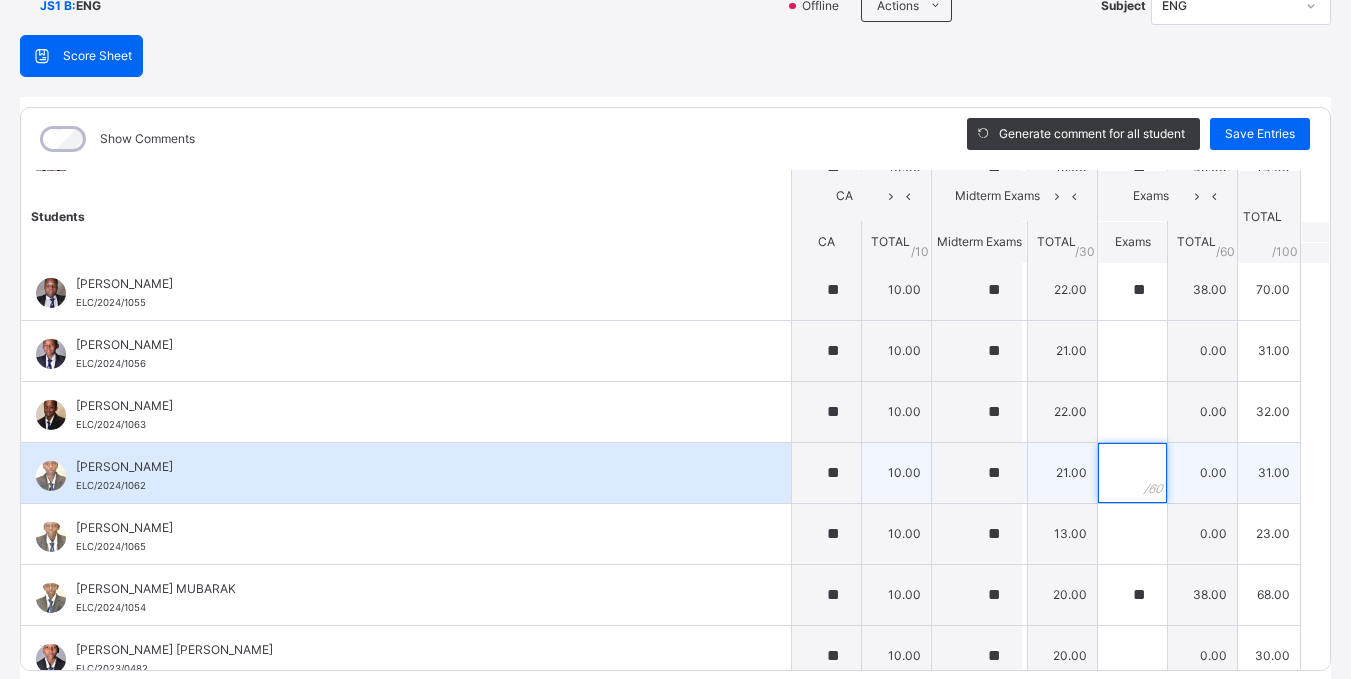 click at bounding box center (1132, 473) 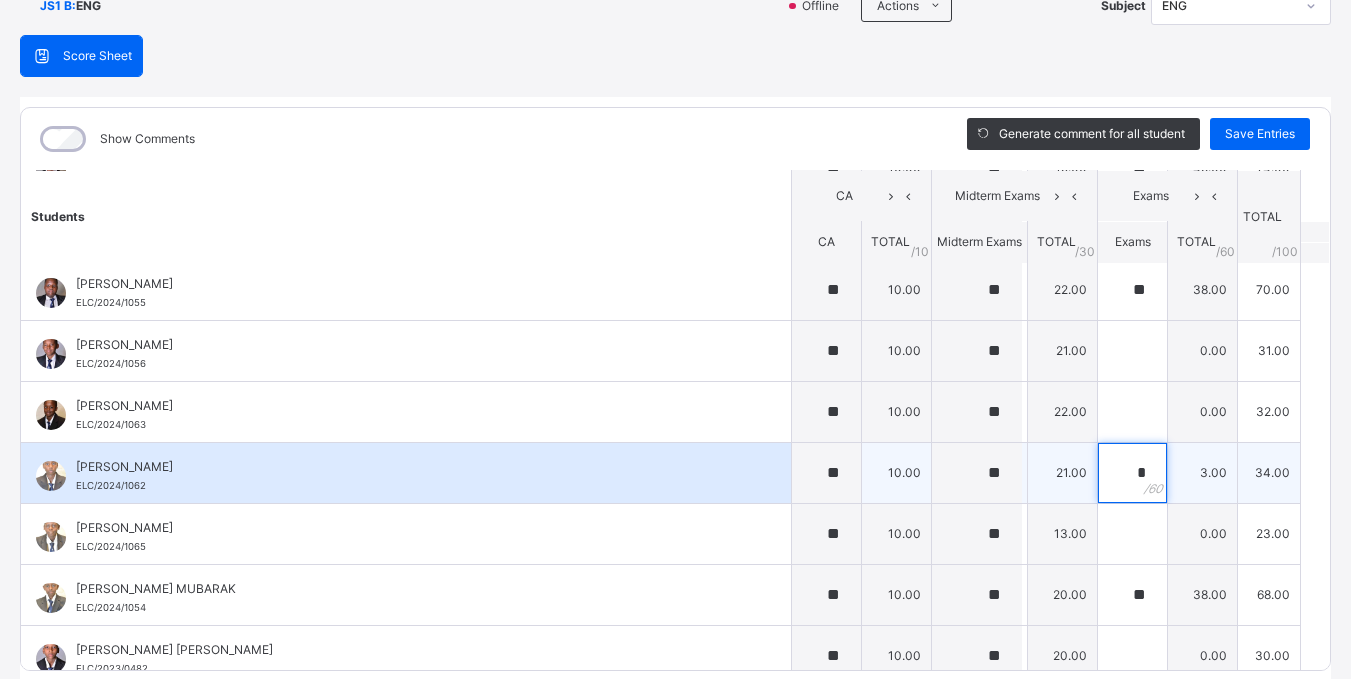 type on "**" 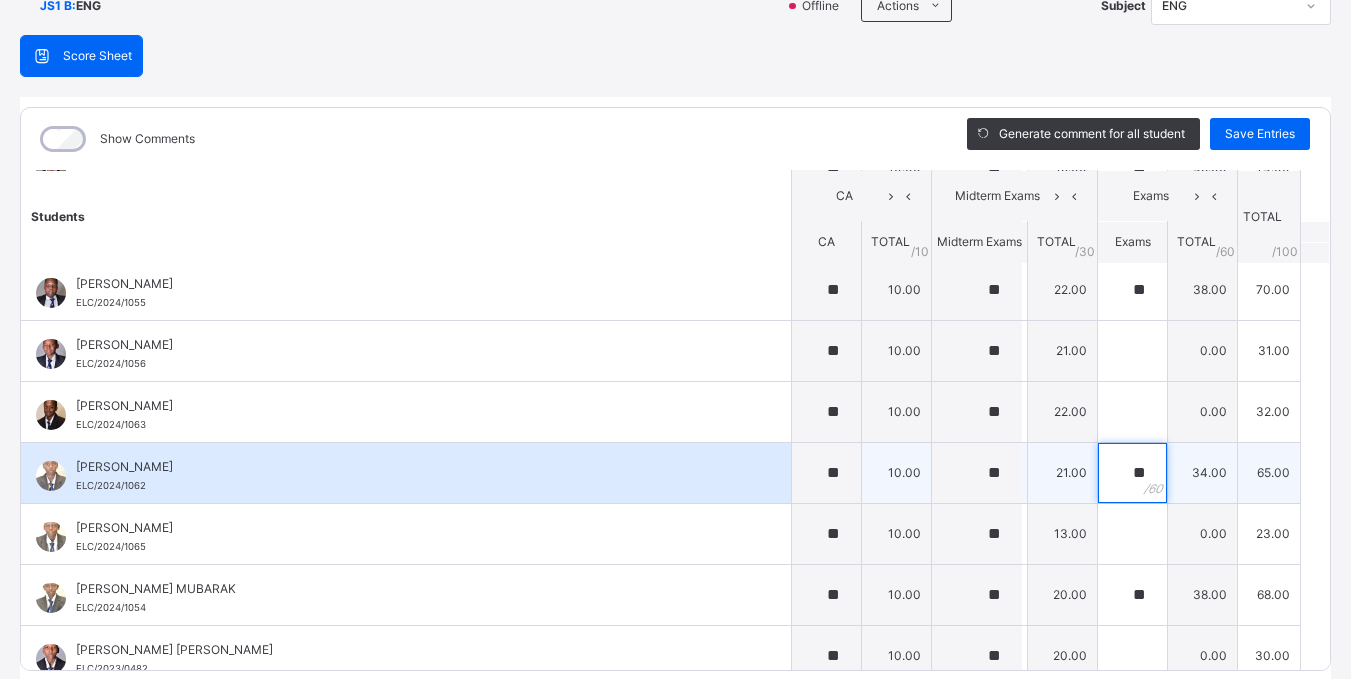 type on "**" 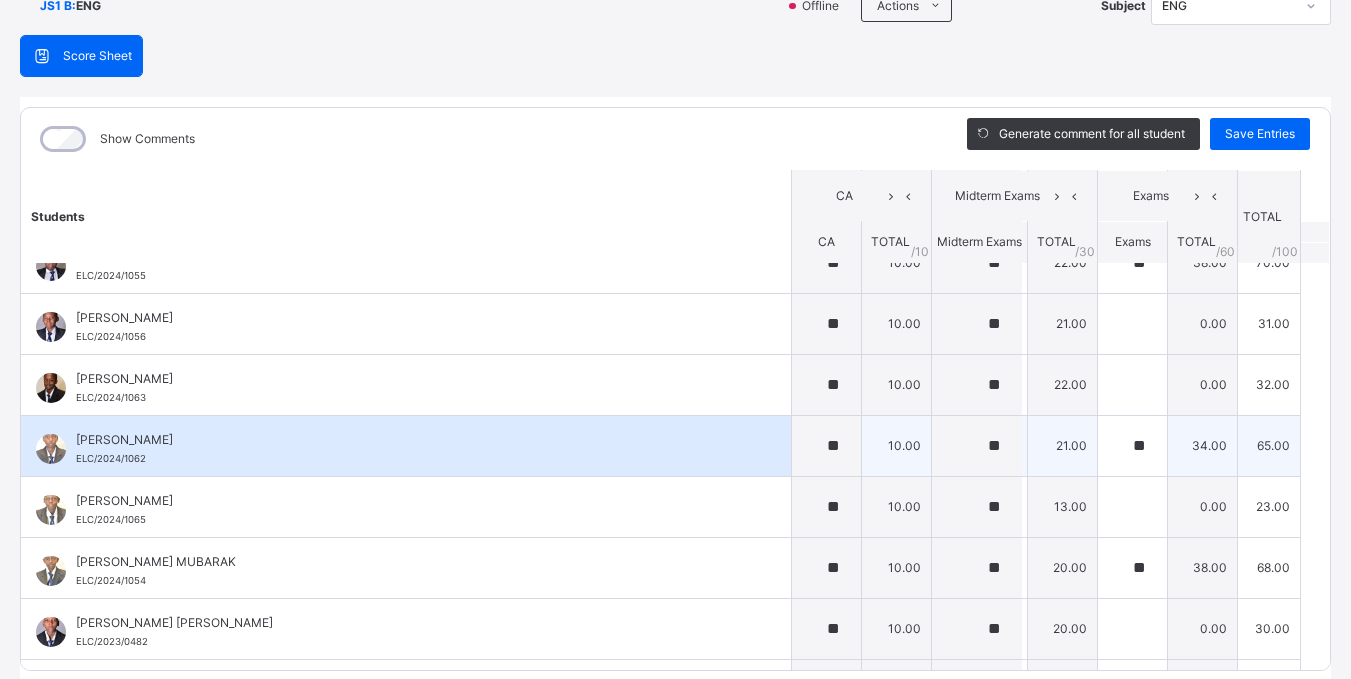 scroll, scrollTop: 202, scrollLeft: 0, axis: vertical 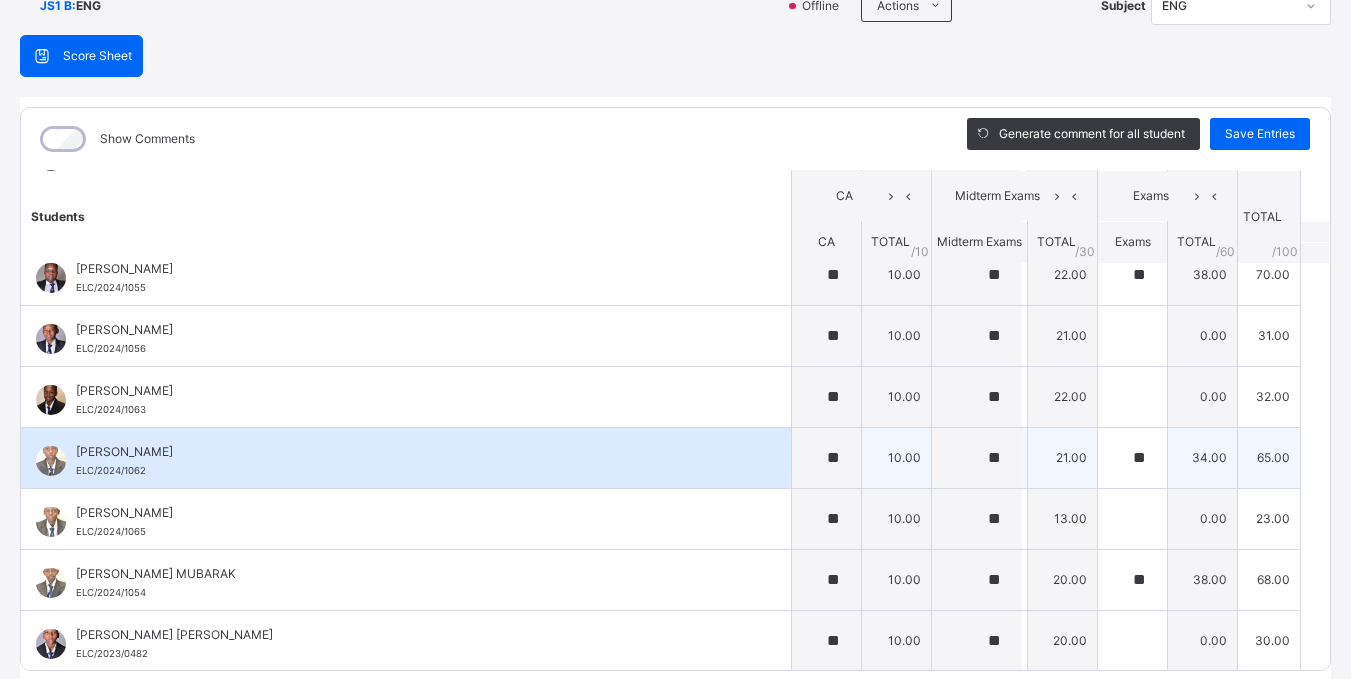 click on "21.00" at bounding box center (1063, 457) 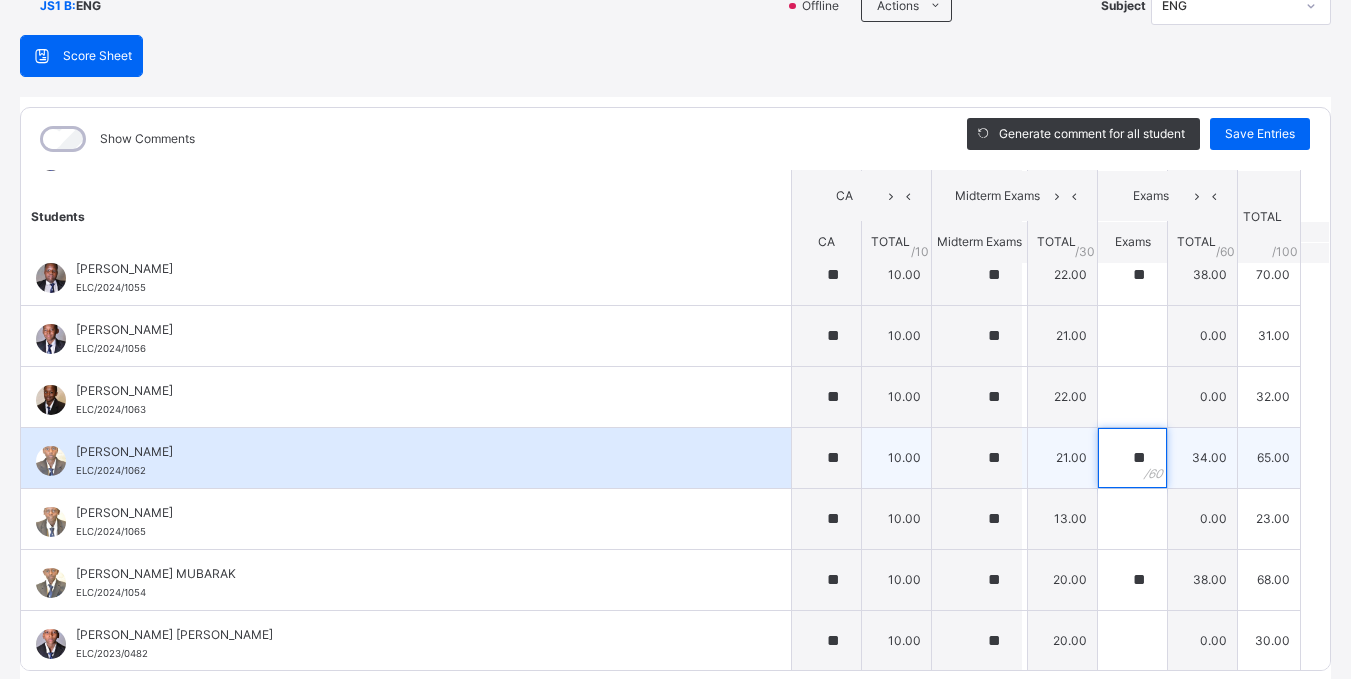 click on "**" at bounding box center [1132, 458] 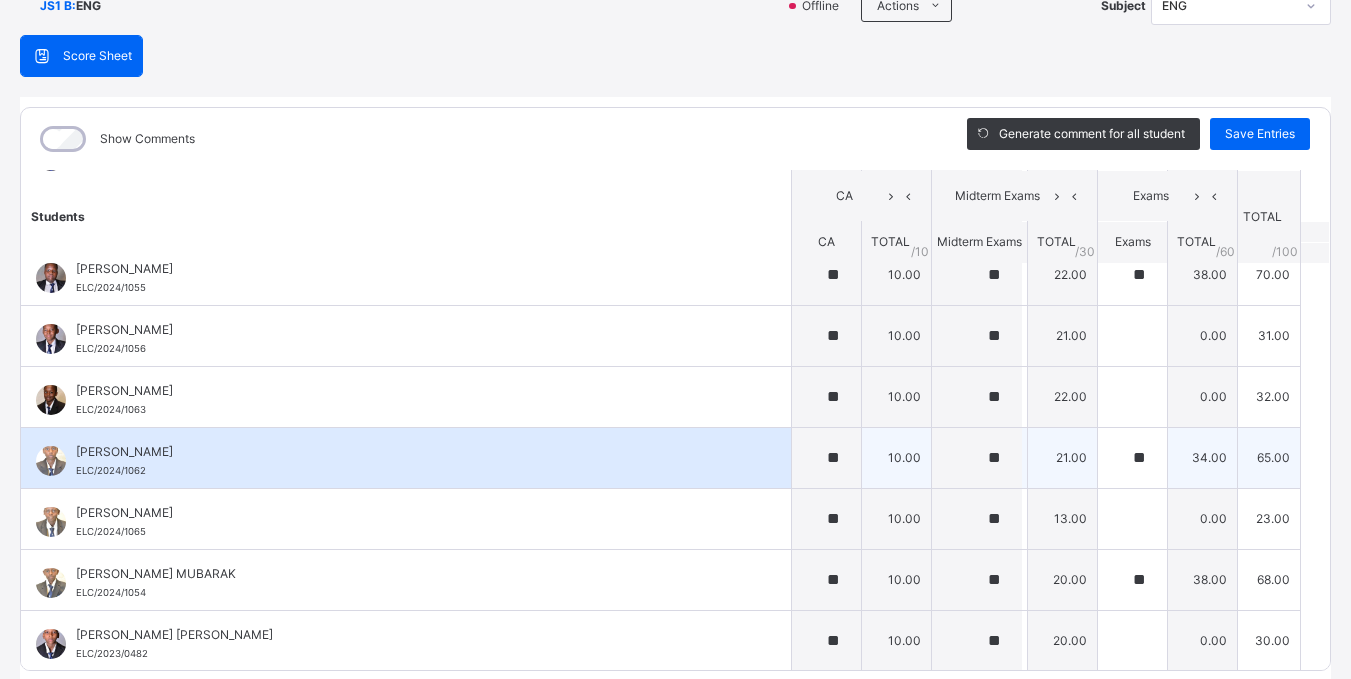 click on "**" at bounding box center (1132, 458) 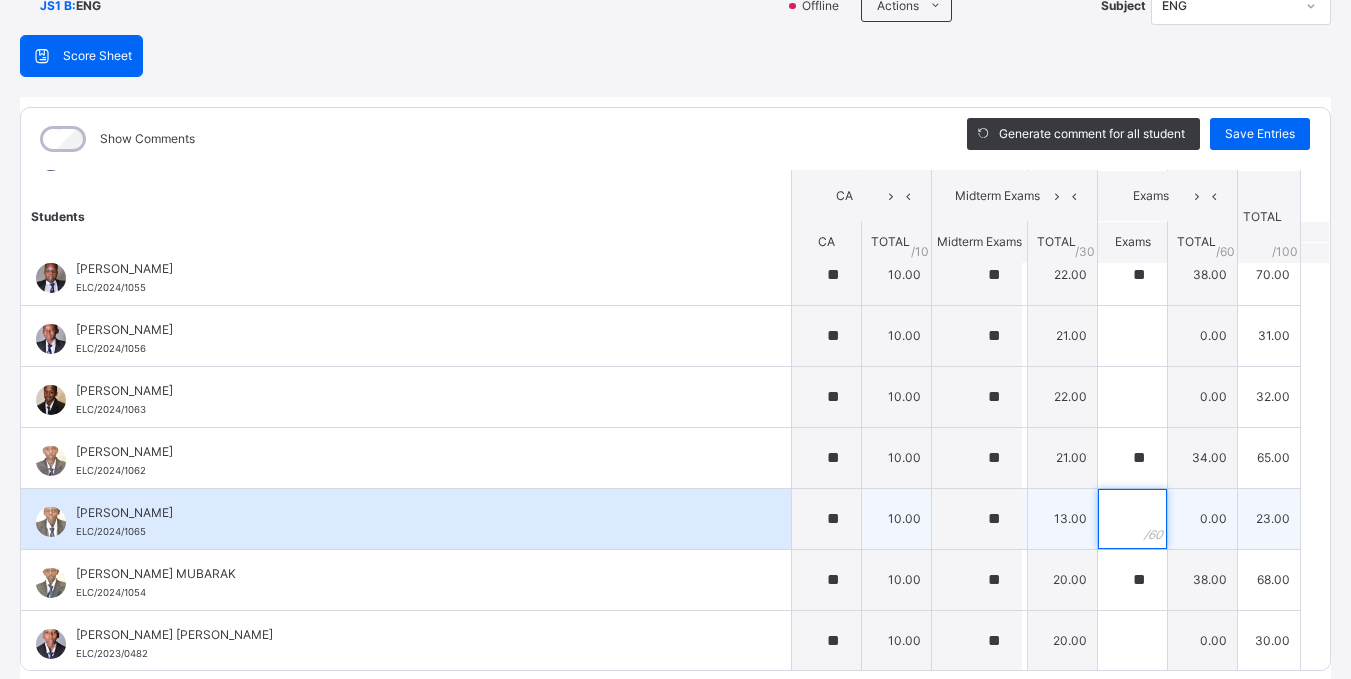 click at bounding box center (1132, 519) 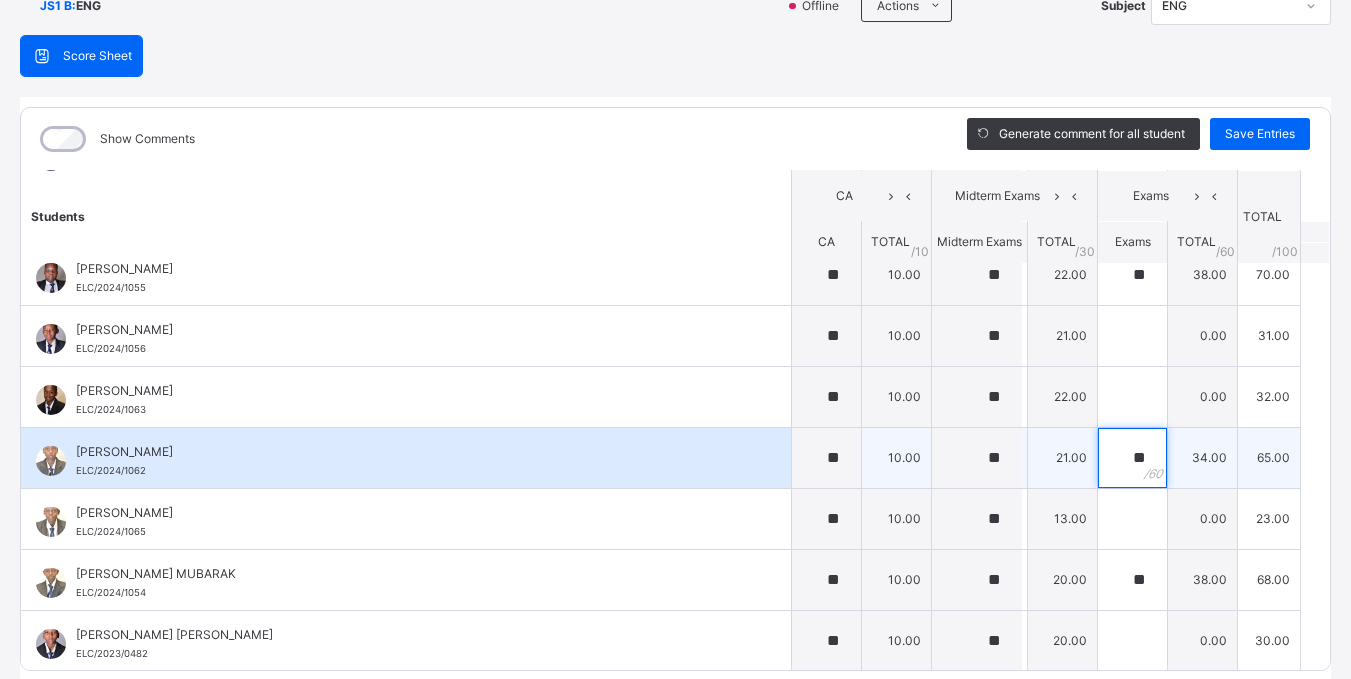 click on "**" at bounding box center [1132, 458] 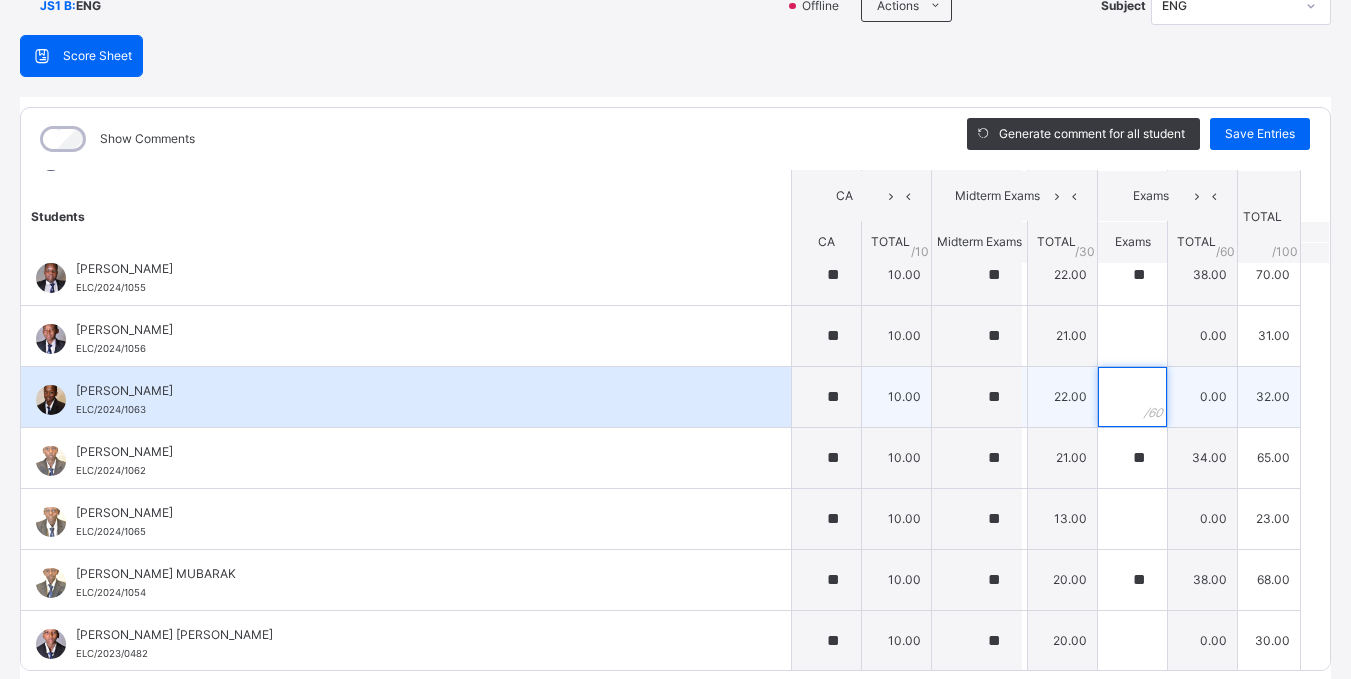 click at bounding box center (1132, 397) 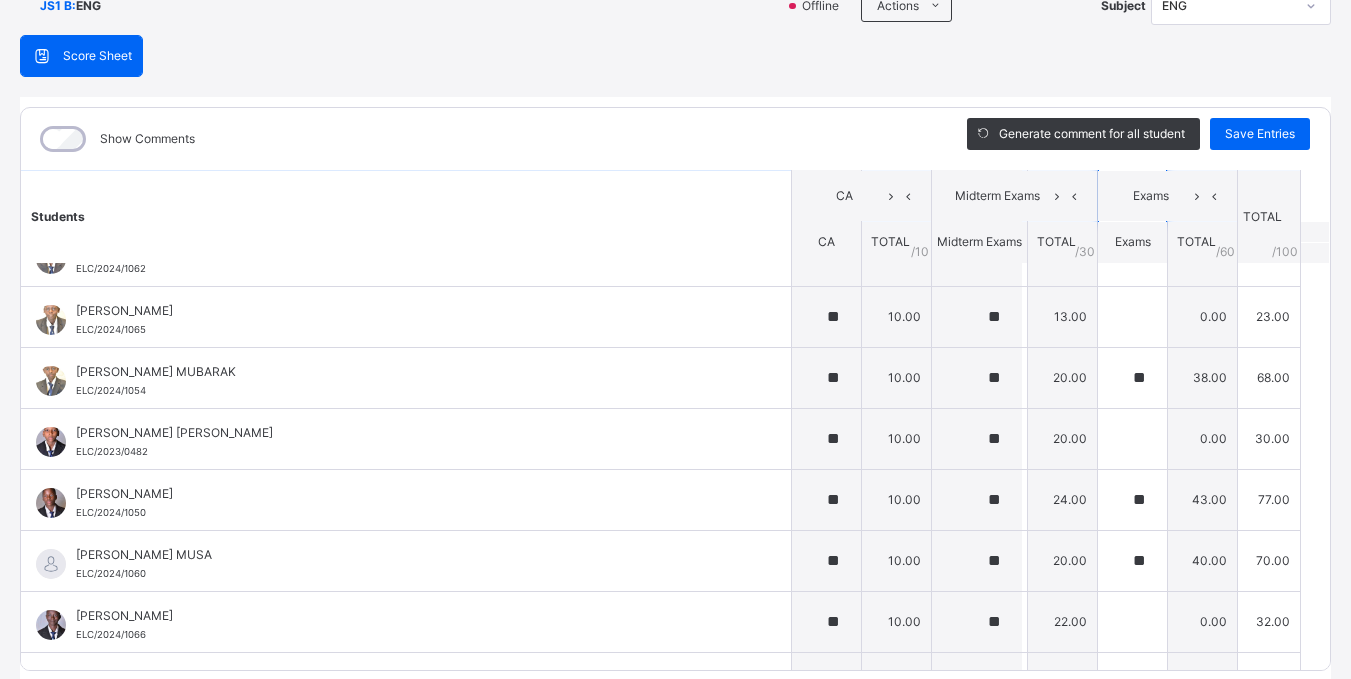 scroll, scrollTop: 406, scrollLeft: 0, axis: vertical 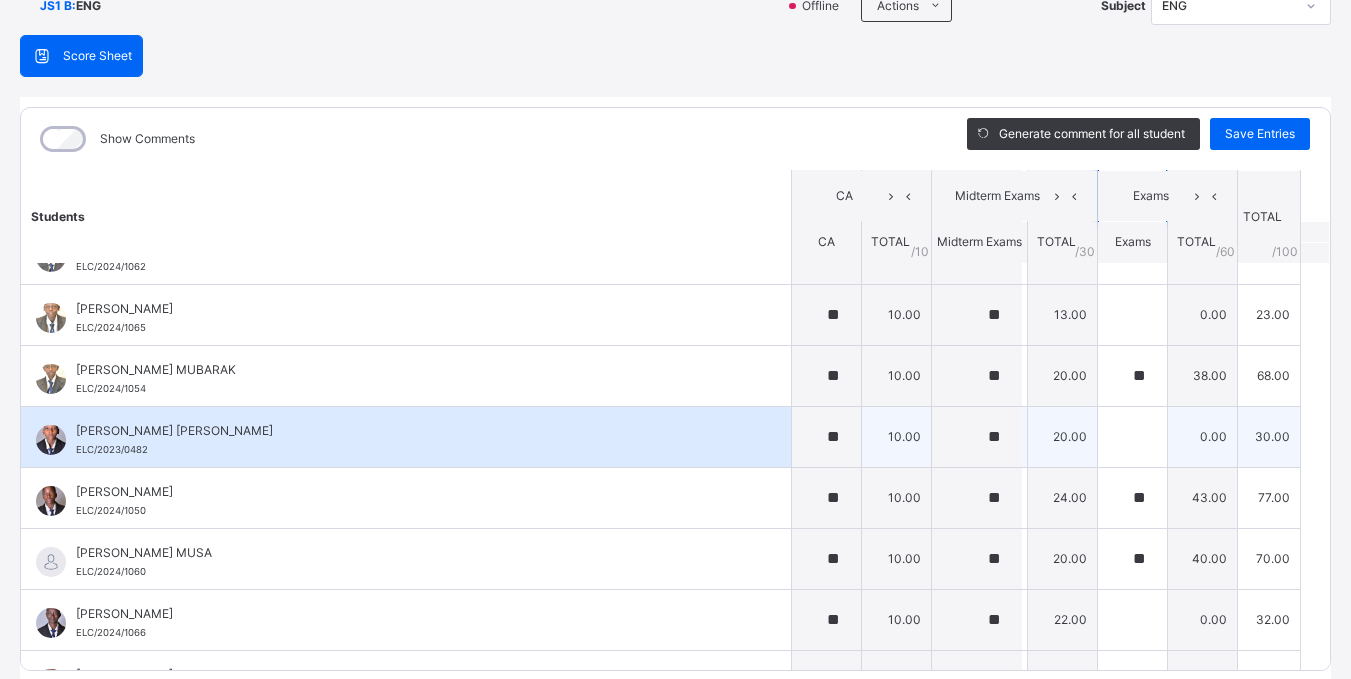 type on "**" 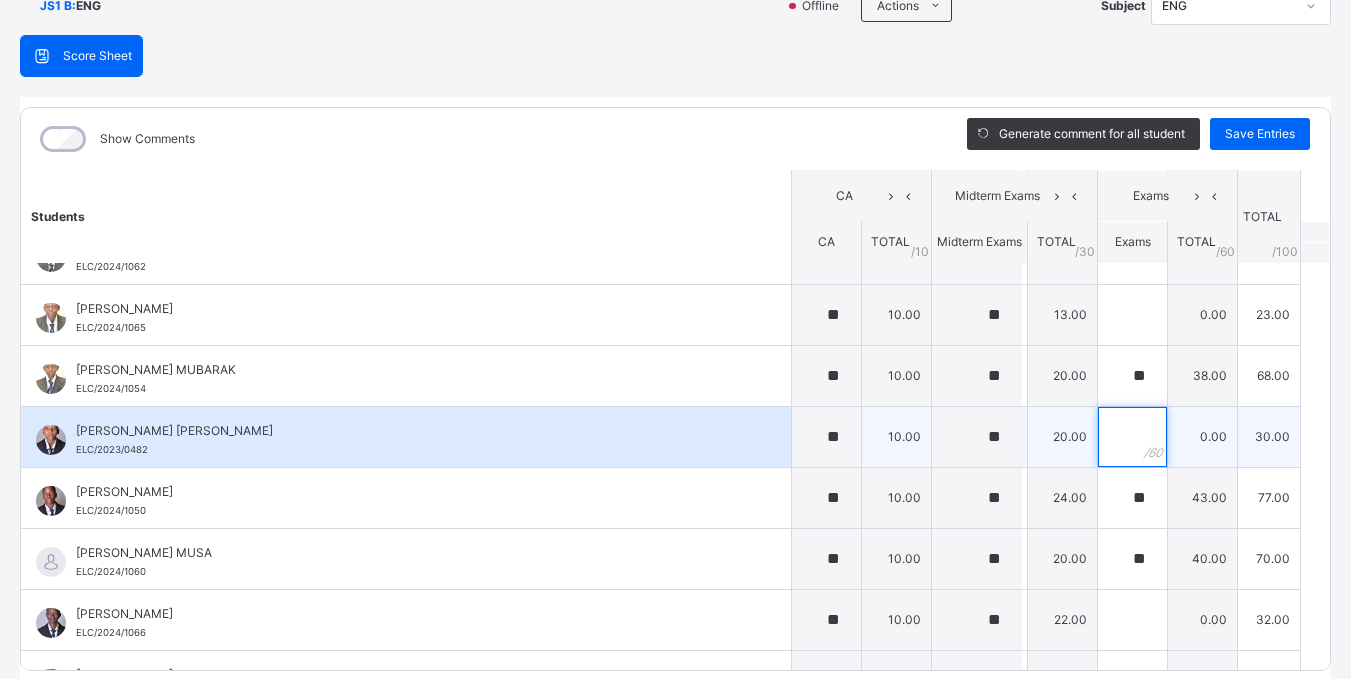 click at bounding box center [1132, 437] 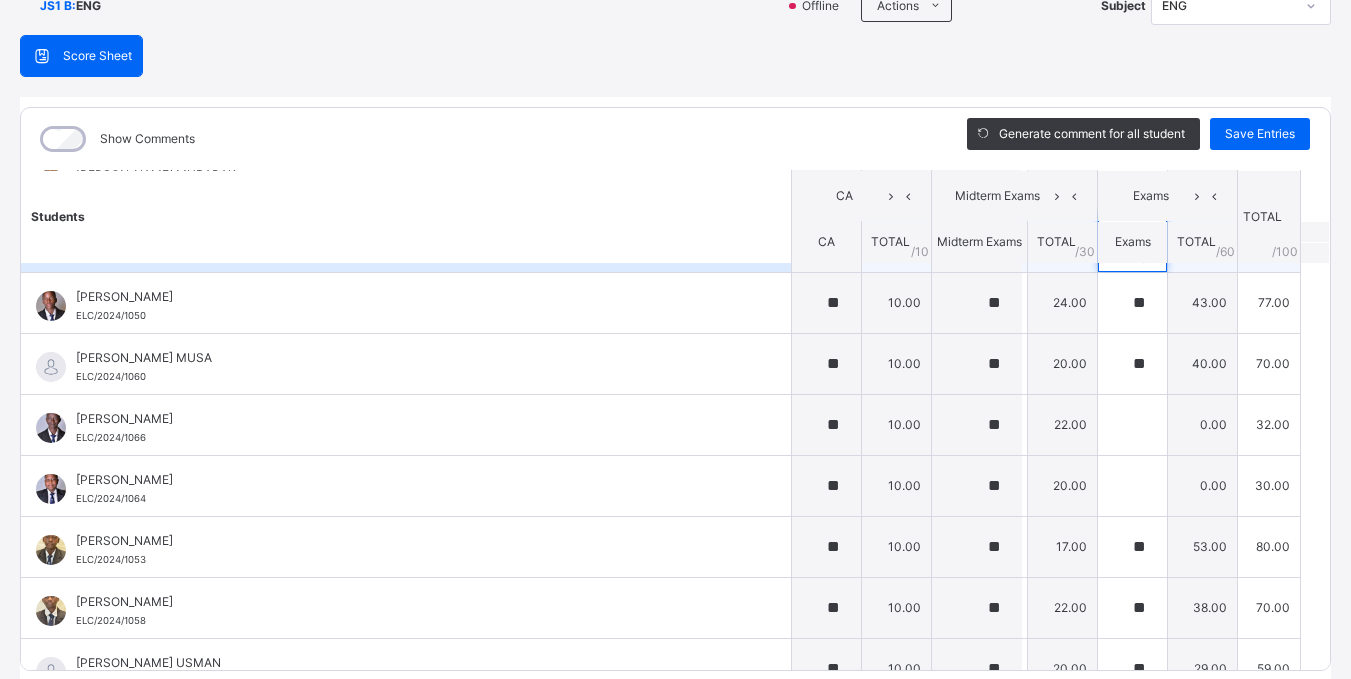 scroll, scrollTop: 603, scrollLeft: 0, axis: vertical 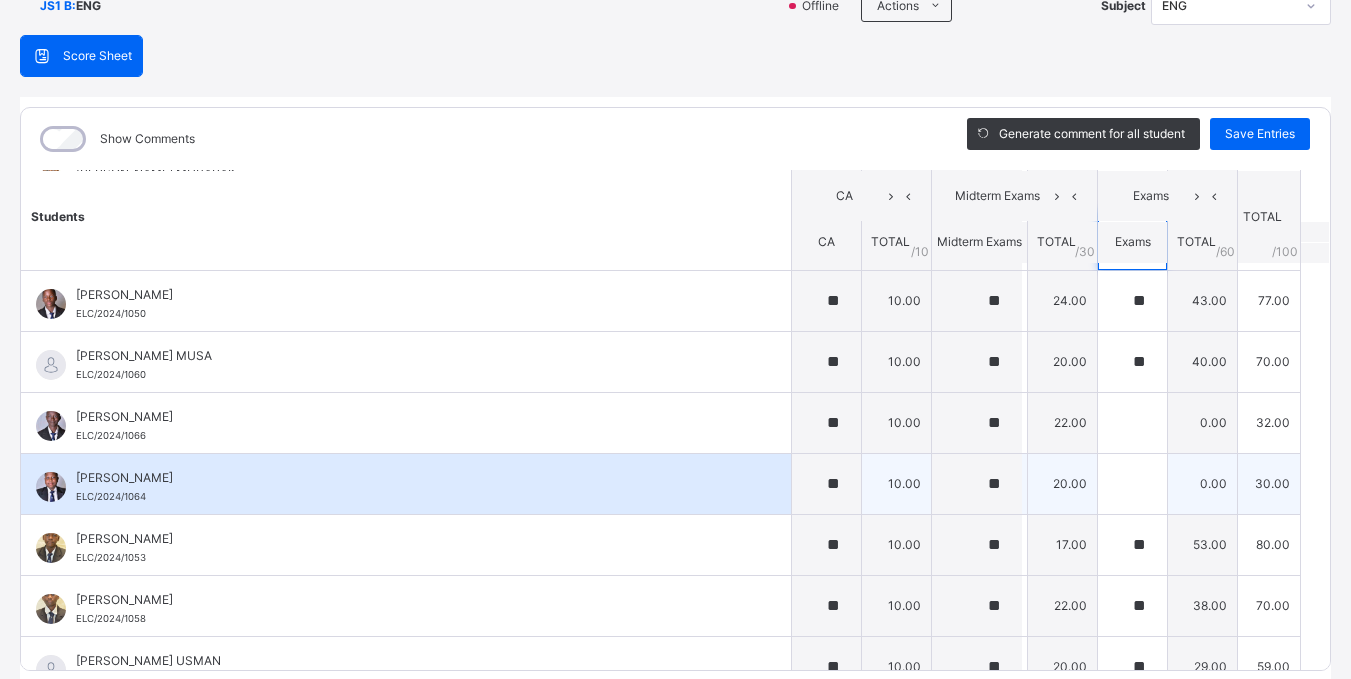 type on "**" 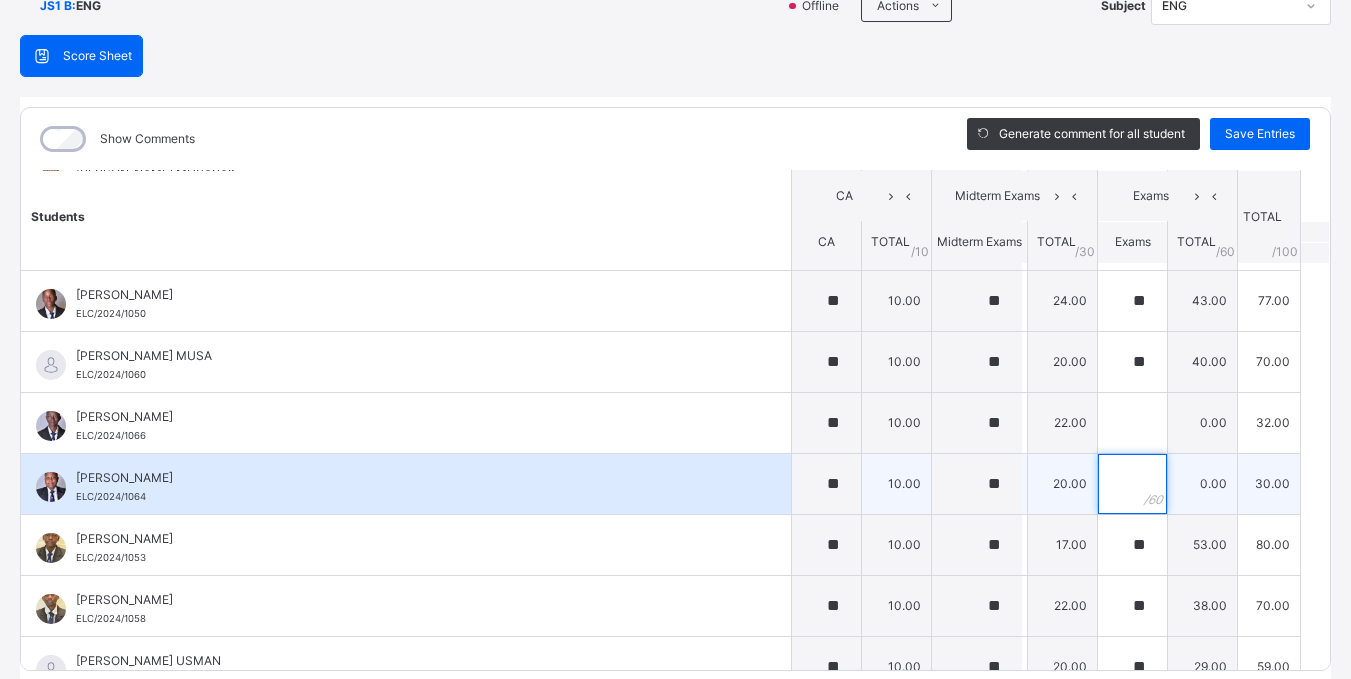 click at bounding box center (1132, 484) 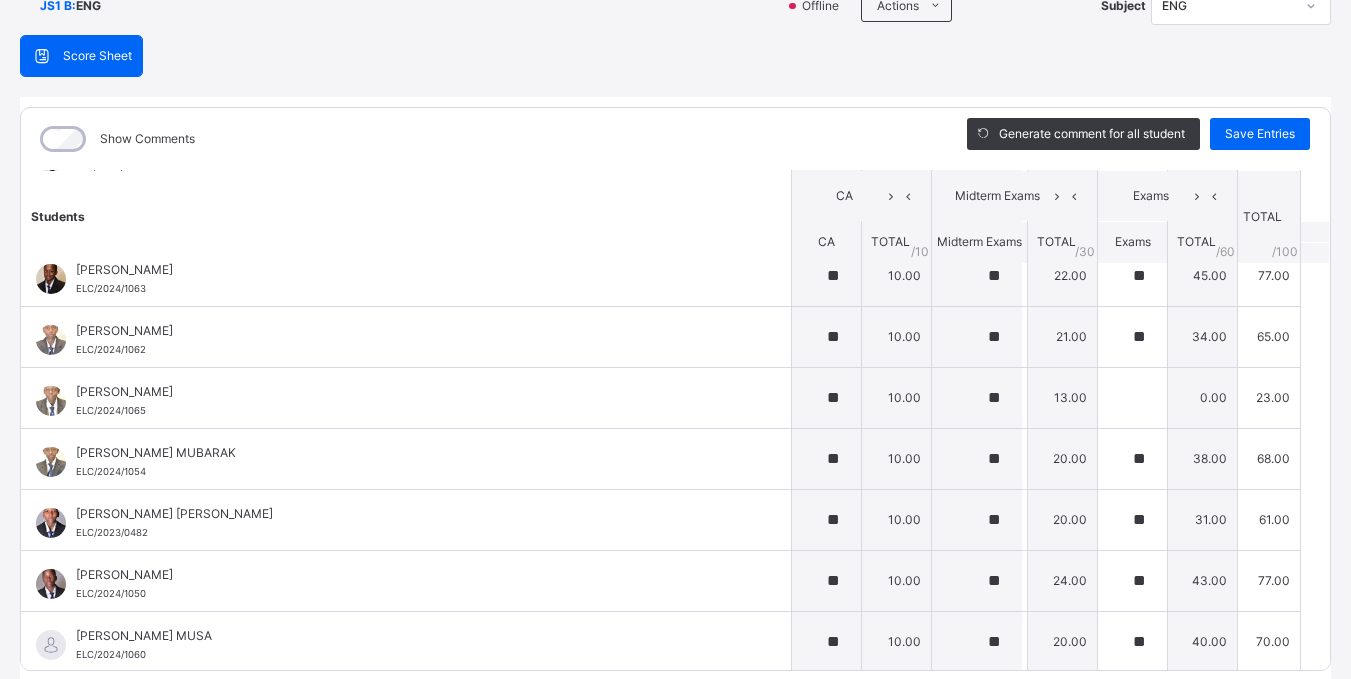 scroll, scrollTop: 318, scrollLeft: 0, axis: vertical 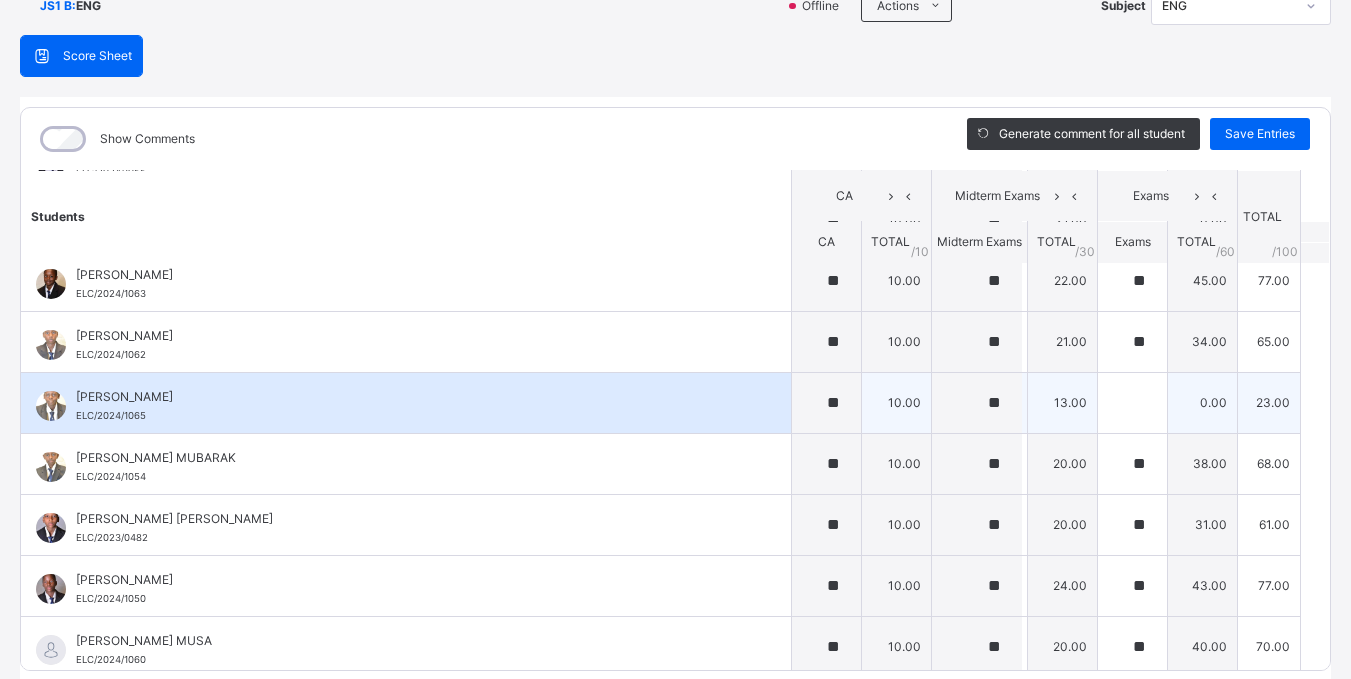 type on "**" 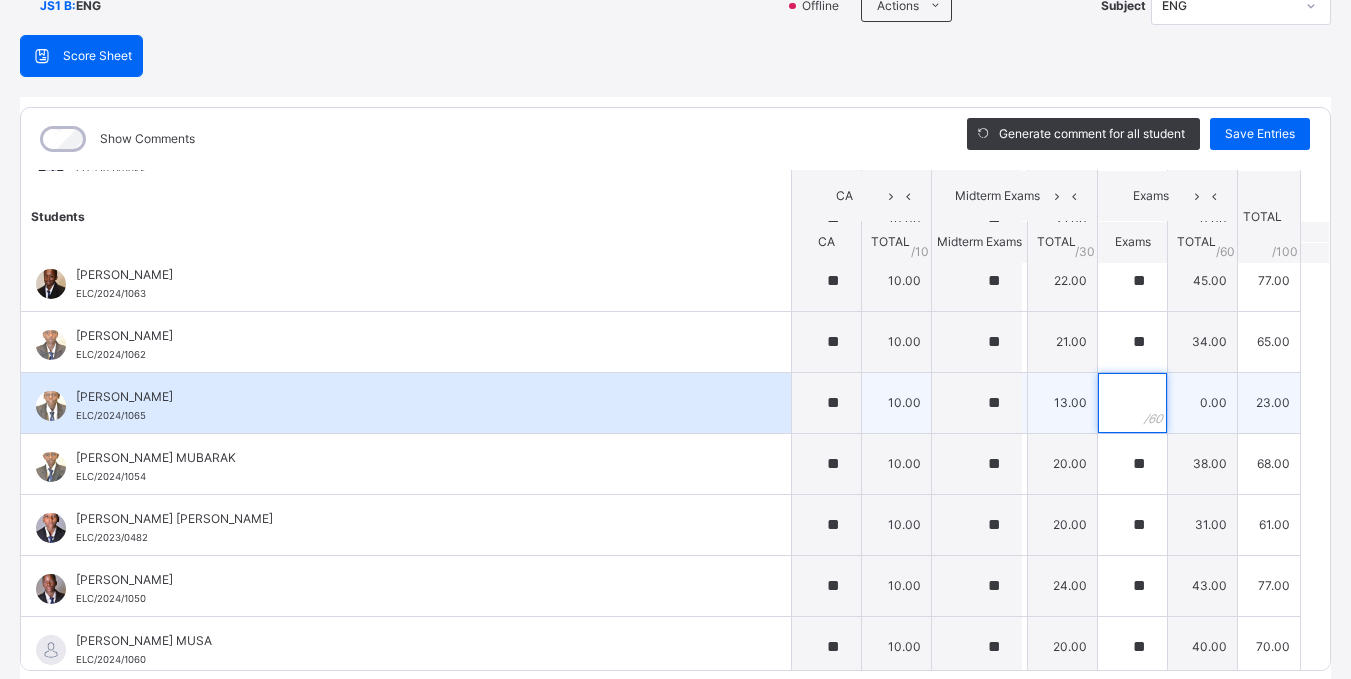 click at bounding box center [1132, 403] 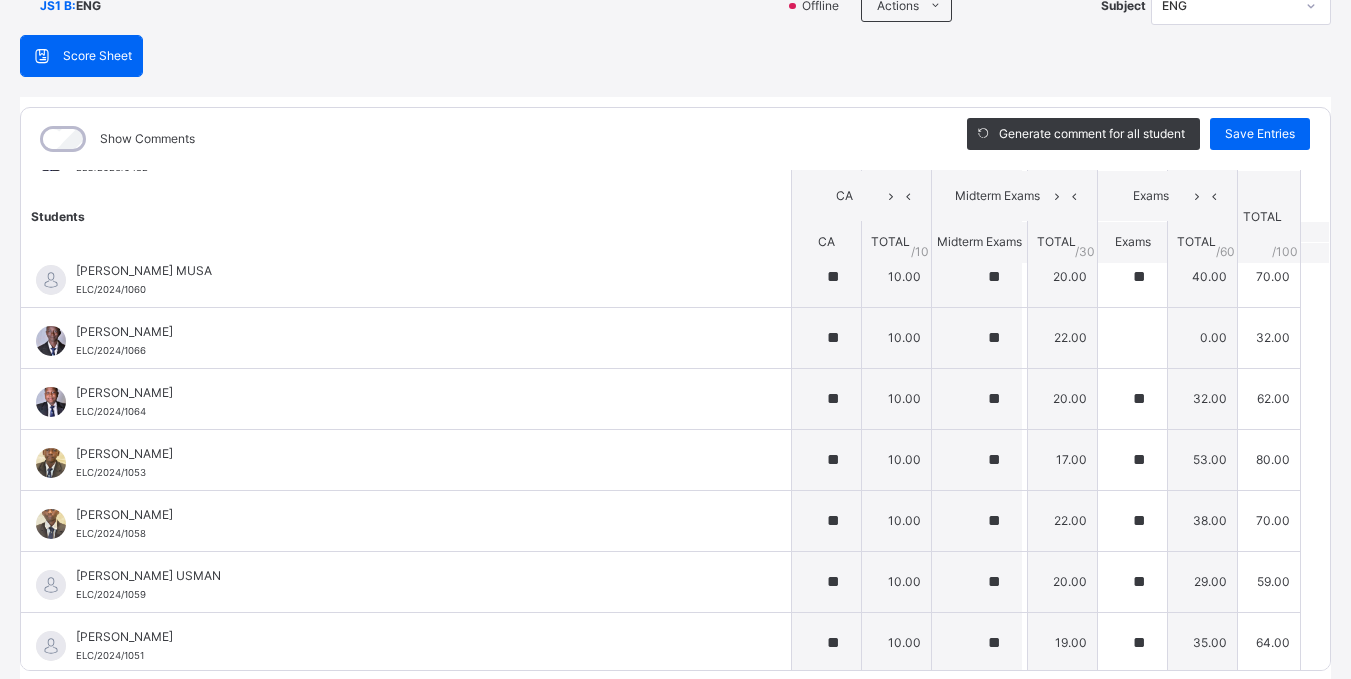 scroll, scrollTop: 692, scrollLeft: 0, axis: vertical 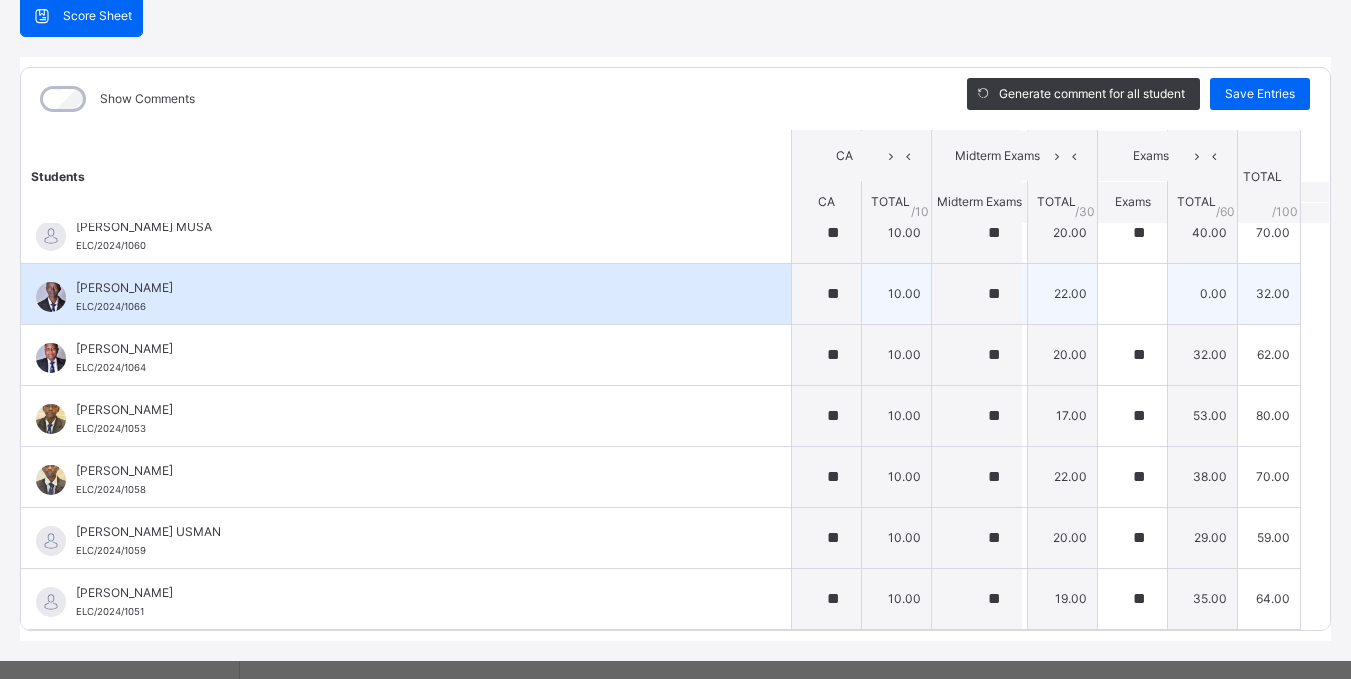 type on "**" 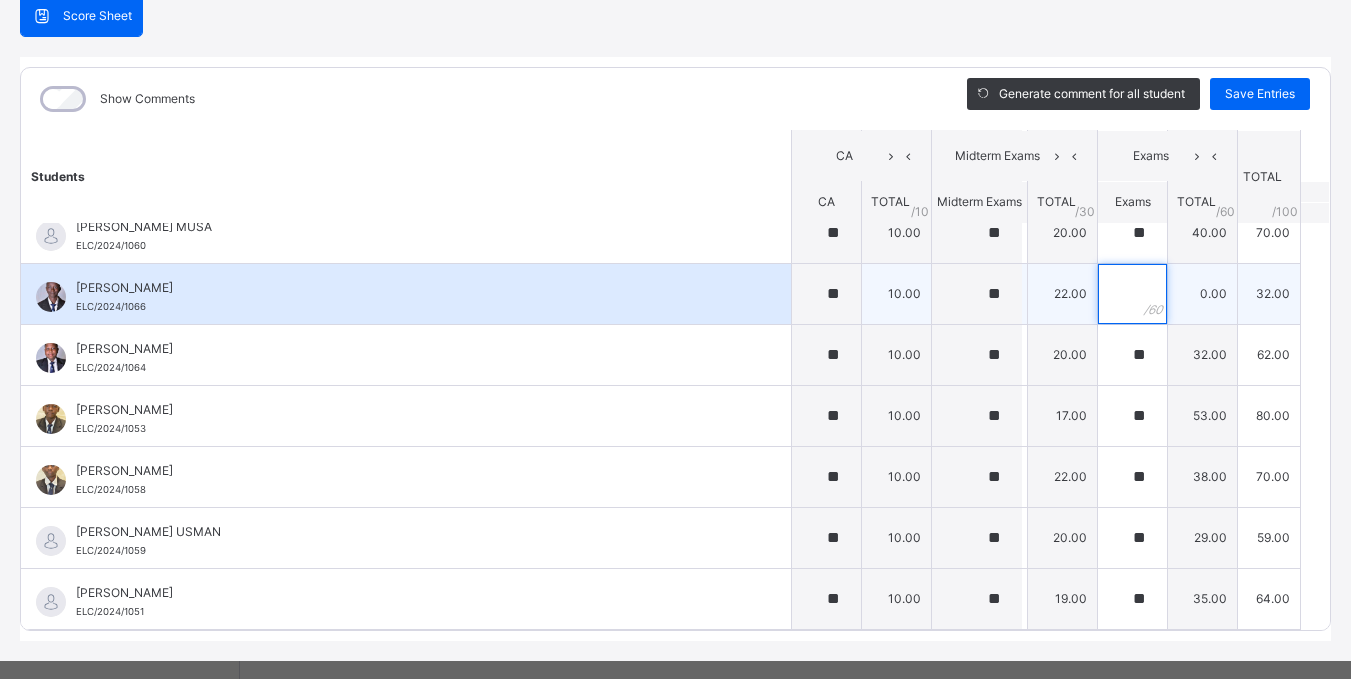 click at bounding box center (1132, 294) 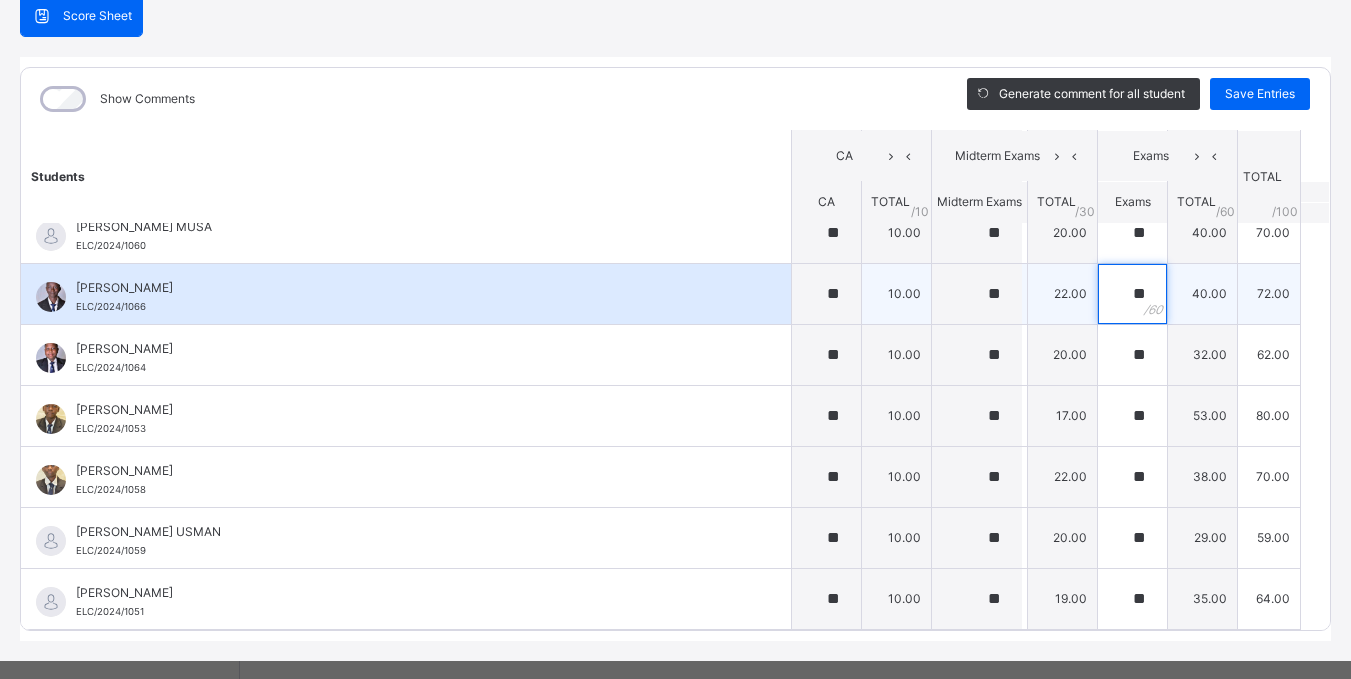 scroll, scrollTop: 232, scrollLeft: 0, axis: vertical 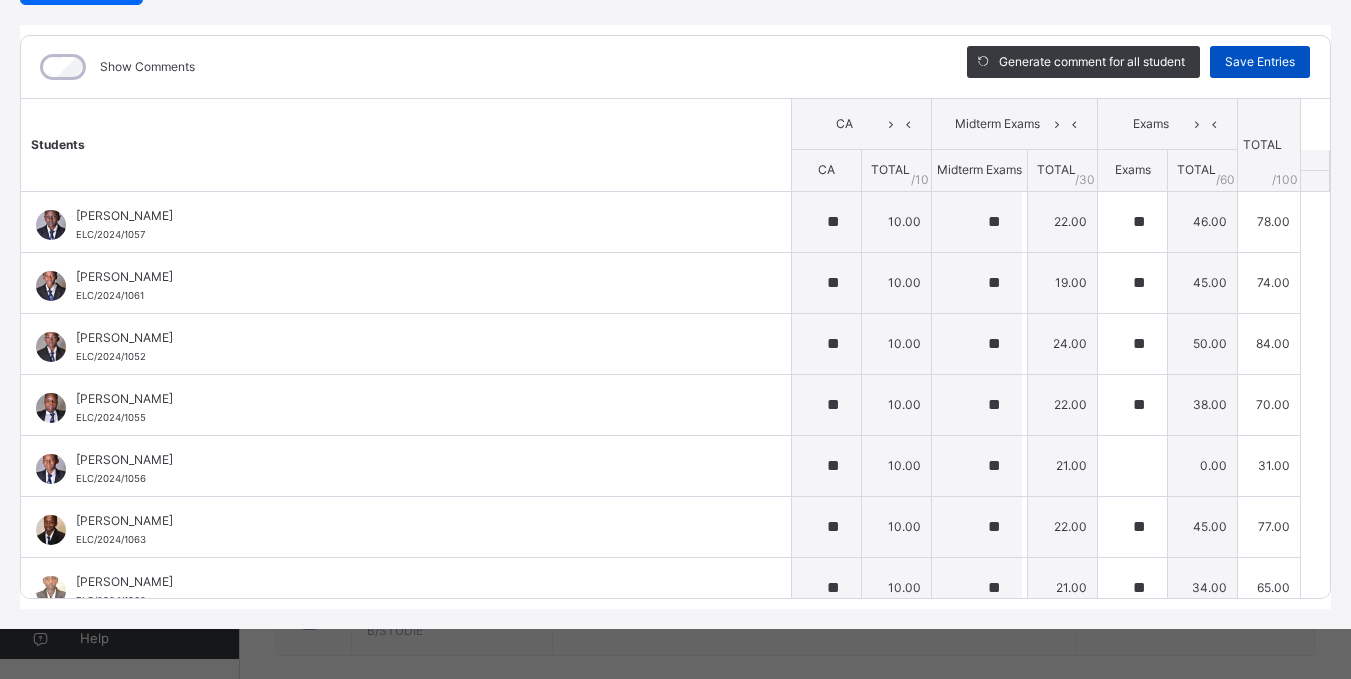 type on "**" 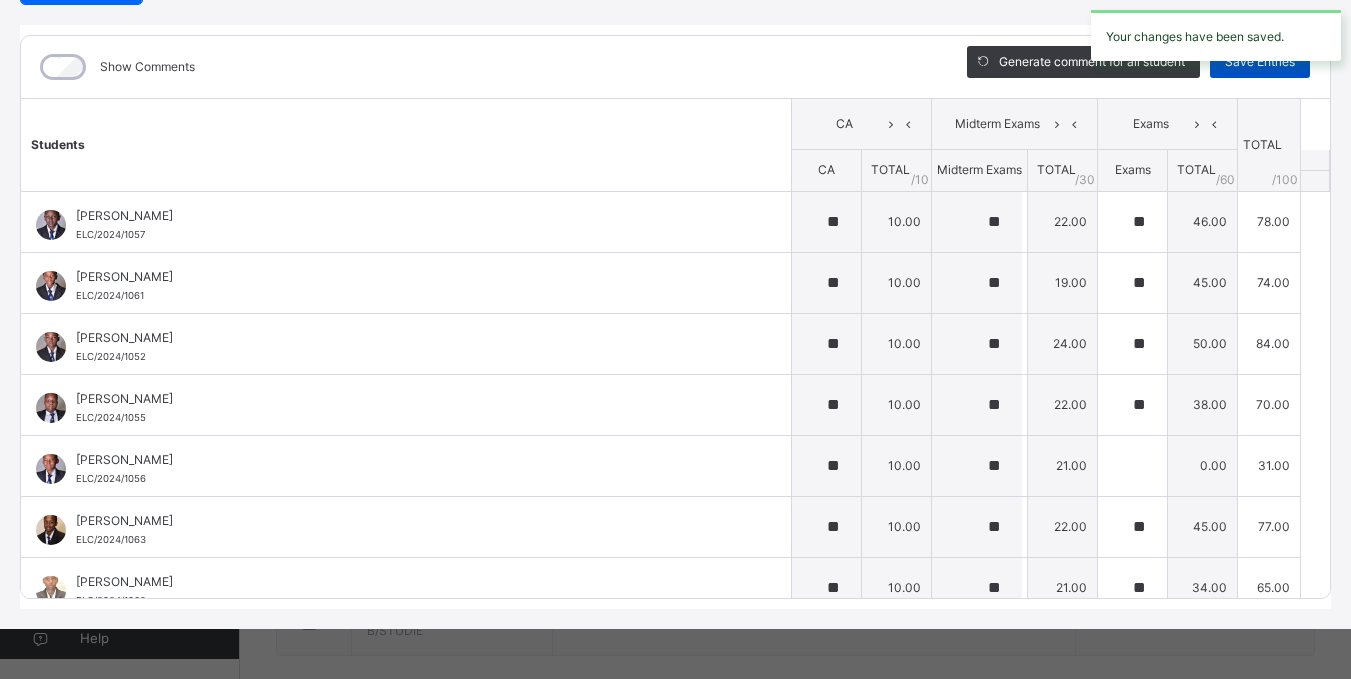 type on "**" 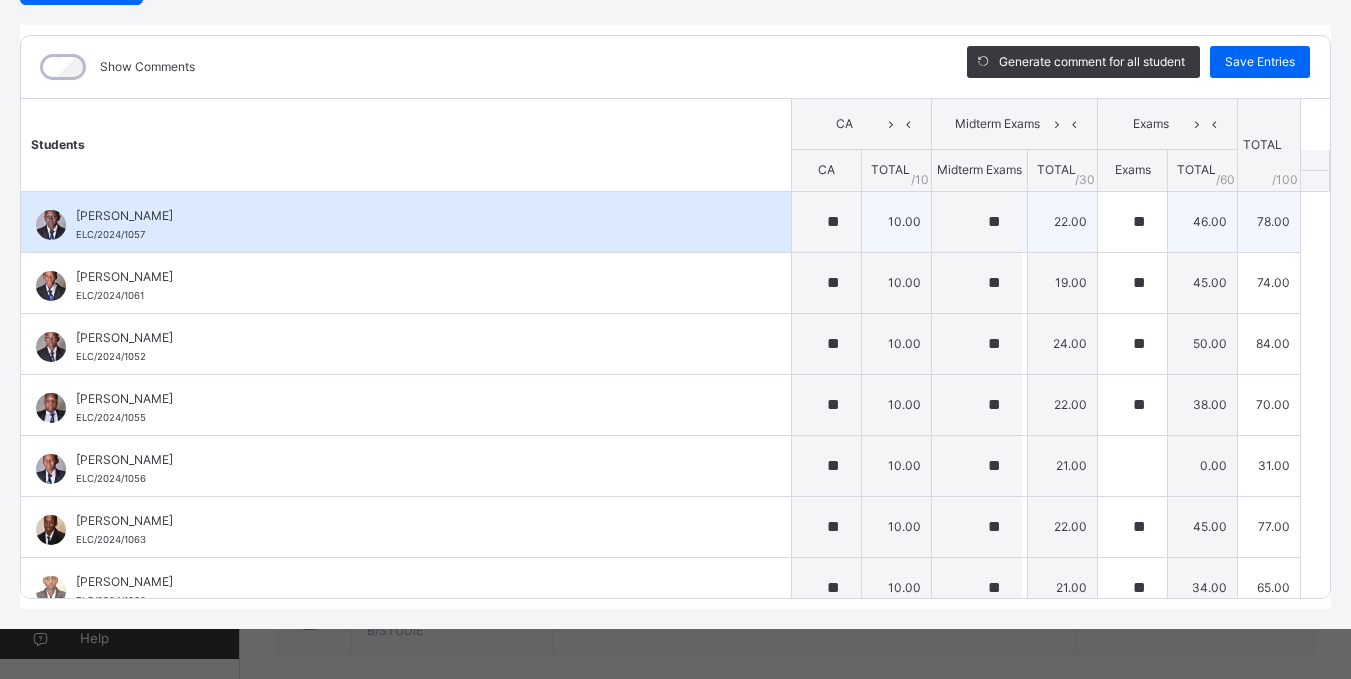 scroll, scrollTop: 0, scrollLeft: 0, axis: both 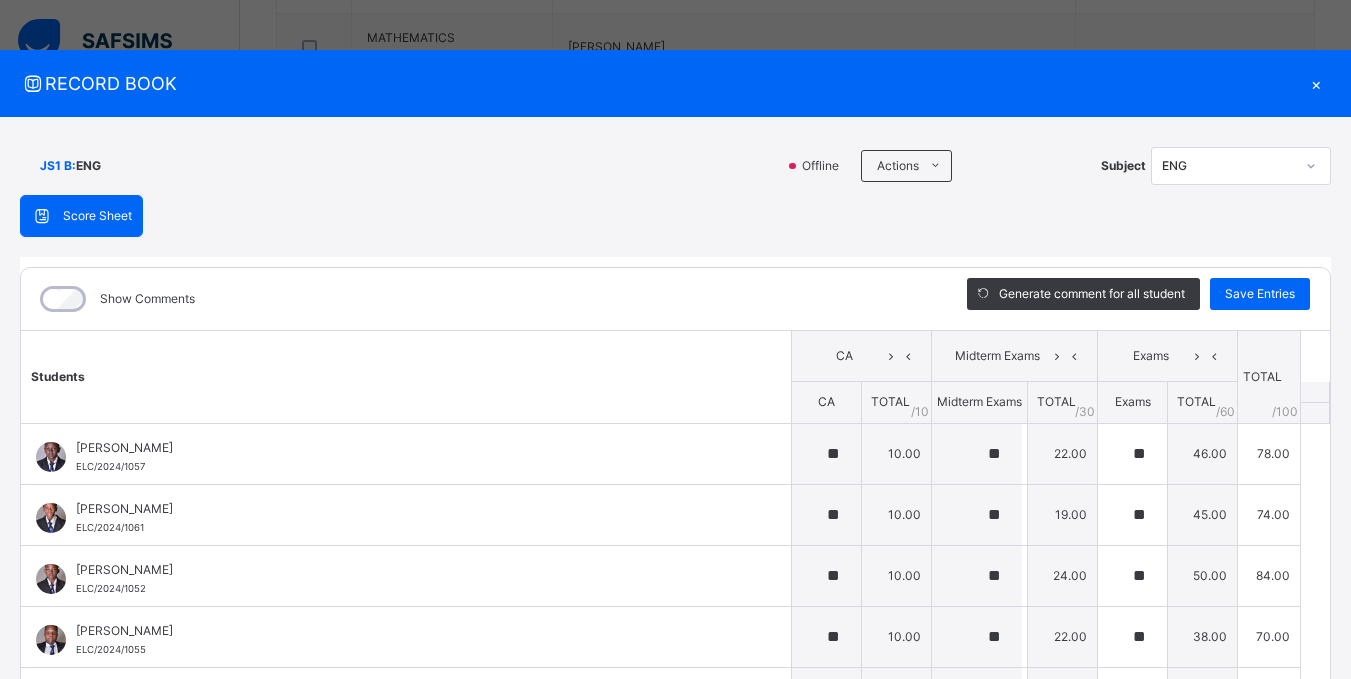 click on "×" at bounding box center (1316, 83) 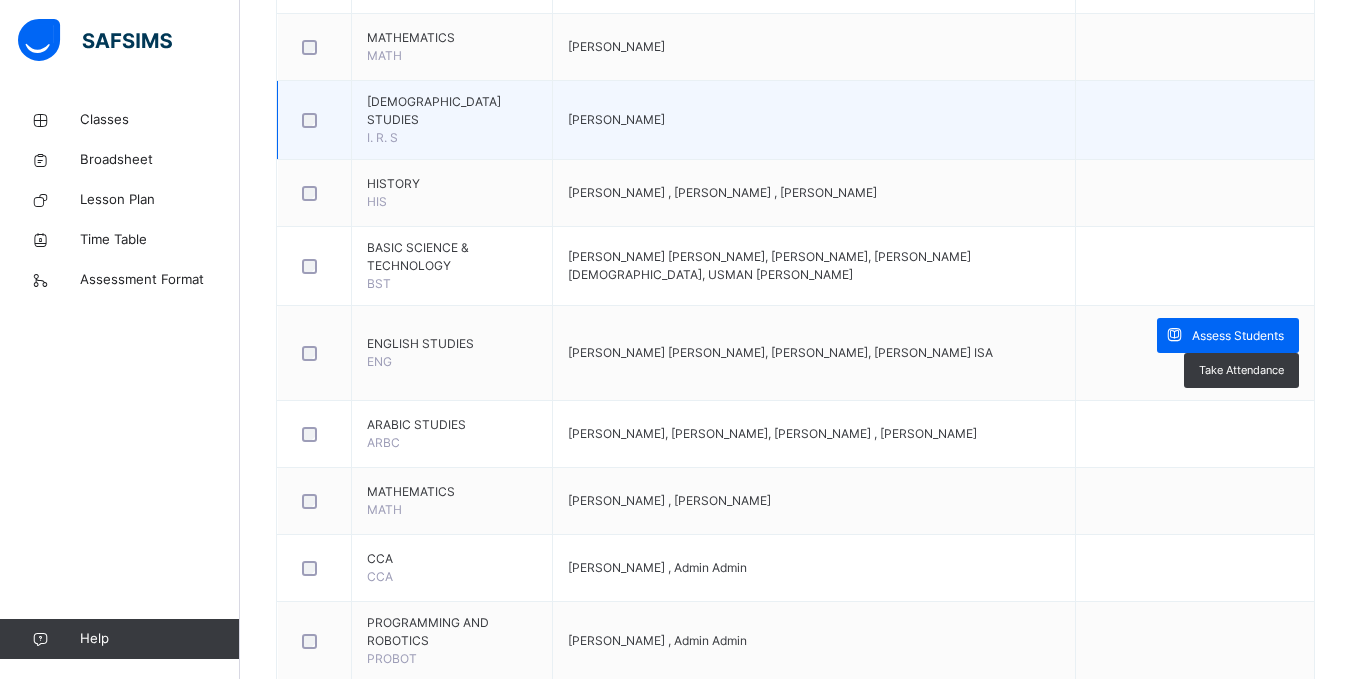 scroll, scrollTop: 0, scrollLeft: 0, axis: both 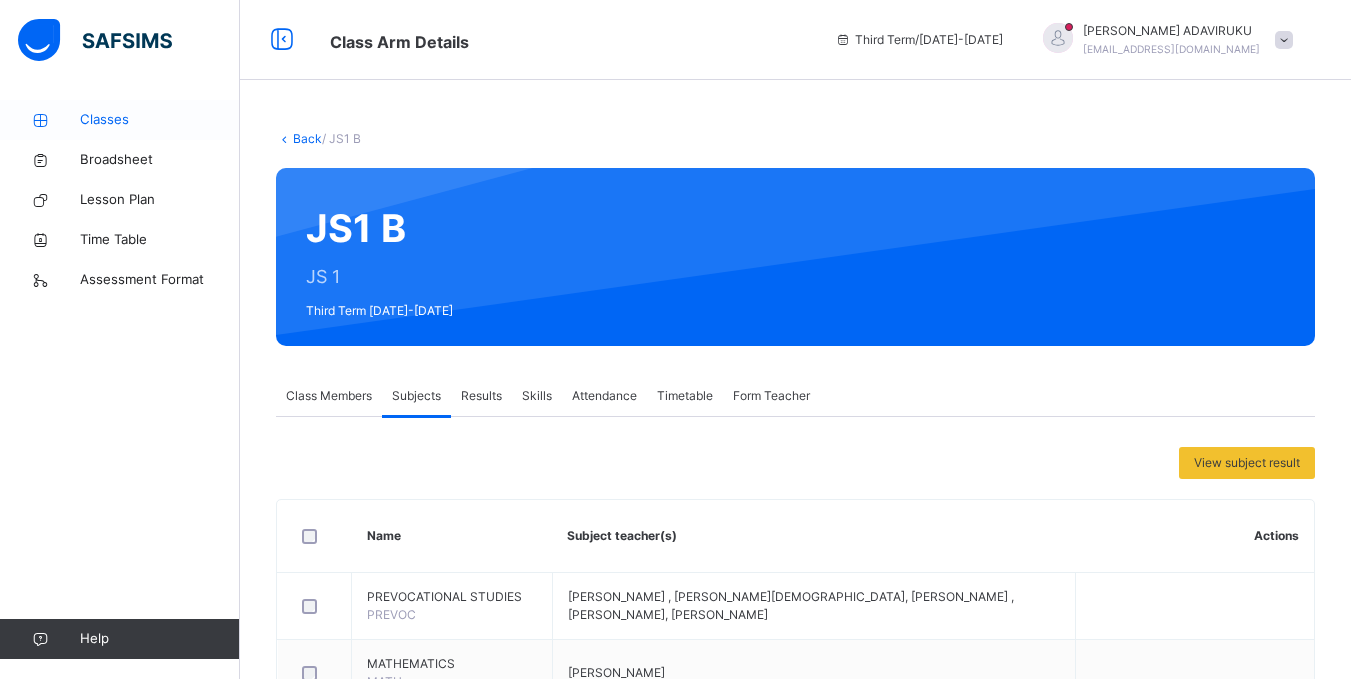 click on "Classes" at bounding box center (160, 120) 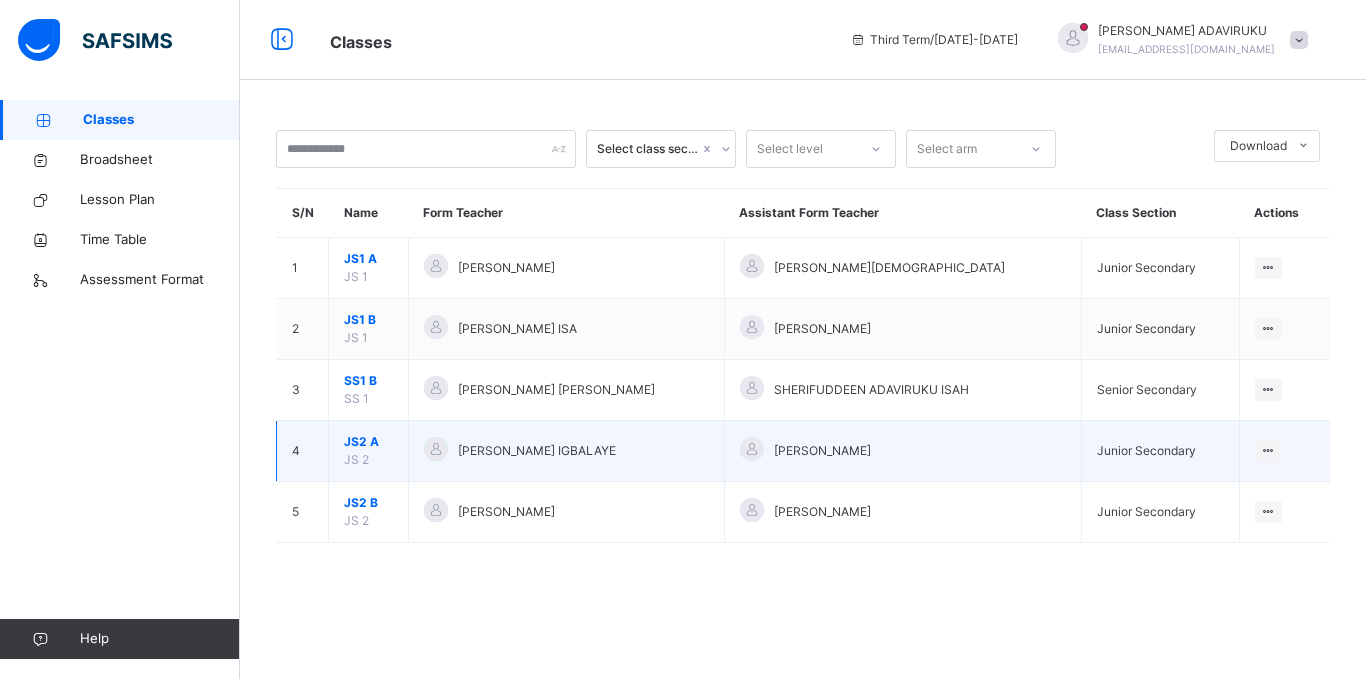 click on "JS2   A" at bounding box center (368, 442) 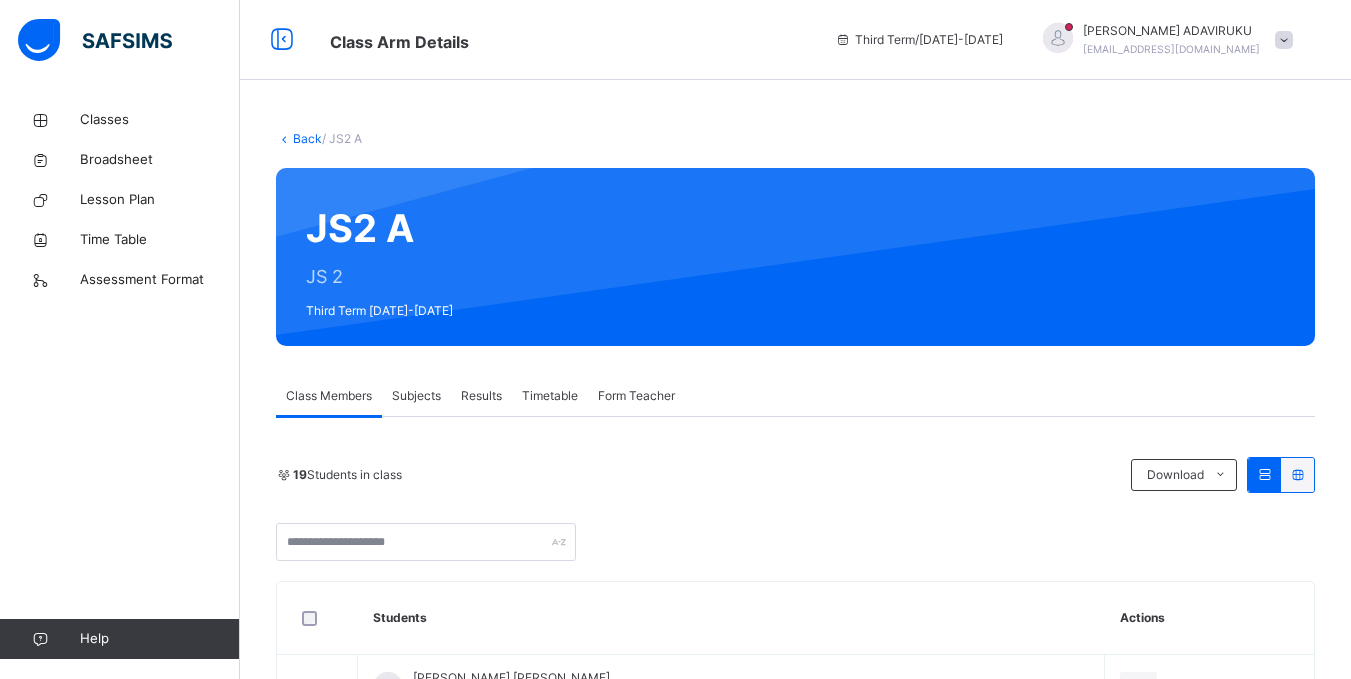 scroll, scrollTop: 164, scrollLeft: 0, axis: vertical 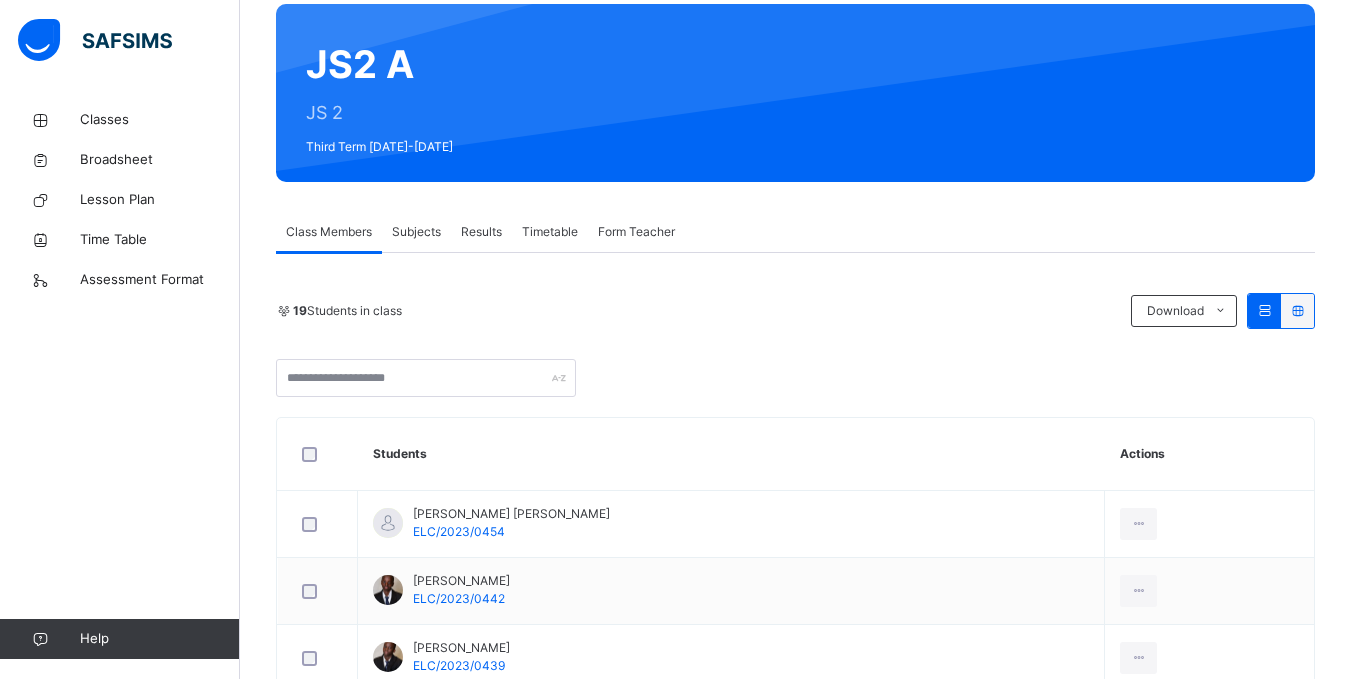 click on "Subjects" at bounding box center [416, 232] 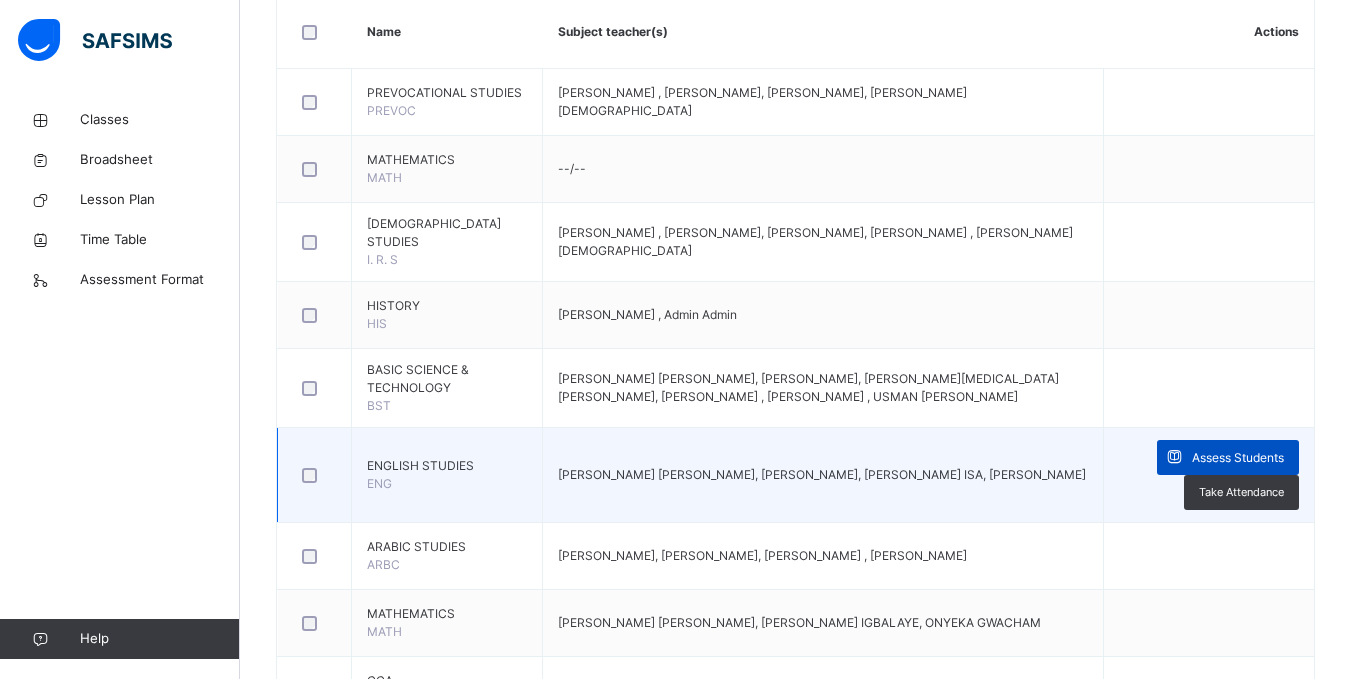 scroll, scrollTop: 506, scrollLeft: 0, axis: vertical 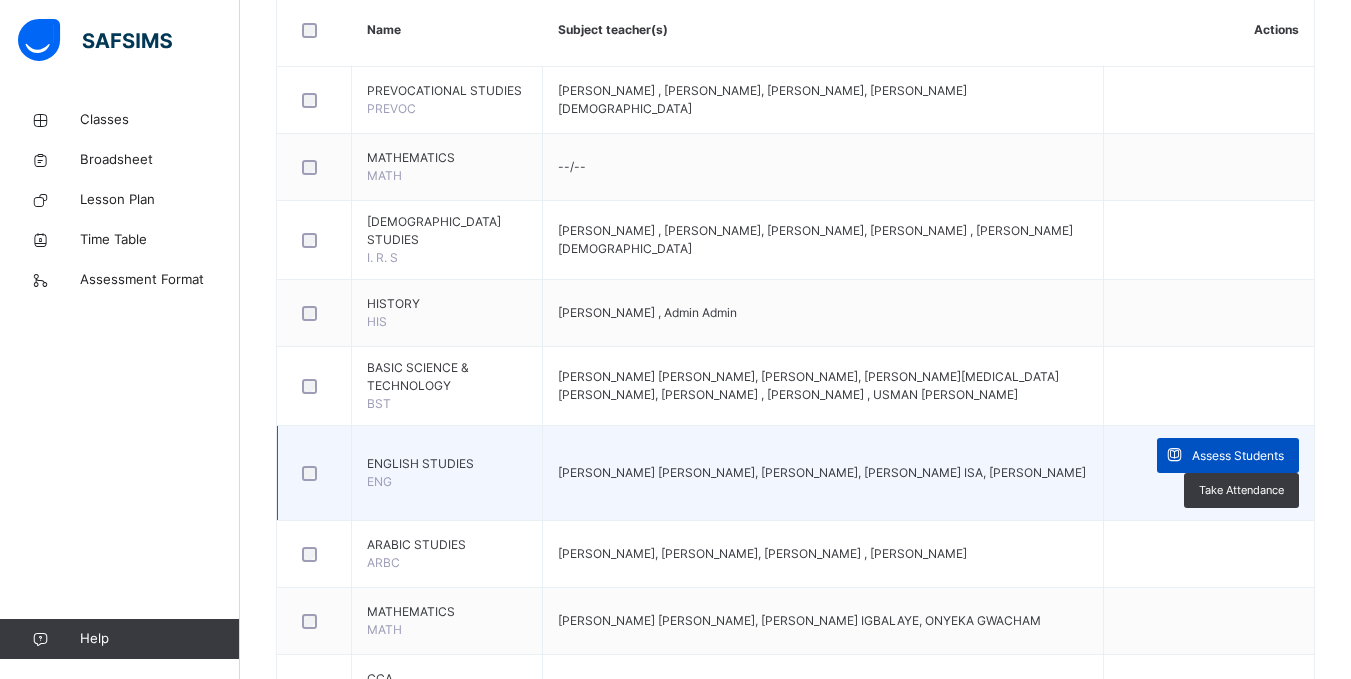 click on "Assess Students" at bounding box center (1238, 456) 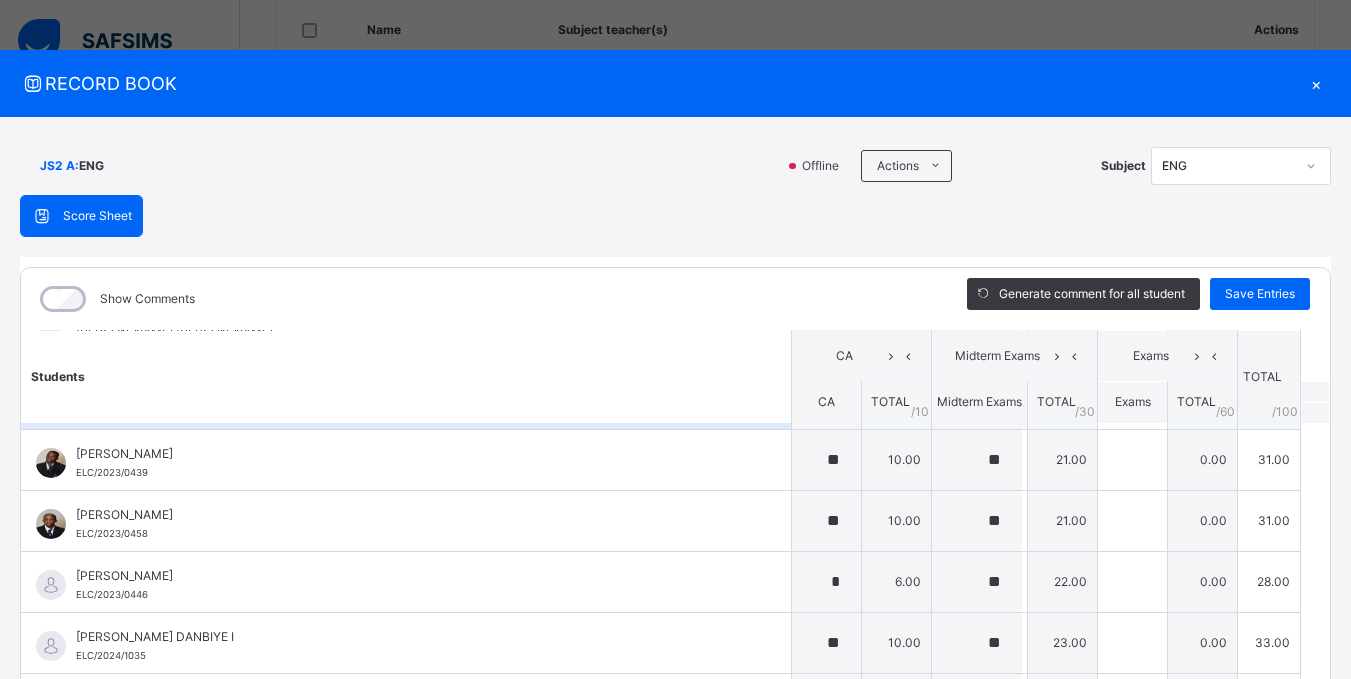 scroll, scrollTop: 0, scrollLeft: 0, axis: both 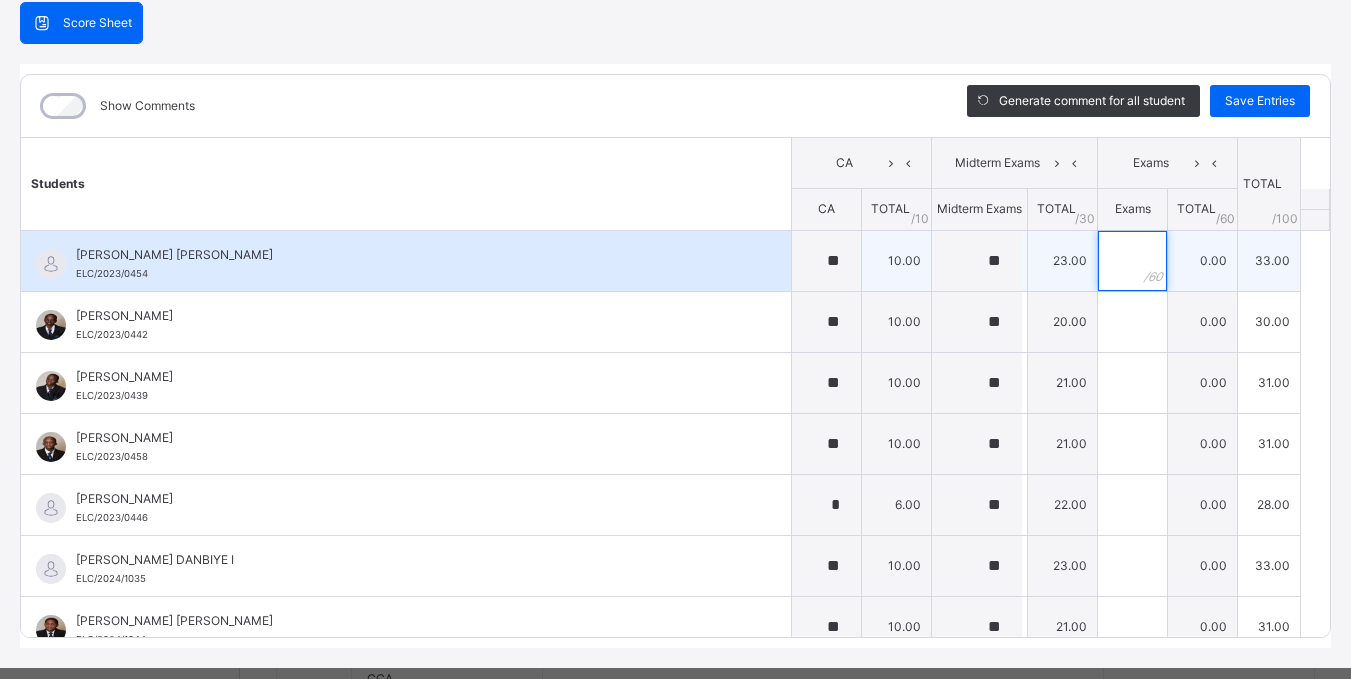 click at bounding box center [1132, 261] 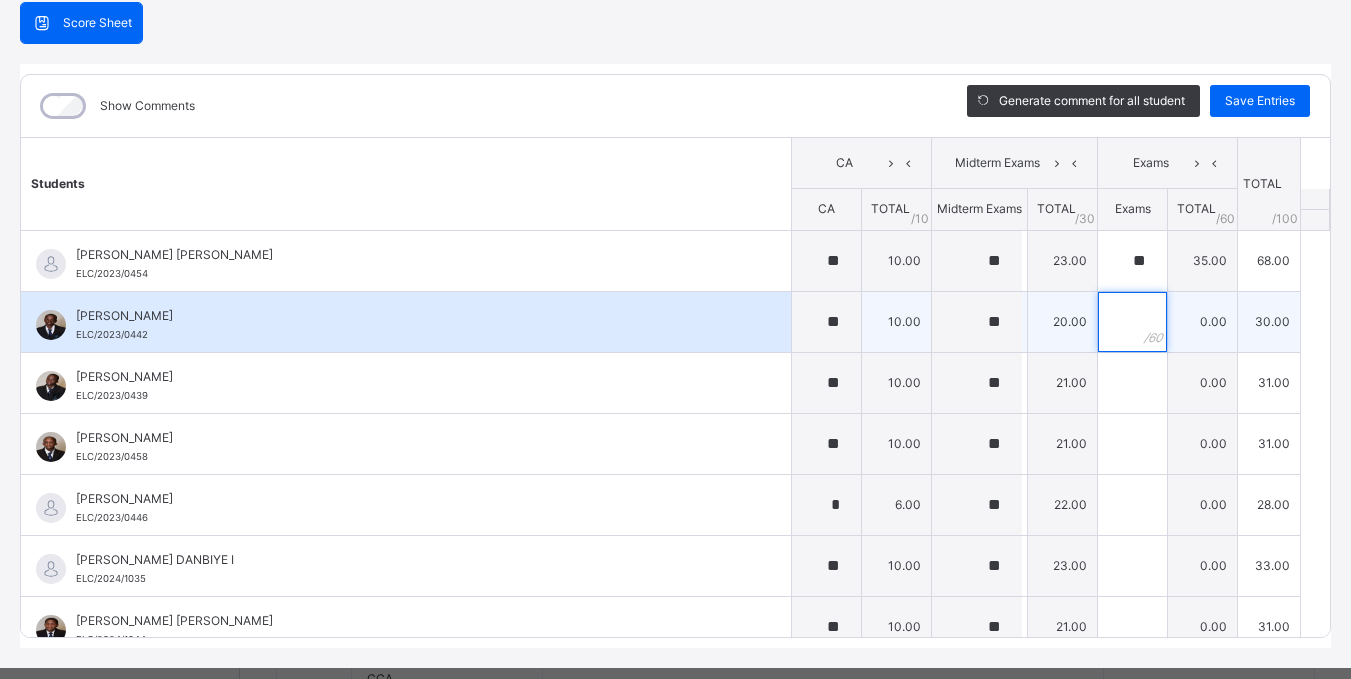 click at bounding box center (1132, 322) 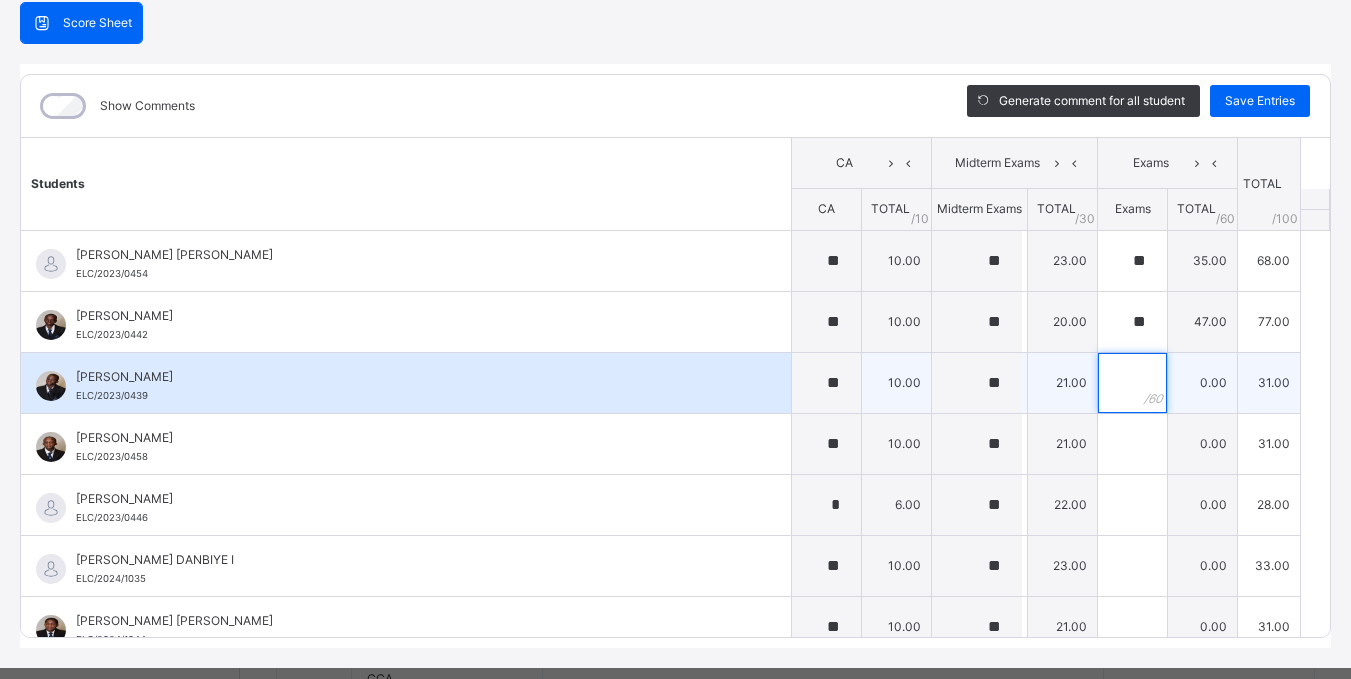 click at bounding box center [1132, 383] 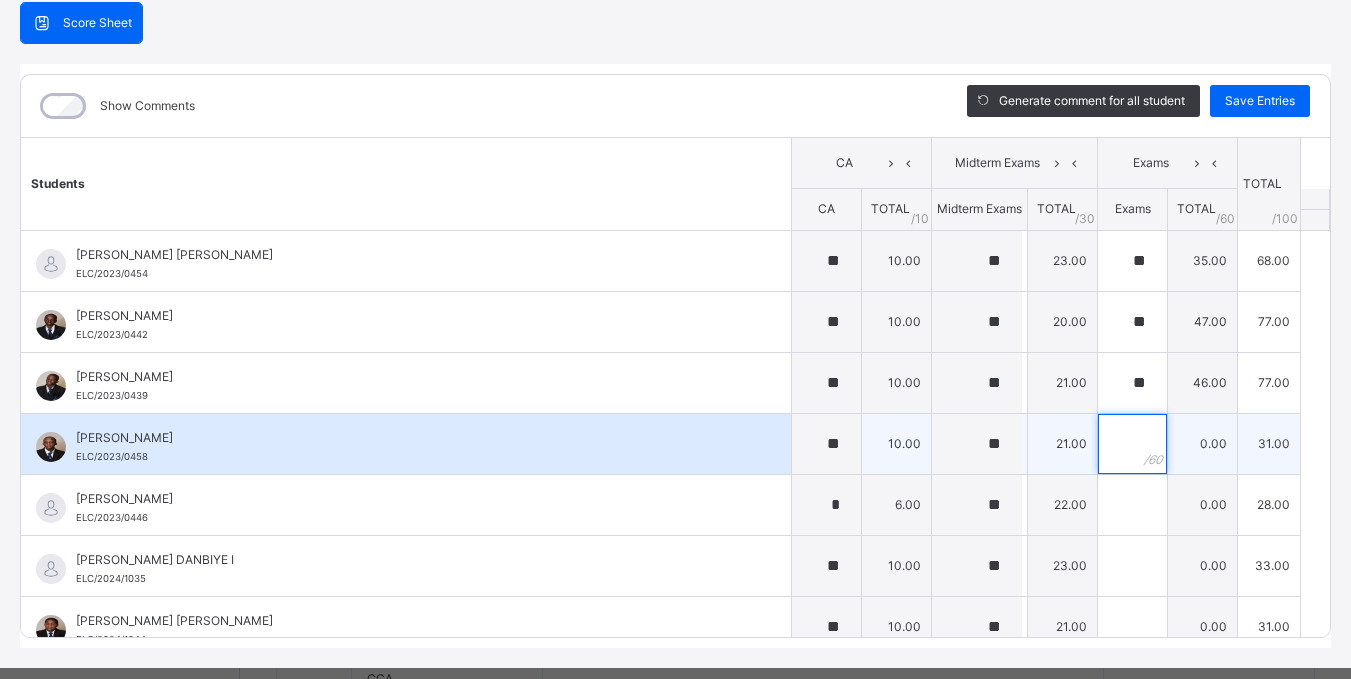 click at bounding box center [1132, 444] 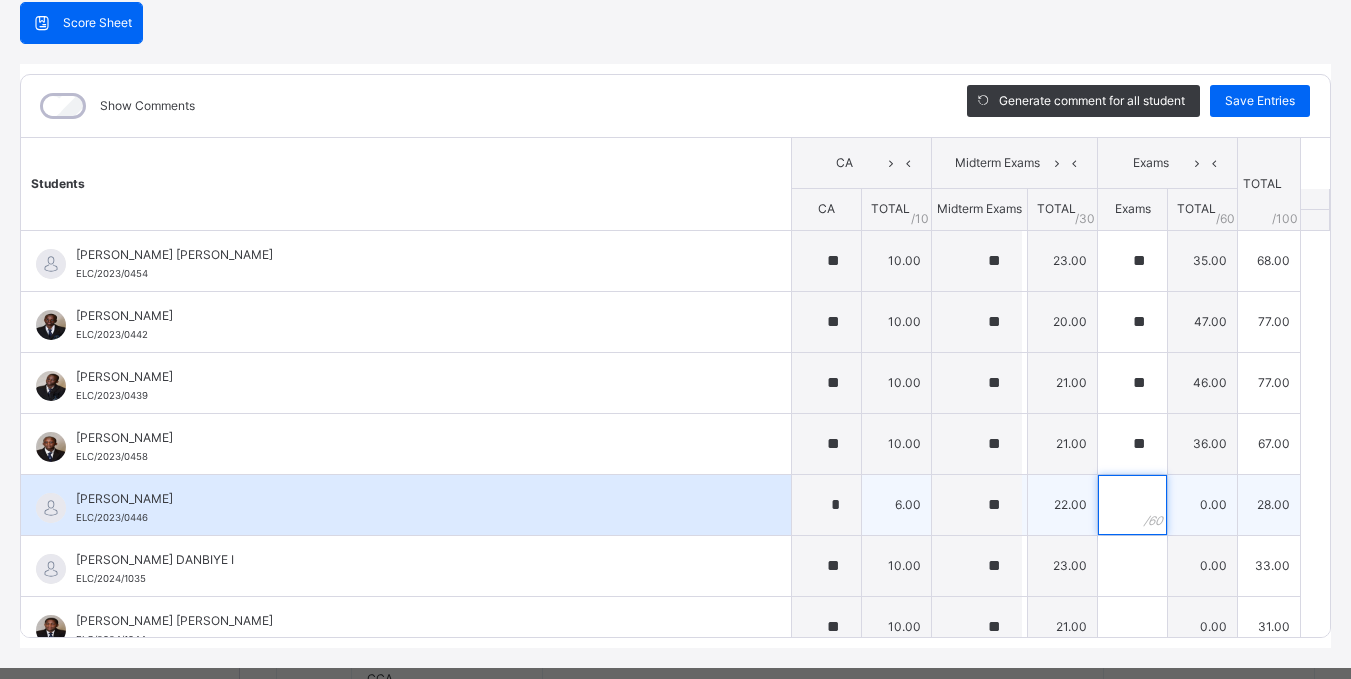 click at bounding box center [1132, 505] 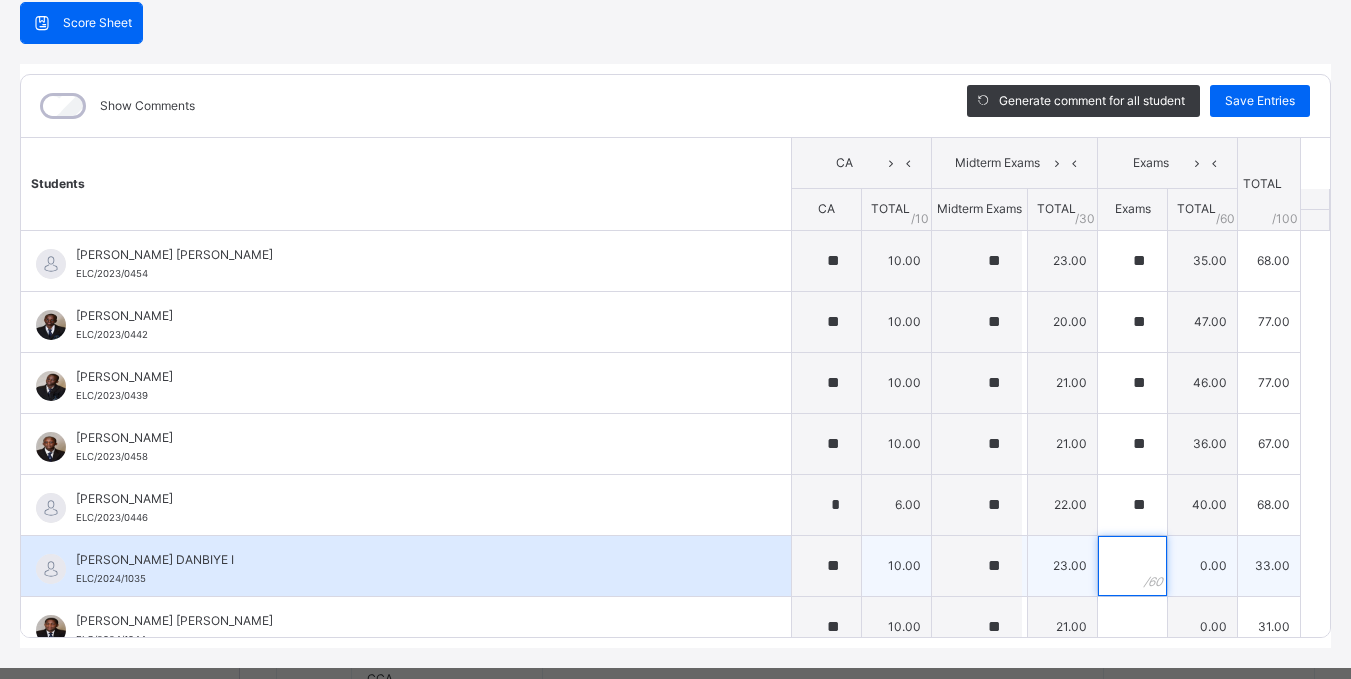 click at bounding box center [1132, 566] 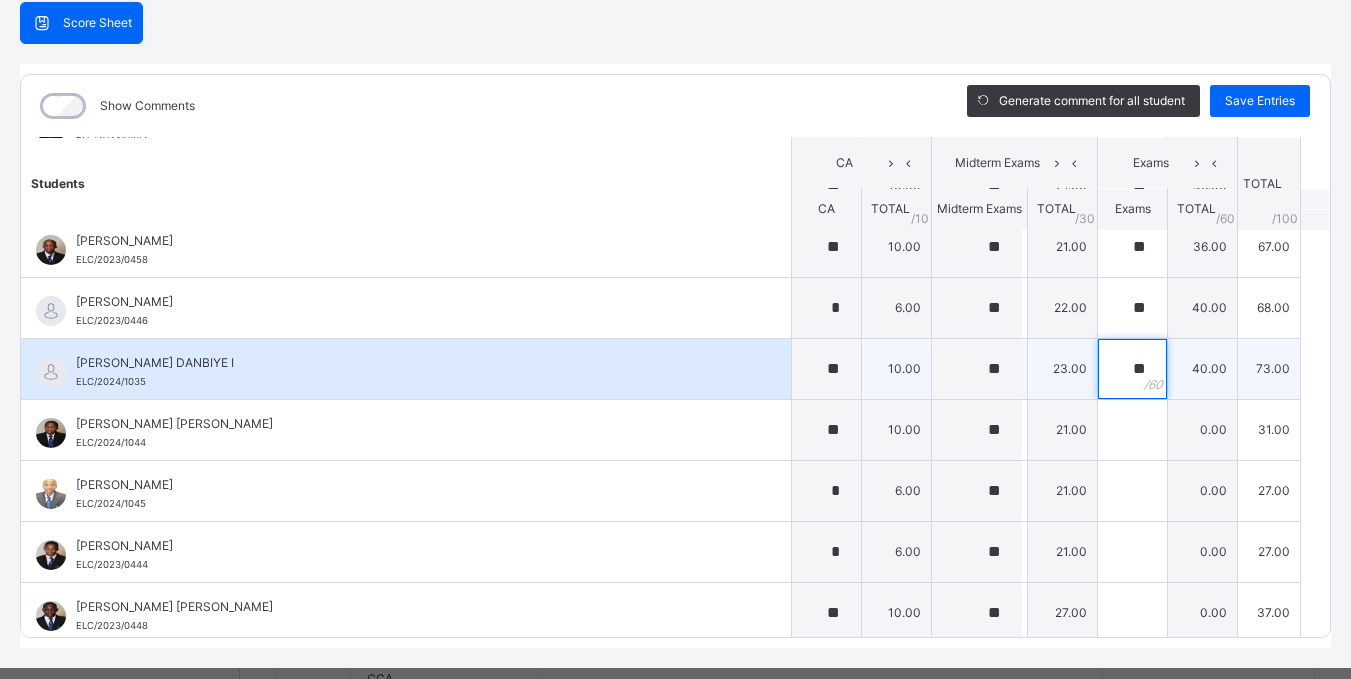 scroll, scrollTop: 203, scrollLeft: 0, axis: vertical 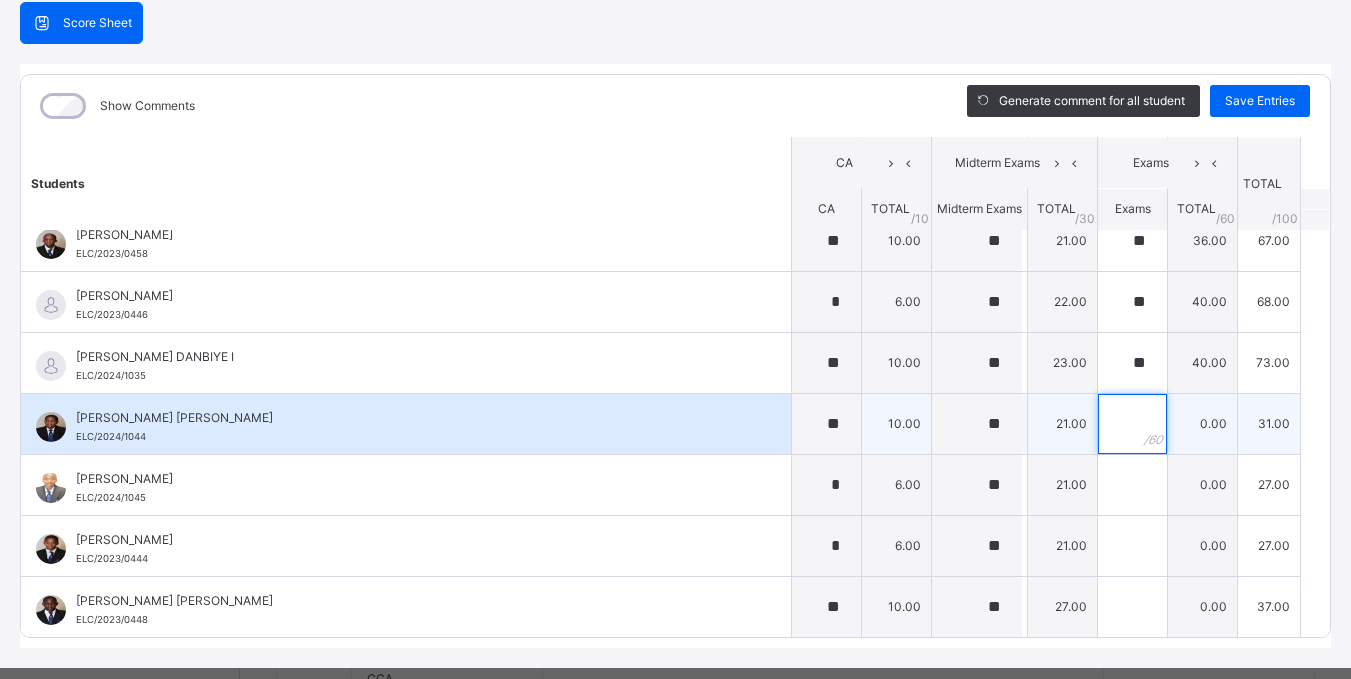 click at bounding box center [1132, 424] 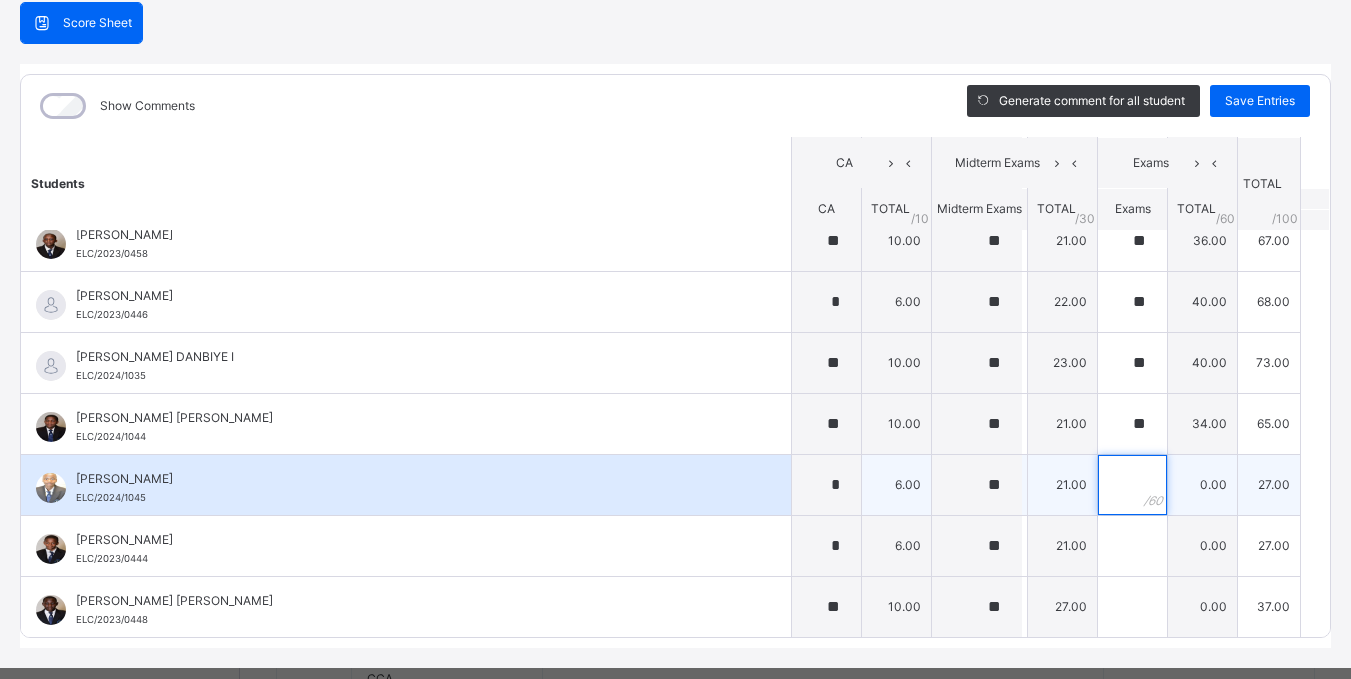 click at bounding box center [1132, 485] 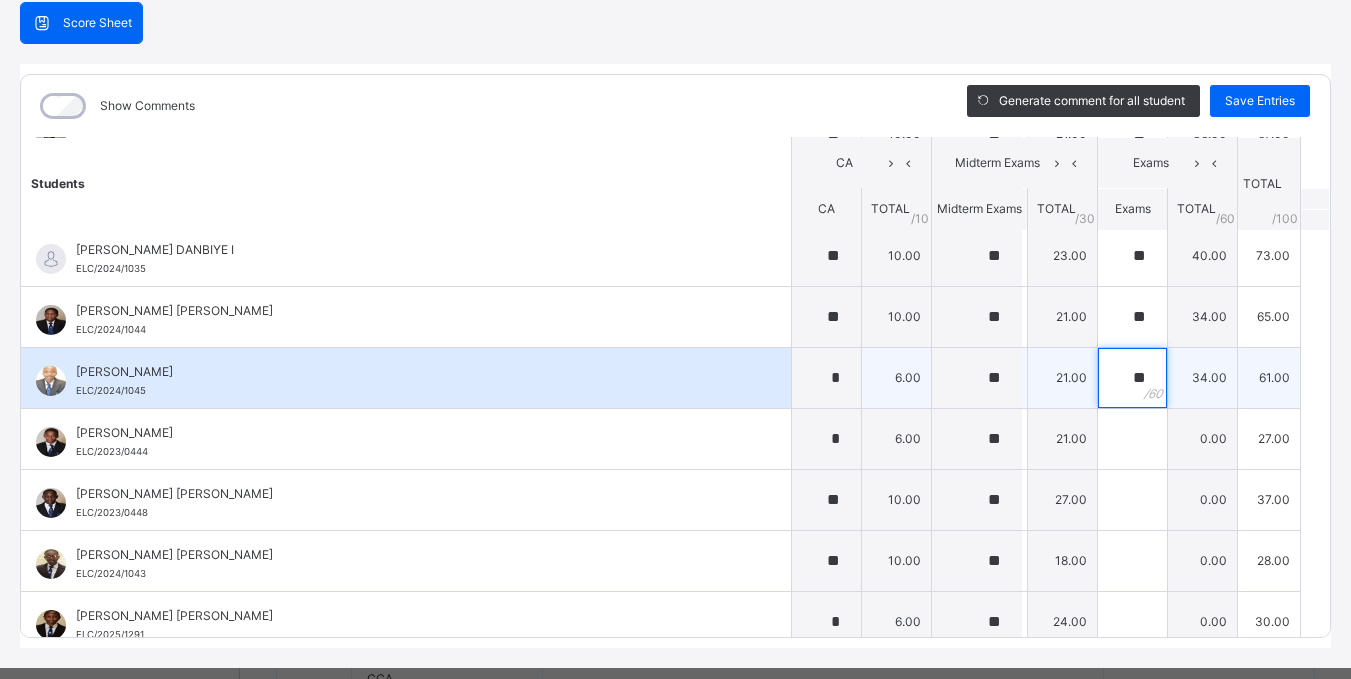 scroll, scrollTop: 314, scrollLeft: 0, axis: vertical 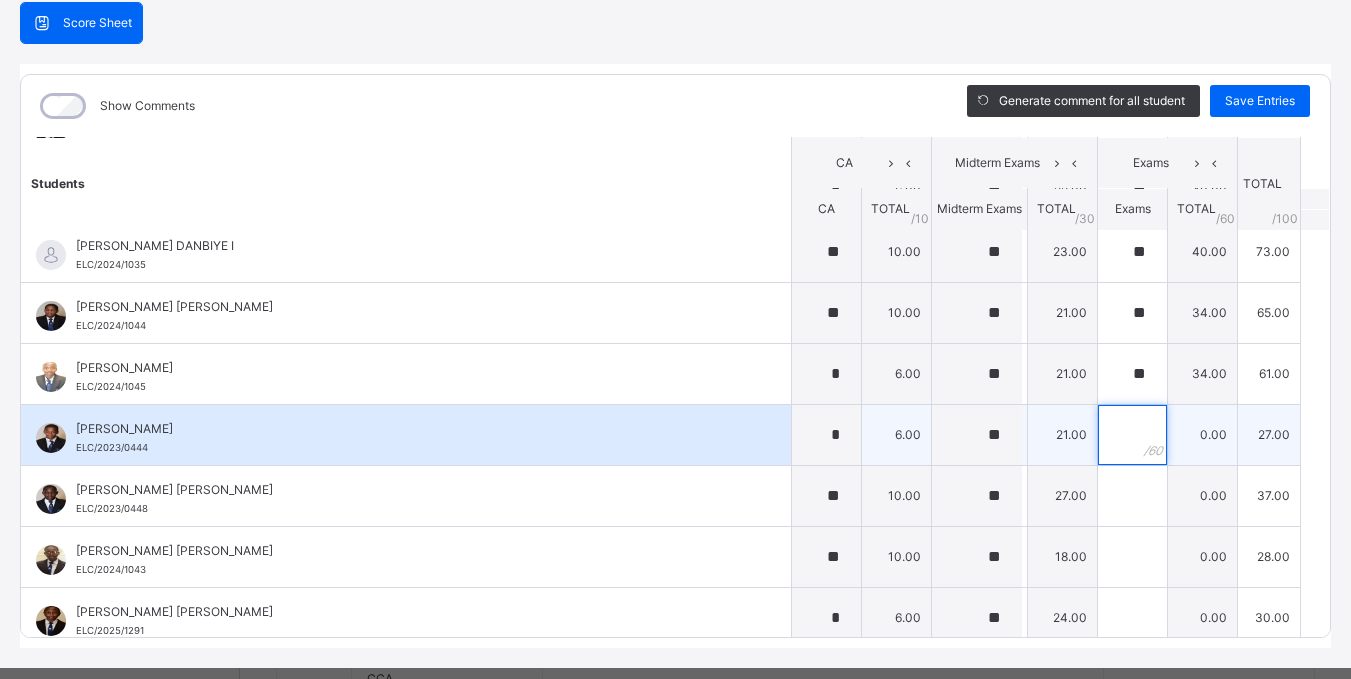 click at bounding box center (1132, 435) 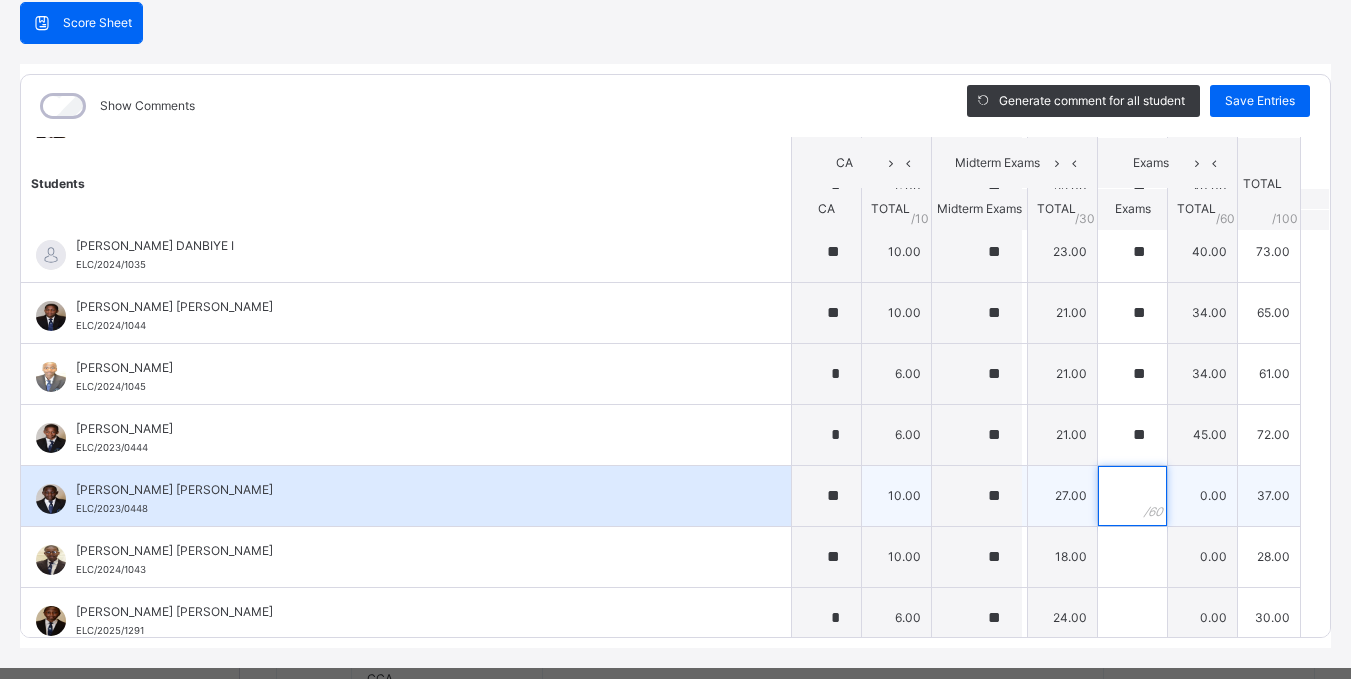 click at bounding box center (1132, 496) 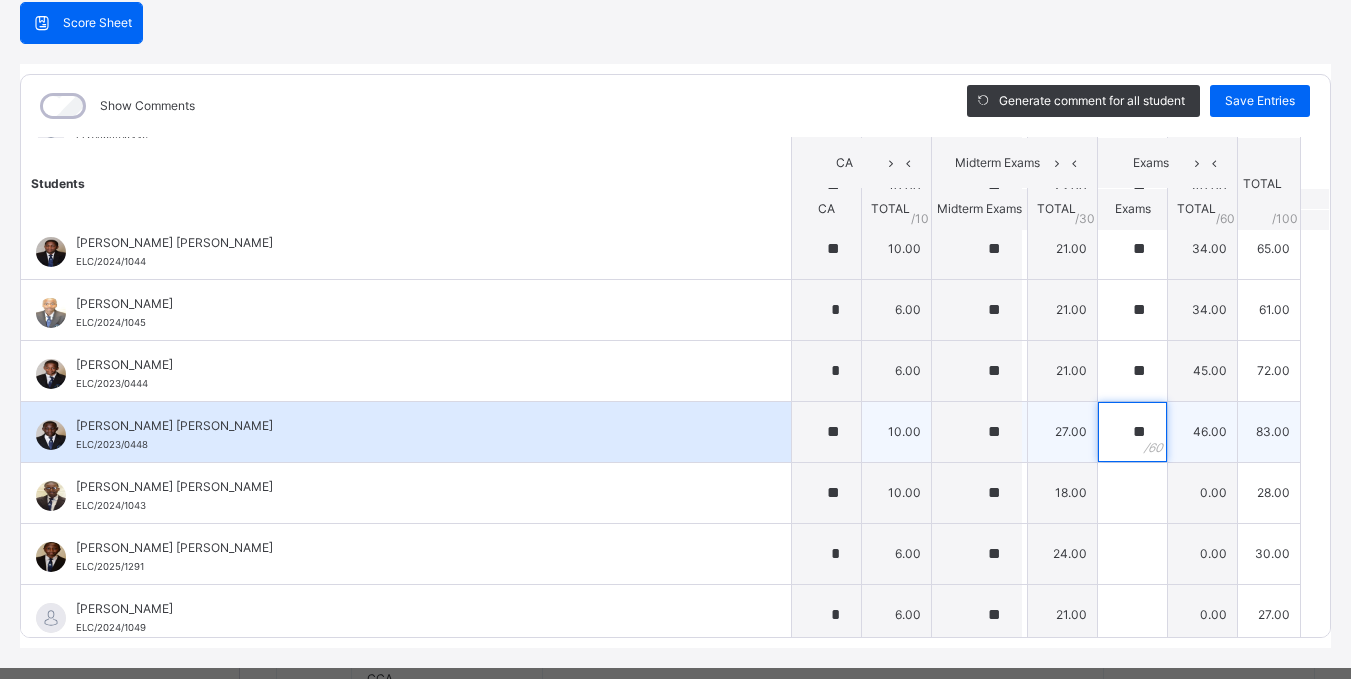 scroll, scrollTop: 427, scrollLeft: 0, axis: vertical 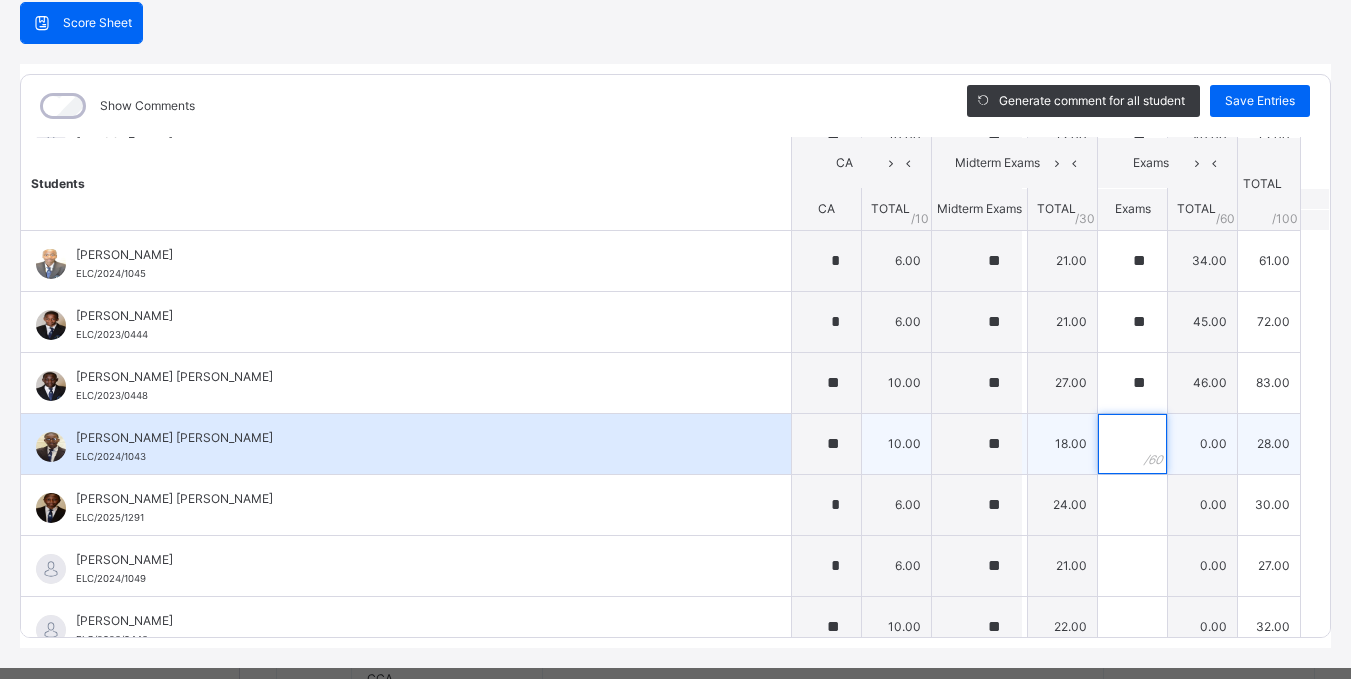 click at bounding box center [1132, 444] 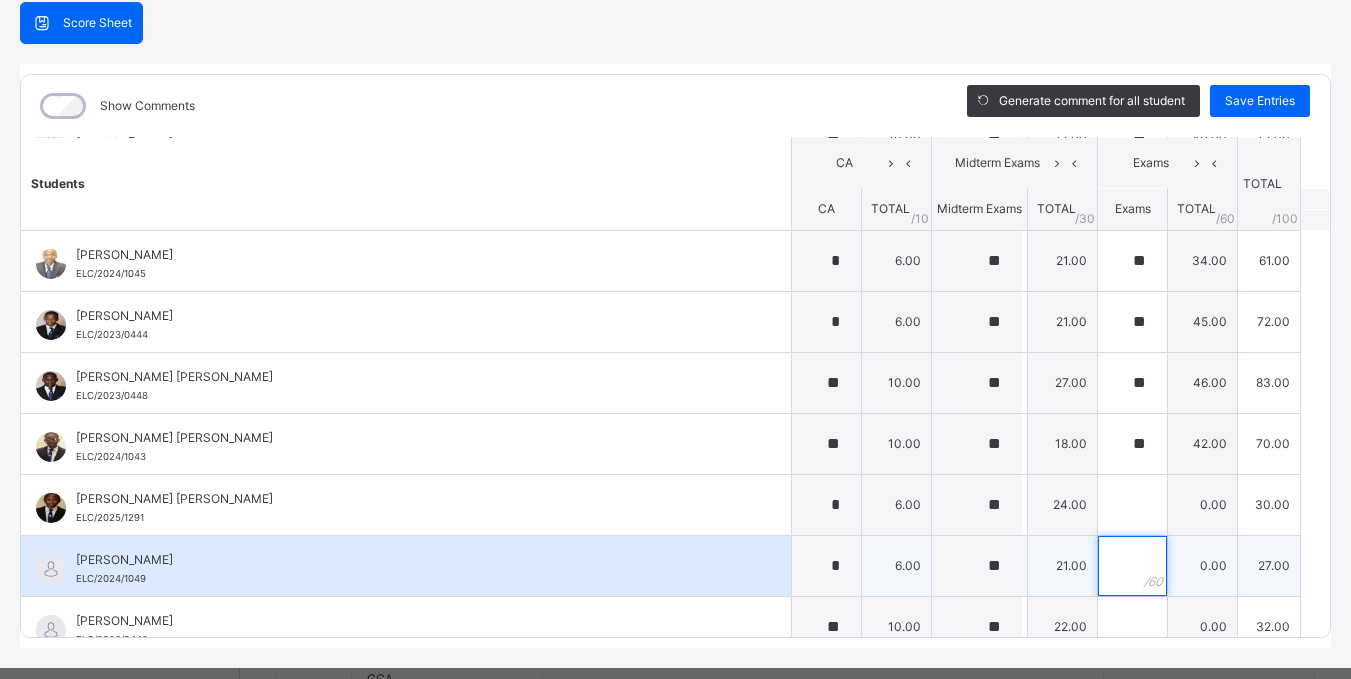 click at bounding box center (1132, 566) 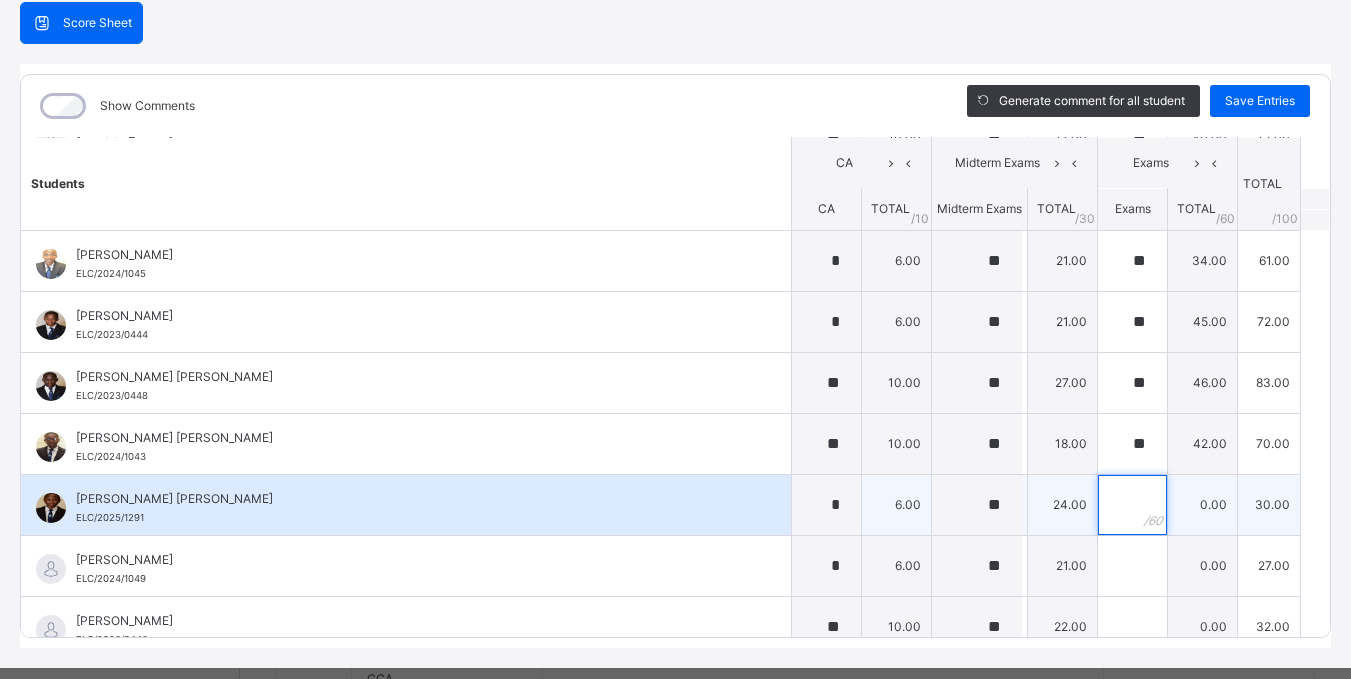 click at bounding box center [1132, 505] 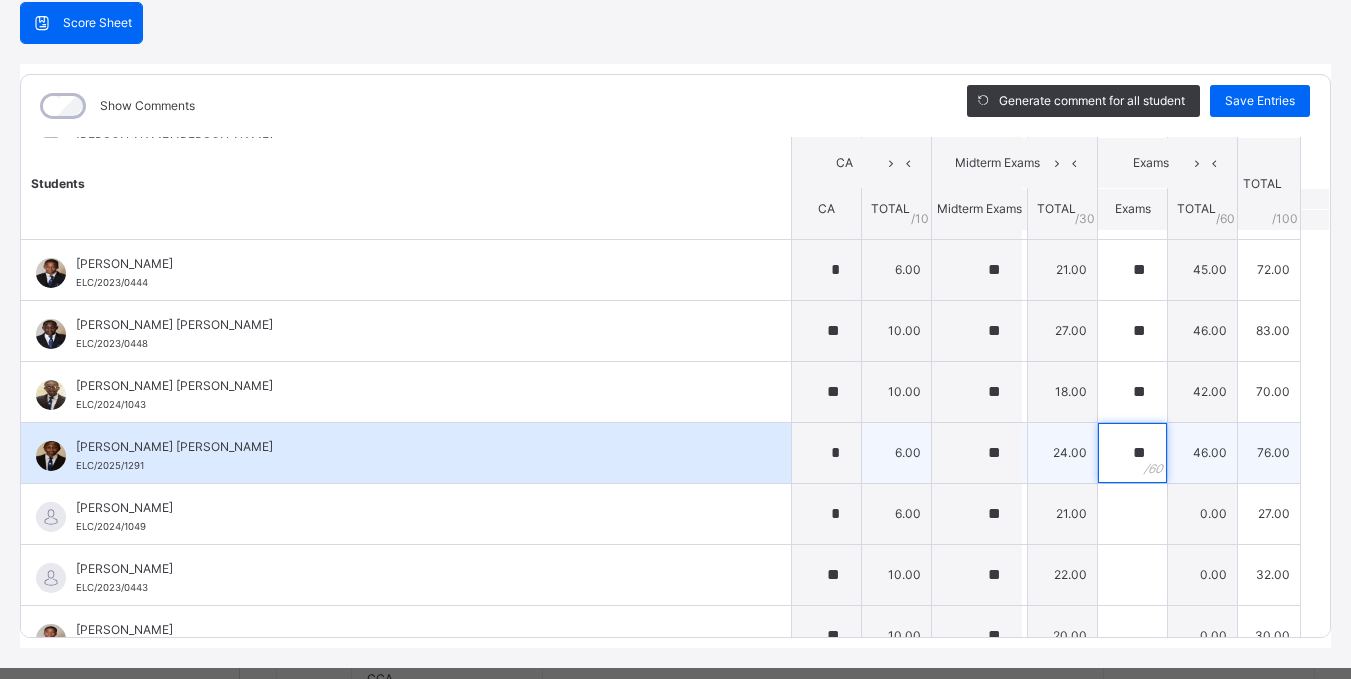 scroll, scrollTop: 524, scrollLeft: 0, axis: vertical 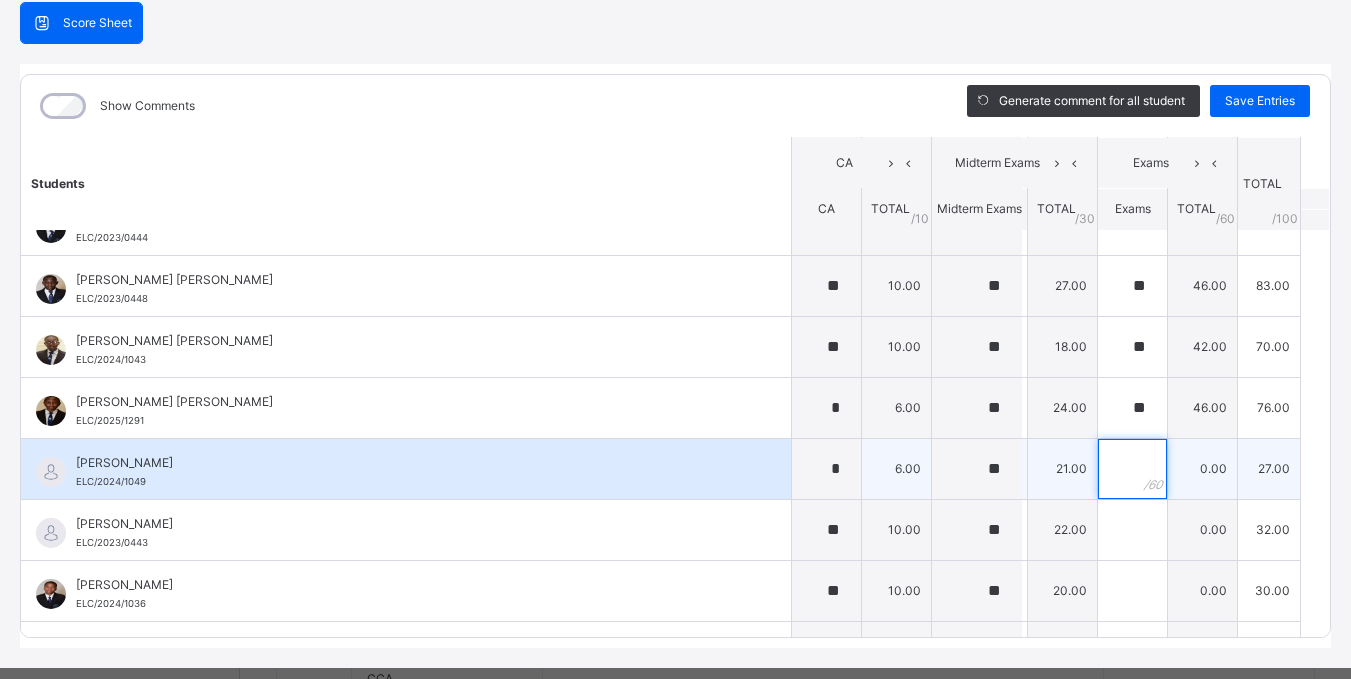 click at bounding box center [1132, 469] 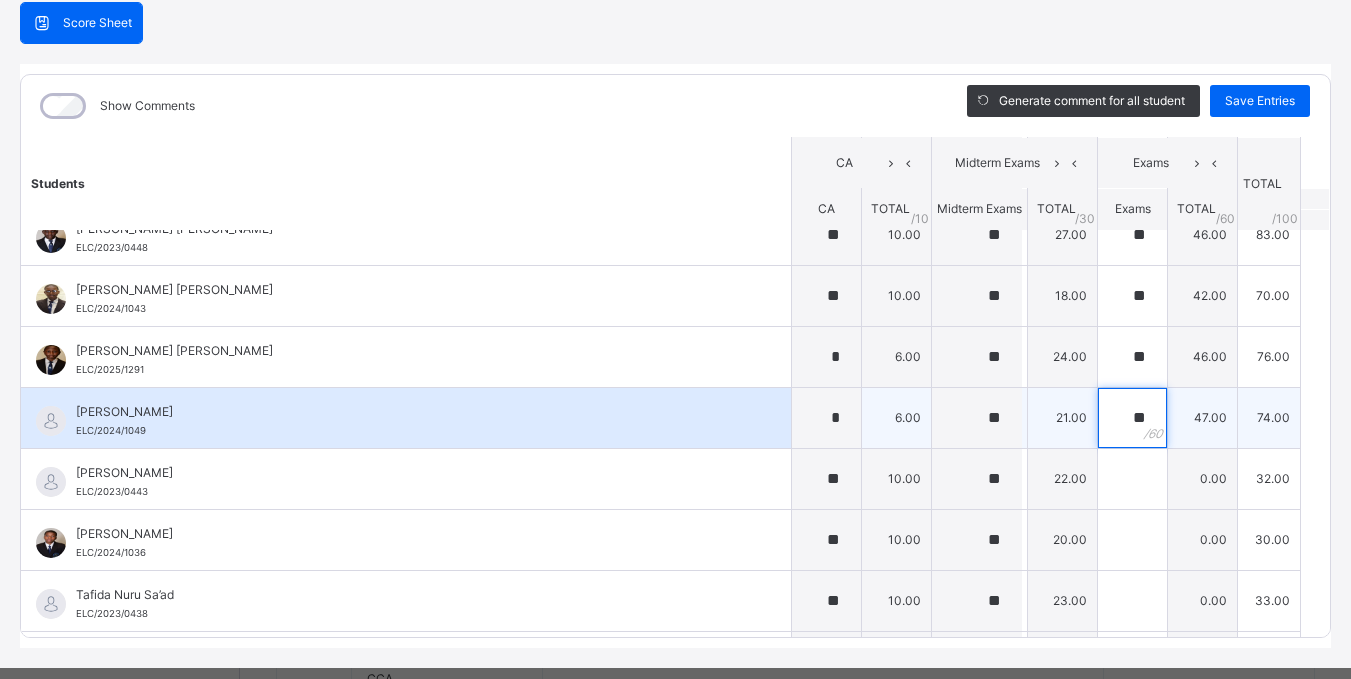 scroll, scrollTop: 586, scrollLeft: 0, axis: vertical 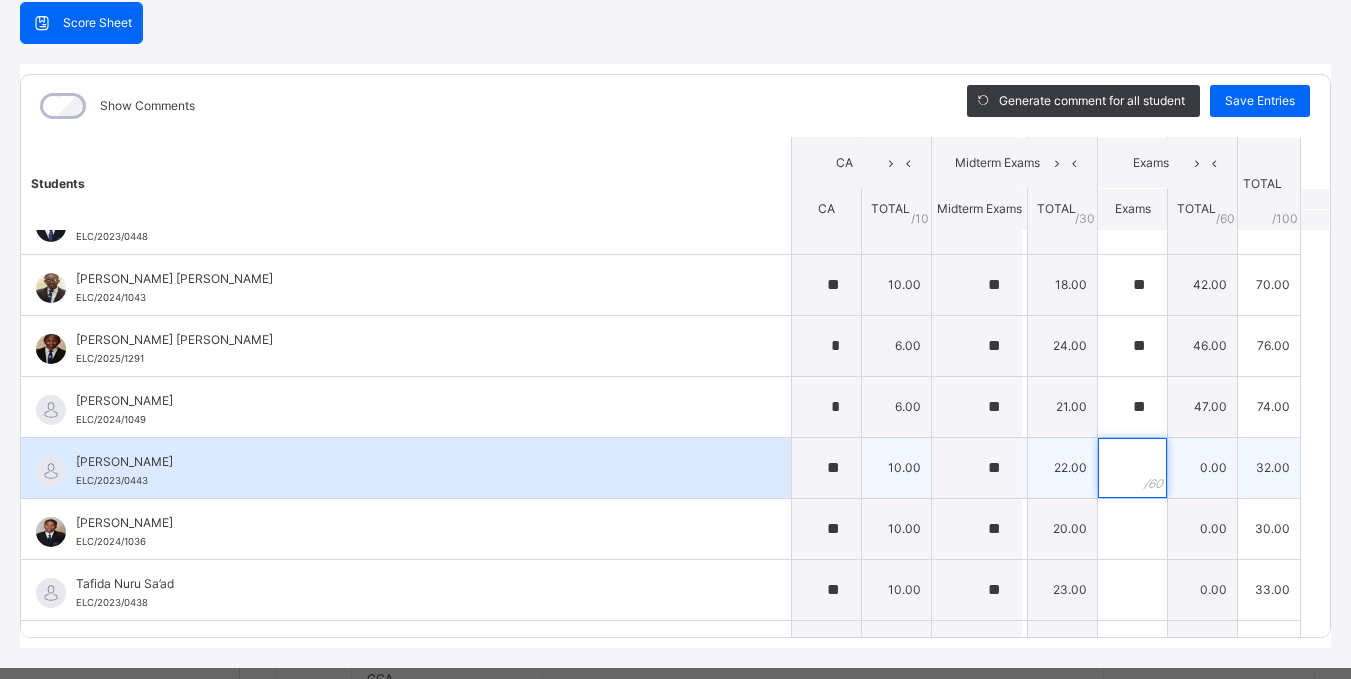 click at bounding box center [1132, 468] 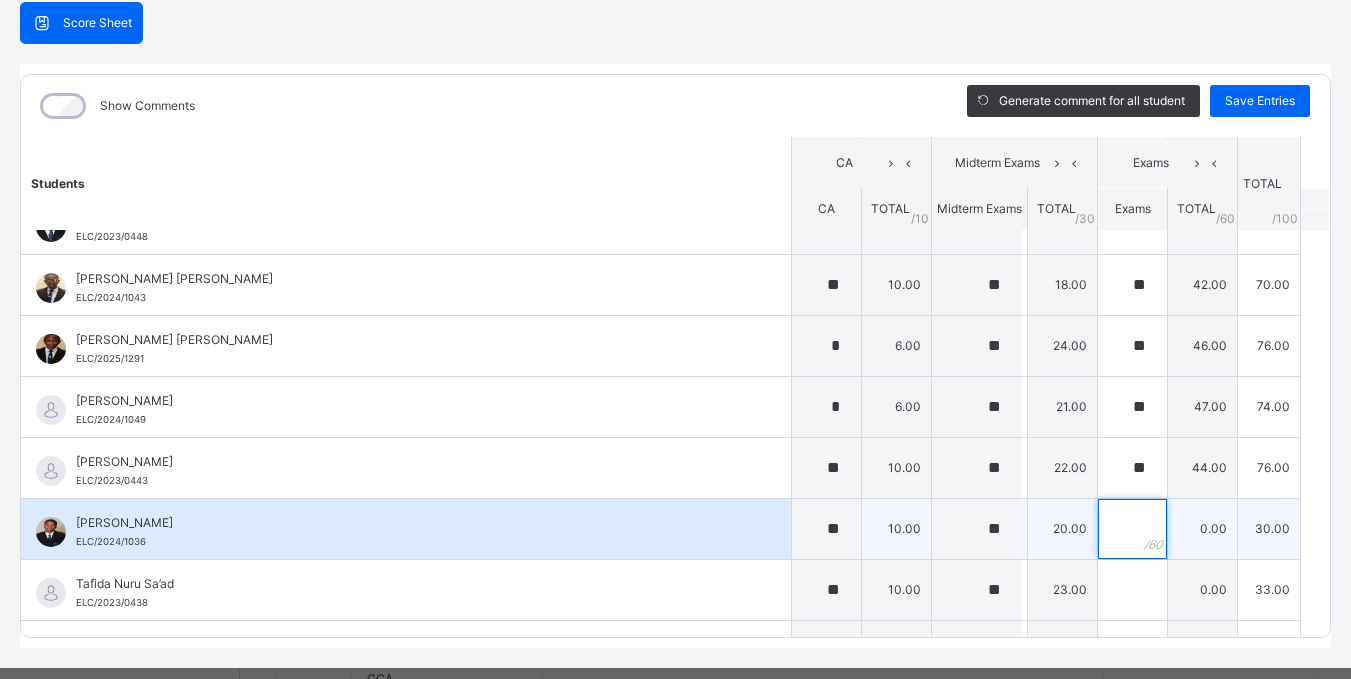 click at bounding box center (1132, 529) 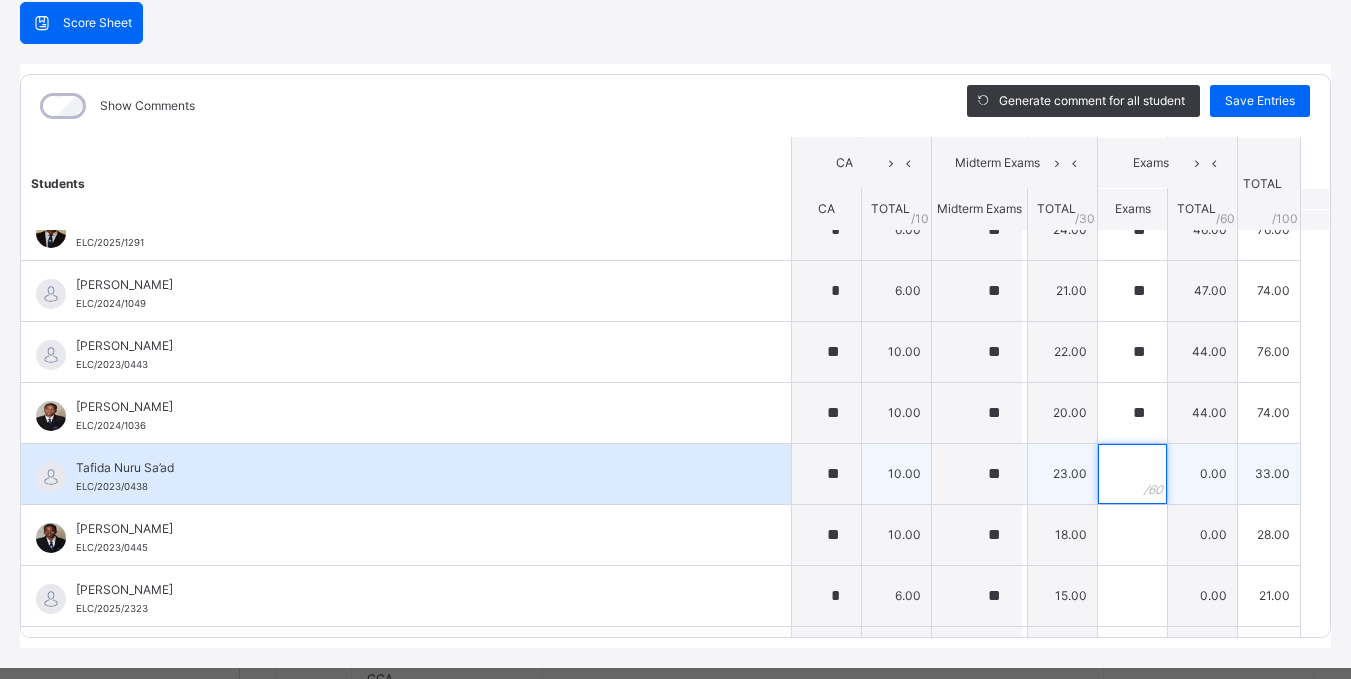 click at bounding box center (1132, 474) 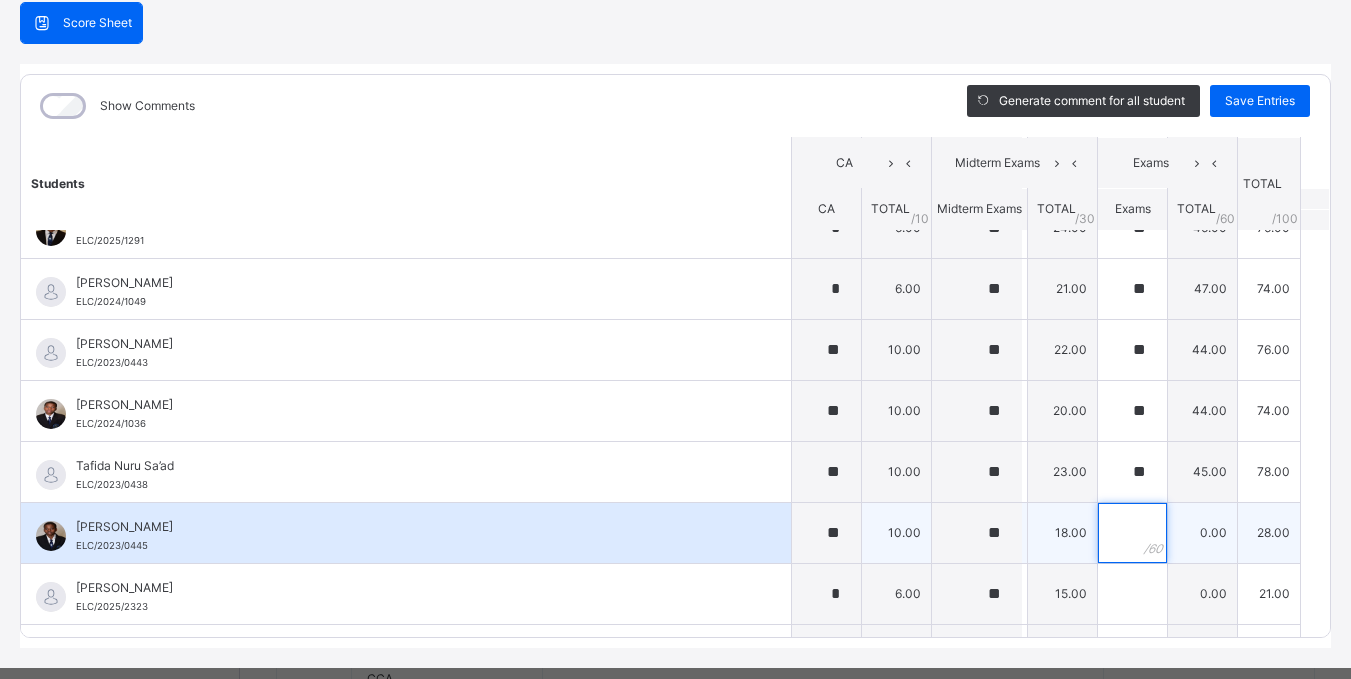click at bounding box center (1132, 533) 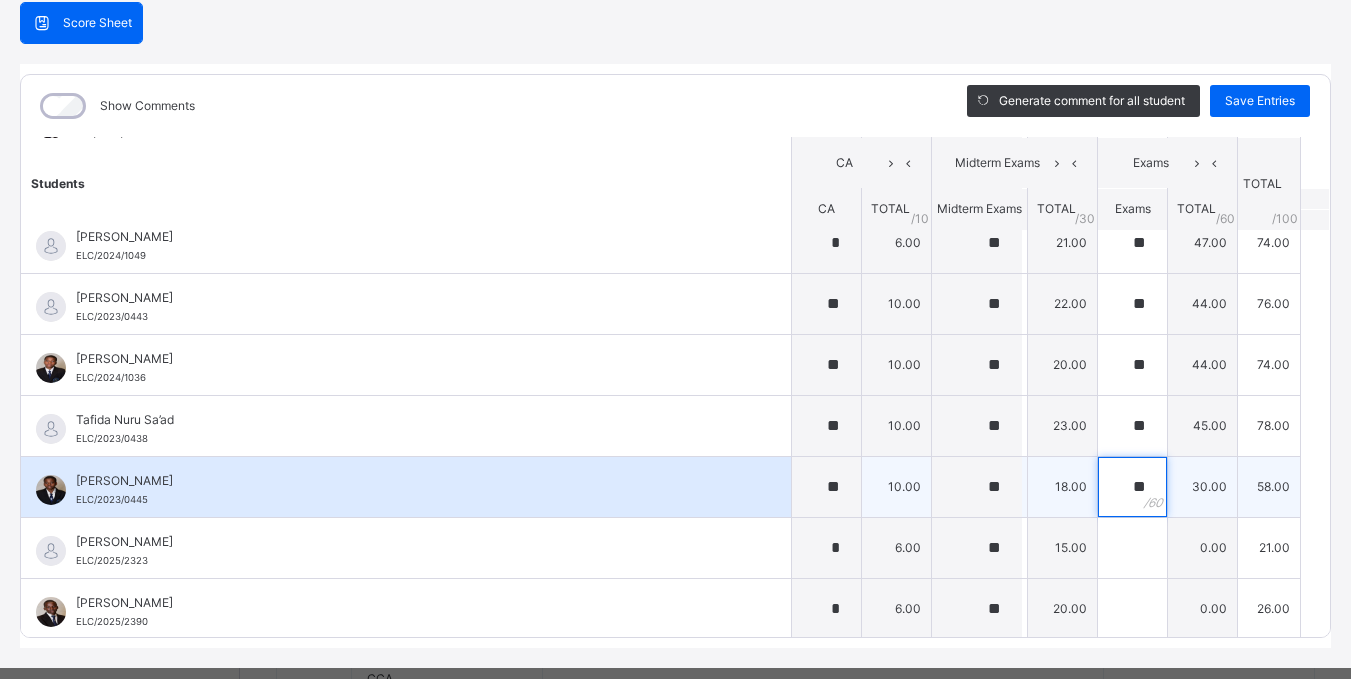 scroll, scrollTop: 753, scrollLeft: 0, axis: vertical 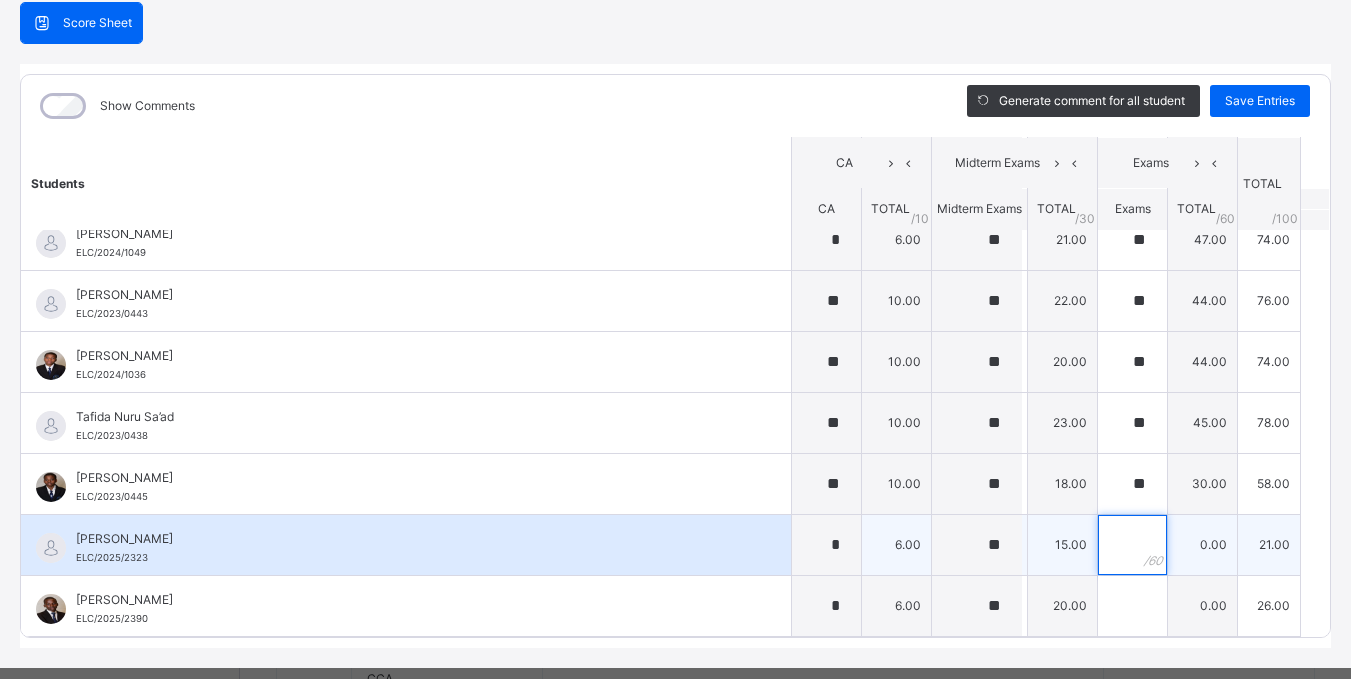 click at bounding box center (1132, 545) 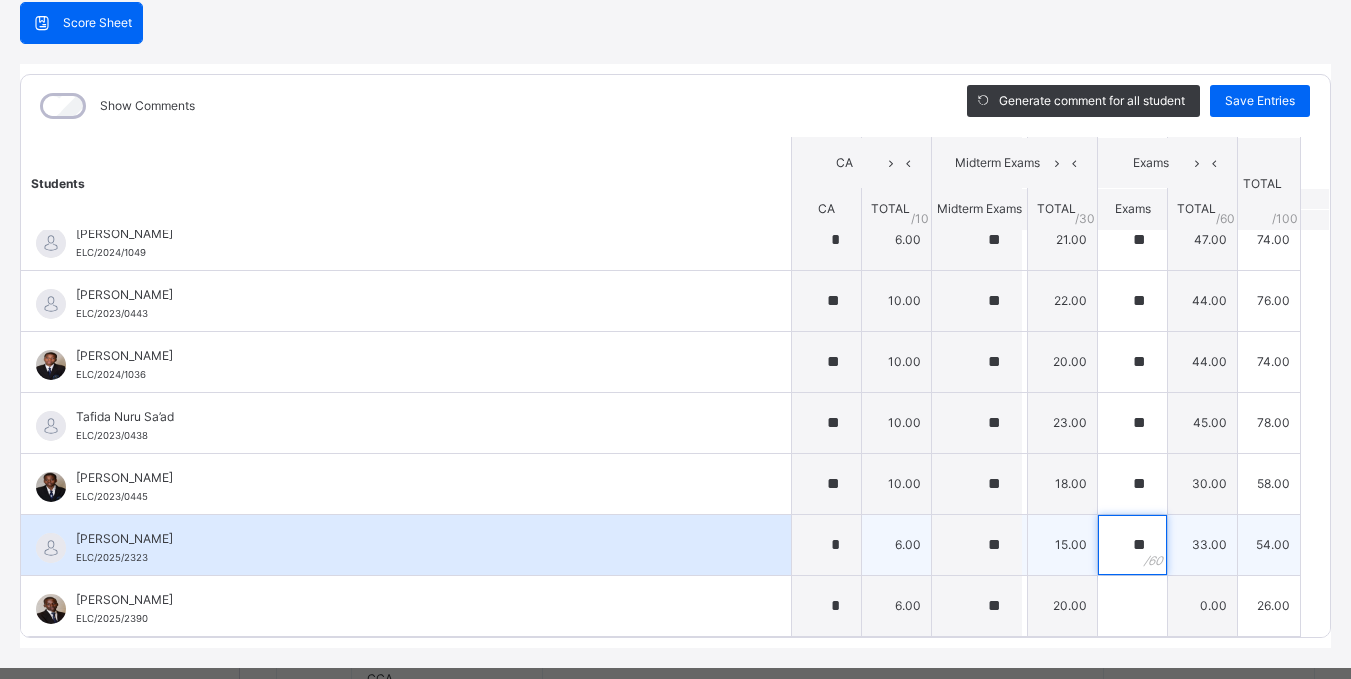 scroll, scrollTop: 232, scrollLeft: 0, axis: vertical 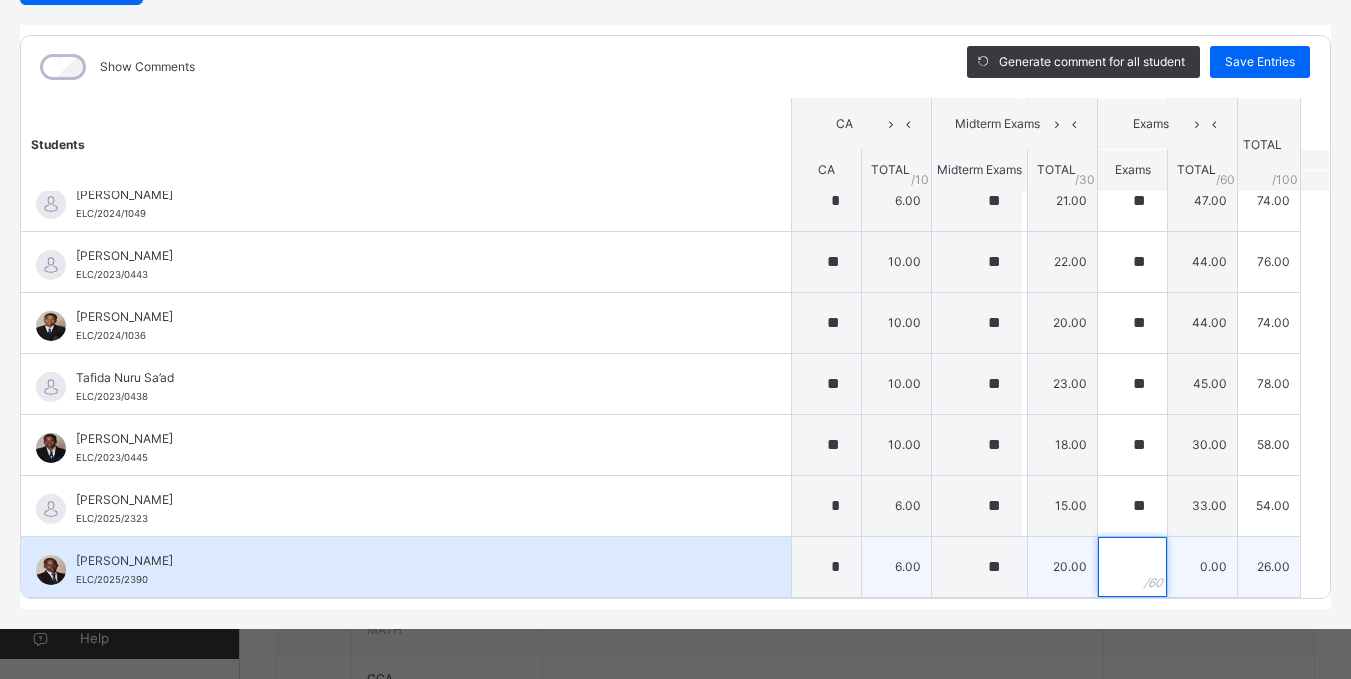 click at bounding box center (1132, 567) 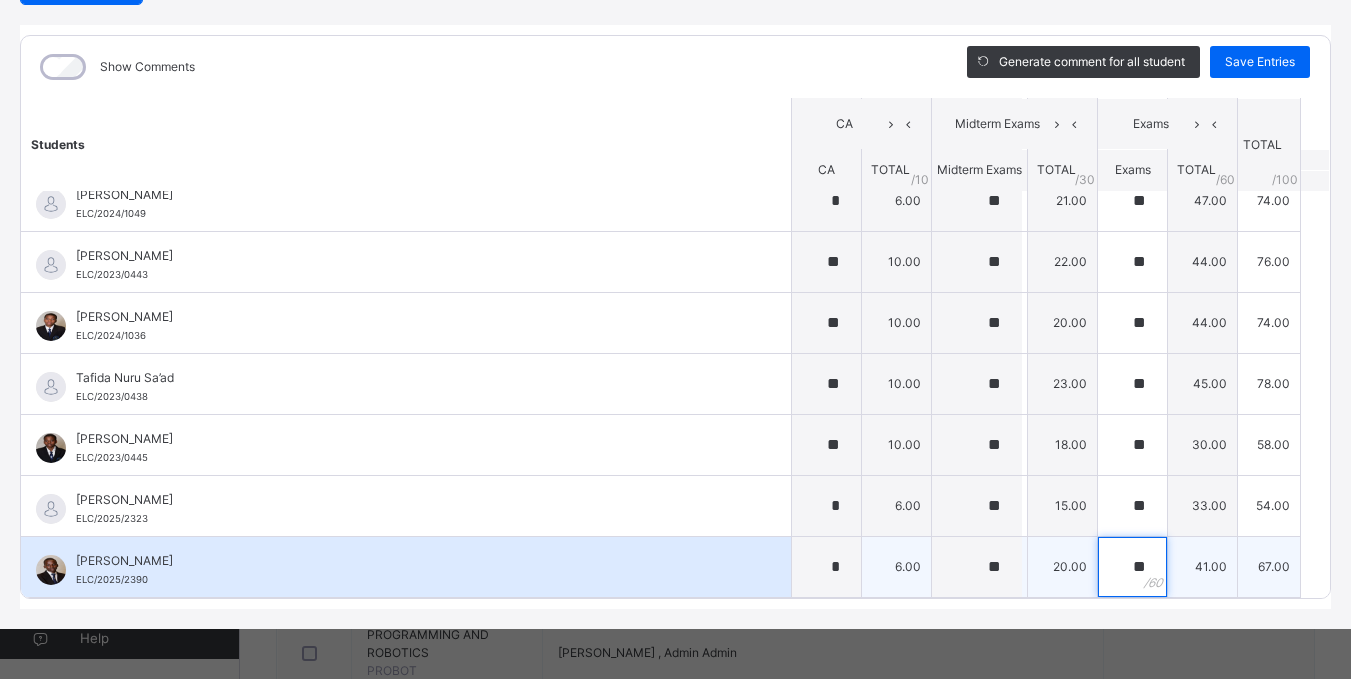 scroll, scrollTop: 812, scrollLeft: 0, axis: vertical 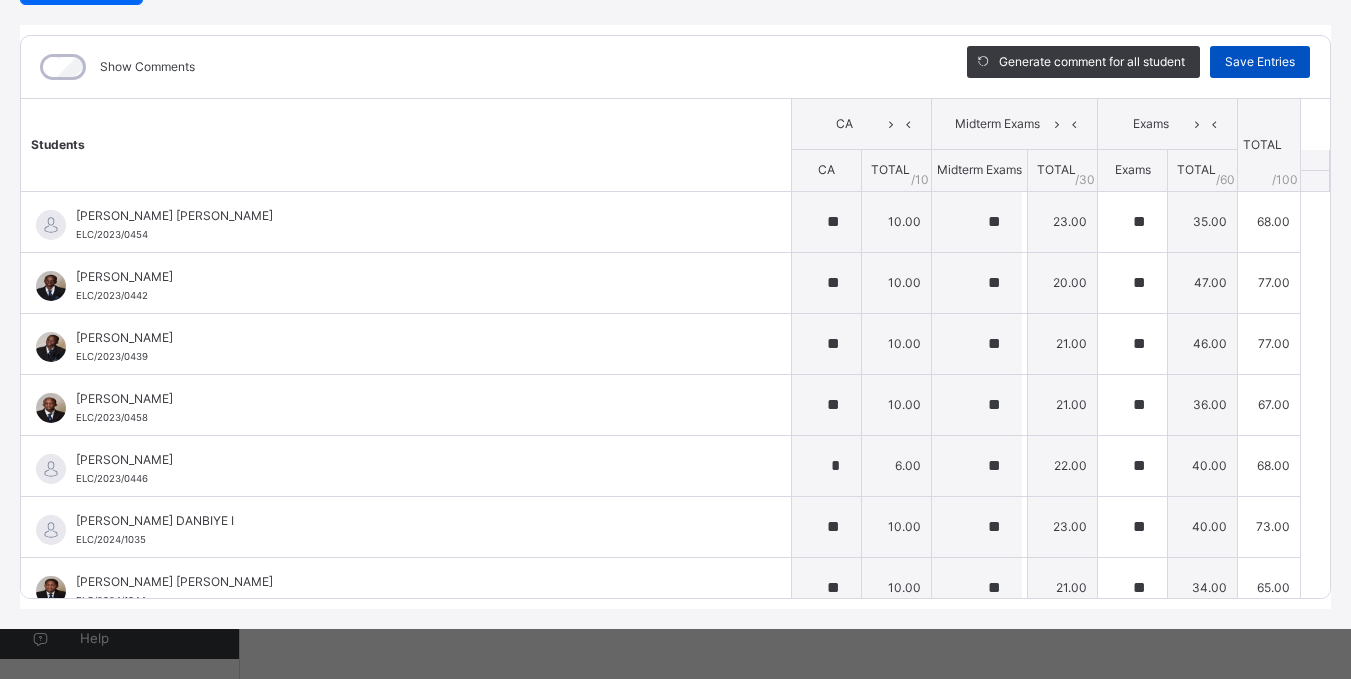 click on "Save Entries" at bounding box center [1260, 62] 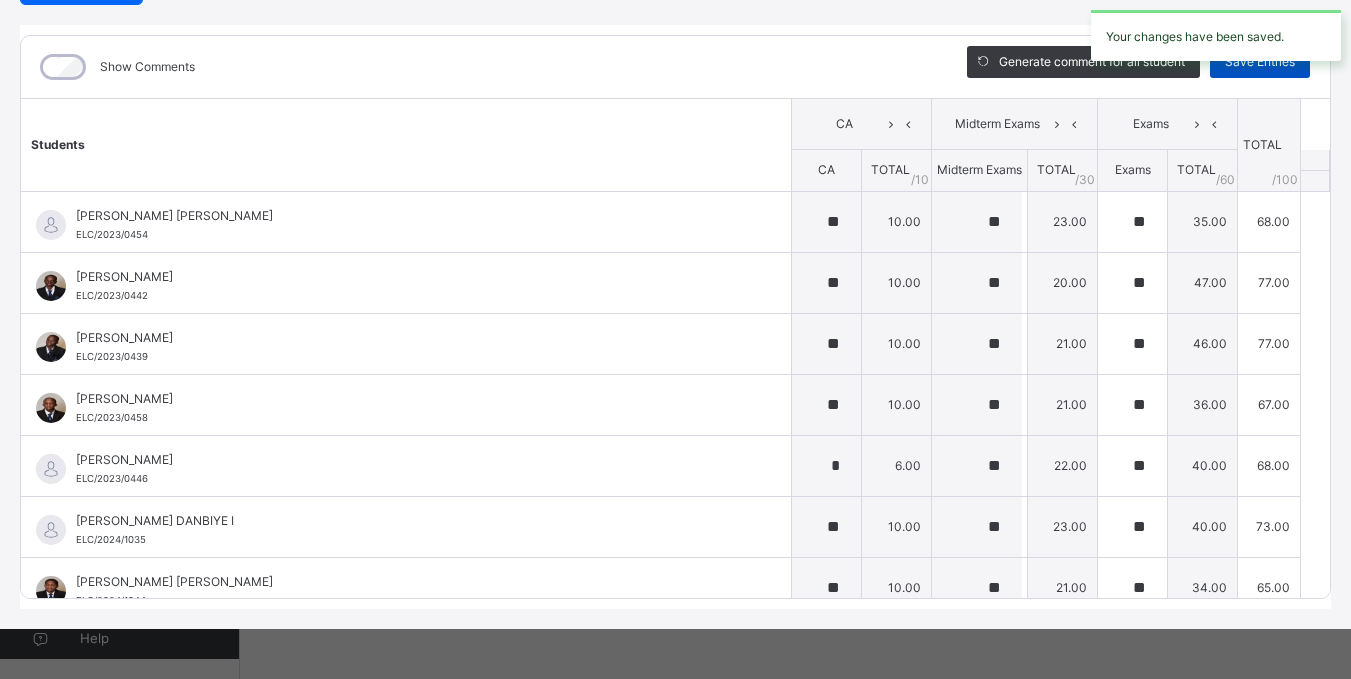 scroll, scrollTop: 0, scrollLeft: 0, axis: both 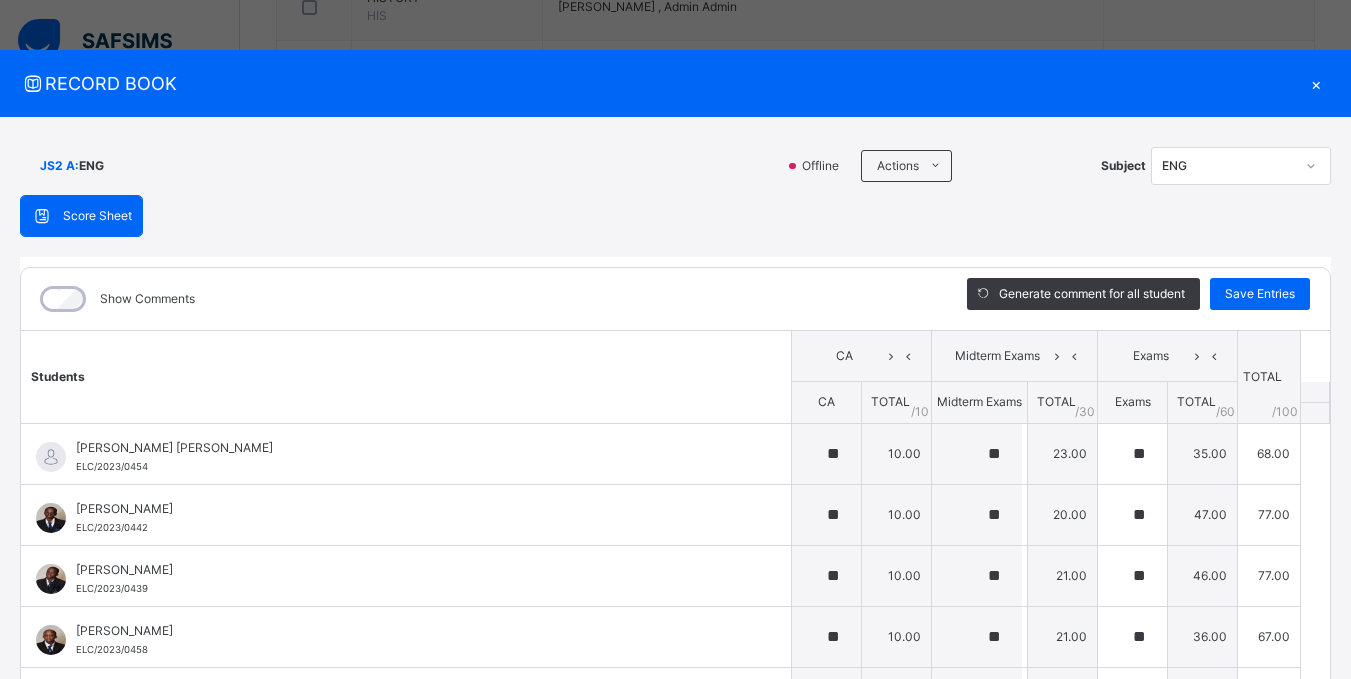 click on "×" at bounding box center (1316, 83) 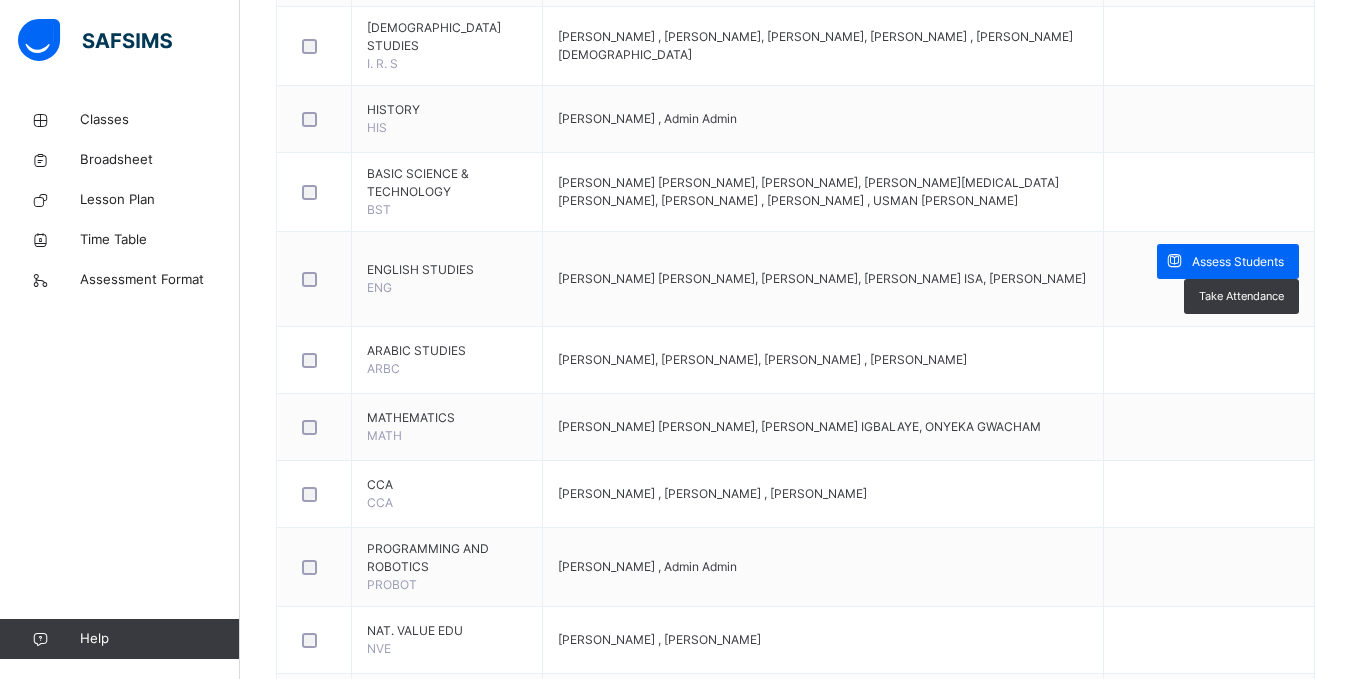 scroll, scrollTop: 690, scrollLeft: 0, axis: vertical 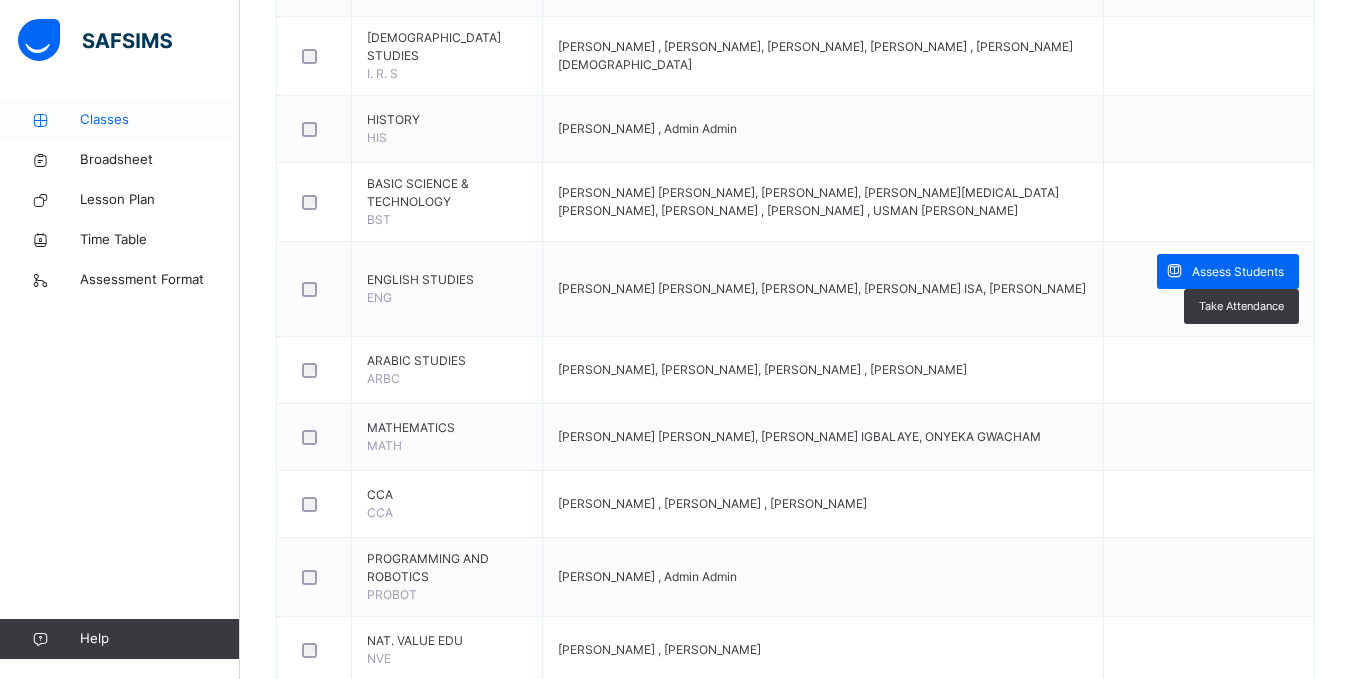 click on "Classes" at bounding box center [120, 120] 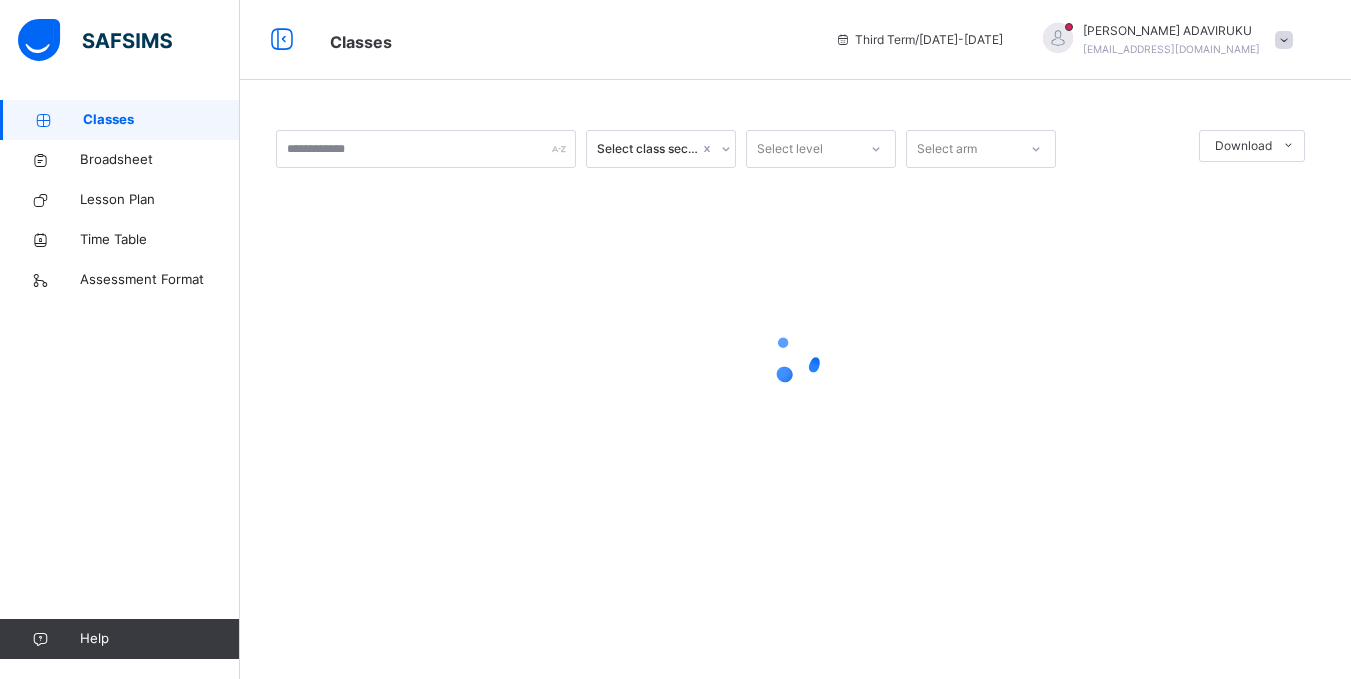 scroll, scrollTop: 0, scrollLeft: 0, axis: both 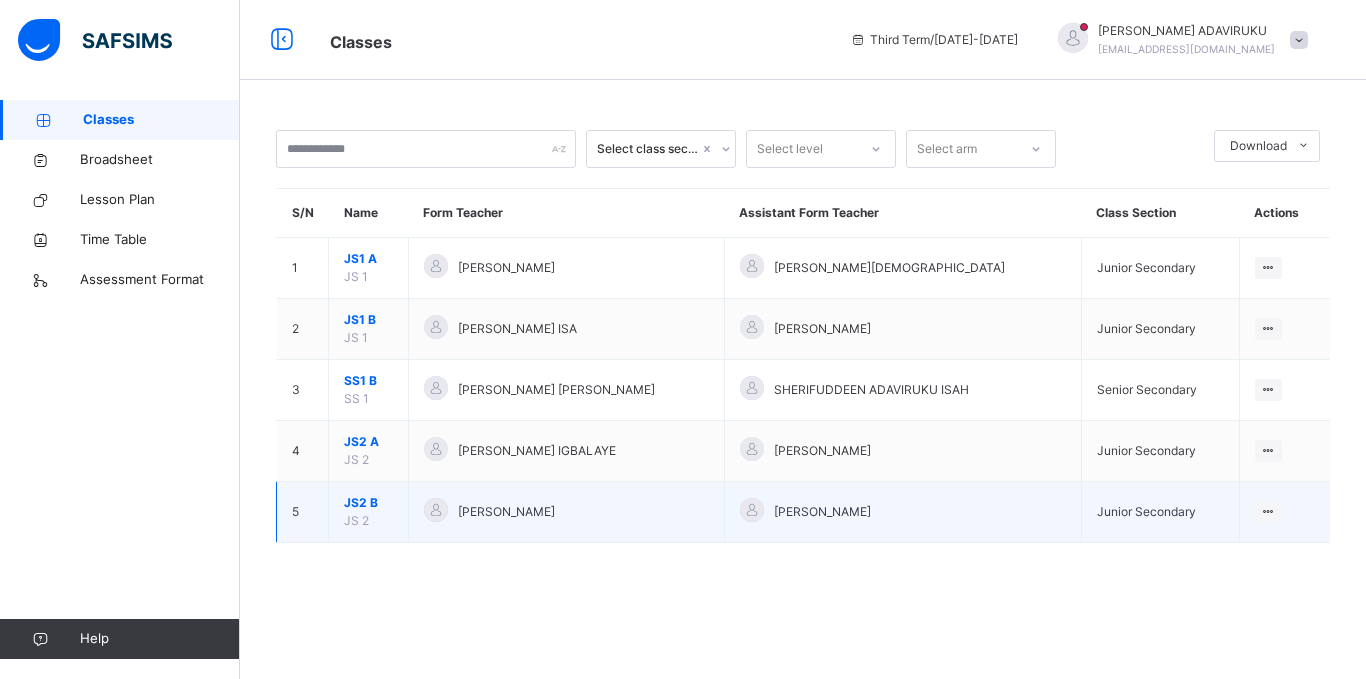 click on "JS2   B" at bounding box center (368, 503) 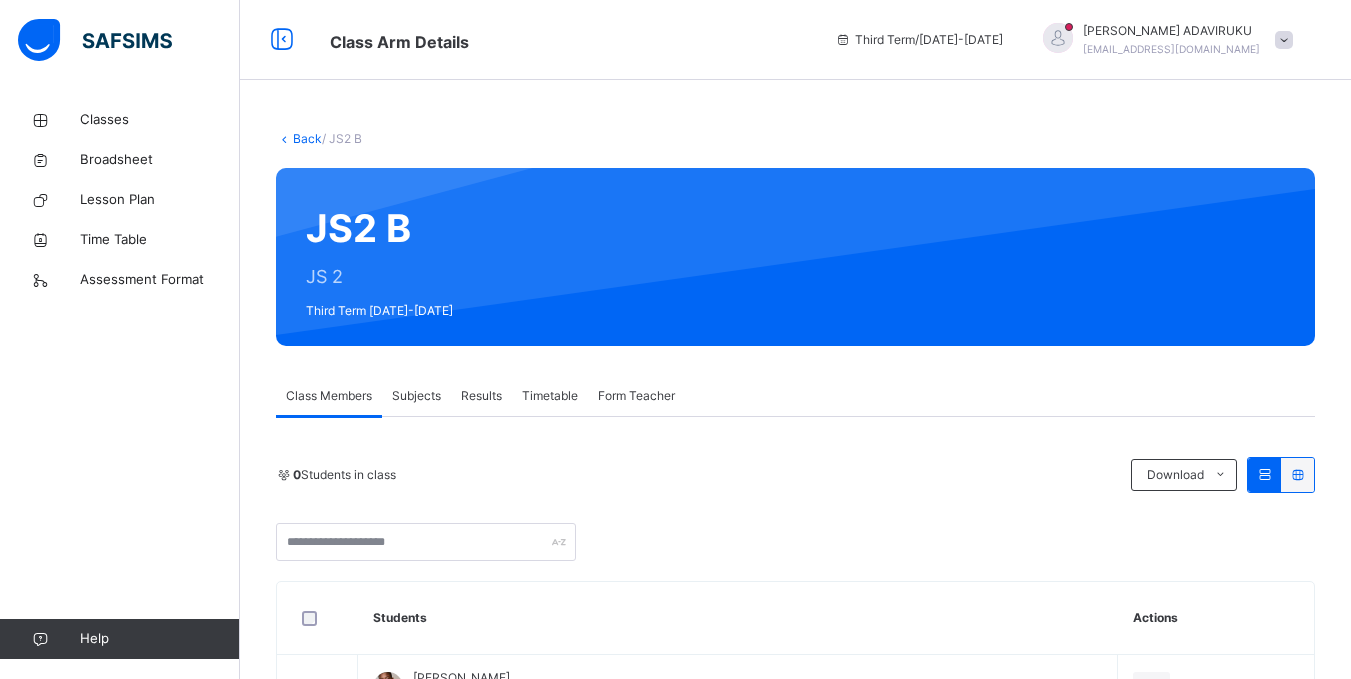 click on "Subjects" at bounding box center [416, 396] 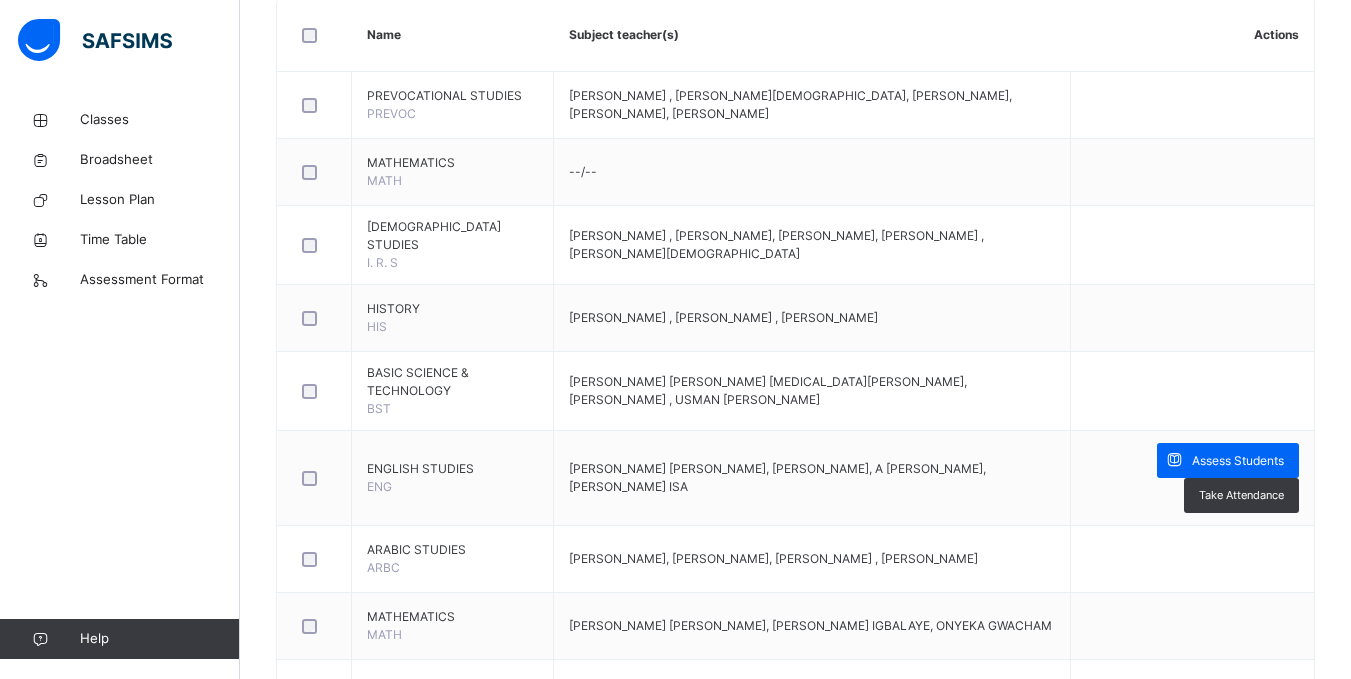 scroll, scrollTop: 506, scrollLeft: 0, axis: vertical 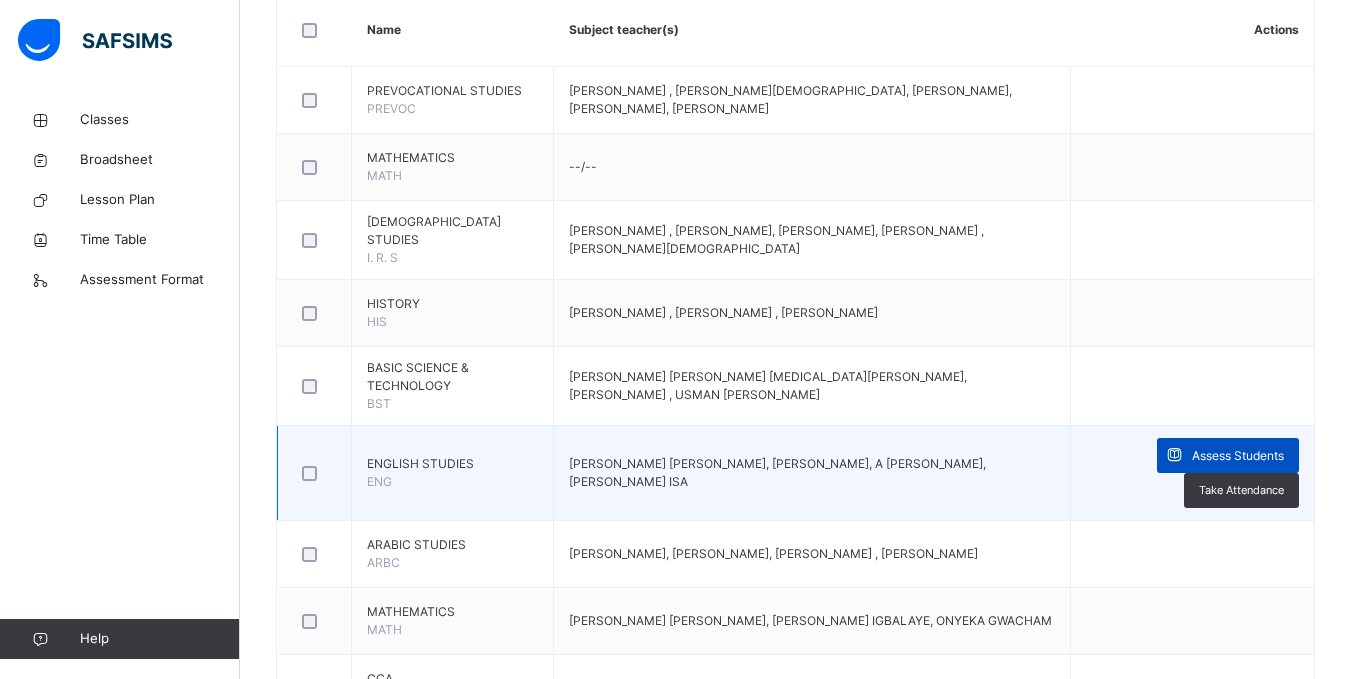 click on "Assess Students" at bounding box center [1238, 456] 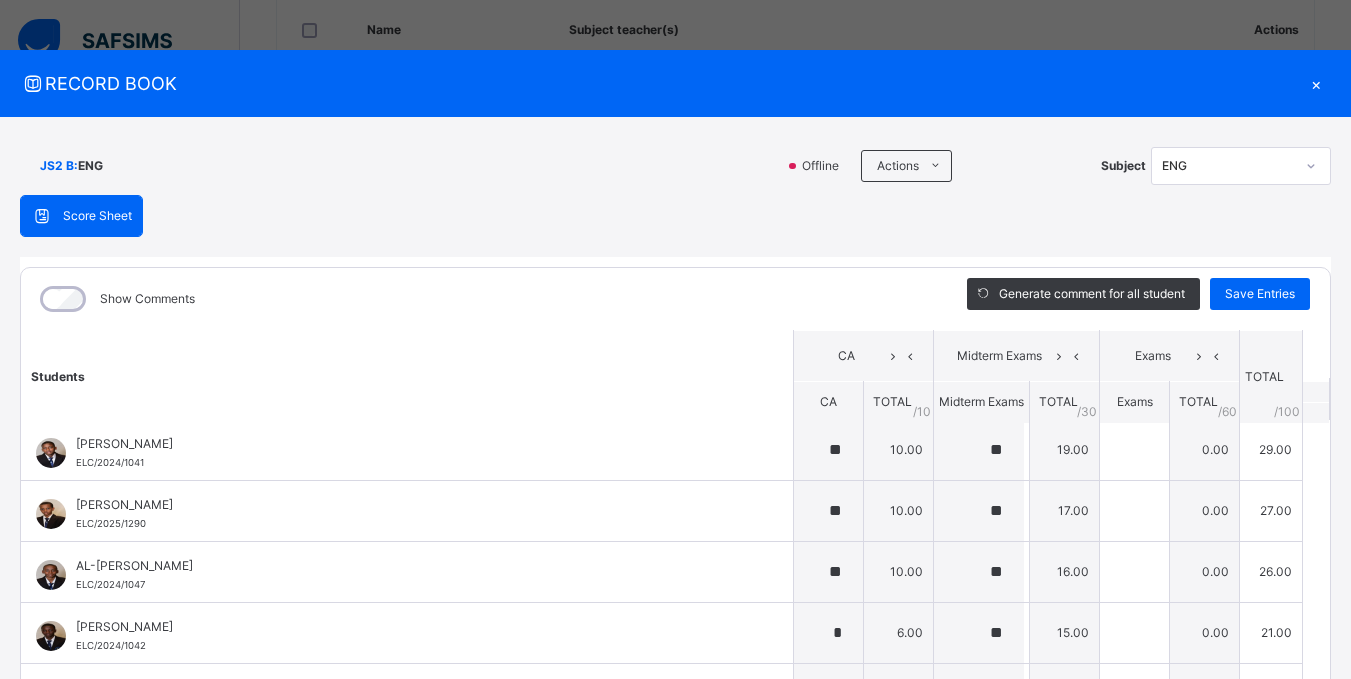scroll, scrollTop: 0, scrollLeft: 0, axis: both 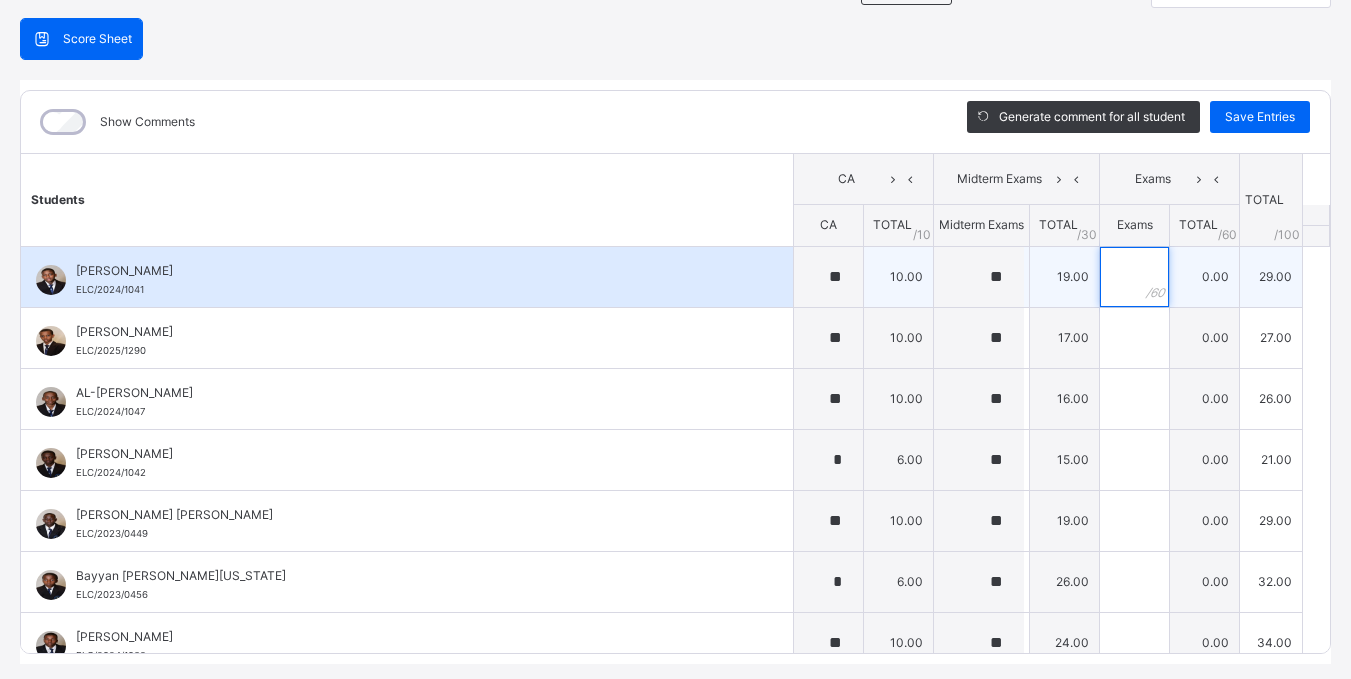click at bounding box center [1134, 277] 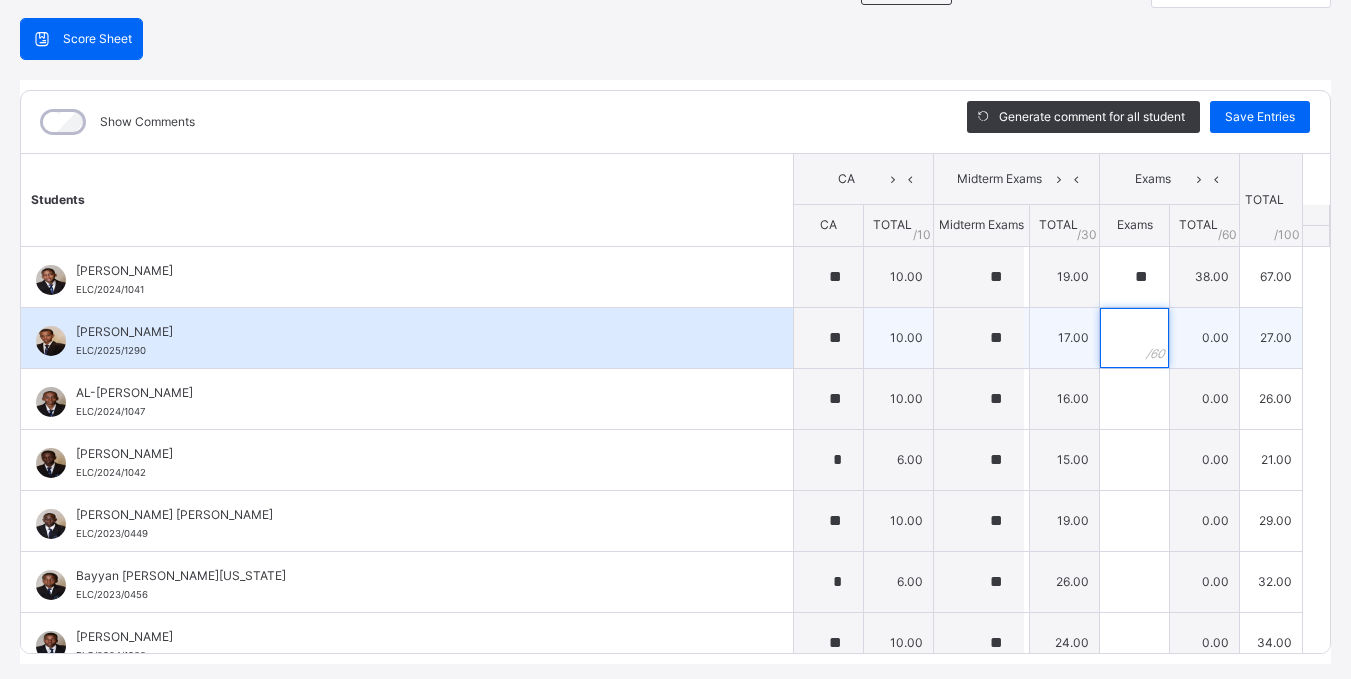 click at bounding box center [1134, 338] 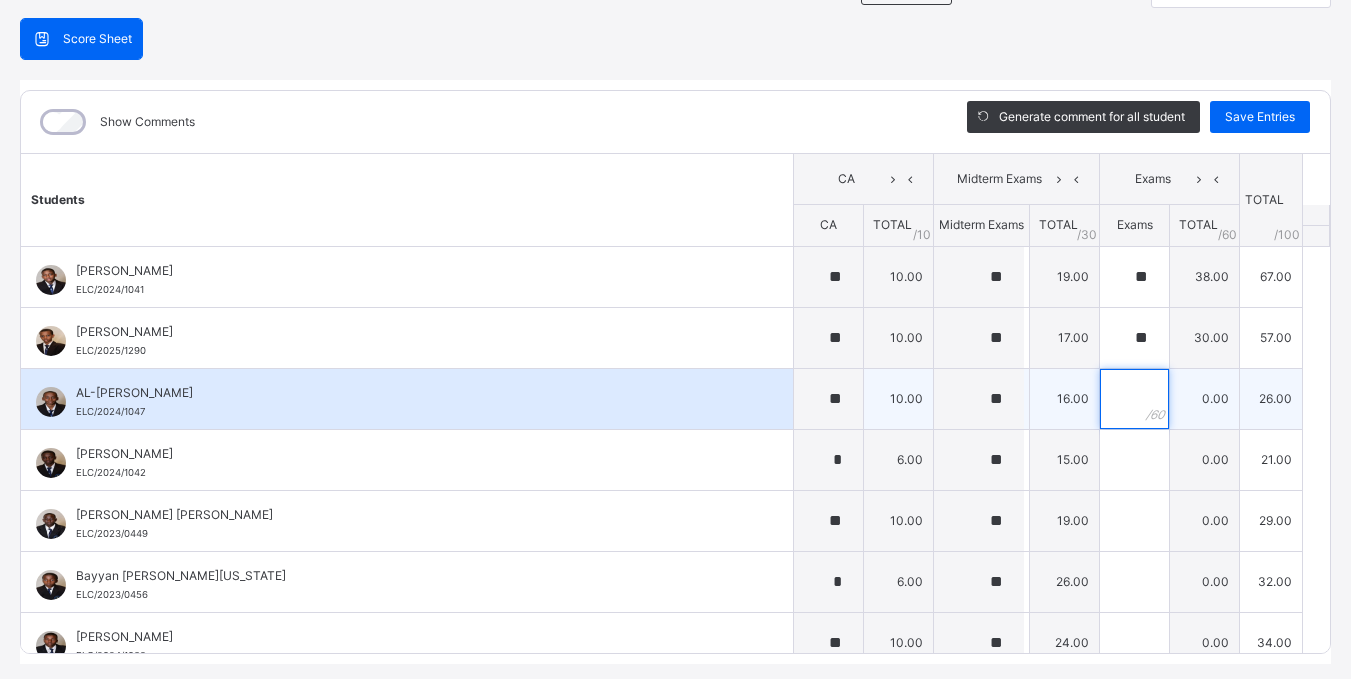 click at bounding box center [1134, 399] 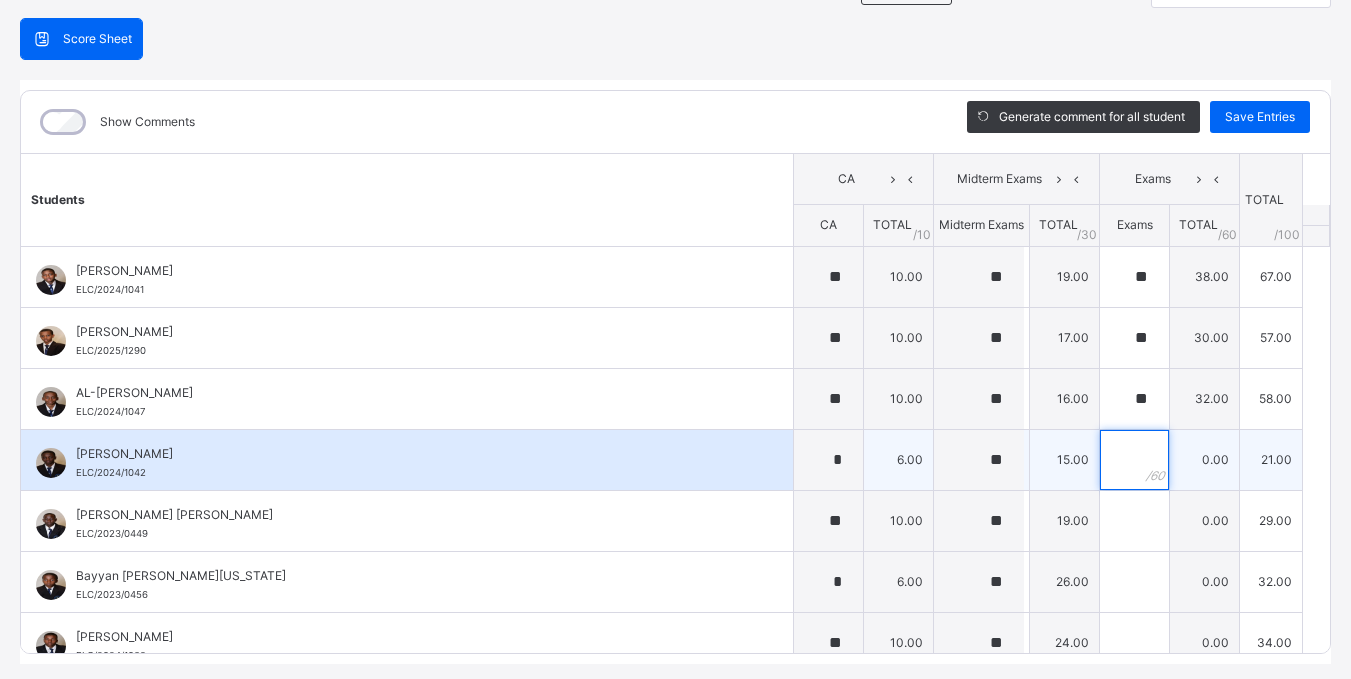 click at bounding box center [1134, 460] 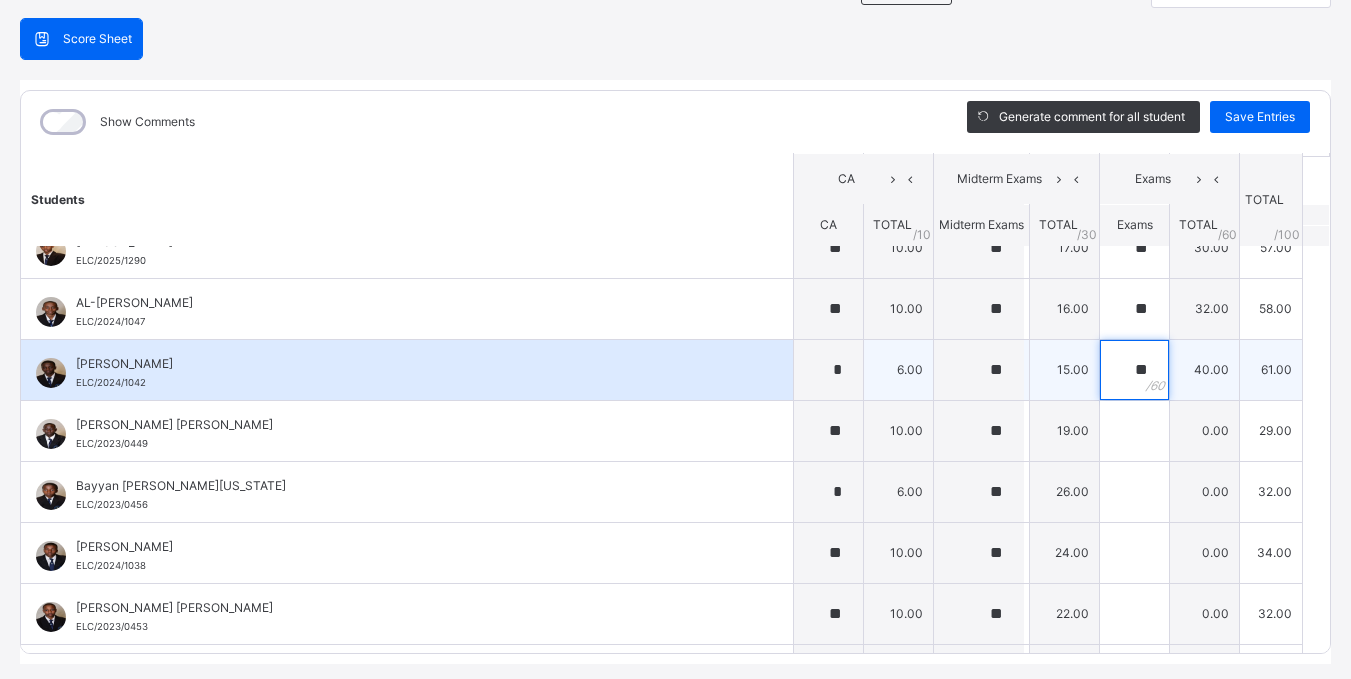 scroll, scrollTop: 89, scrollLeft: 0, axis: vertical 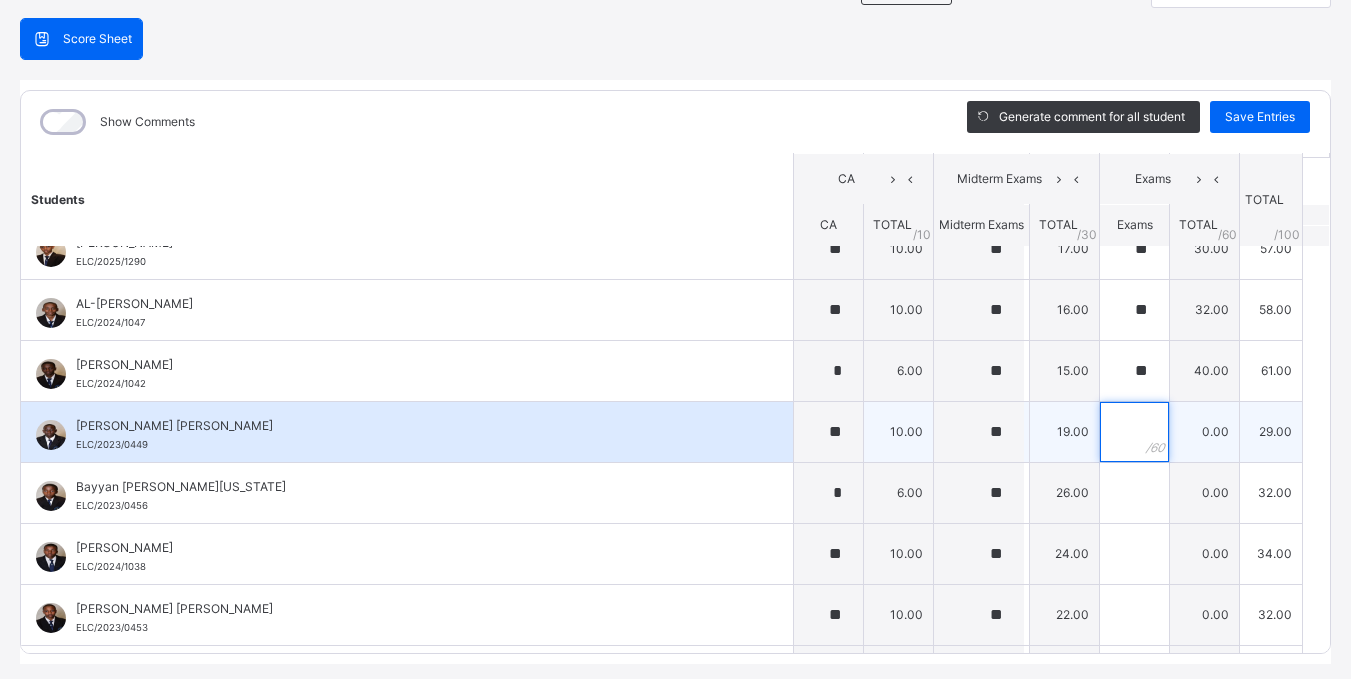 click at bounding box center (1134, 432) 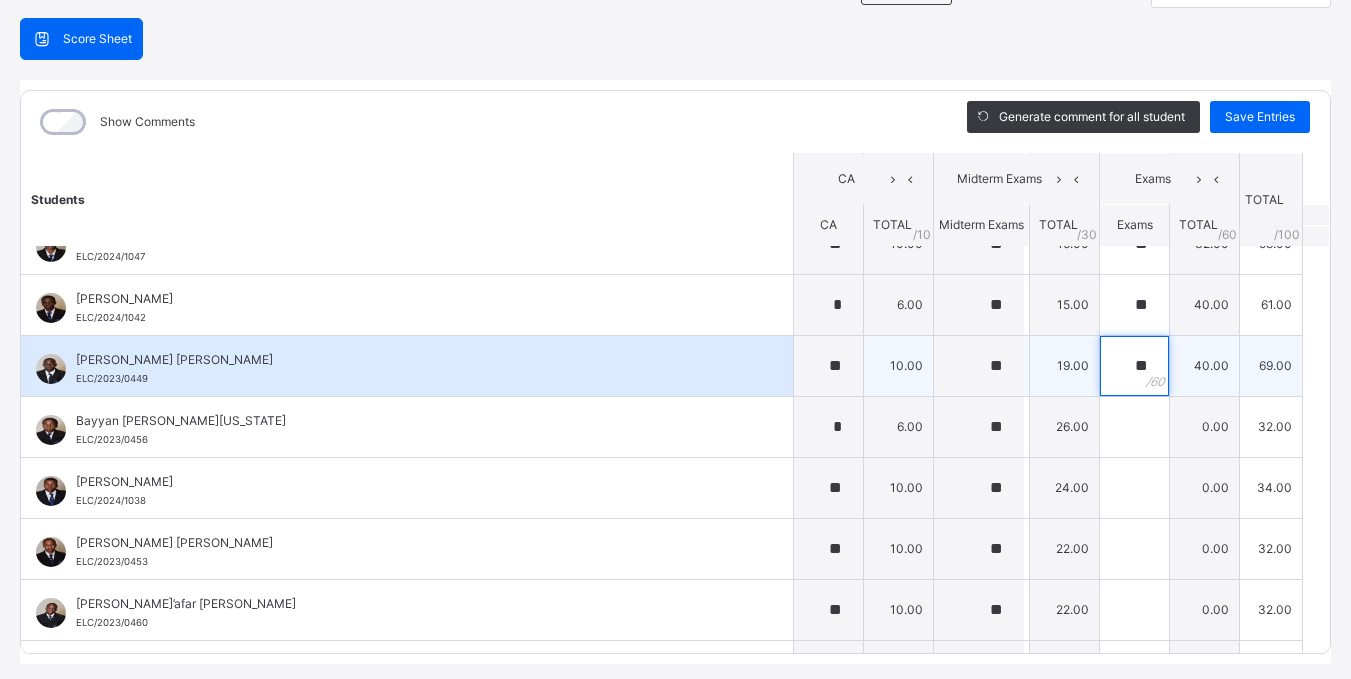 scroll, scrollTop: 156, scrollLeft: 0, axis: vertical 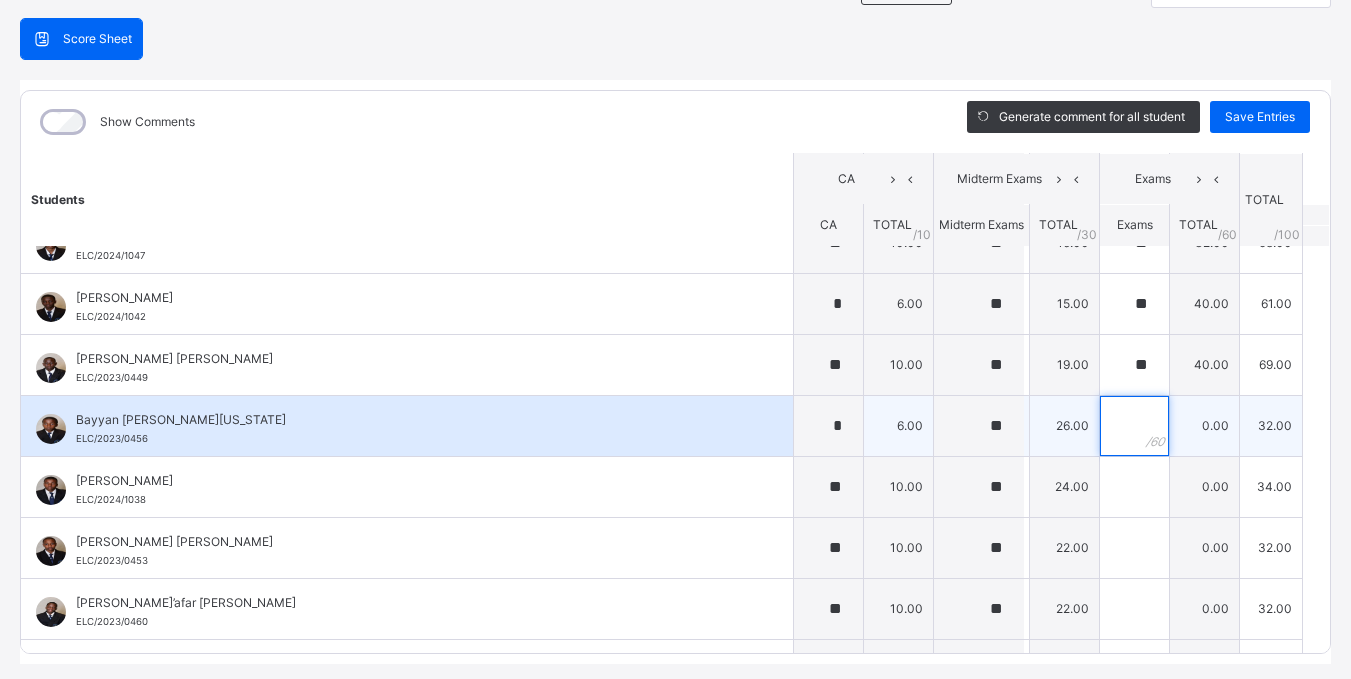 click at bounding box center (1134, 426) 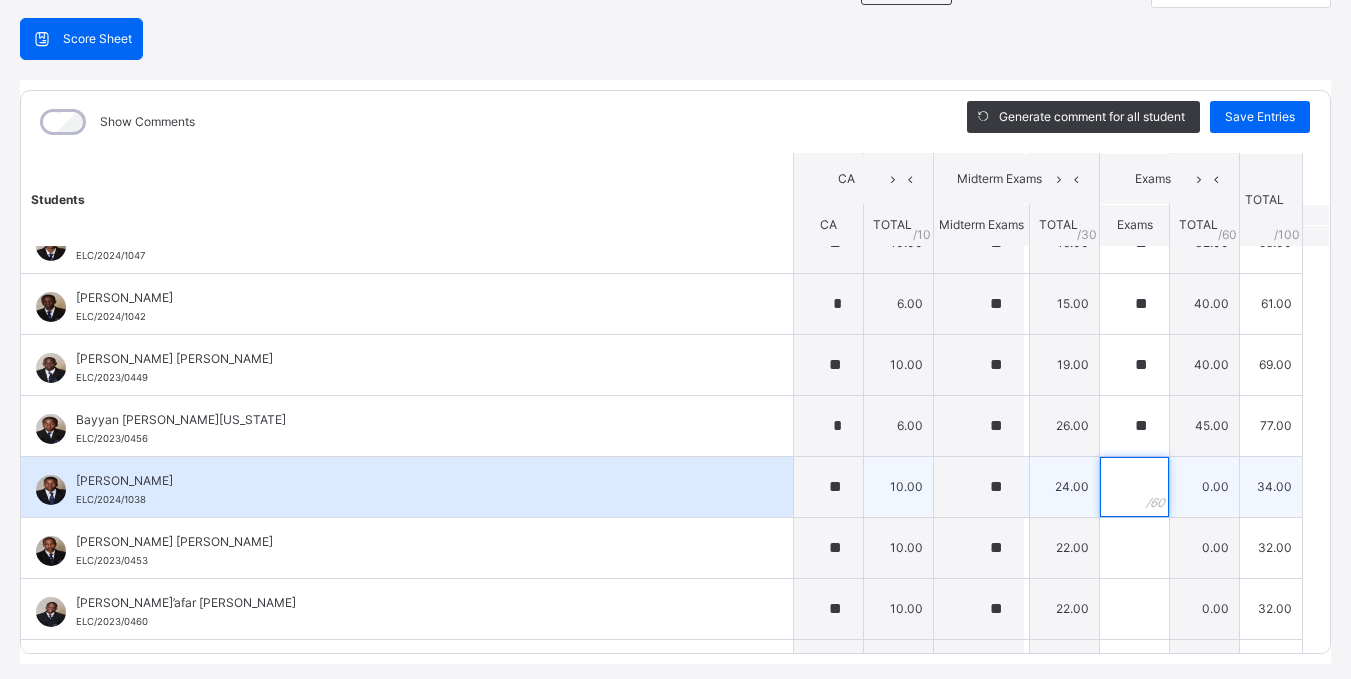 click at bounding box center (1134, 487) 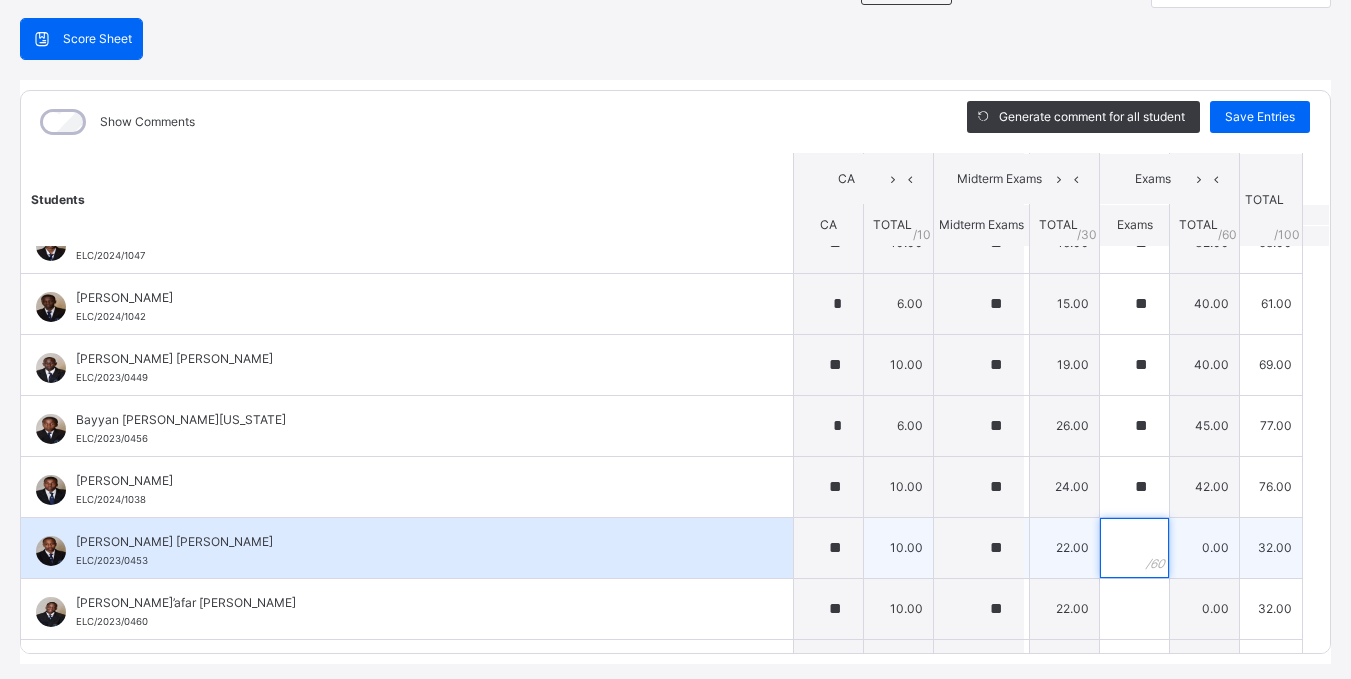click at bounding box center [1134, 548] 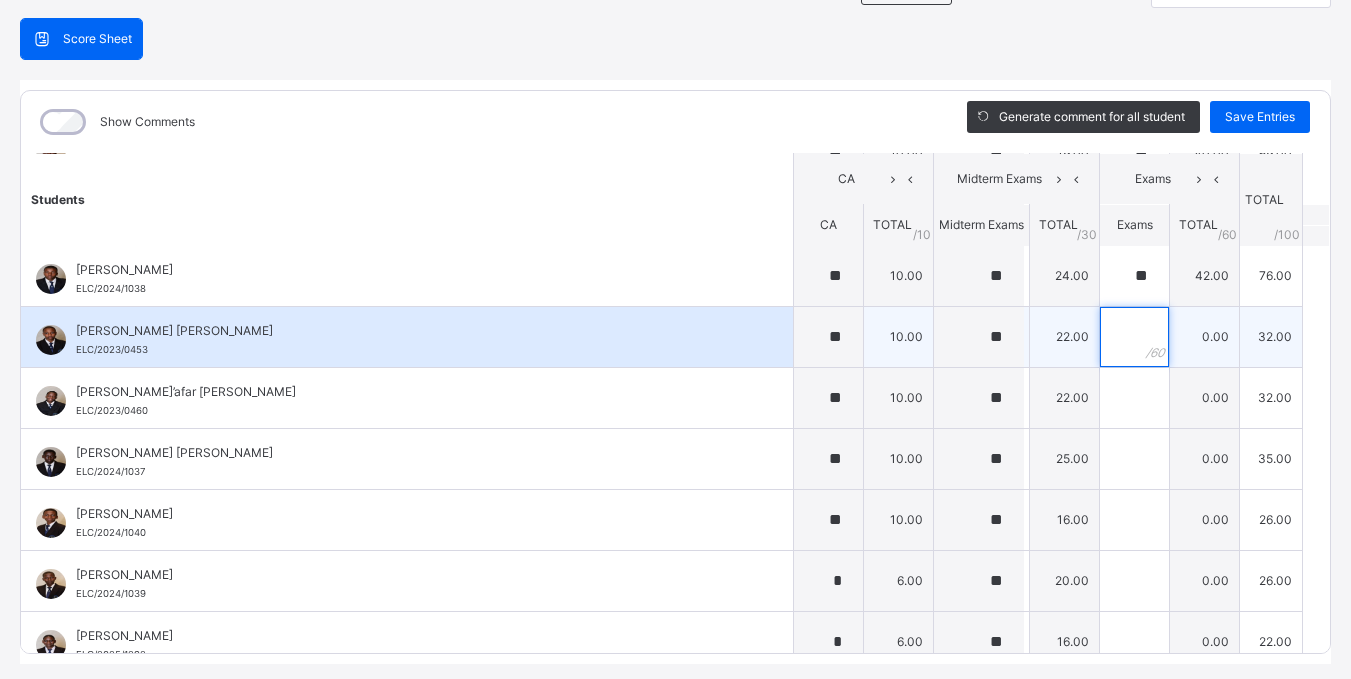 scroll, scrollTop: 371, scrollLeft: 0, axis: vertical 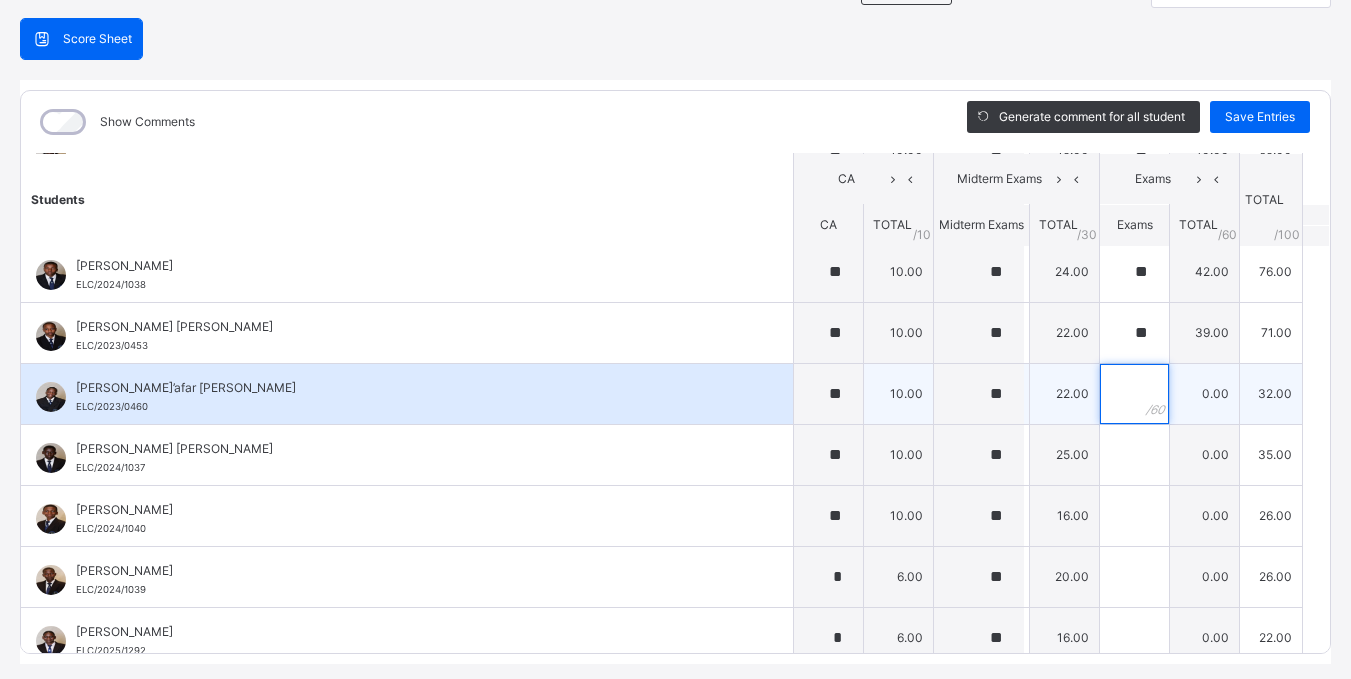 click at bounding box center (1134, 394) 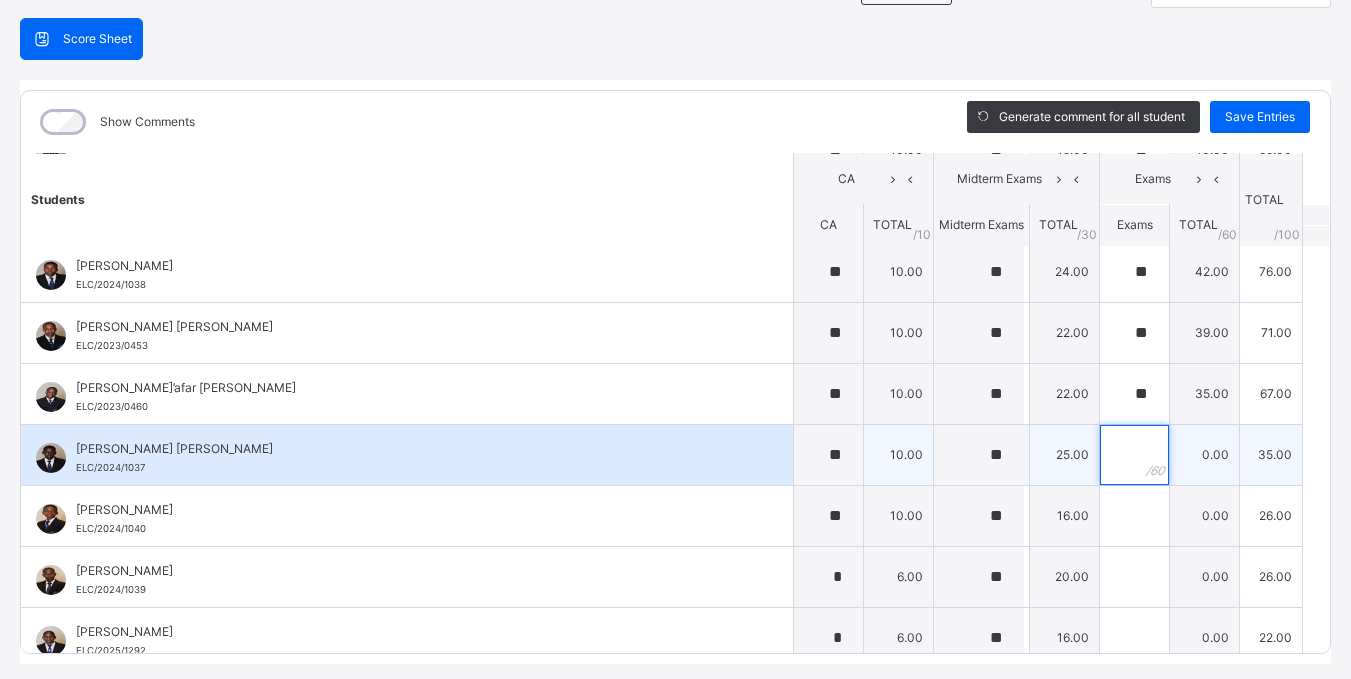 click at bounding box center (1134, 455) 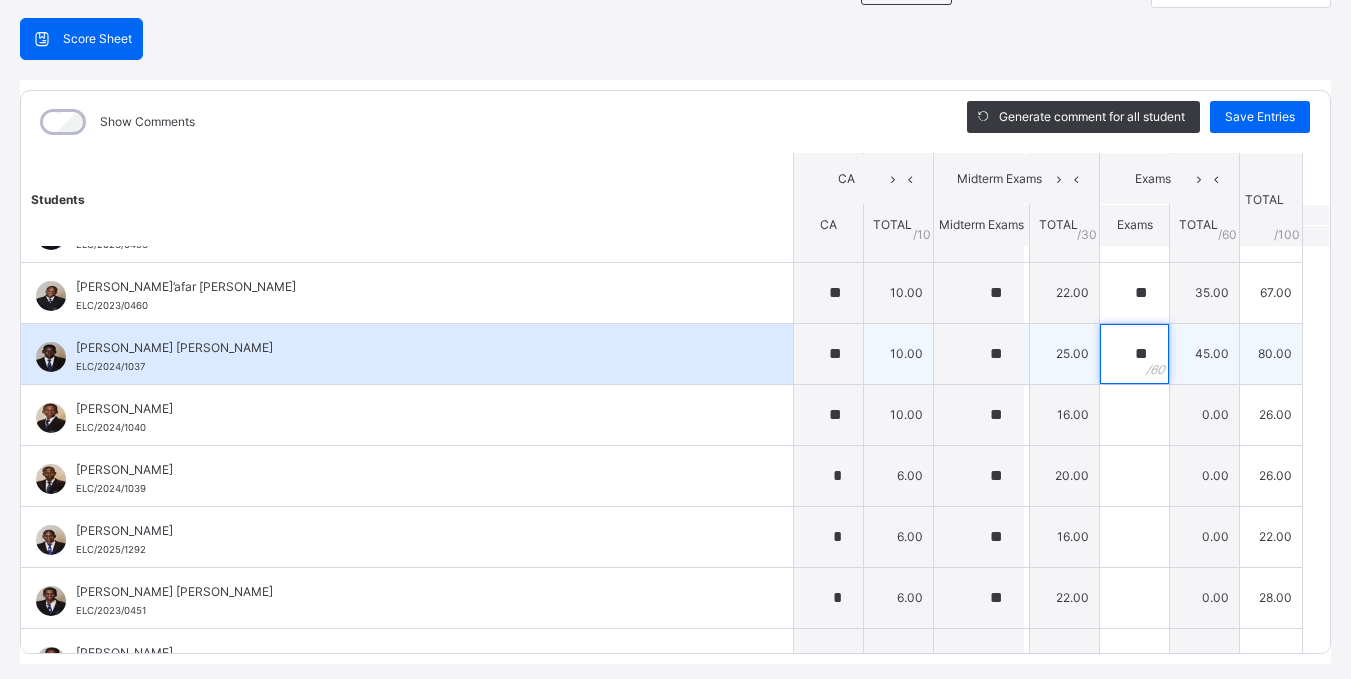 scroll, scrollTop: 477, scrollLeft: 0, axis: vertical 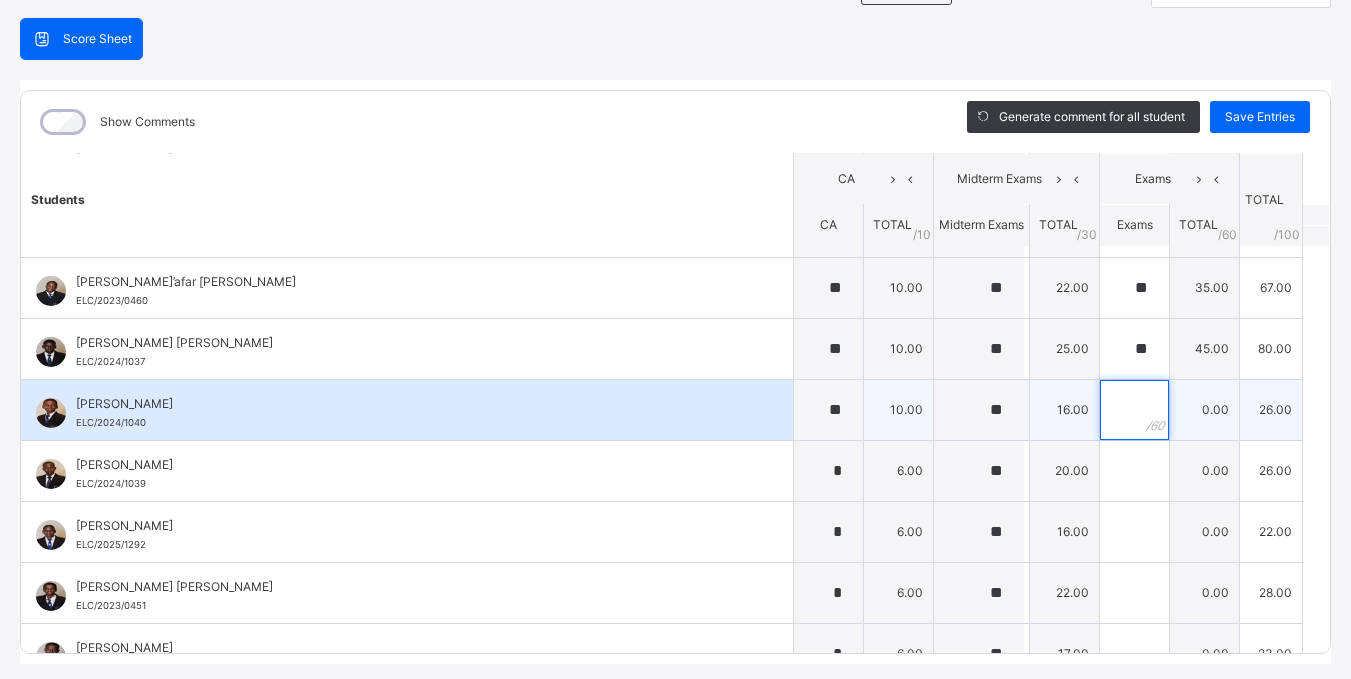 click at bounding box center (1134, 410) 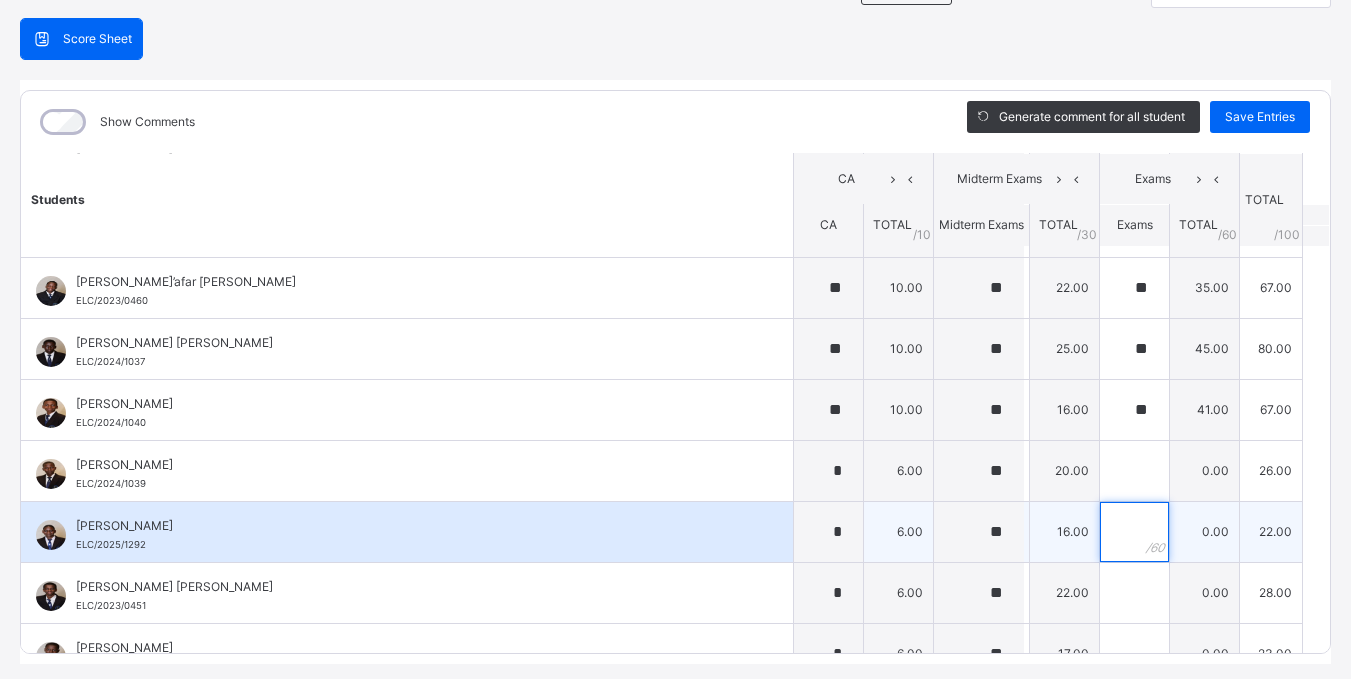 click at bounding box center [1134, 532] 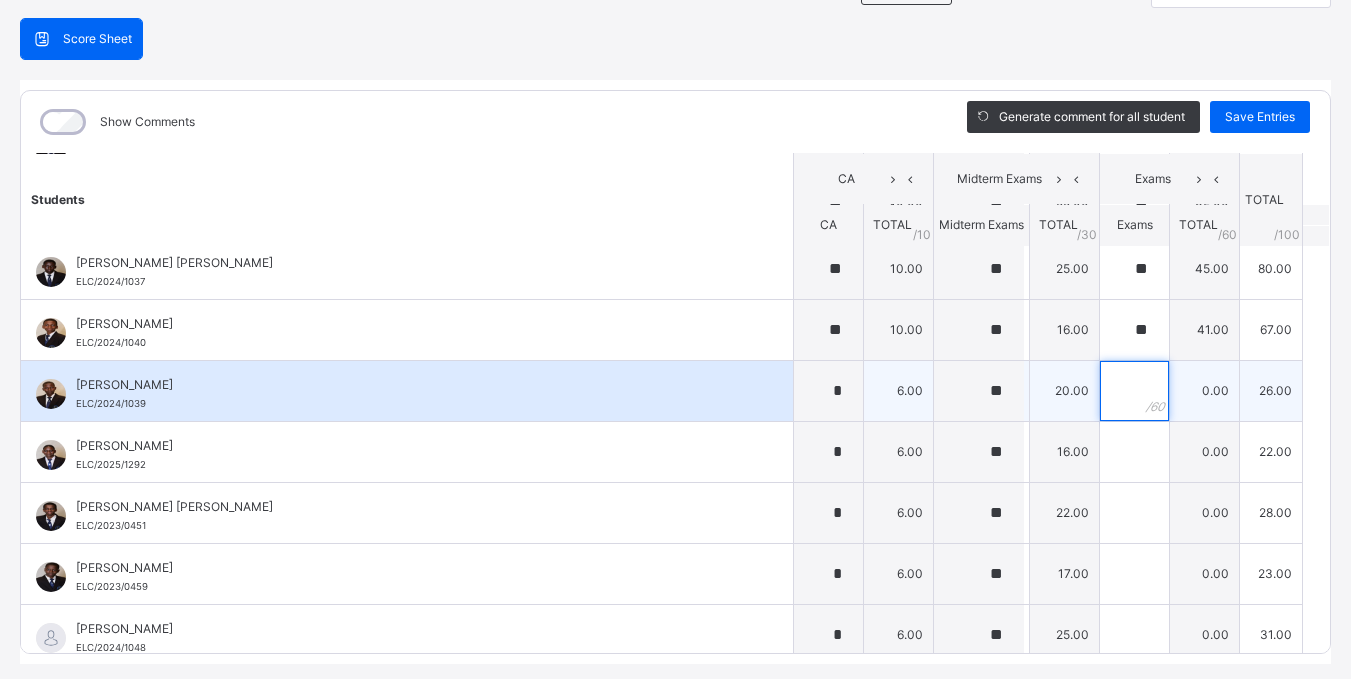 click at bounding box center [1134, 391] 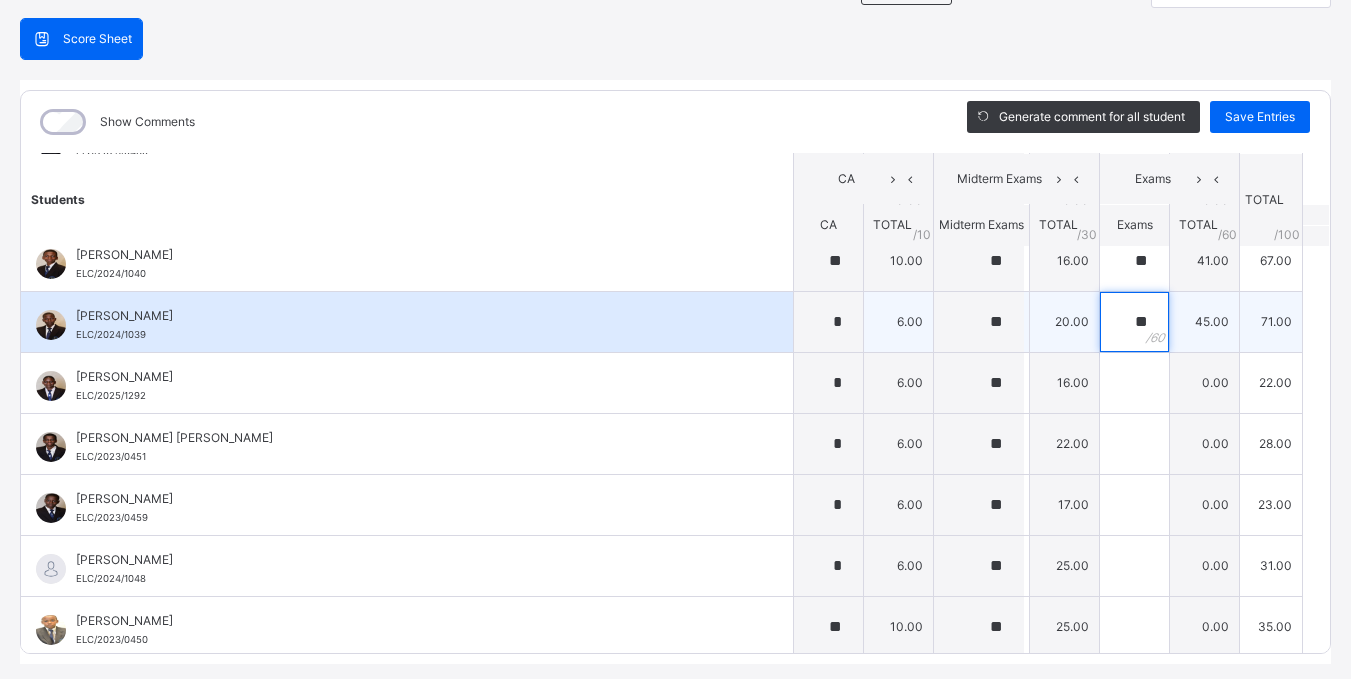 scroll, scrollTop: 627, scrollLeft: 0, axis: vertical 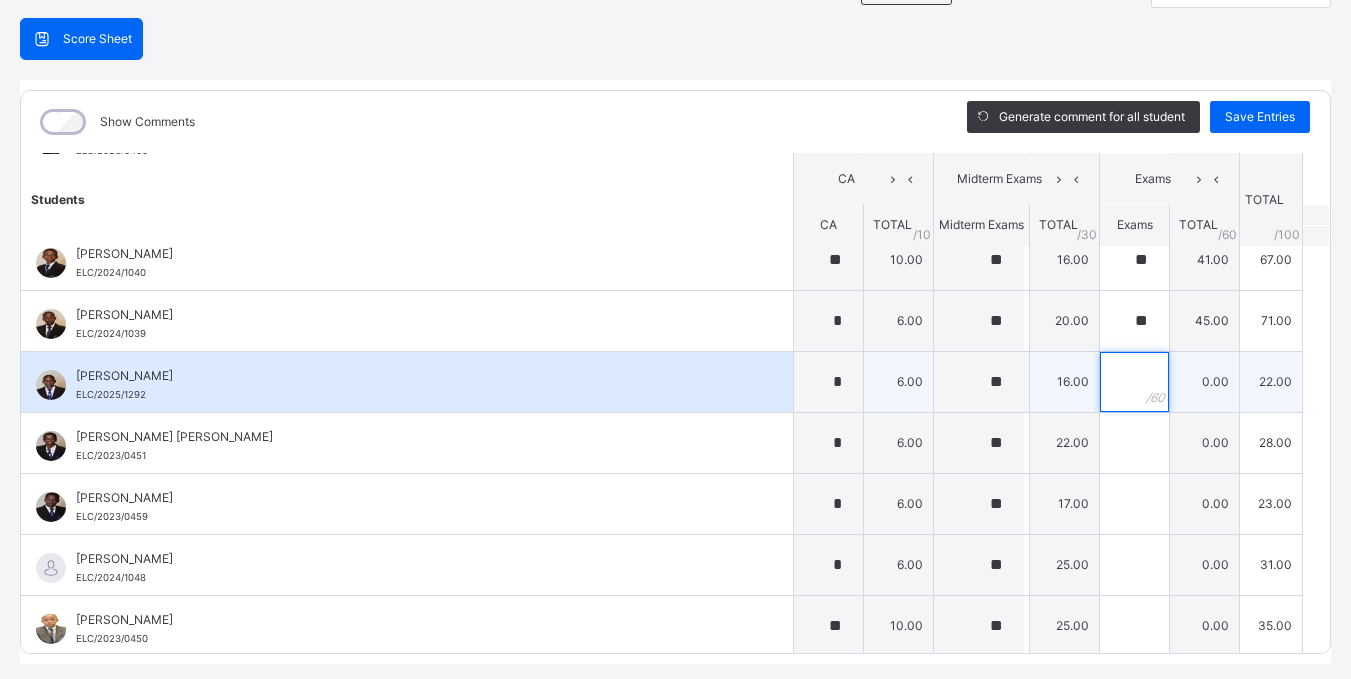 click at bounding box center (1134, 382) 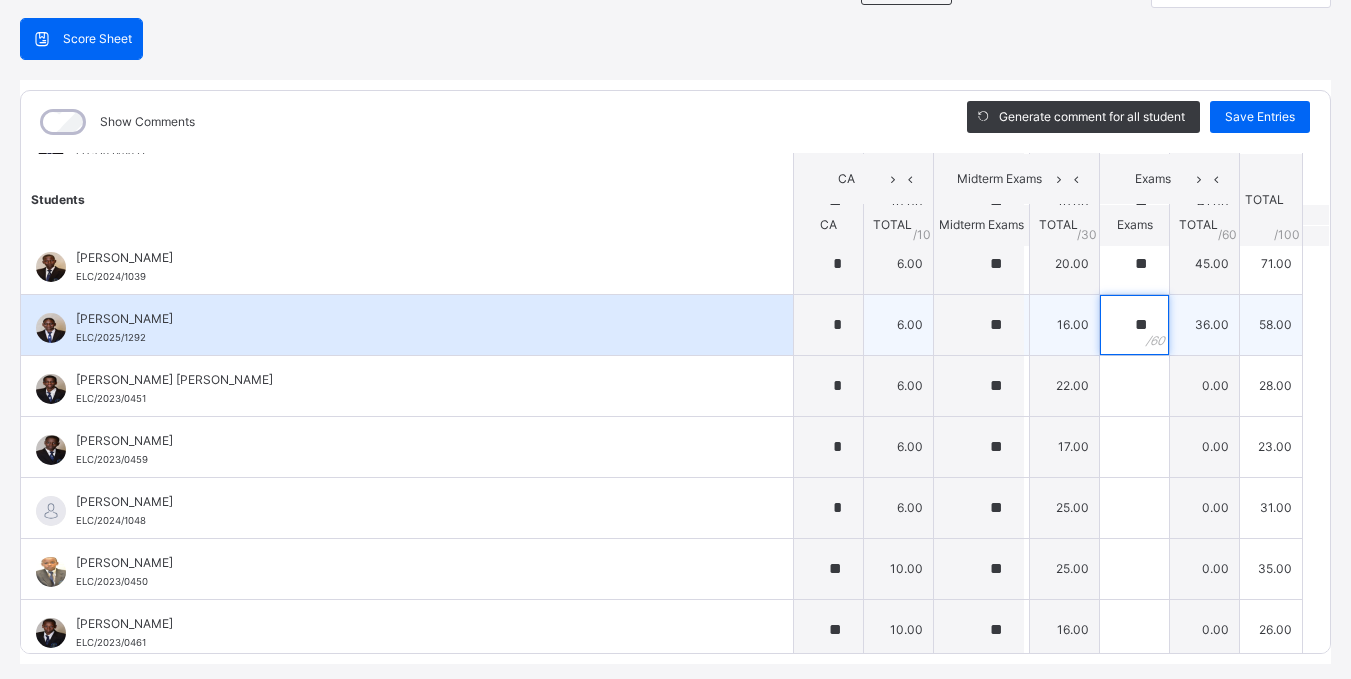 scroll, scrollTop: 689, scrollLeft: 0, axis: vertical 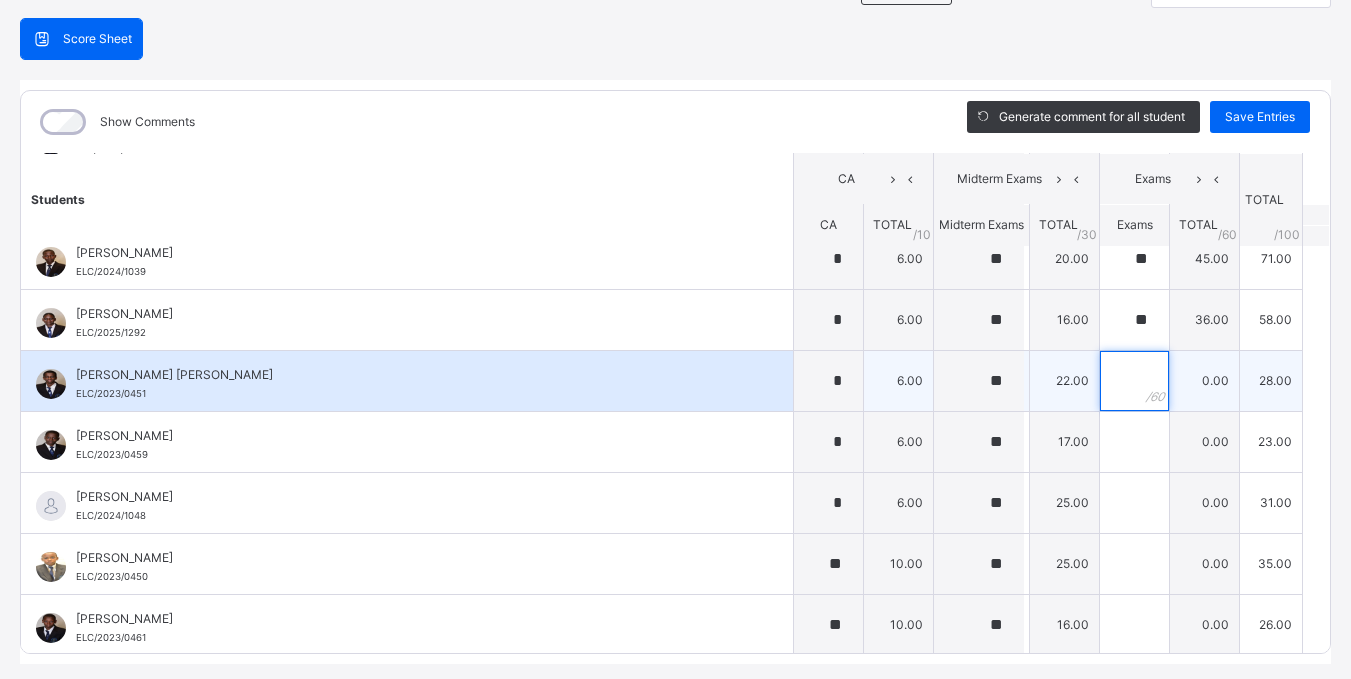 click at bounding box center (1134, 381) 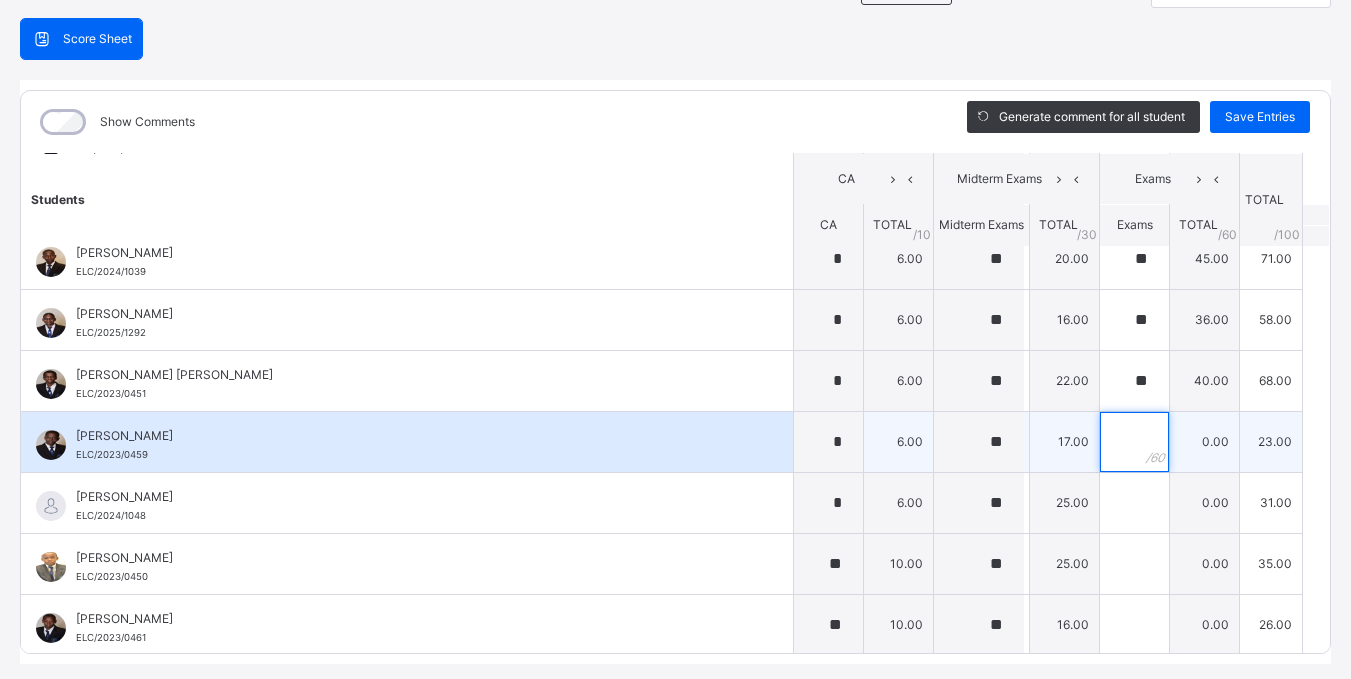 click at bounding box center [1134, 442] 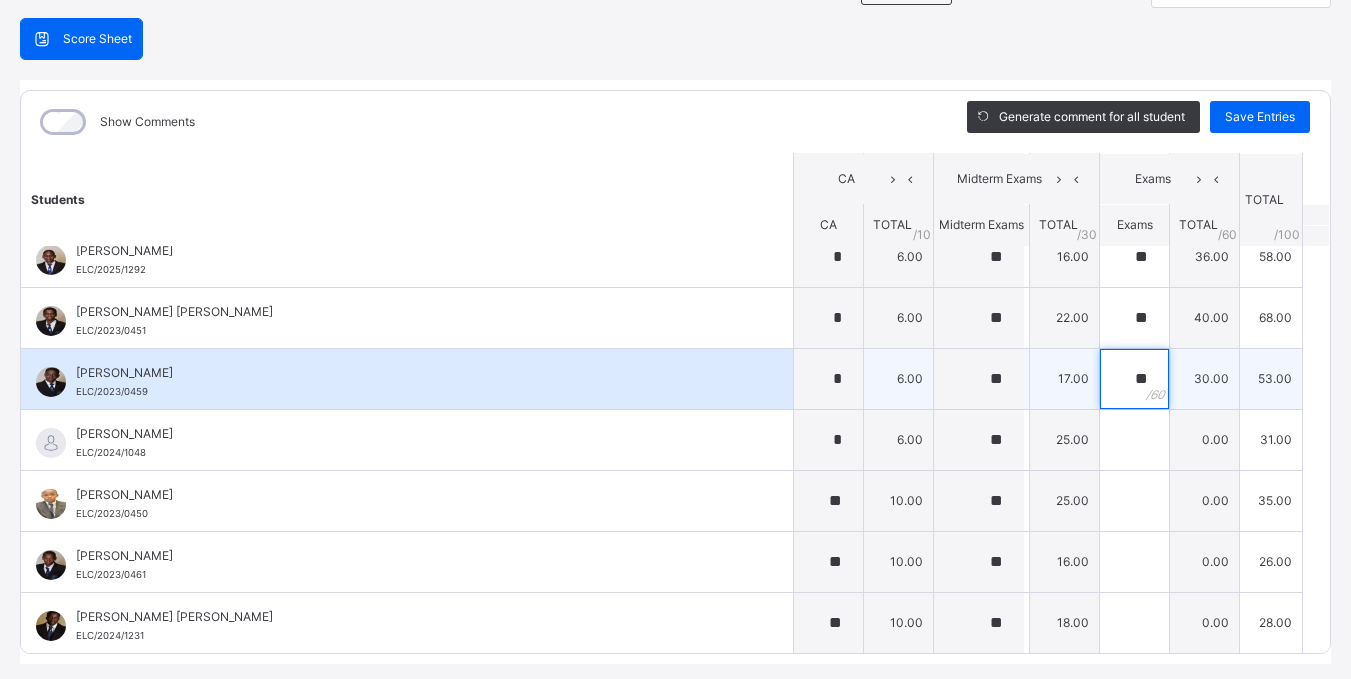 scroll, scrollTop: 753, scrollLeft: 0, axis: vertical 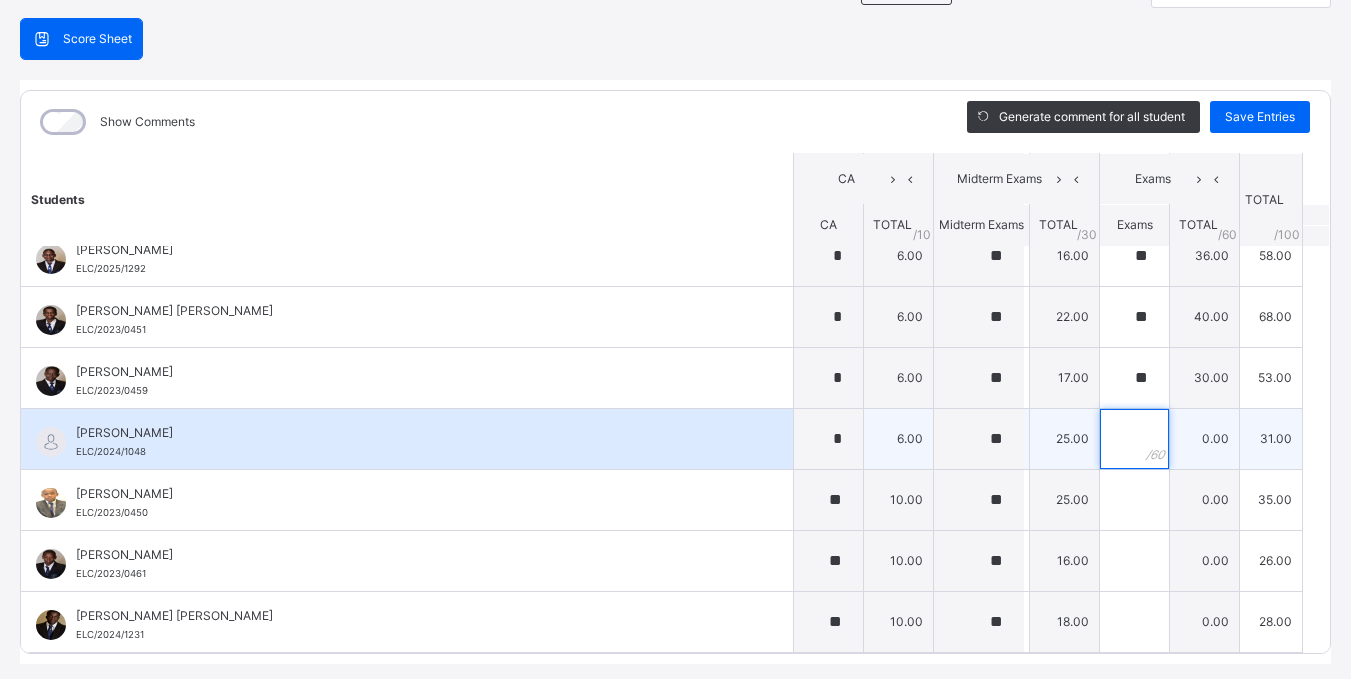 click at bounding box center (1134, 439) 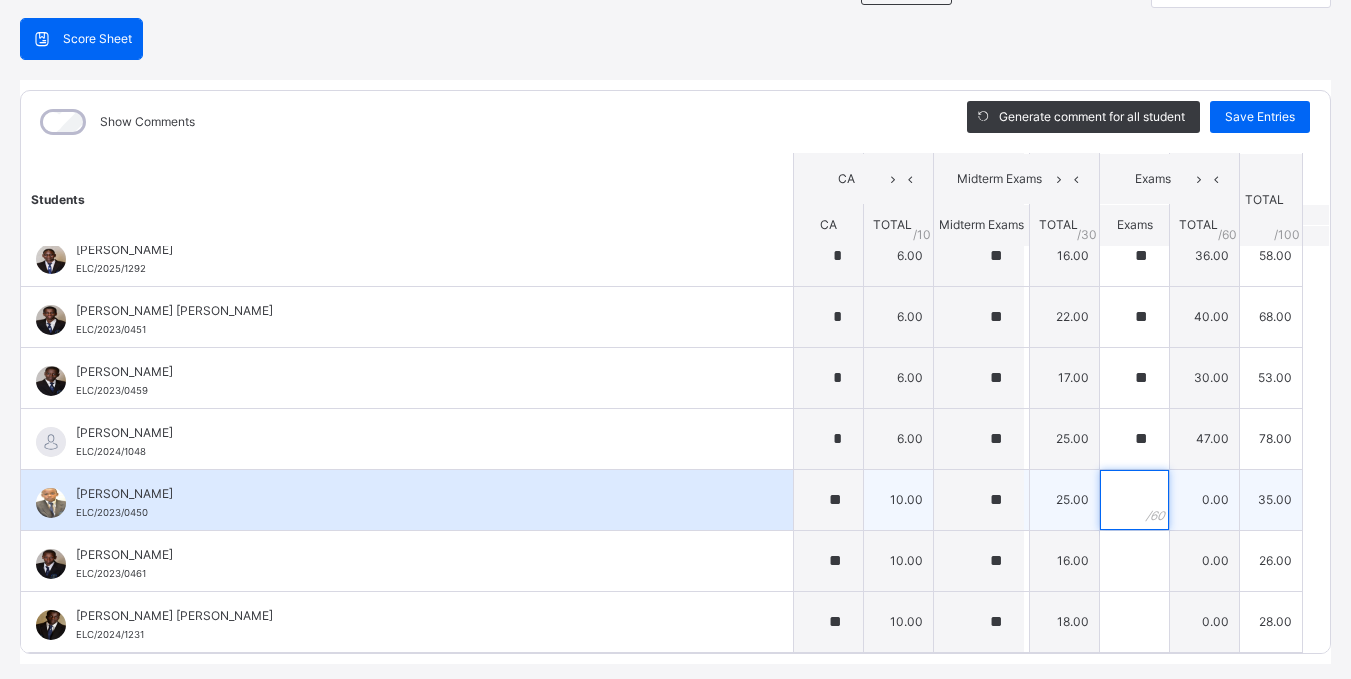 click at bounding box center [1134, 500] 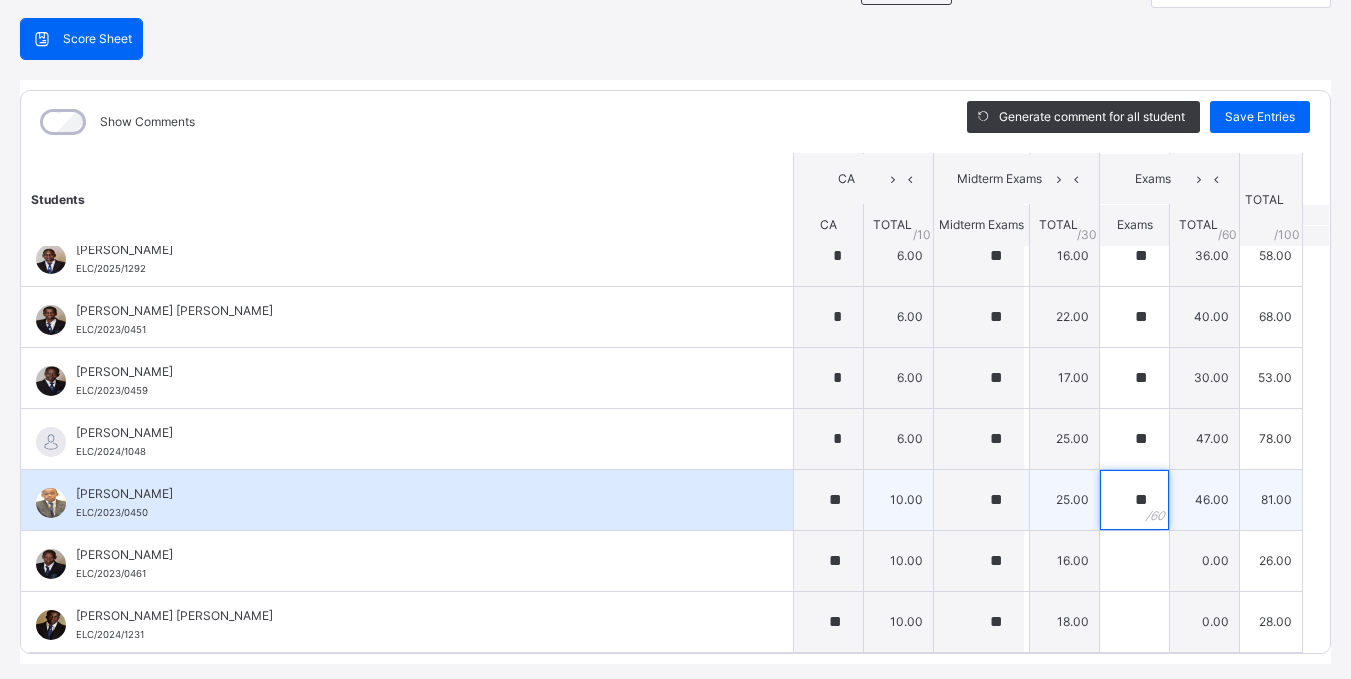 scroll, scrollTop: 232, scrollLeft: 0, axis: vertical 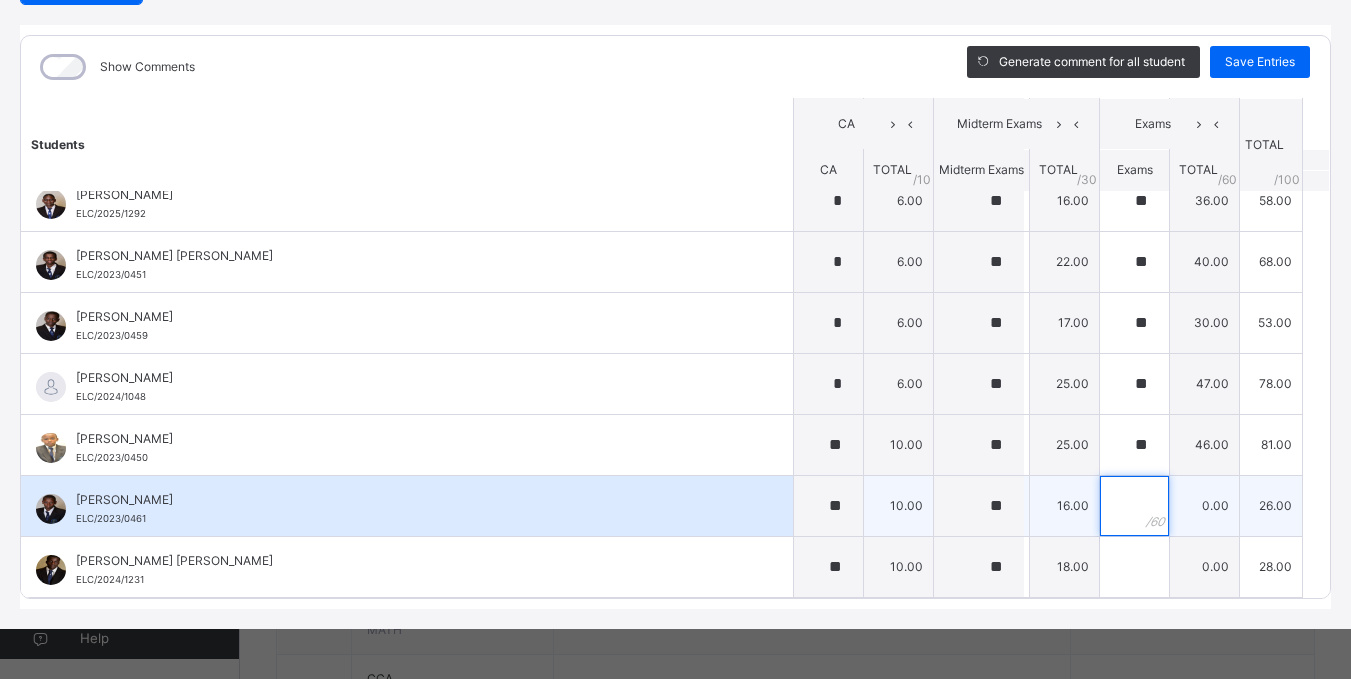 click at bounding box center [1134, 506] 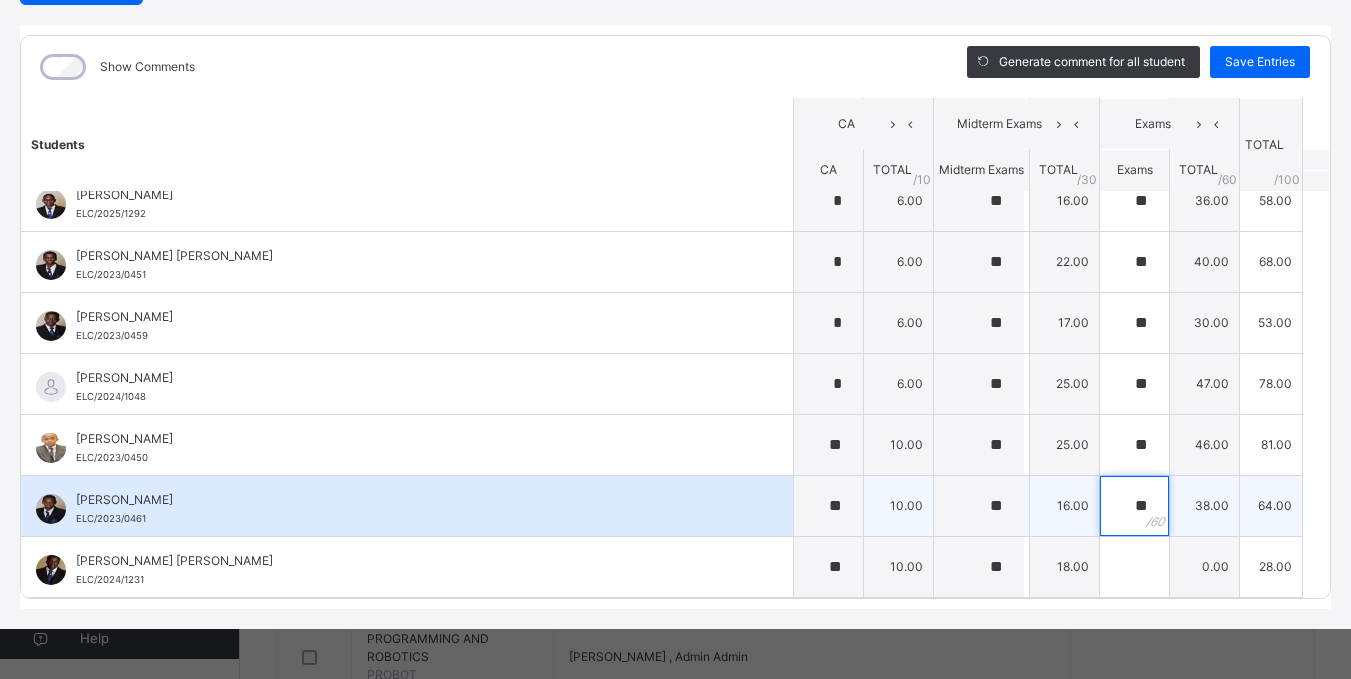 scroll, scrollTop: 642, scrollLeft: 0, axis: vertical 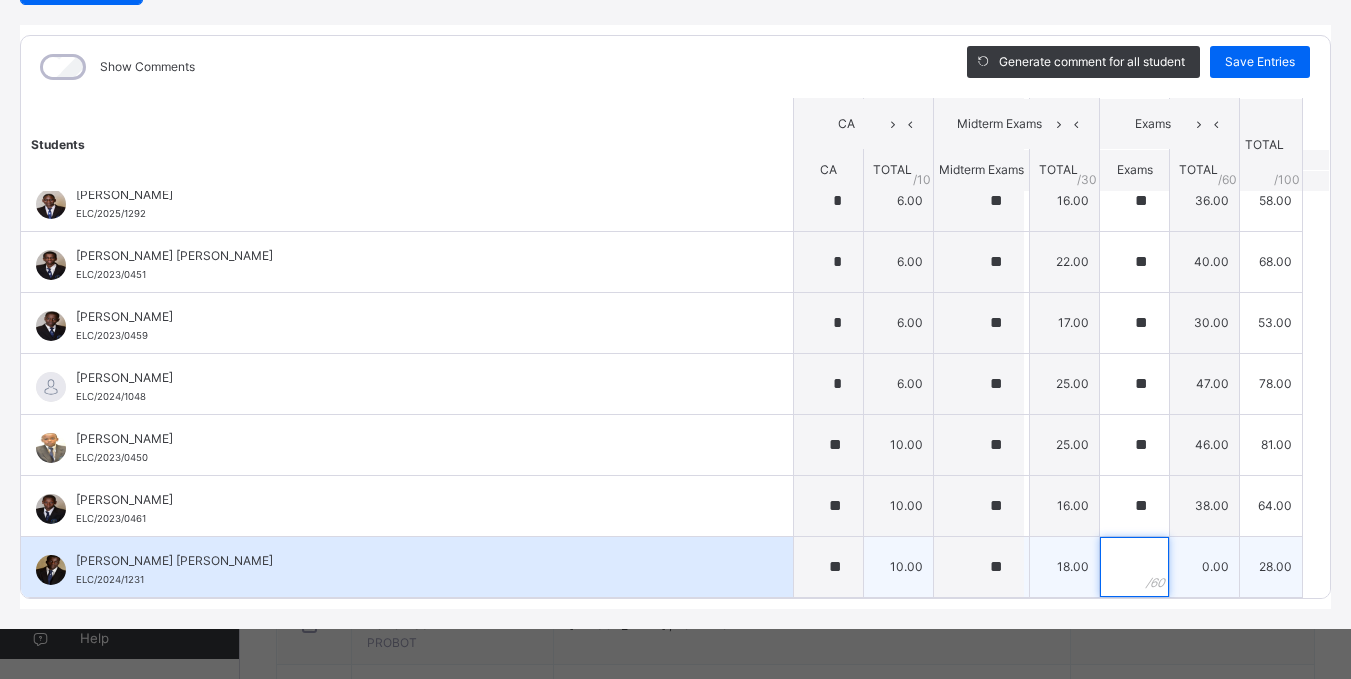 click at bounding box center (1134, 567) 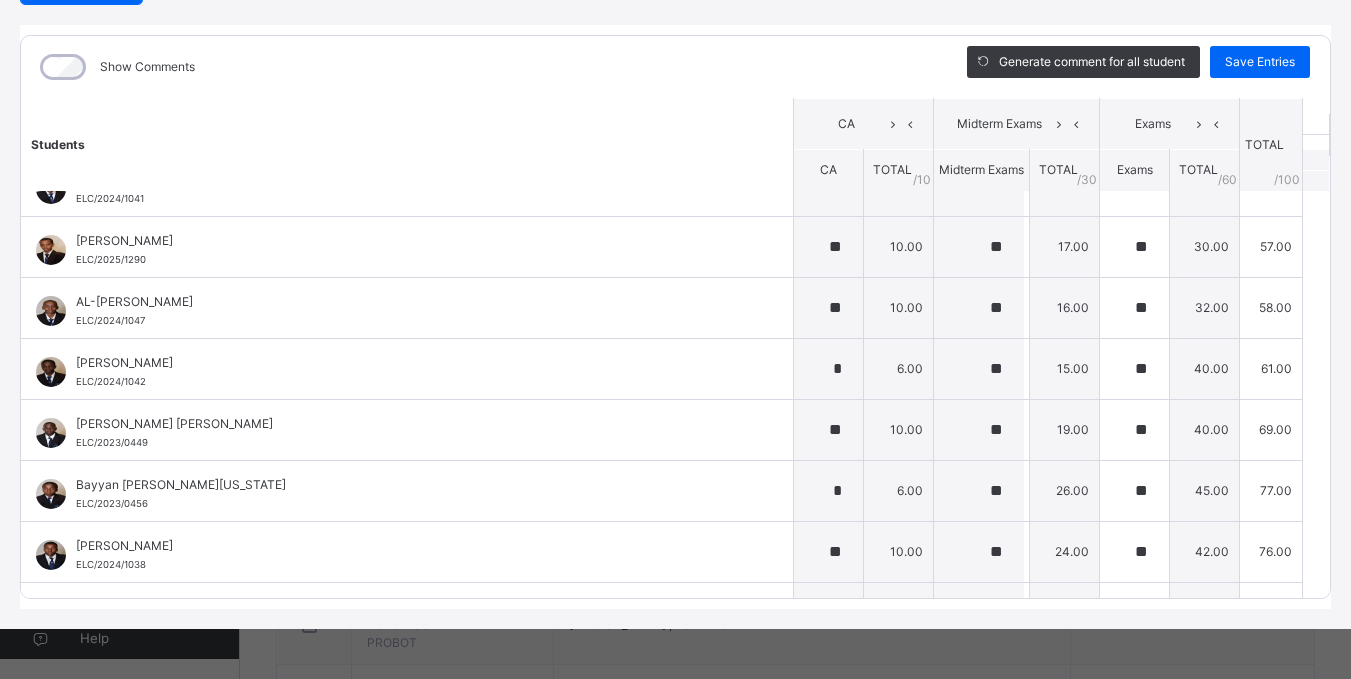 scroll, scrollTop: 0, scrollLeft: 0, axis: both 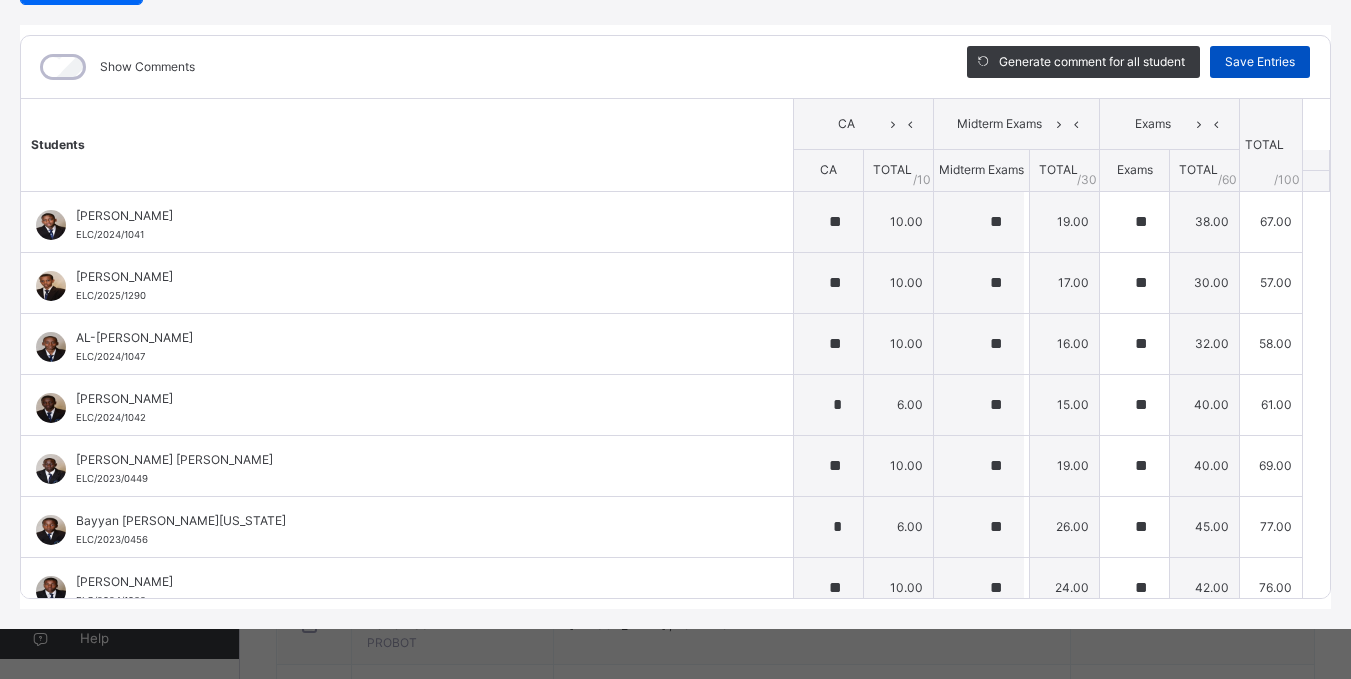 click on "Save Entries" at bounding box center (1260, 62) 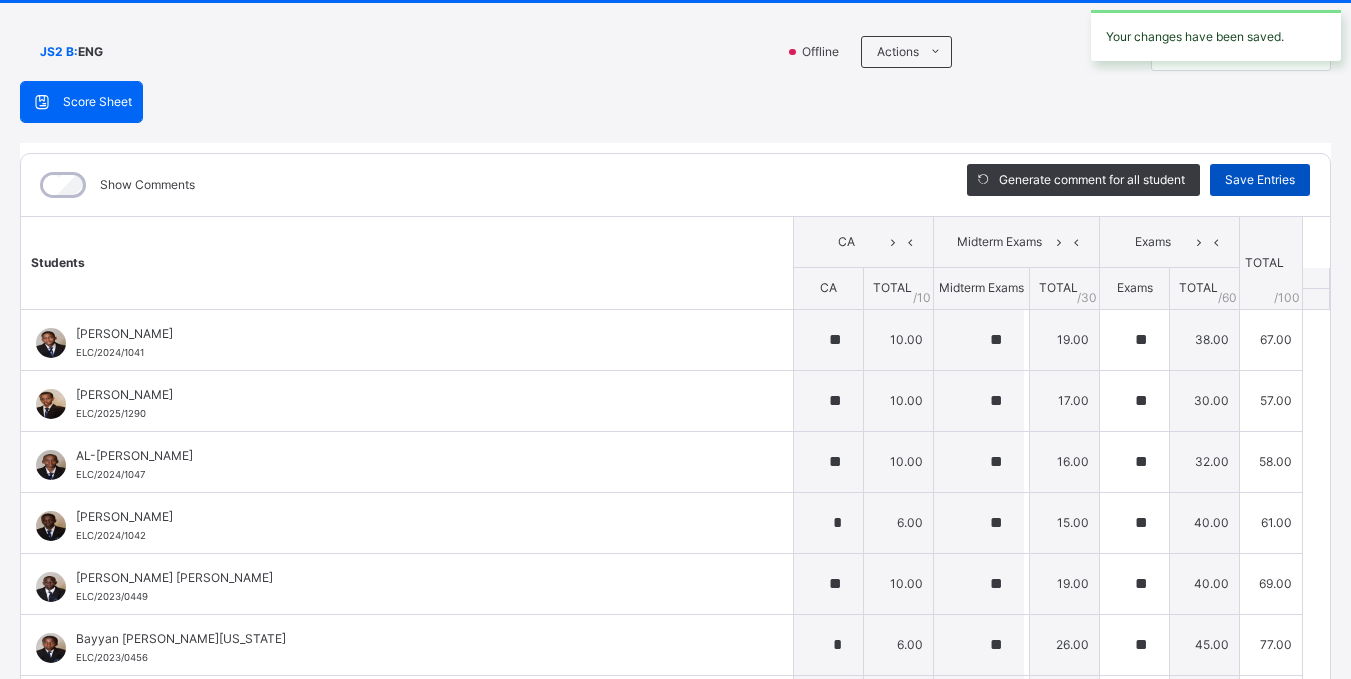 scroll, scrollTop: 0, scrollLeft: 0, axis: both 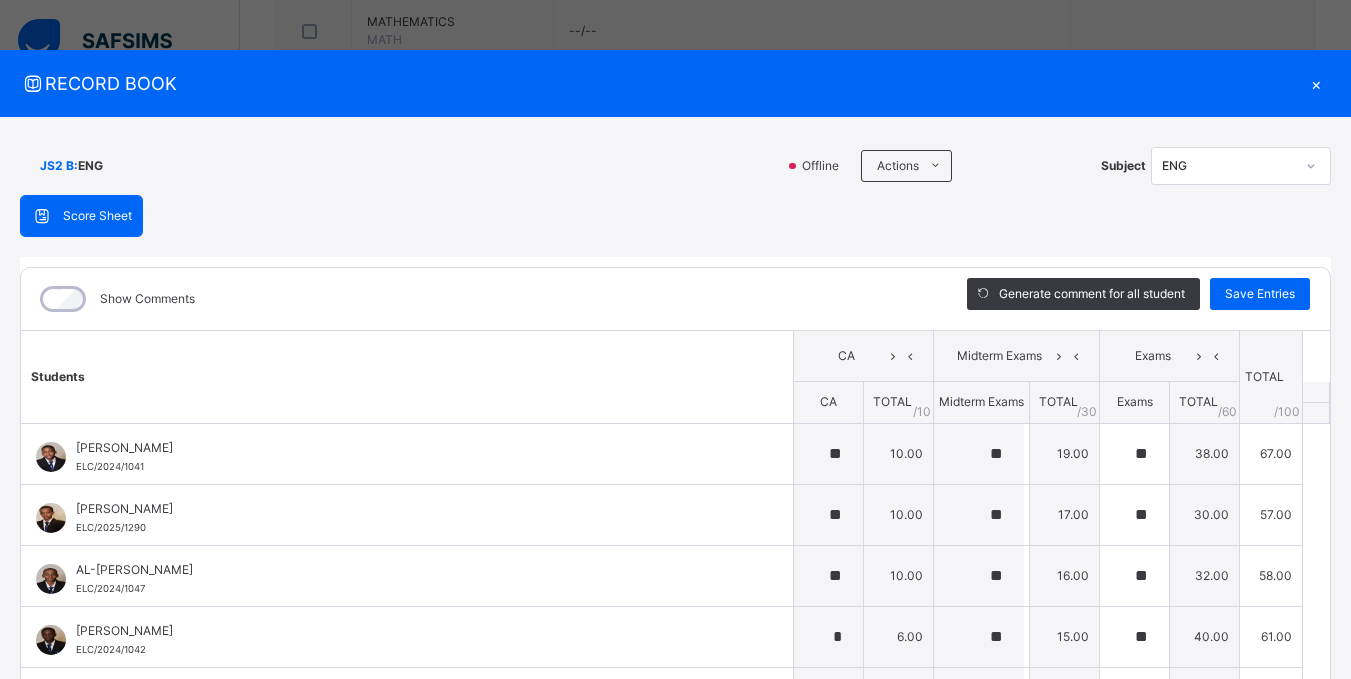 click on "×" at bounding box center [1316, 83] 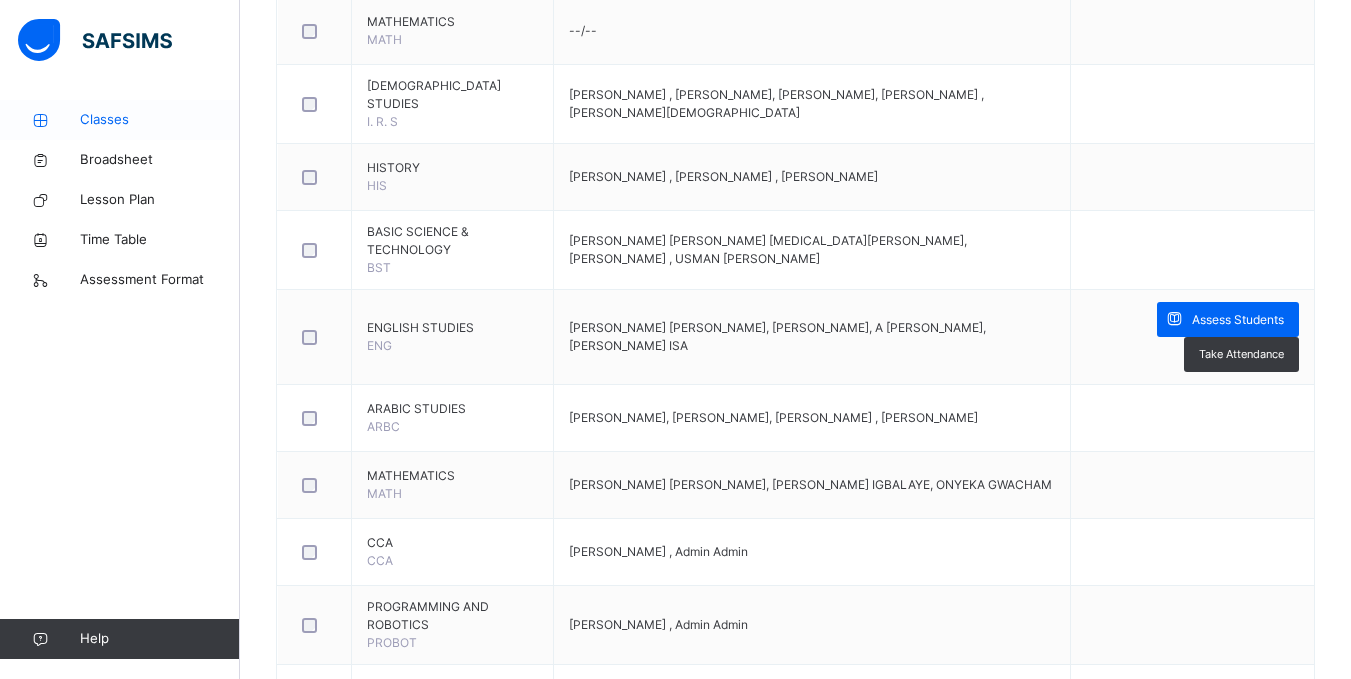 click on "Classes" at bounding box center [160, 120] 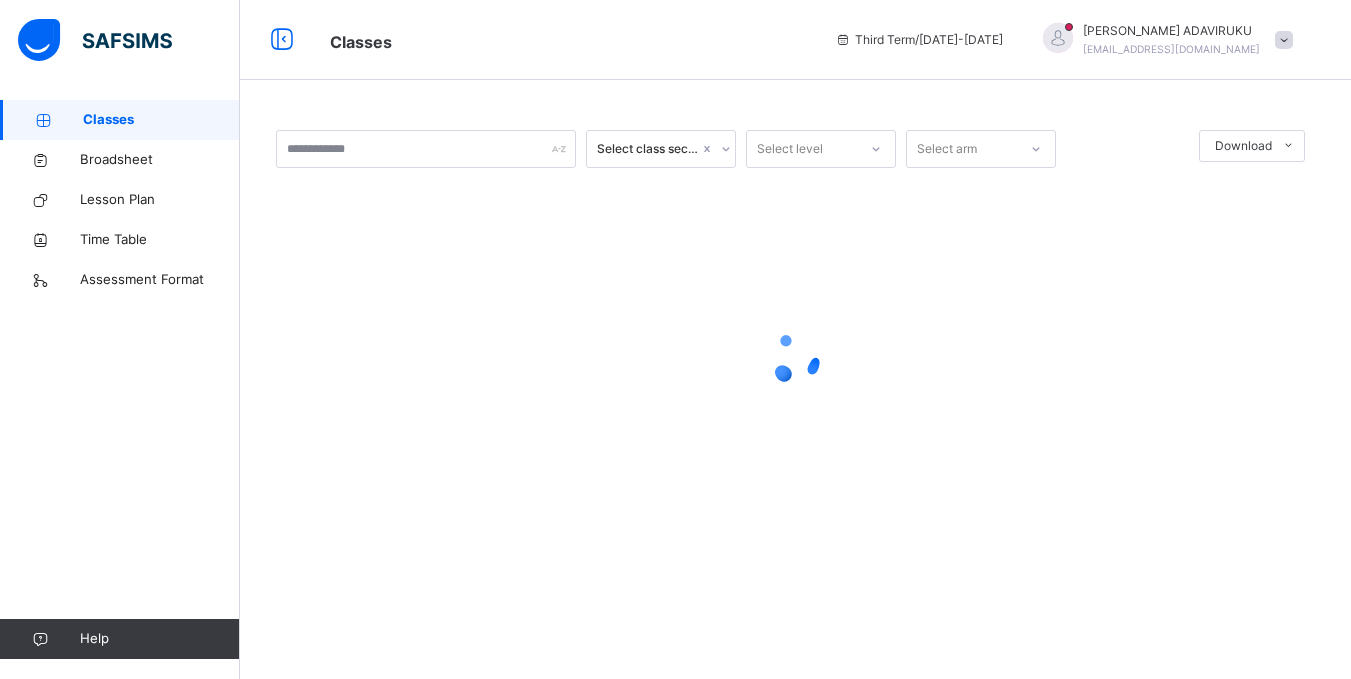 scroll, scrollTop: 0, scrollLeft: 0, axis: both 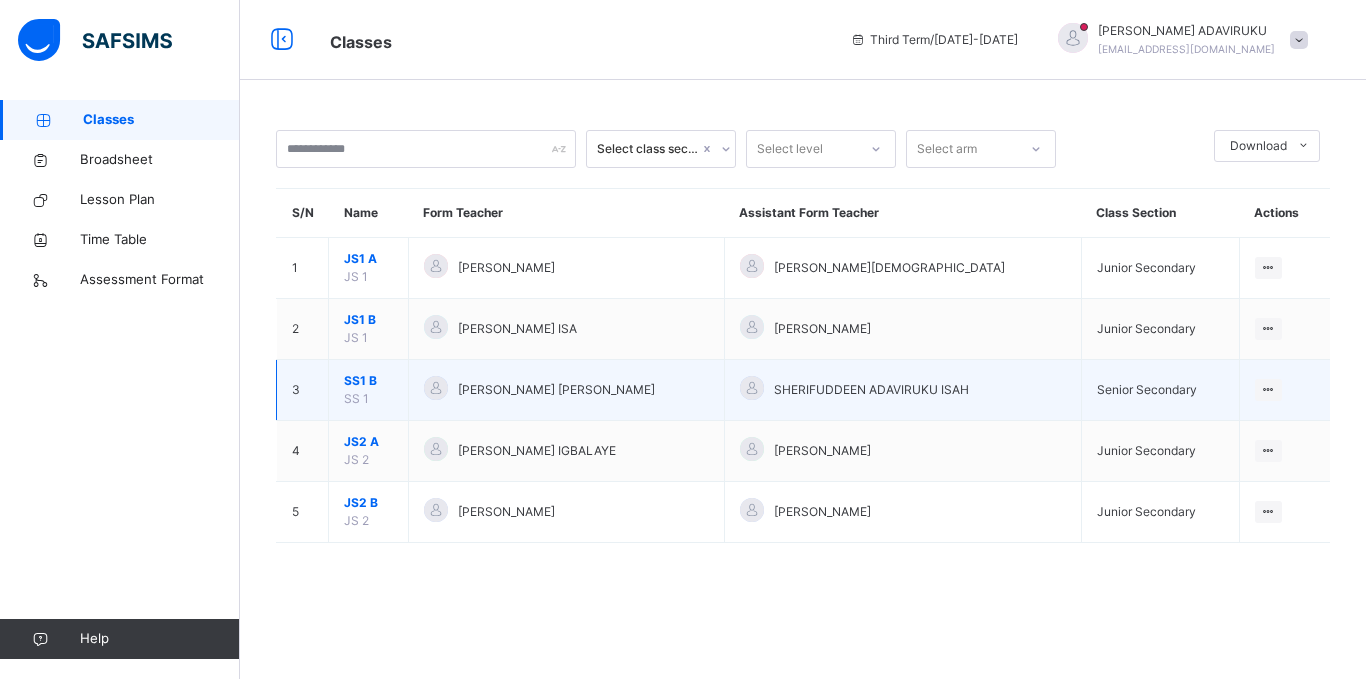 click on "SS1   B" at bounding box center (368, 381) 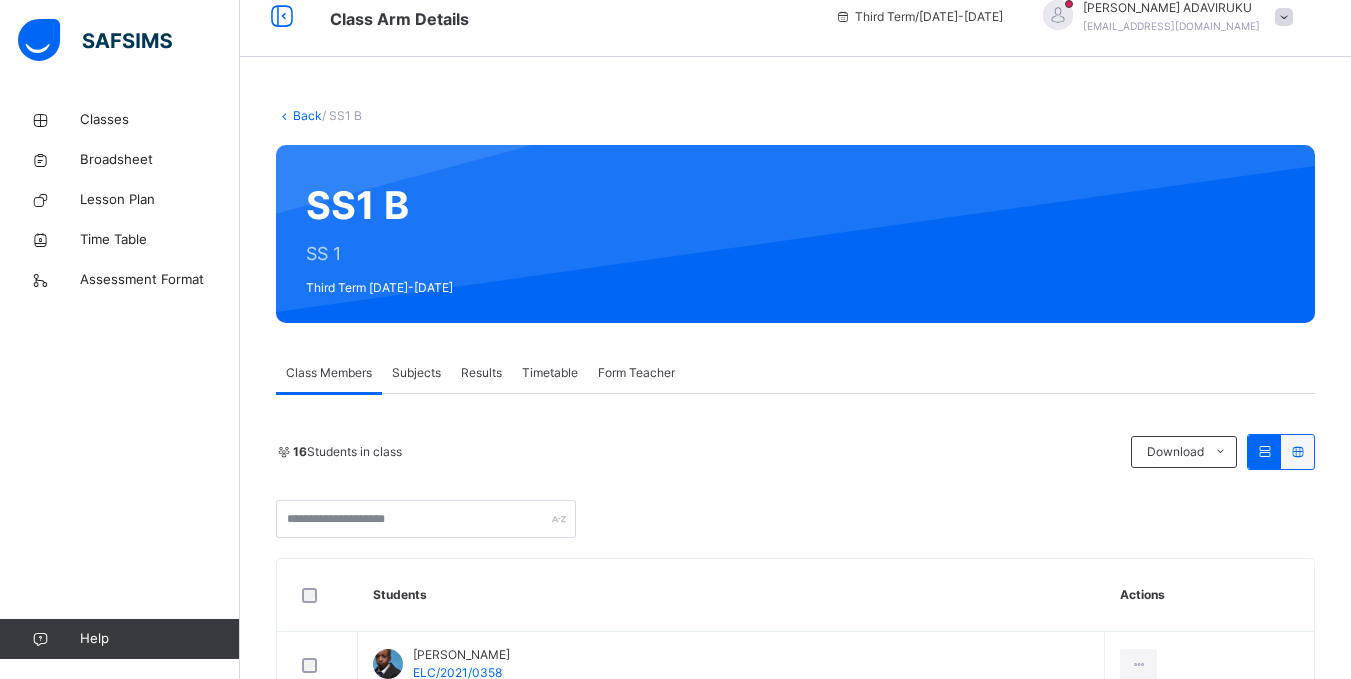 scroll, scrollTop: 93, scrollLeft: 0, axis: vertical 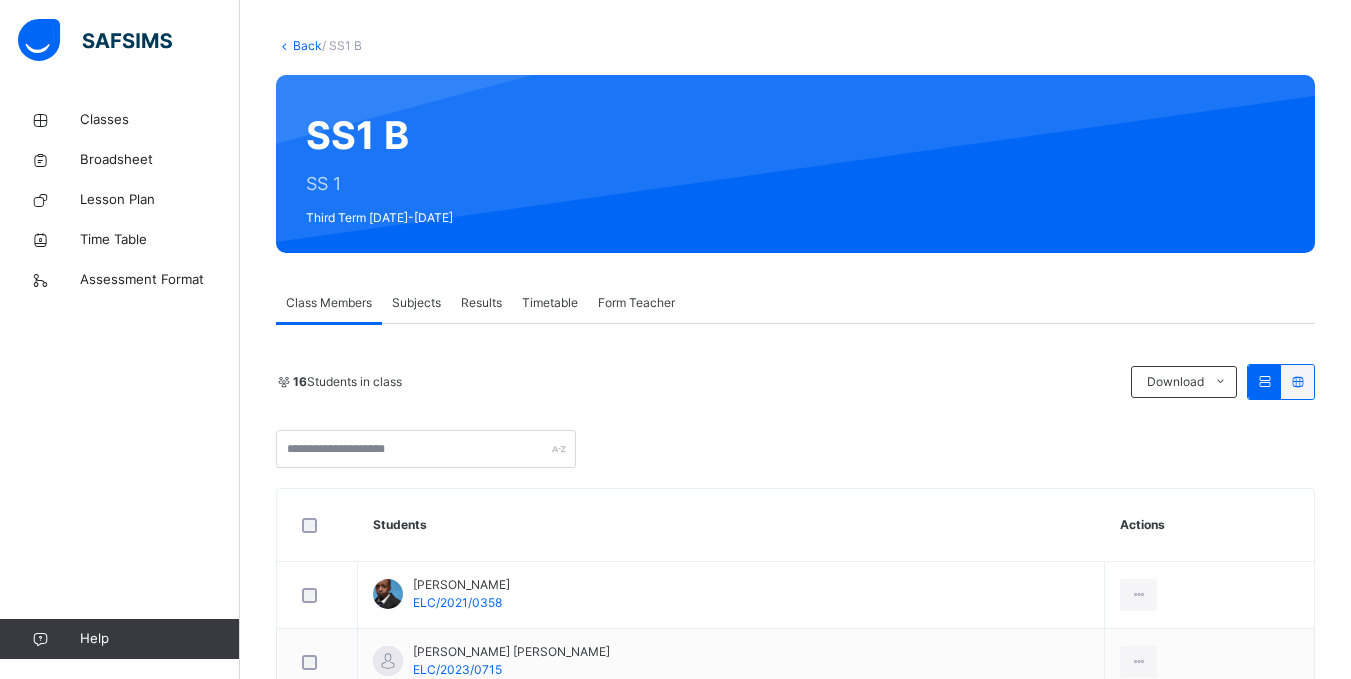 click on "Subjects" at bounding box center (416, 303) 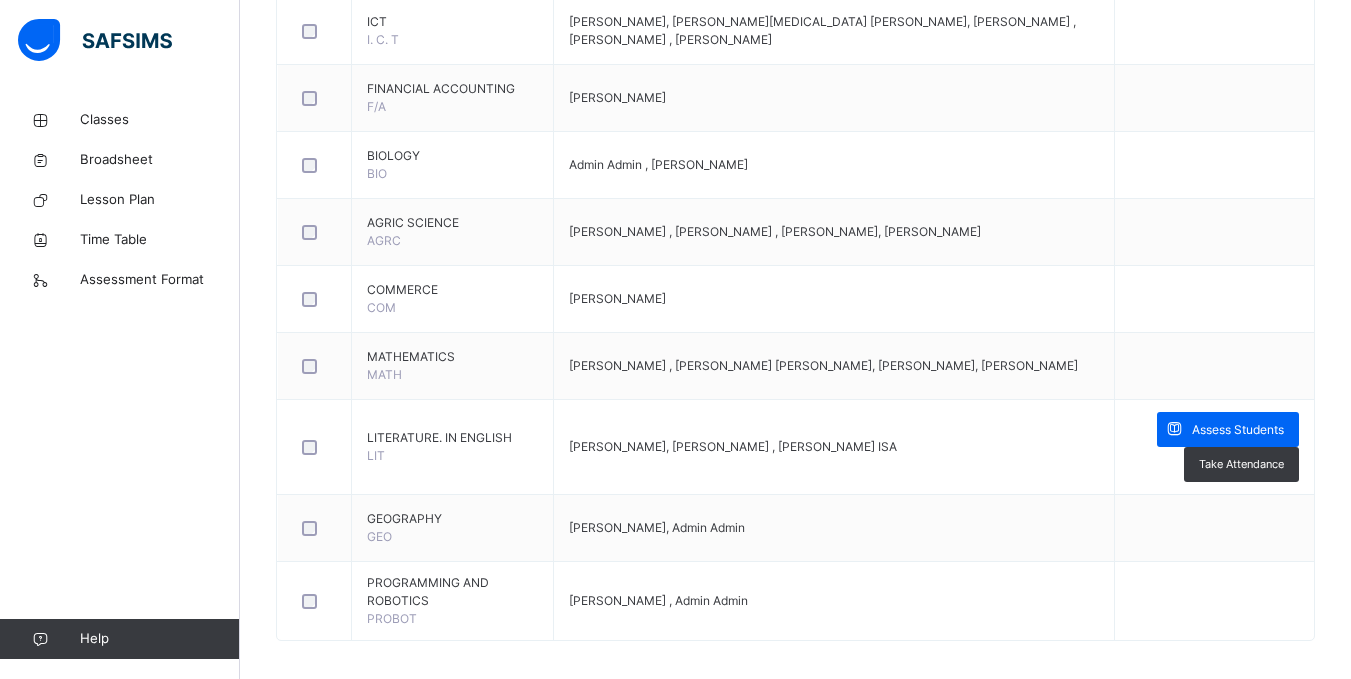 scroll, scrollTop: 1695, scrollLeft: 0, axis: vertical 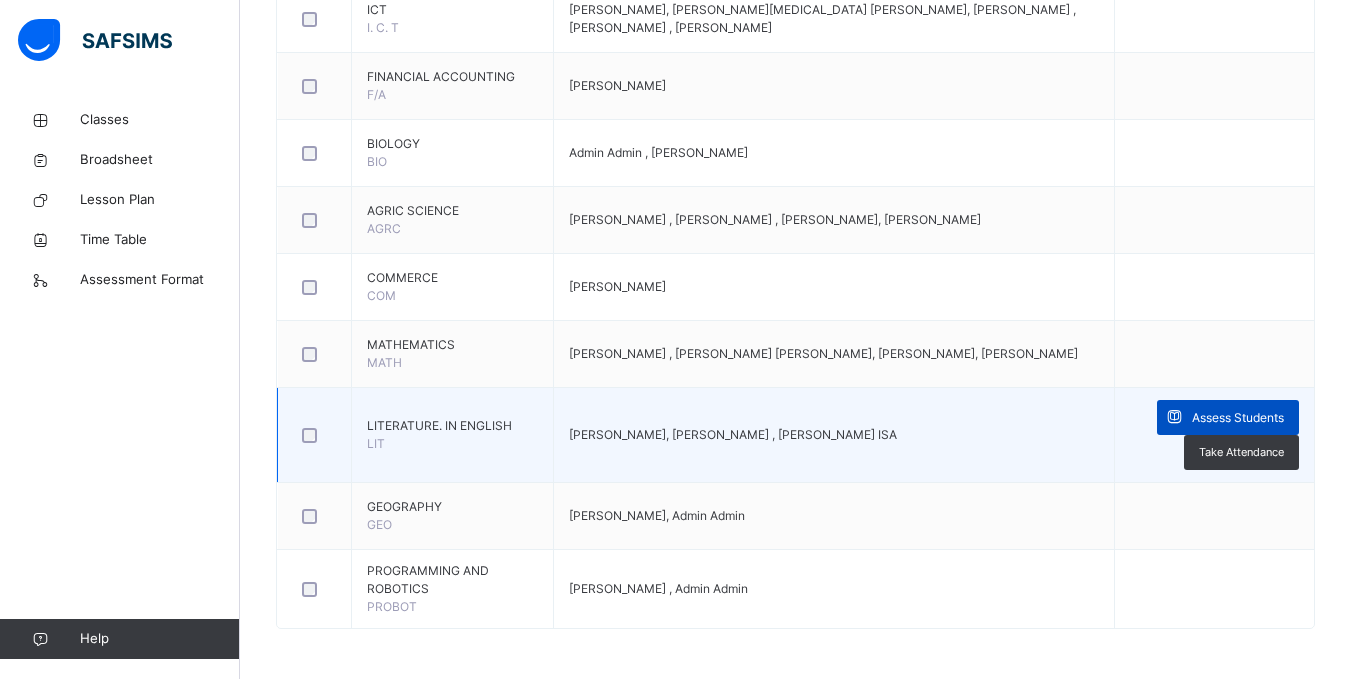 click on "Assess Students" at bounding box center [1238, 418] 